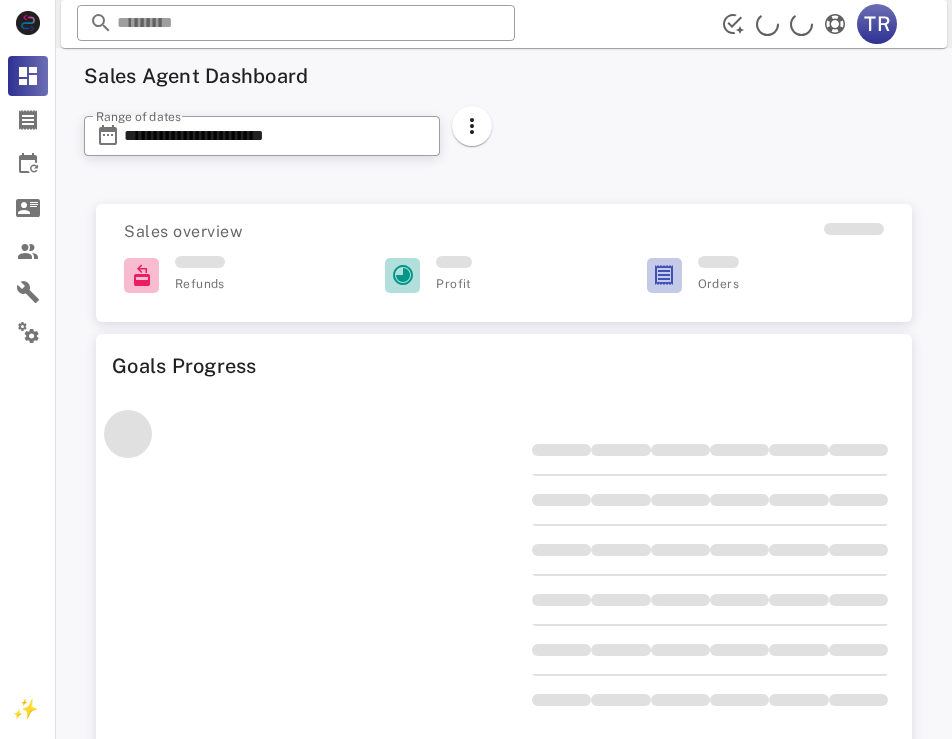 scroll, scrollTop: 0, scrollLeft: 0, axis: both 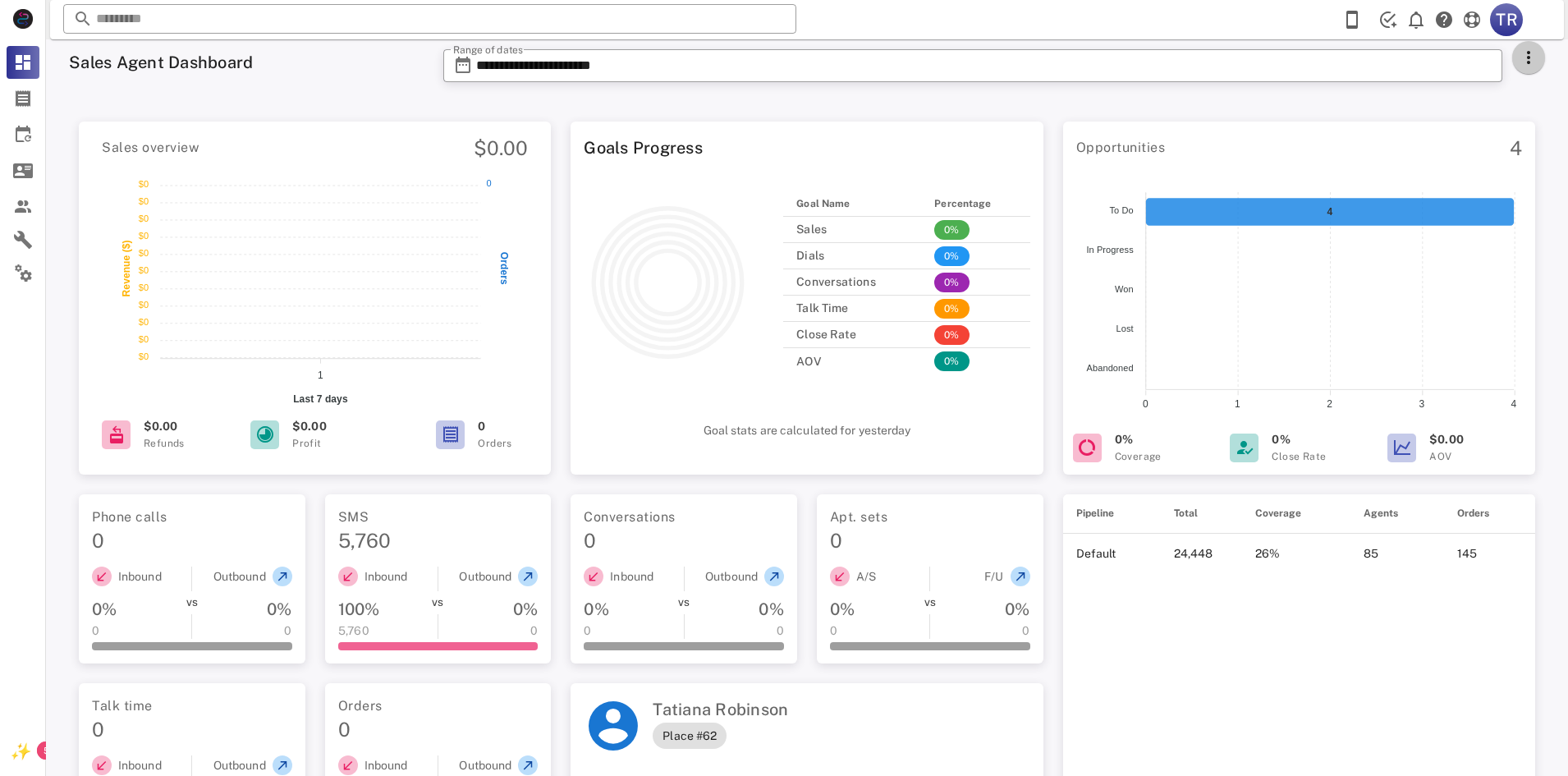 click at bounding box center (1529, 57) 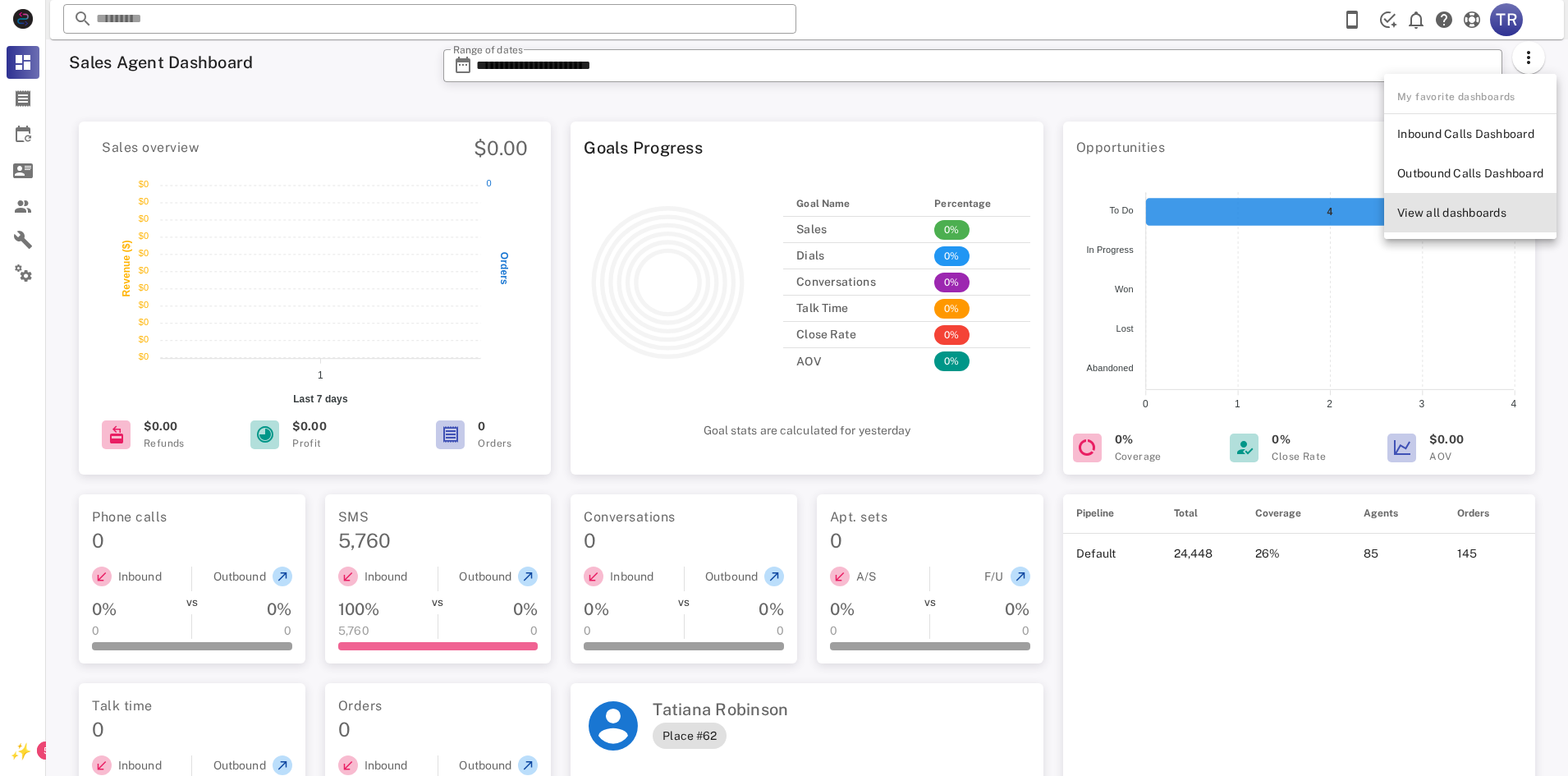 click on "View all dashboards" at bounding box center [1470, 213] 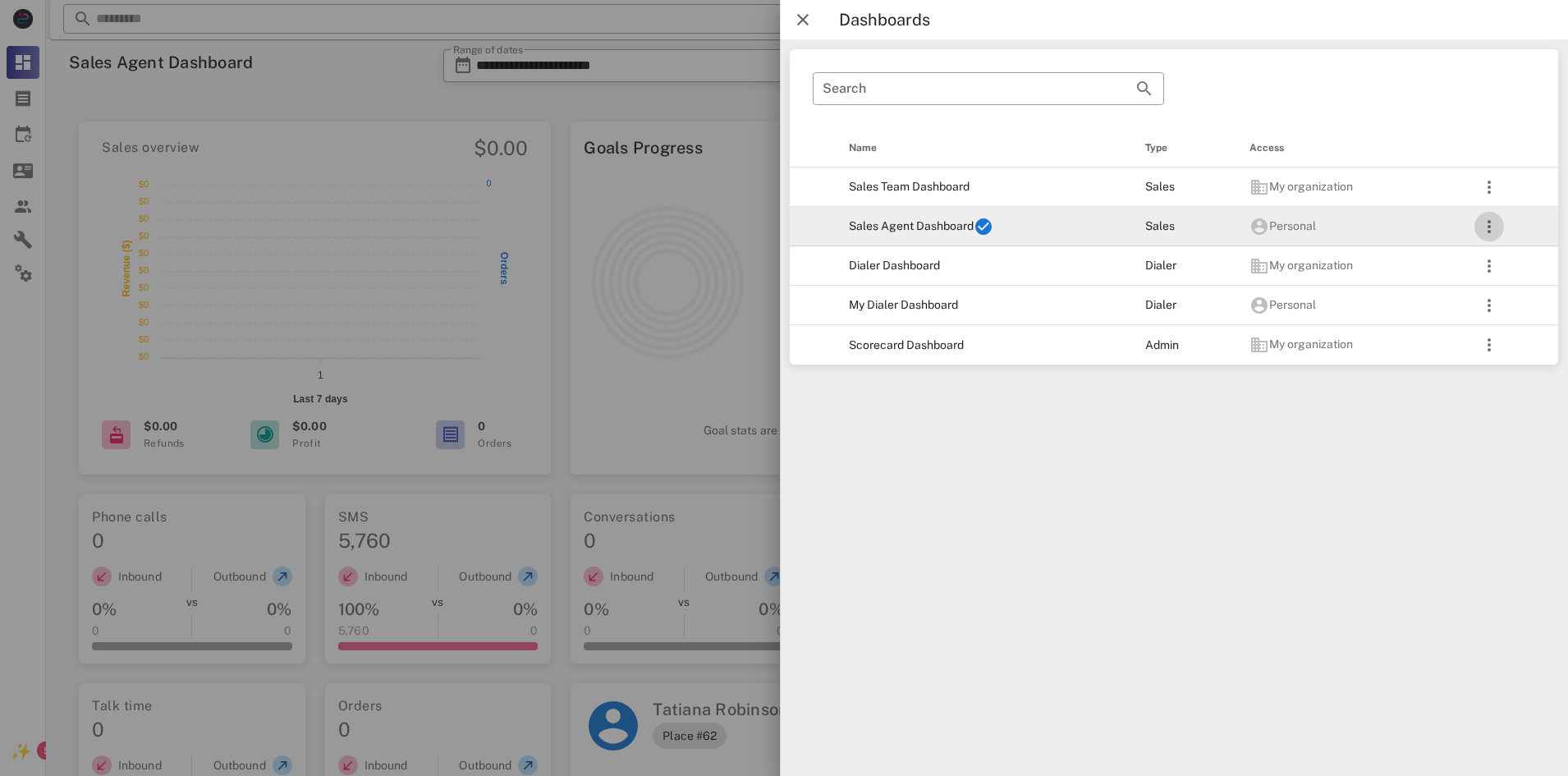 click at bounding box center [1489, 227] 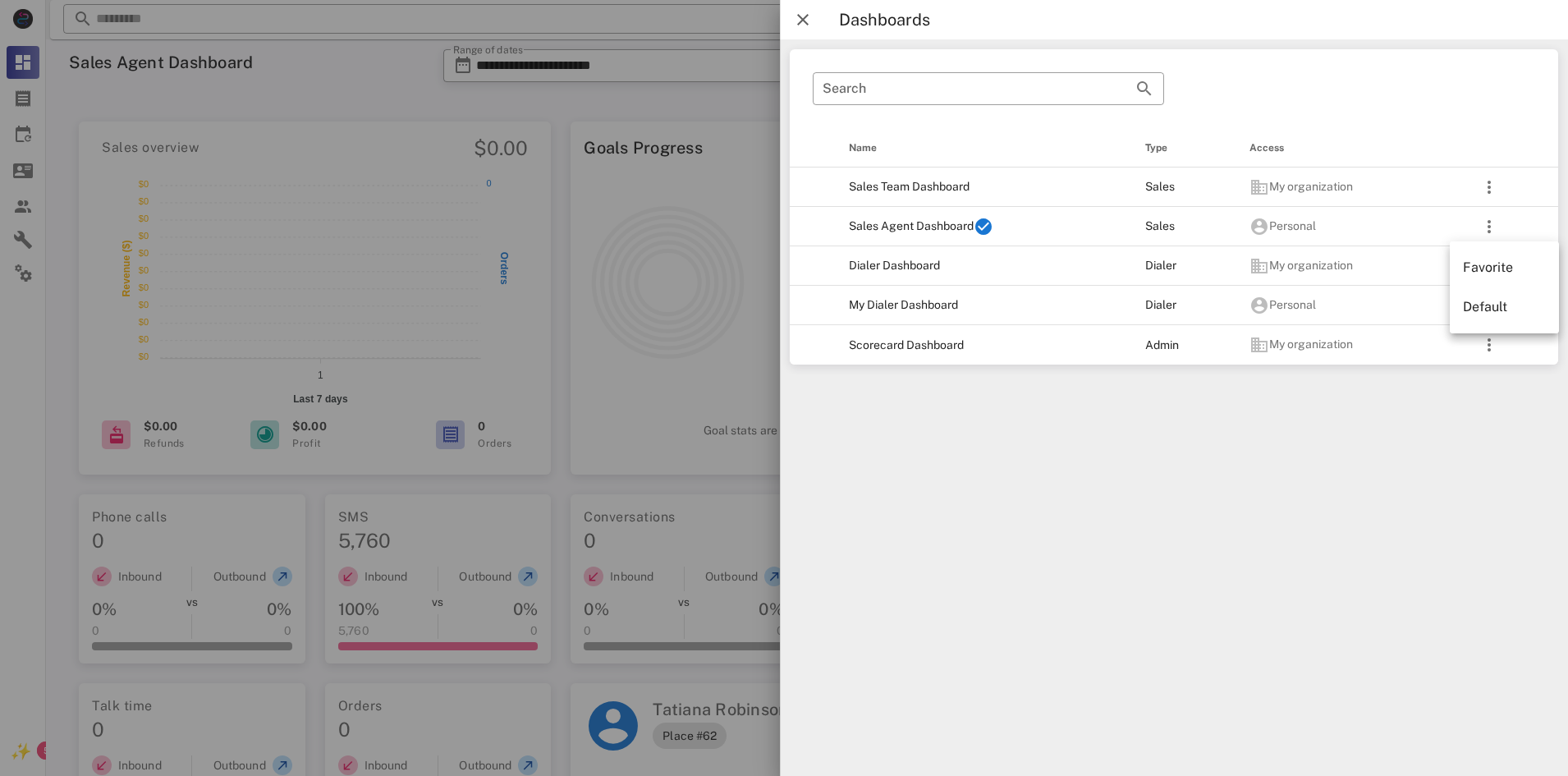 click at bounding box center (784, 388) 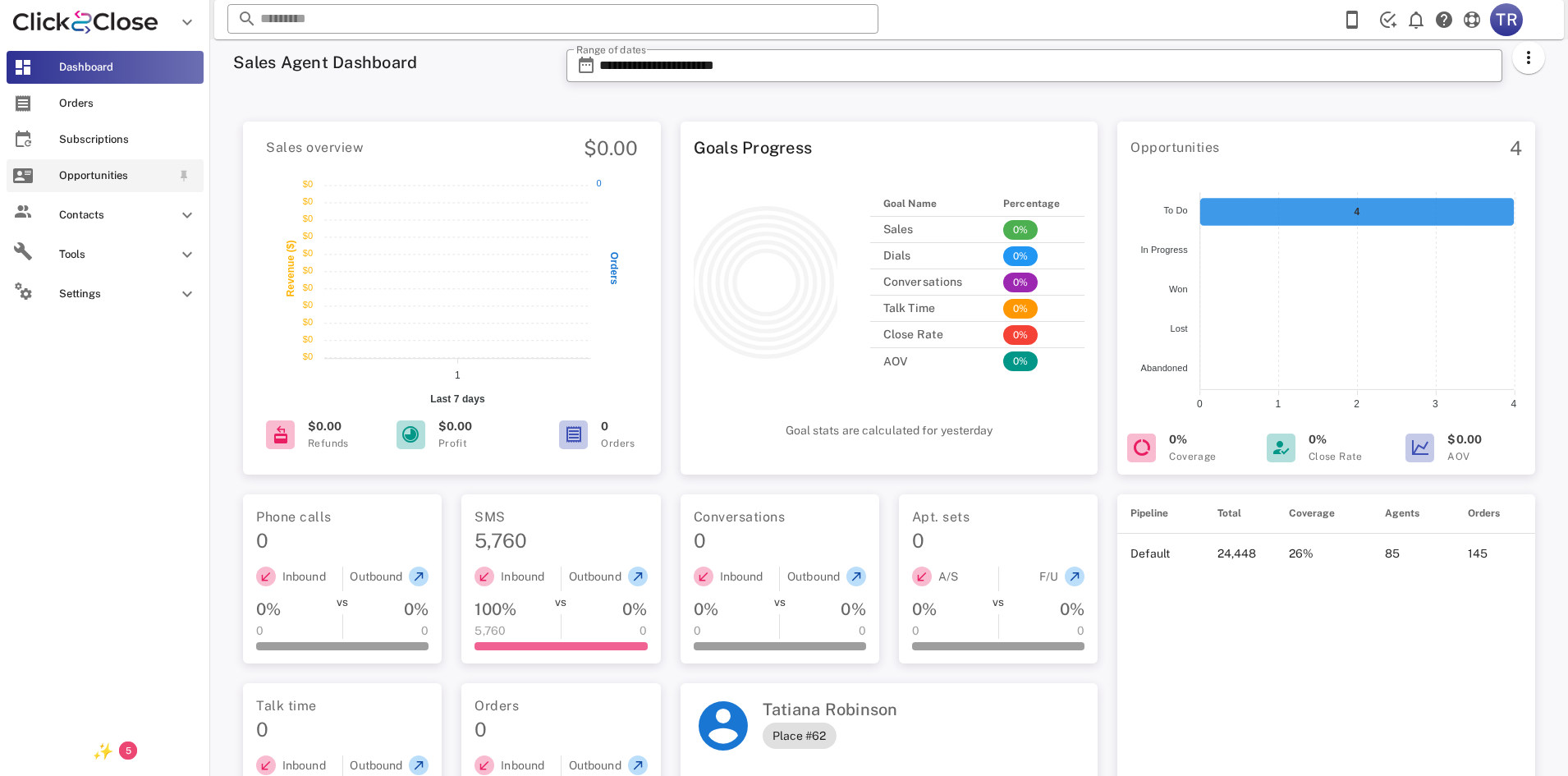 click on "Opportunities" at bounding box center (115, 176) 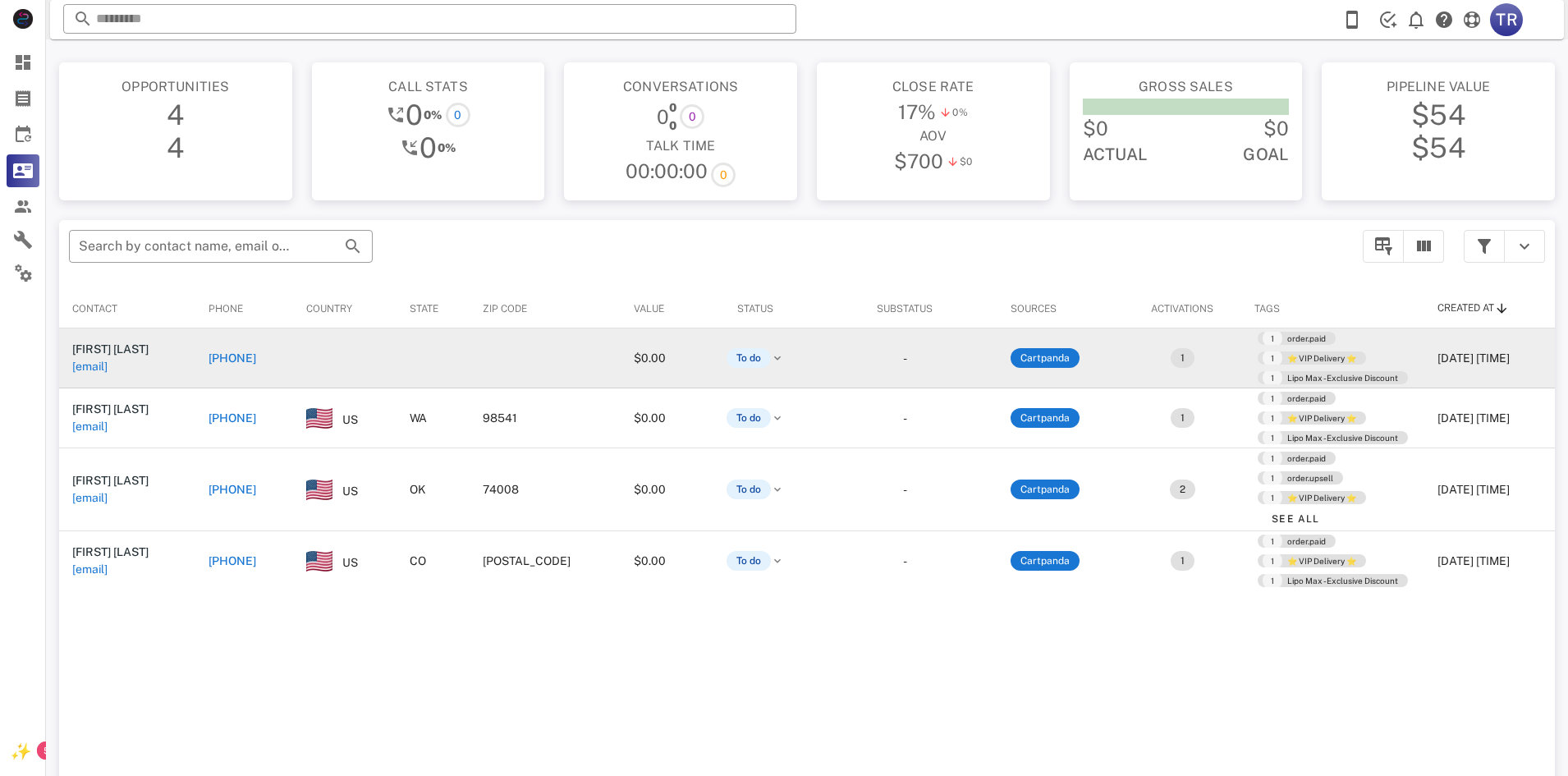 click on "[PHONE]" at bounding box center (232, 358) 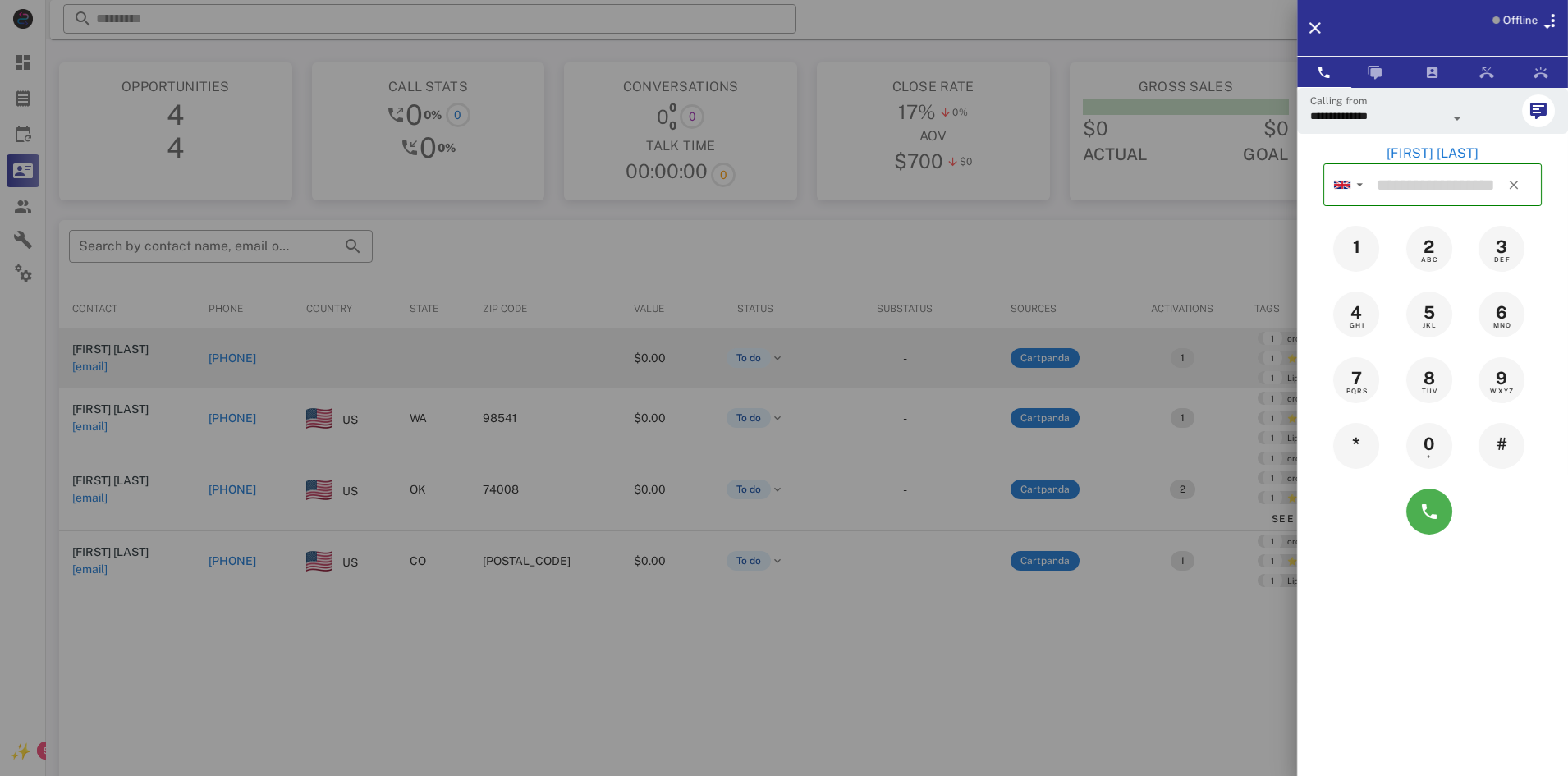 type on "**********" 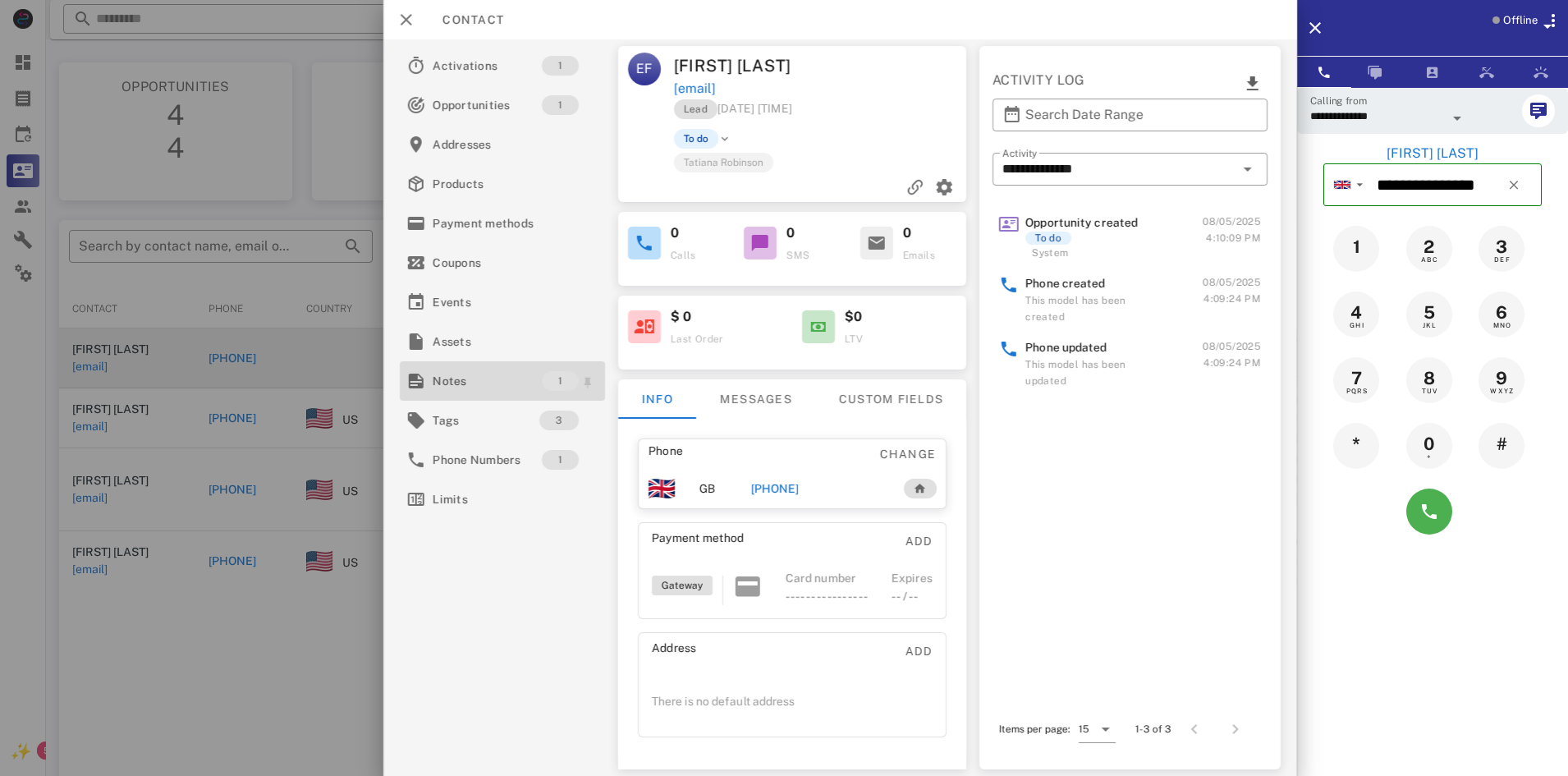click on "Notes" at bounding box center [487, 381] 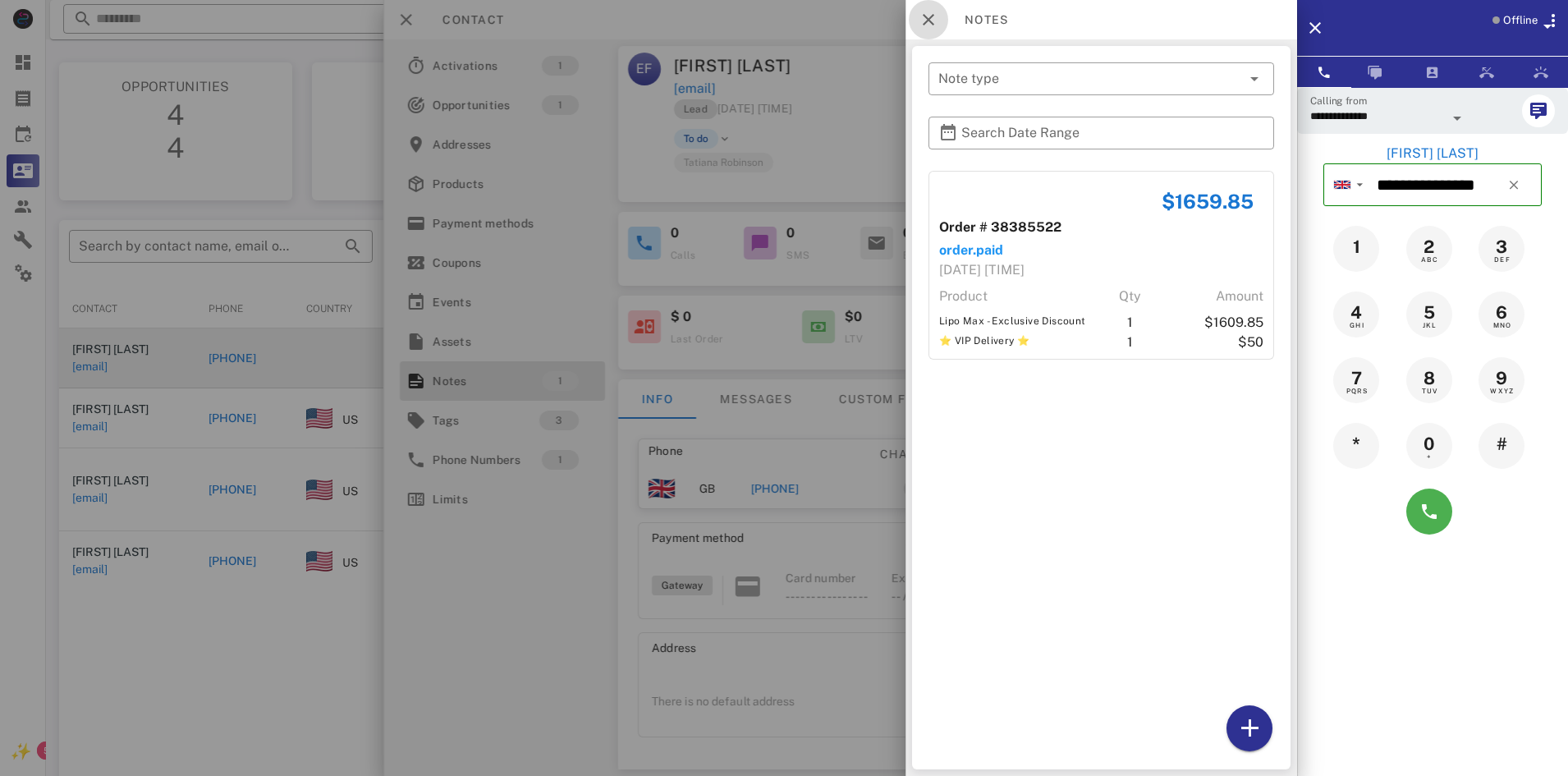 click at bounding box center [928, 20] 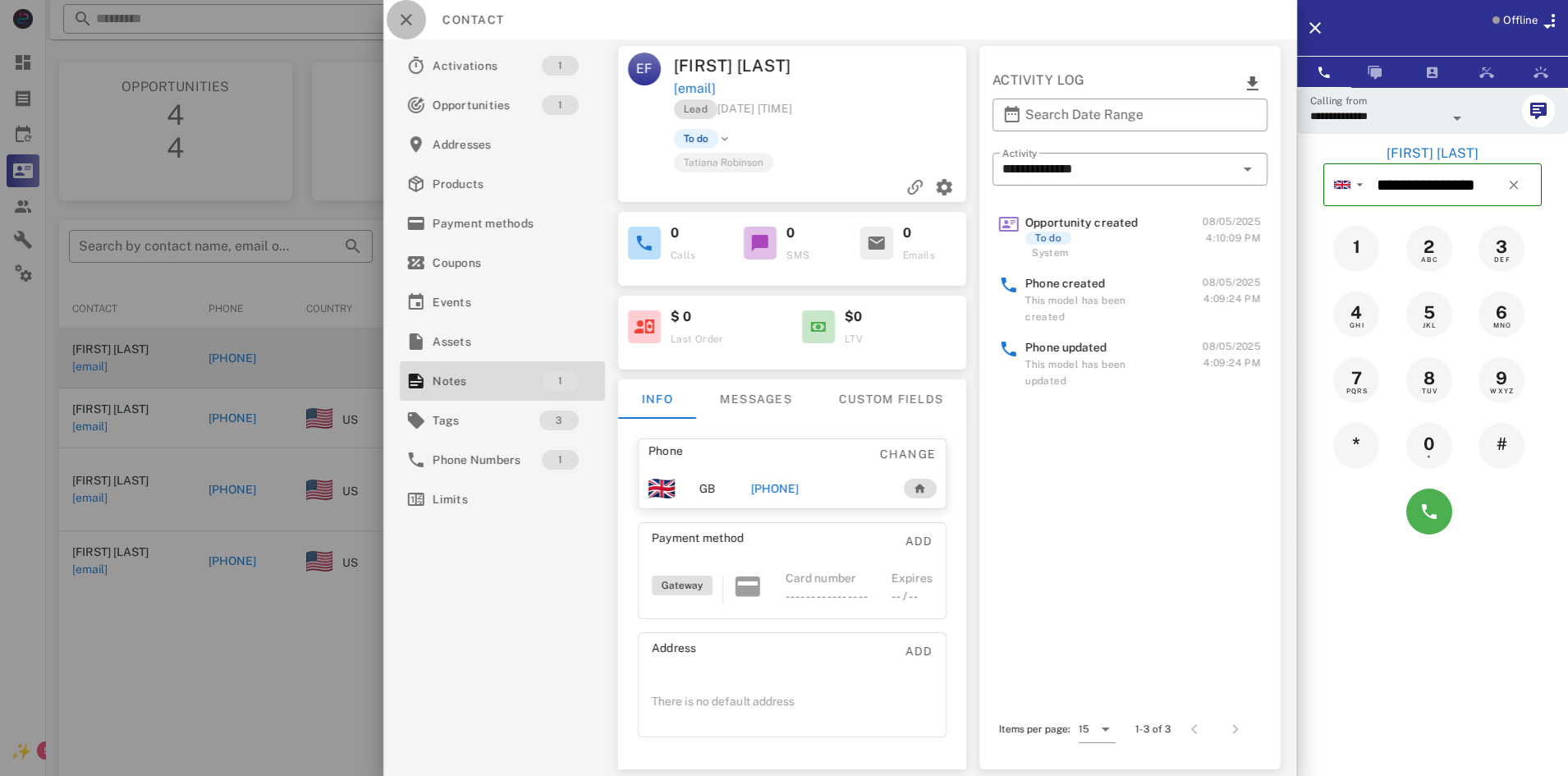 click at bounding box center [406, 20] 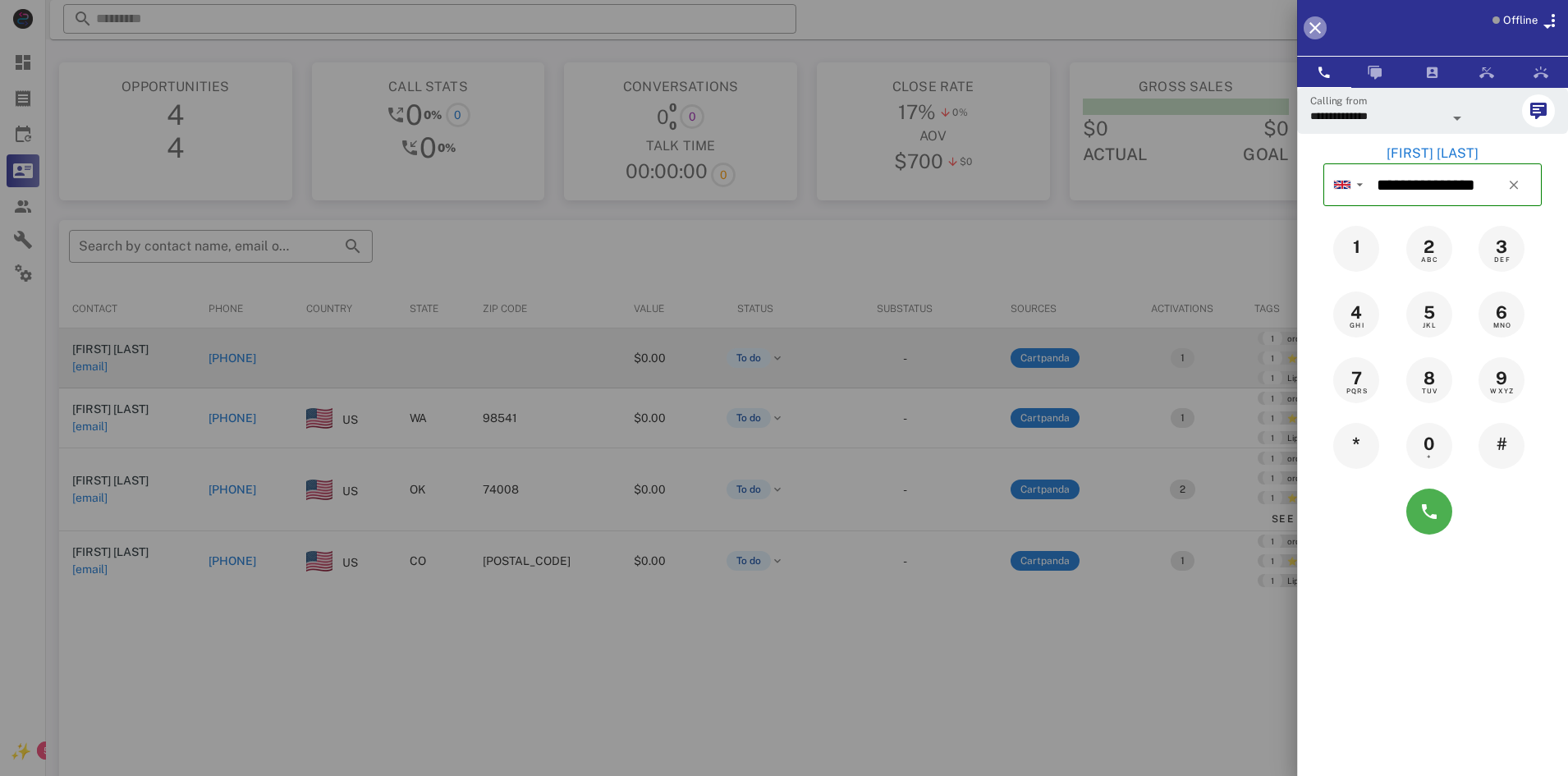 click at bounding box center [1315, 28] 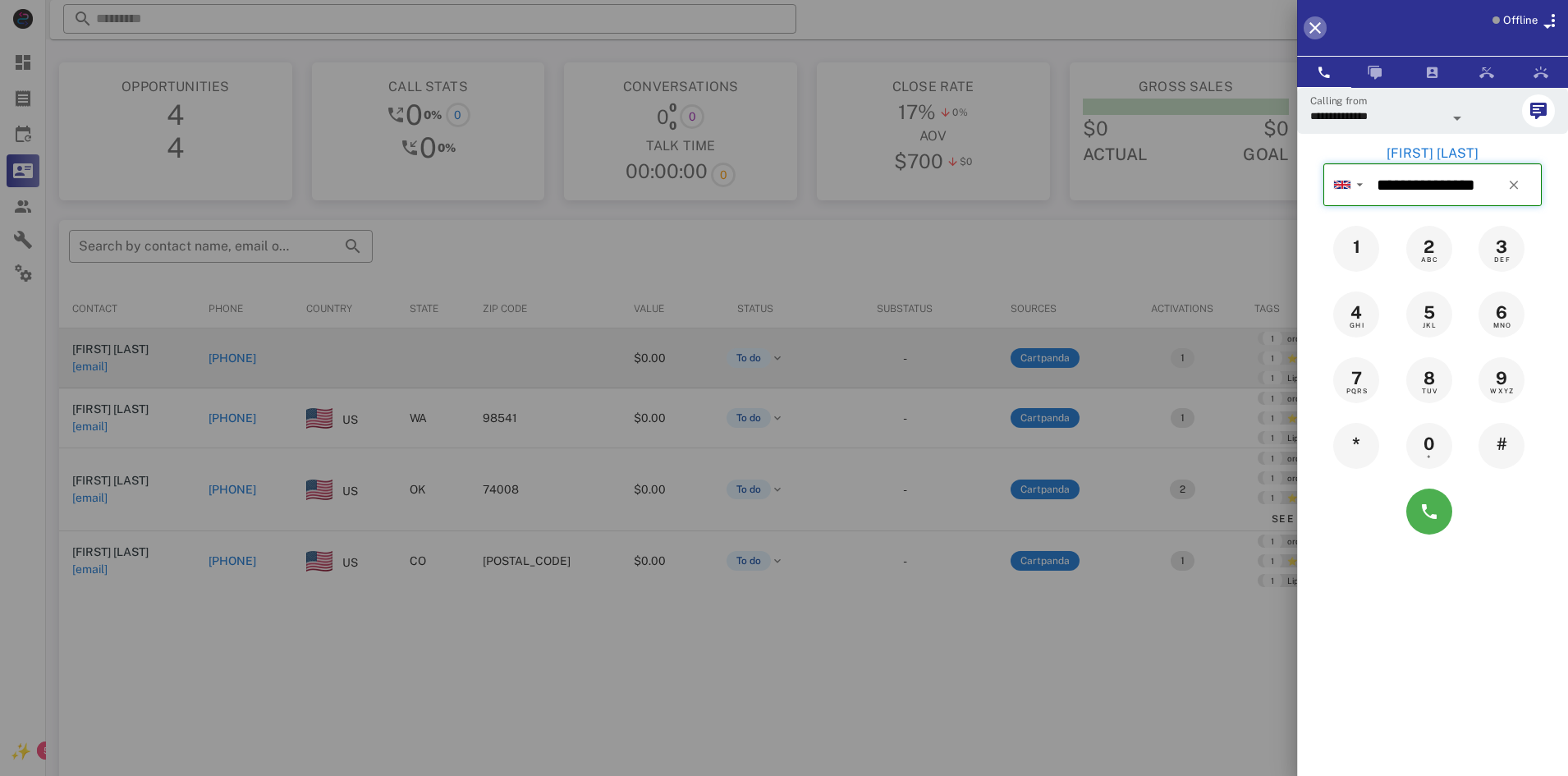 type 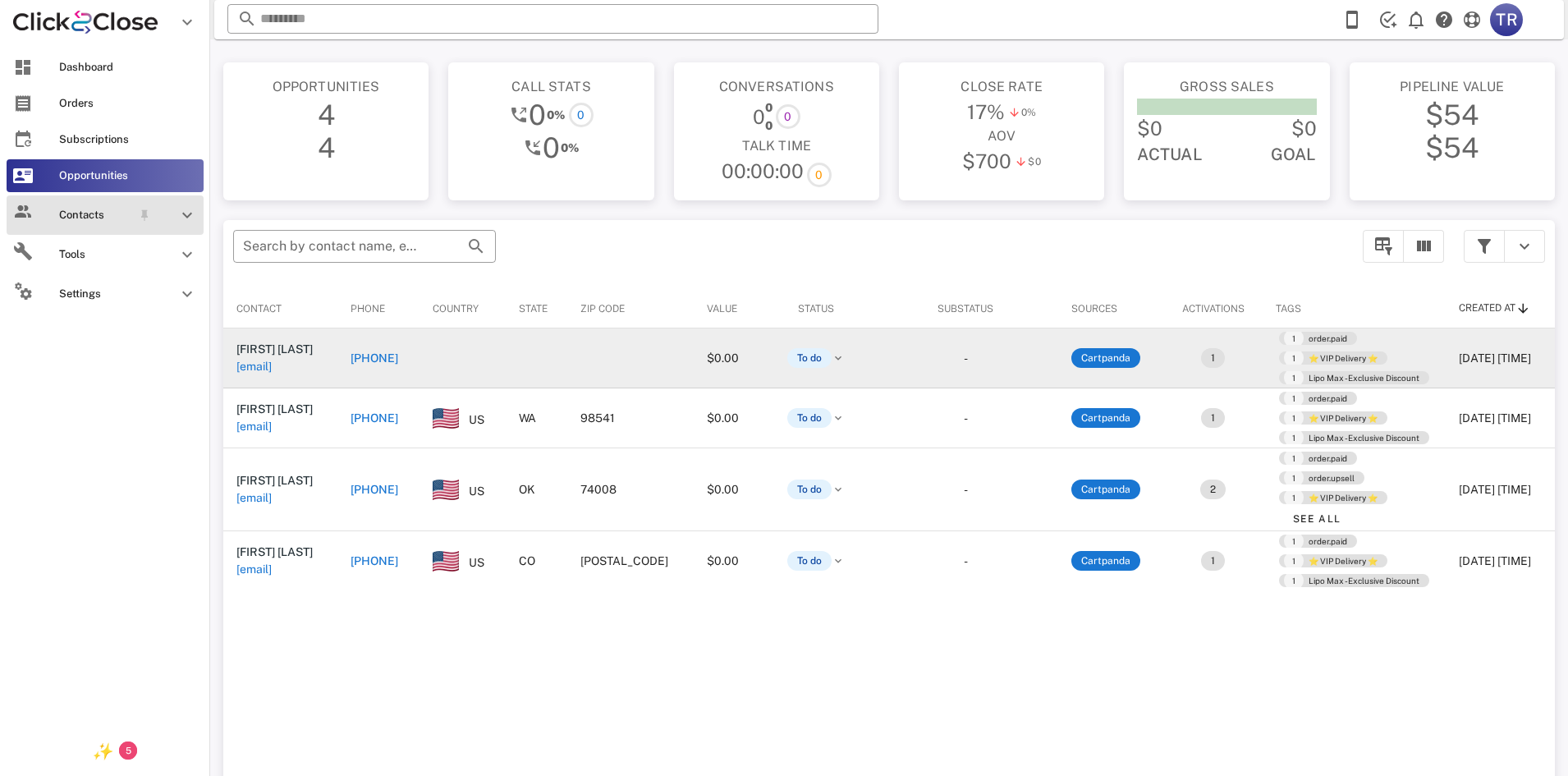 click on "Contacts" at bounding box center (95, 215) 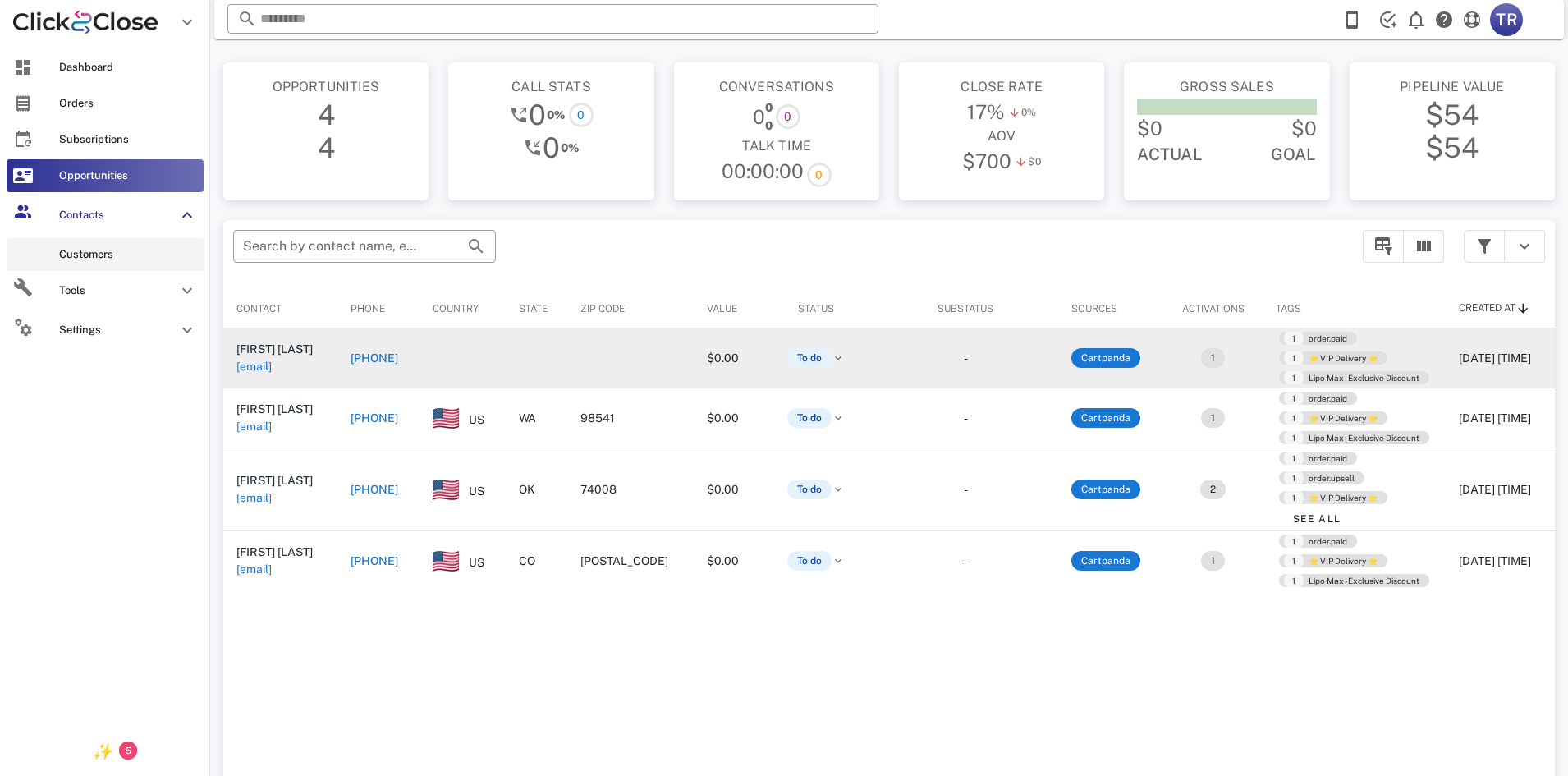 click on "Customers" at bounding box center (105, 255) 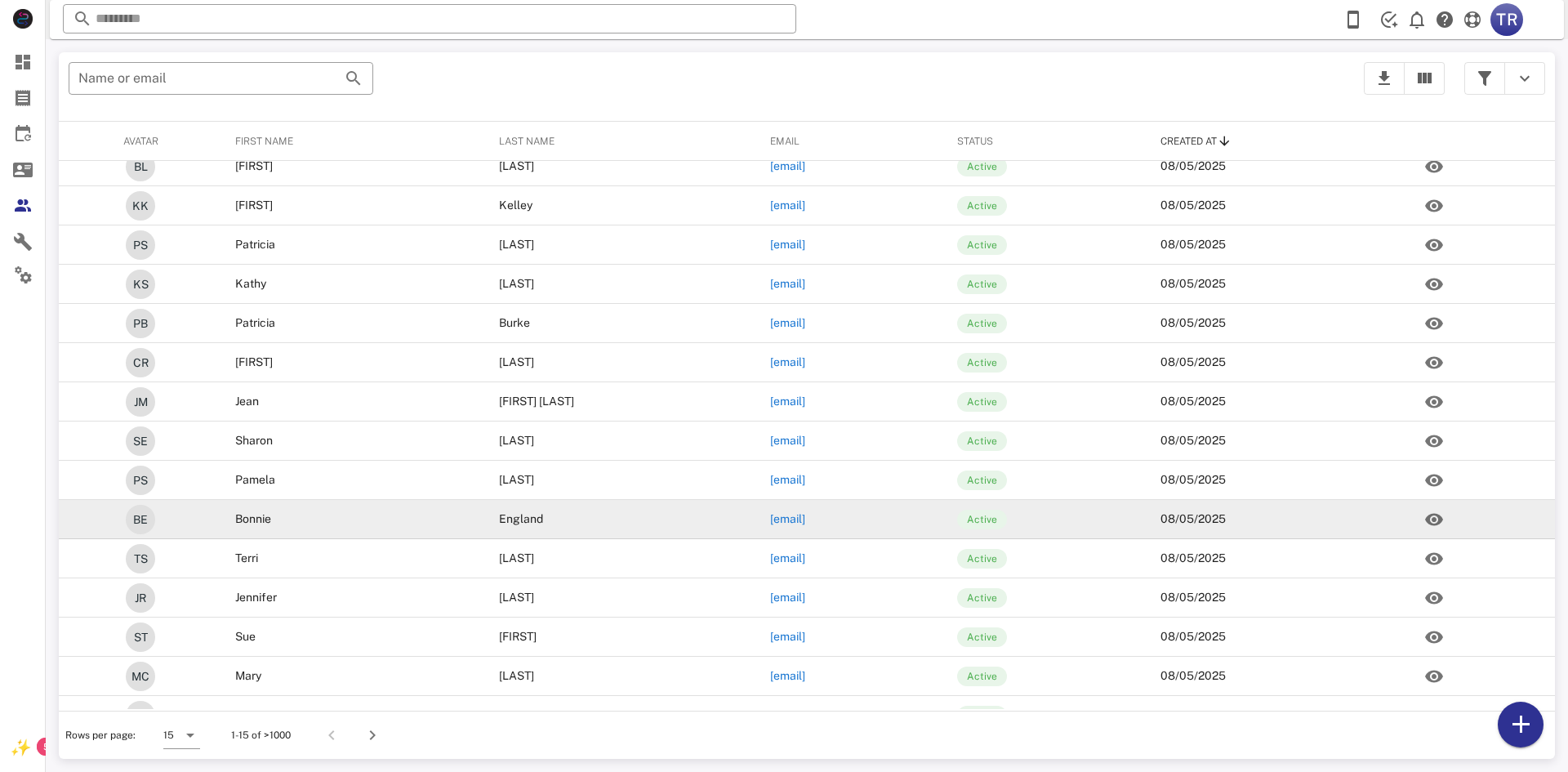scroll, scrollTop: 0, scrollLeft: 0, axis: both 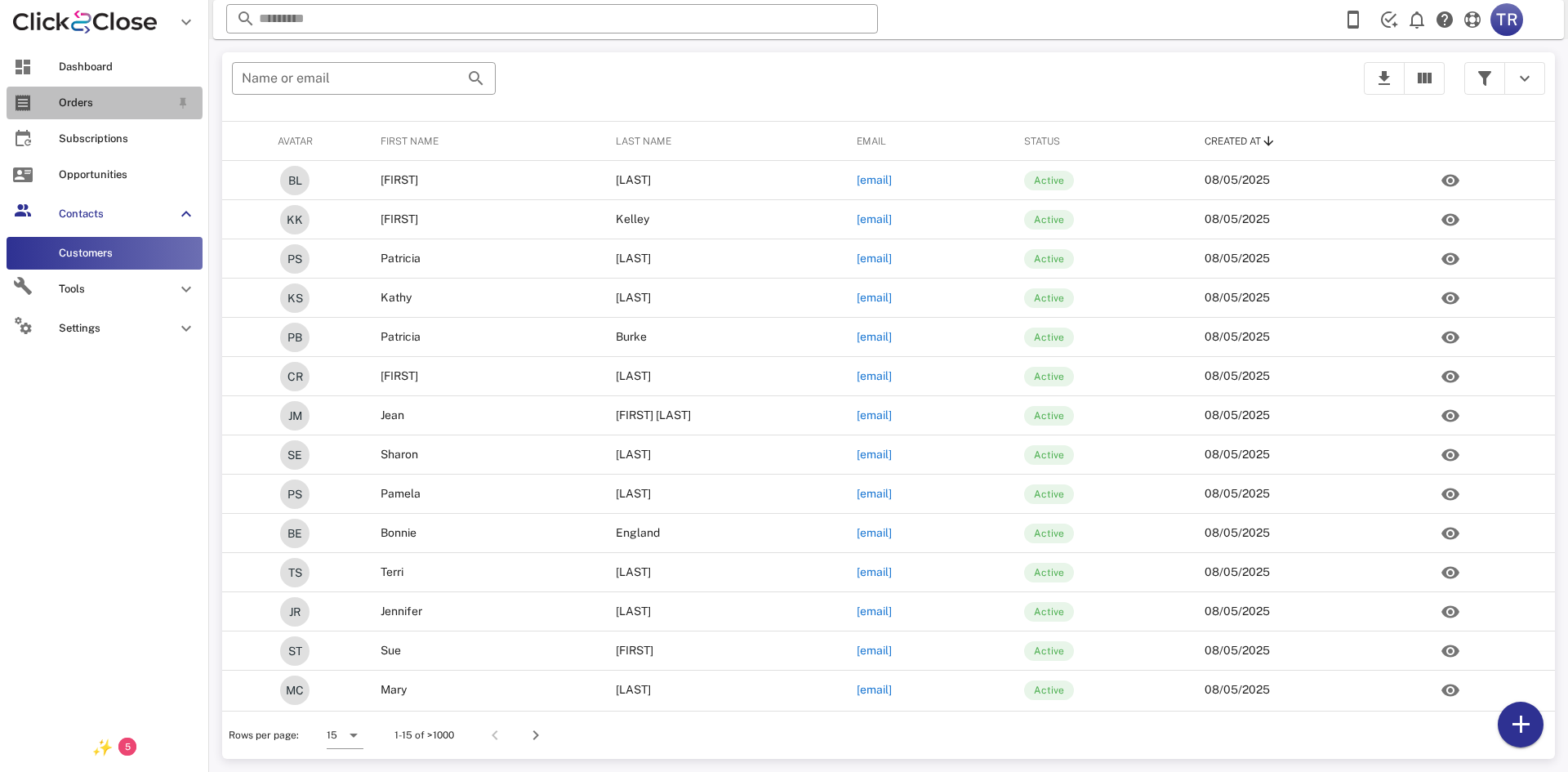 click on "Orders" at bounding box center (105, 103) 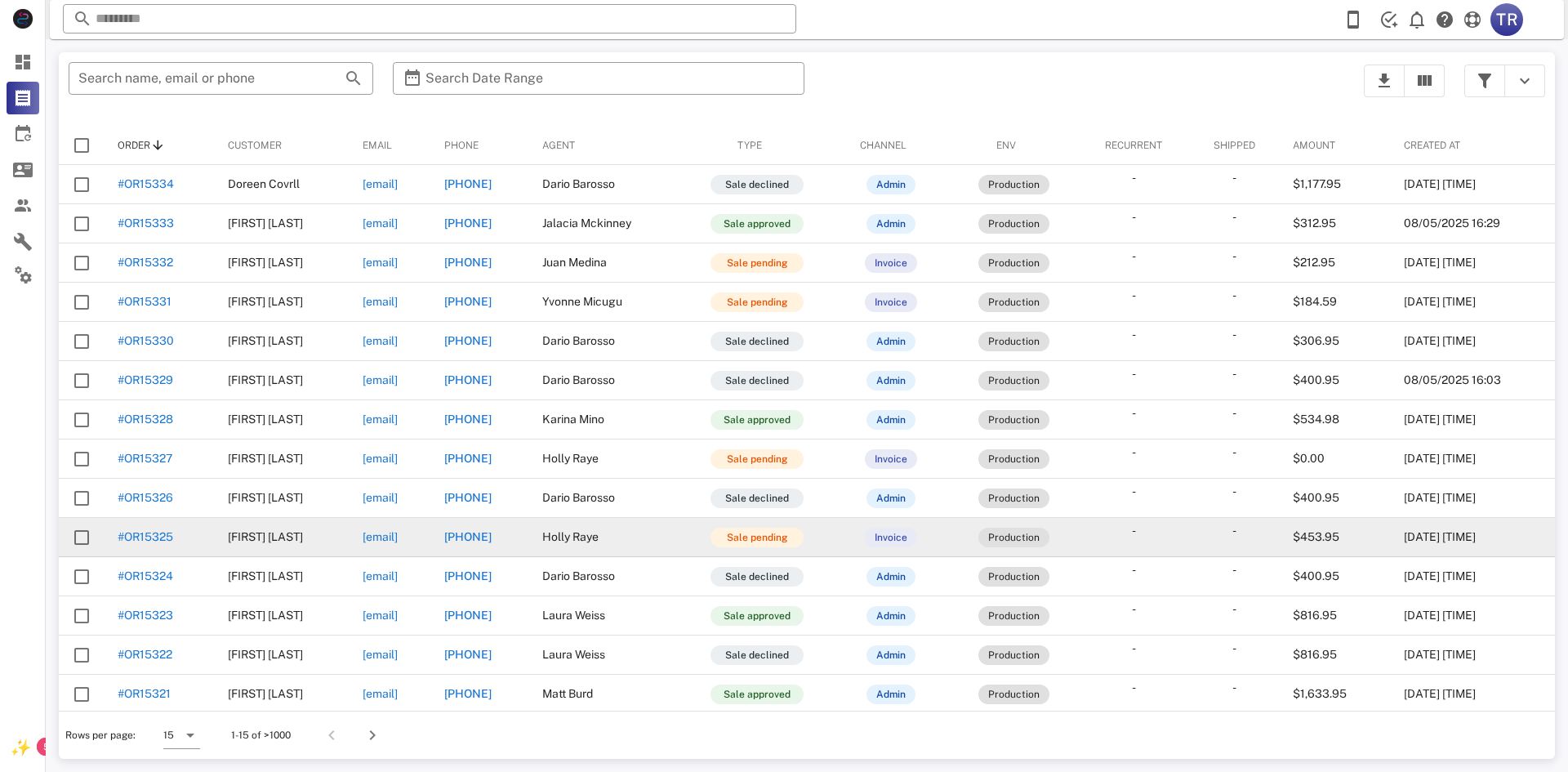 scroll, scrollTop: 44, scrollLeft: 0, axis: vertical 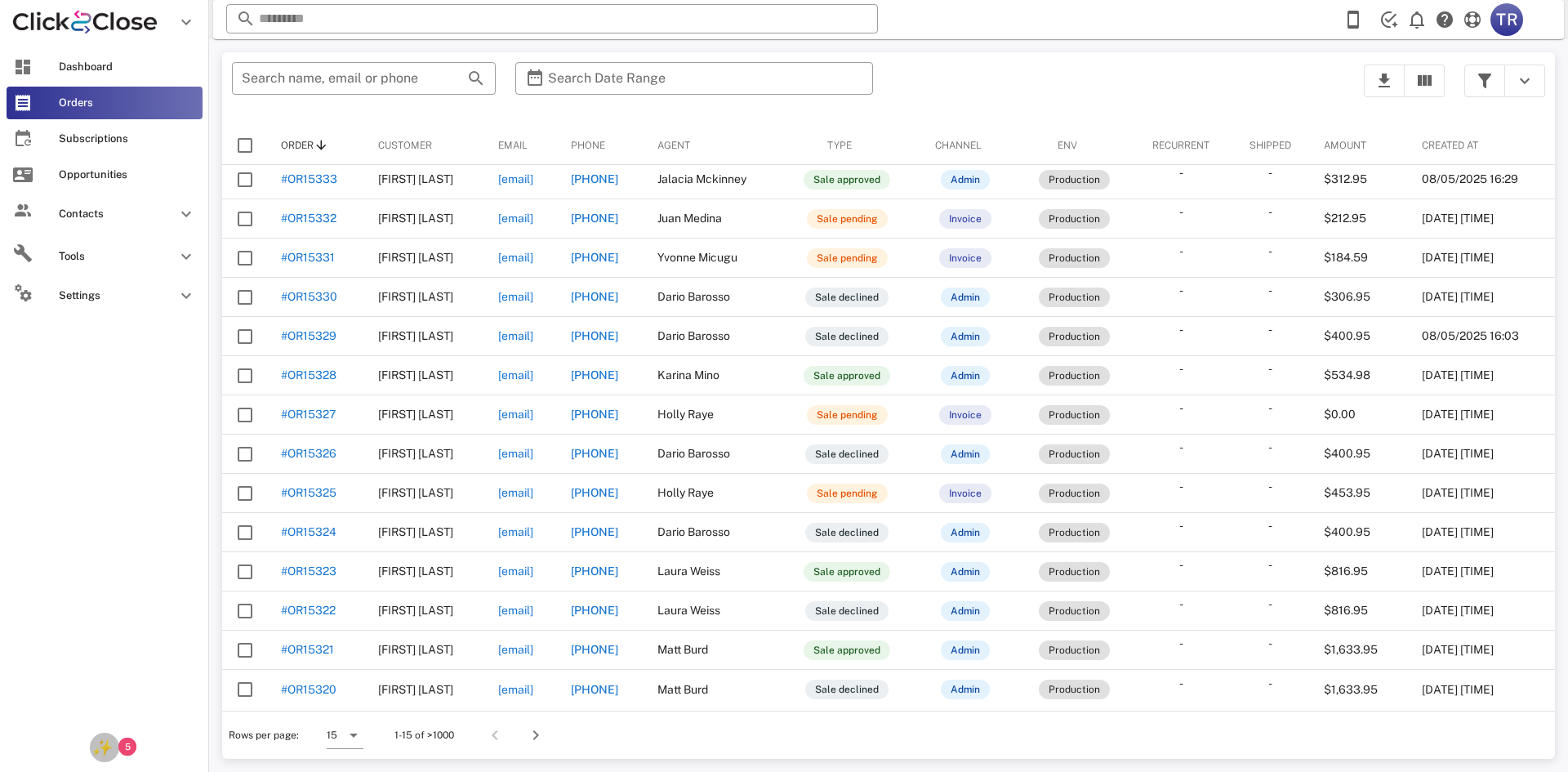 click on "✨" at bounding box center (101, 747) 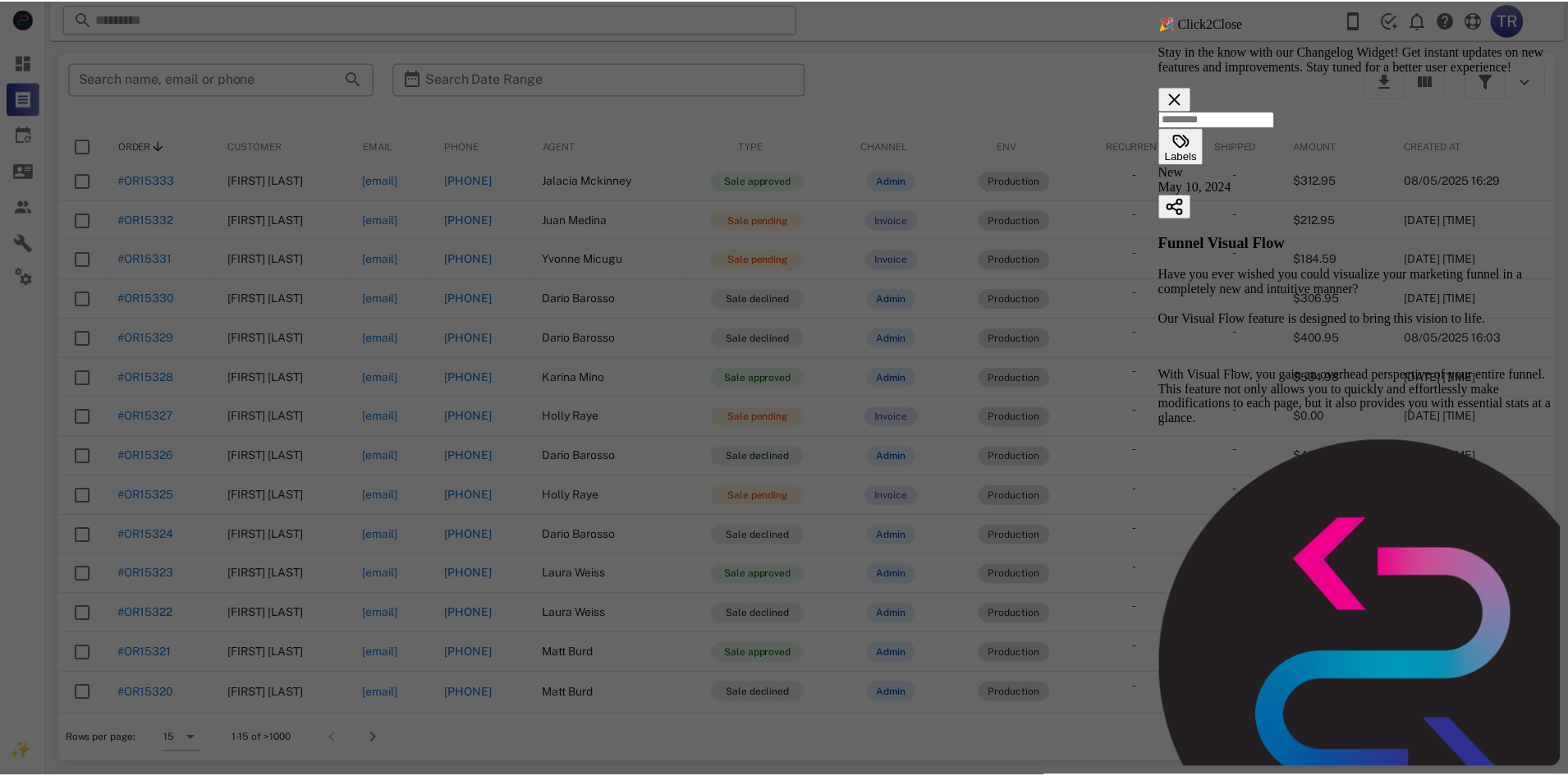 scroll, scrollTop: 0, scrollLeft: 0, axis: both 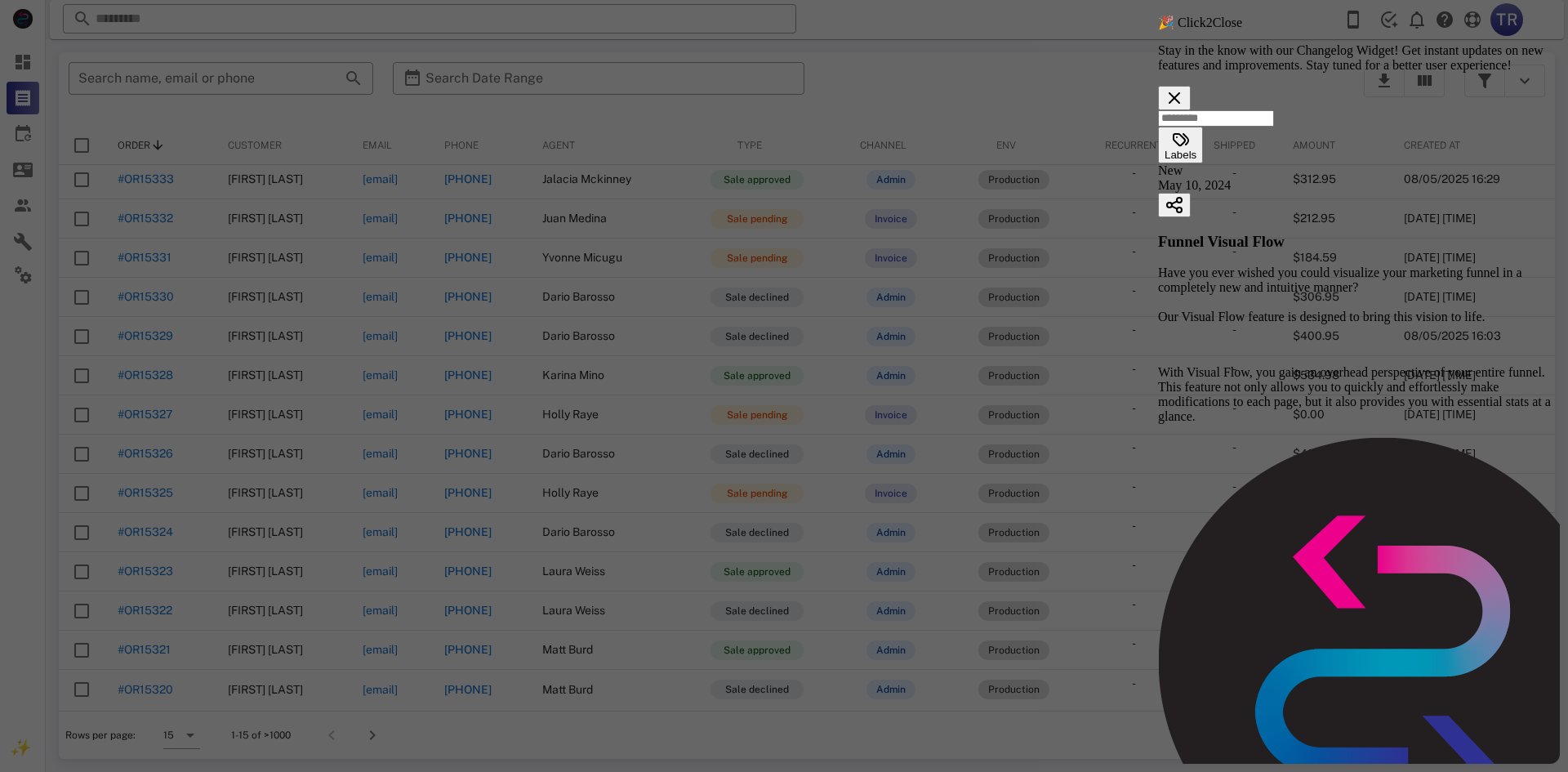 click 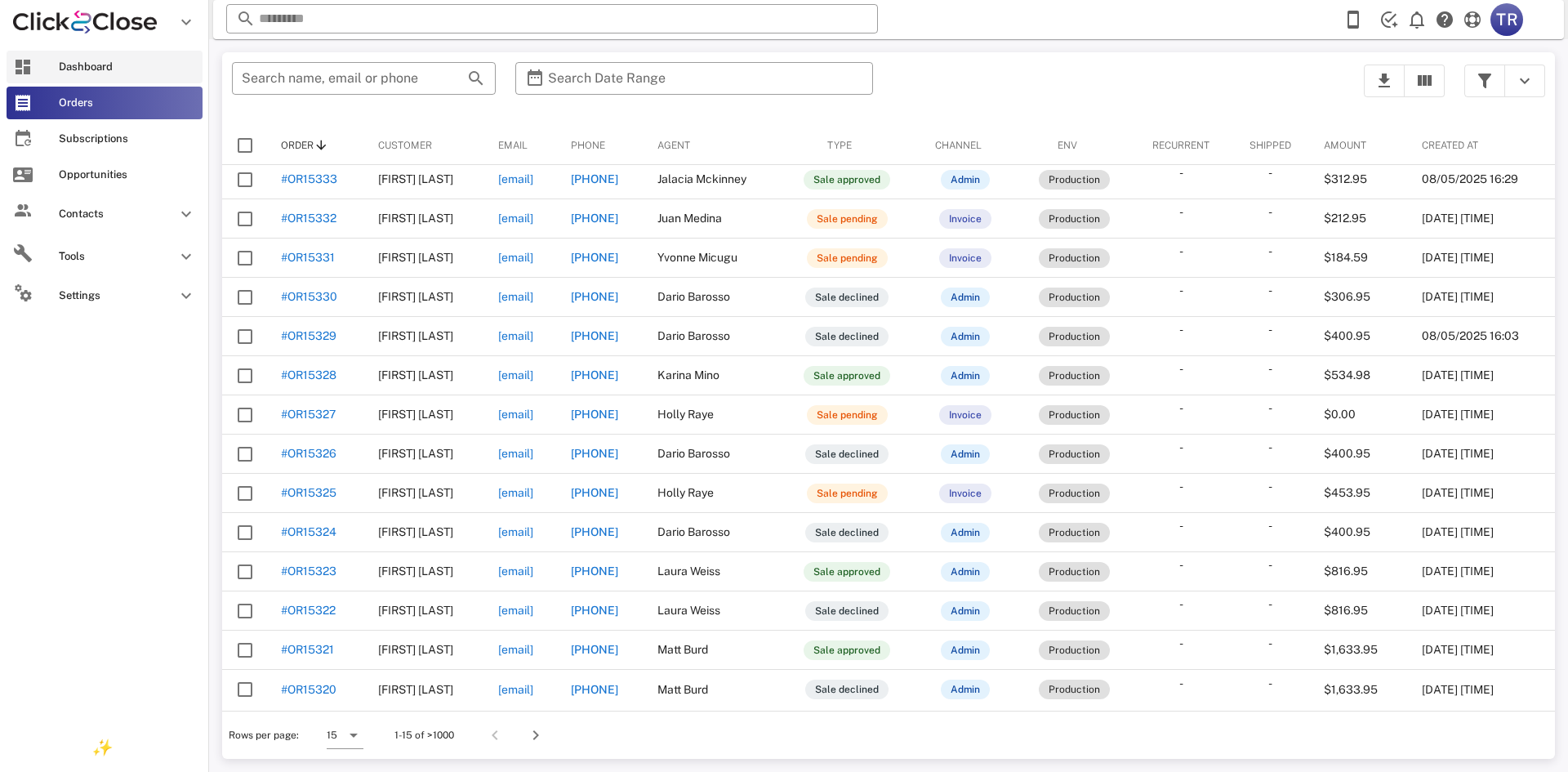 click at bounding box center (23, 67) 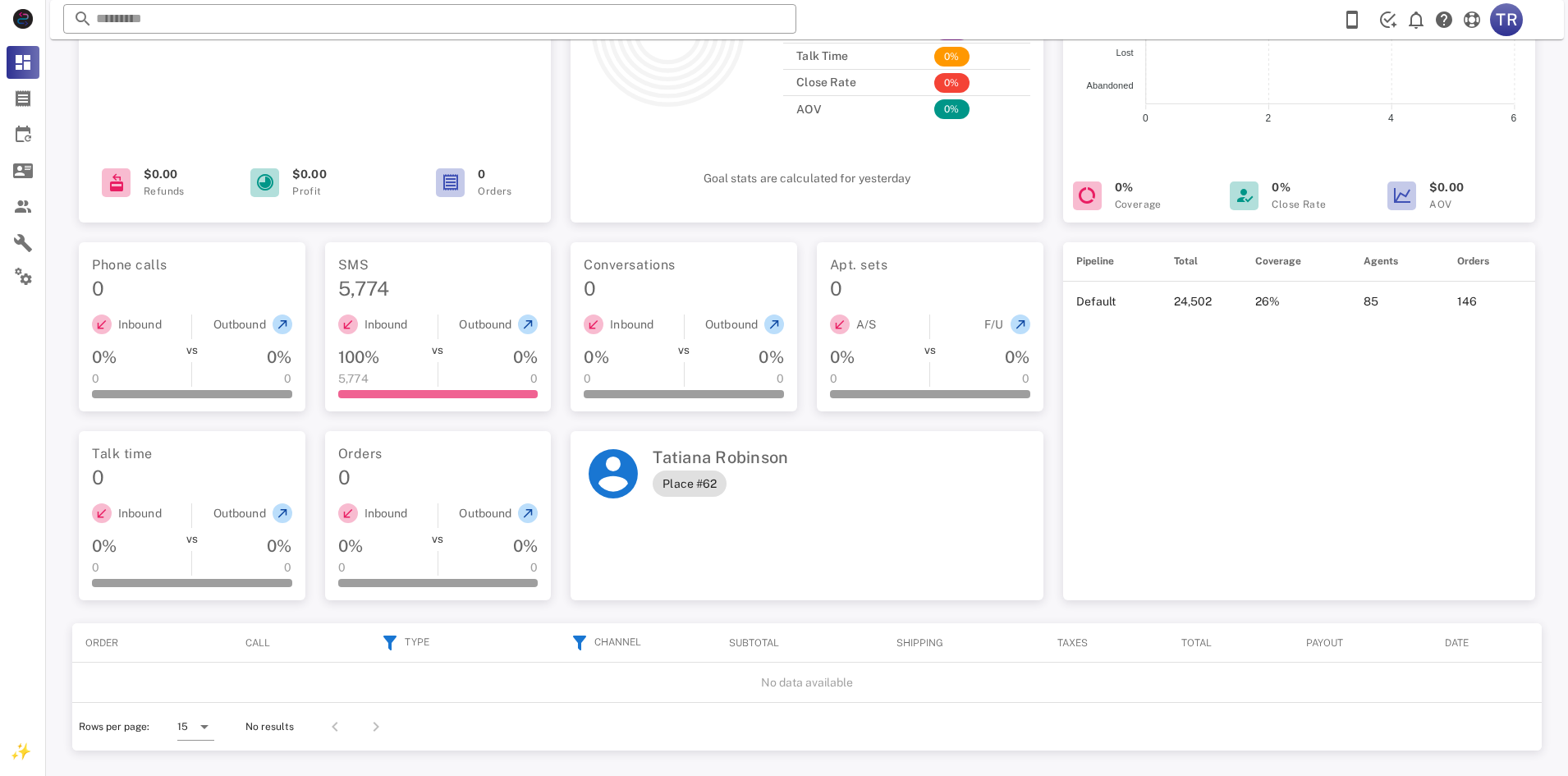 scroll, scrollTop: 253, scrollLeft: 0, axis: vertical 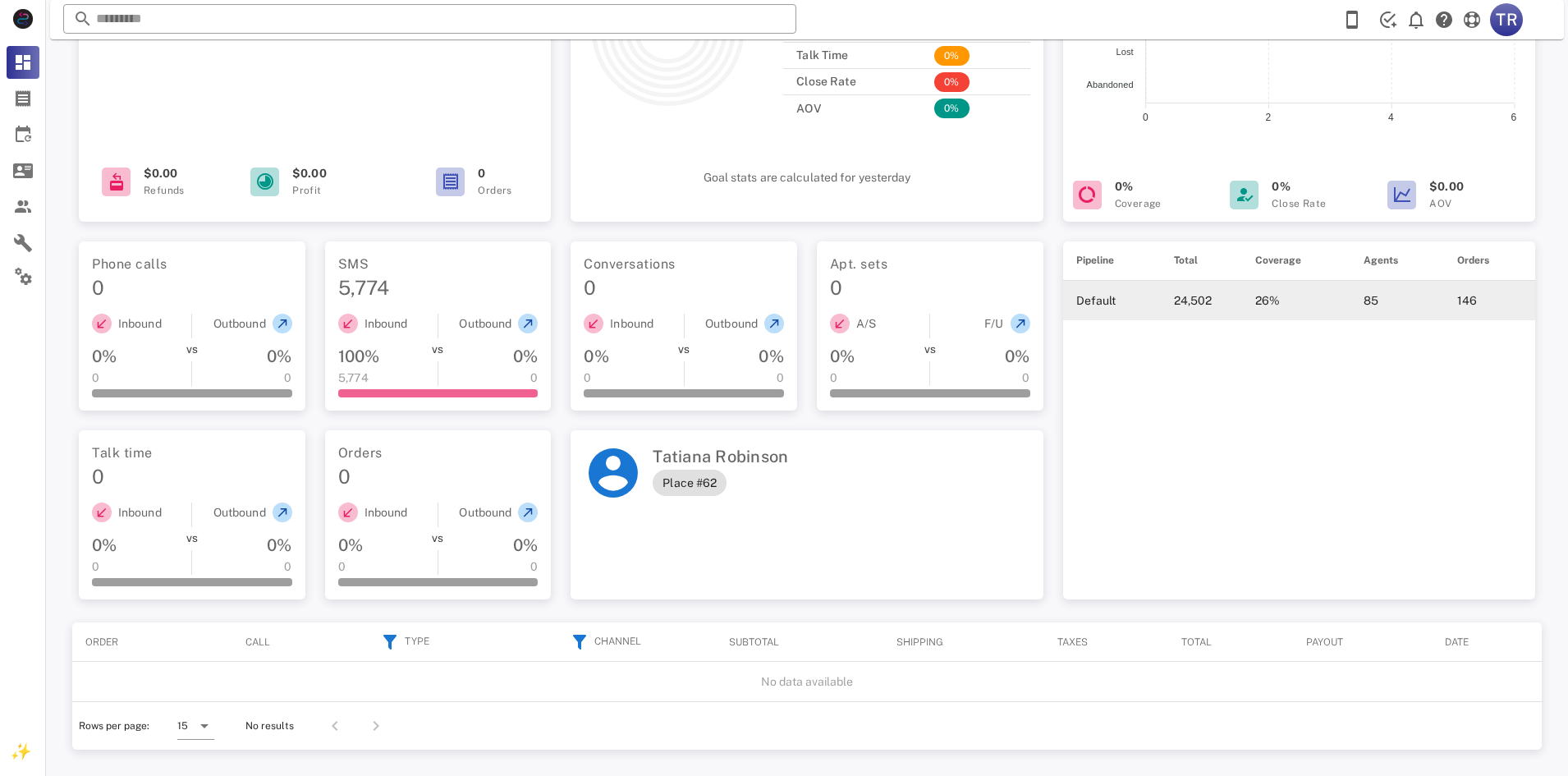 click on "85" at bounding box center (1397, 301) 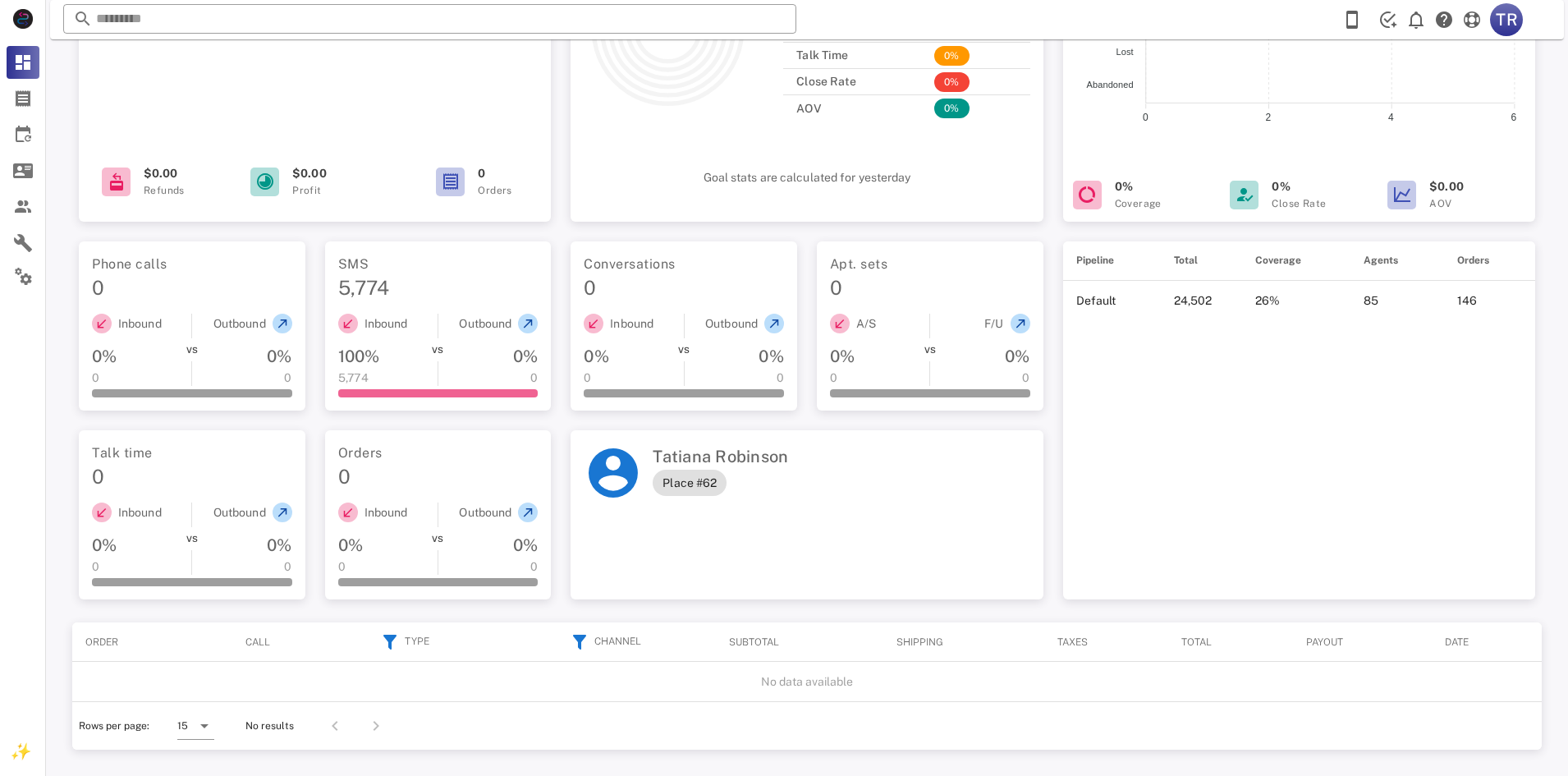 click on "Pipeline Total Coverage Agents Orders Default 24,502 26% 85 146" at bounding box center [1299, 420] 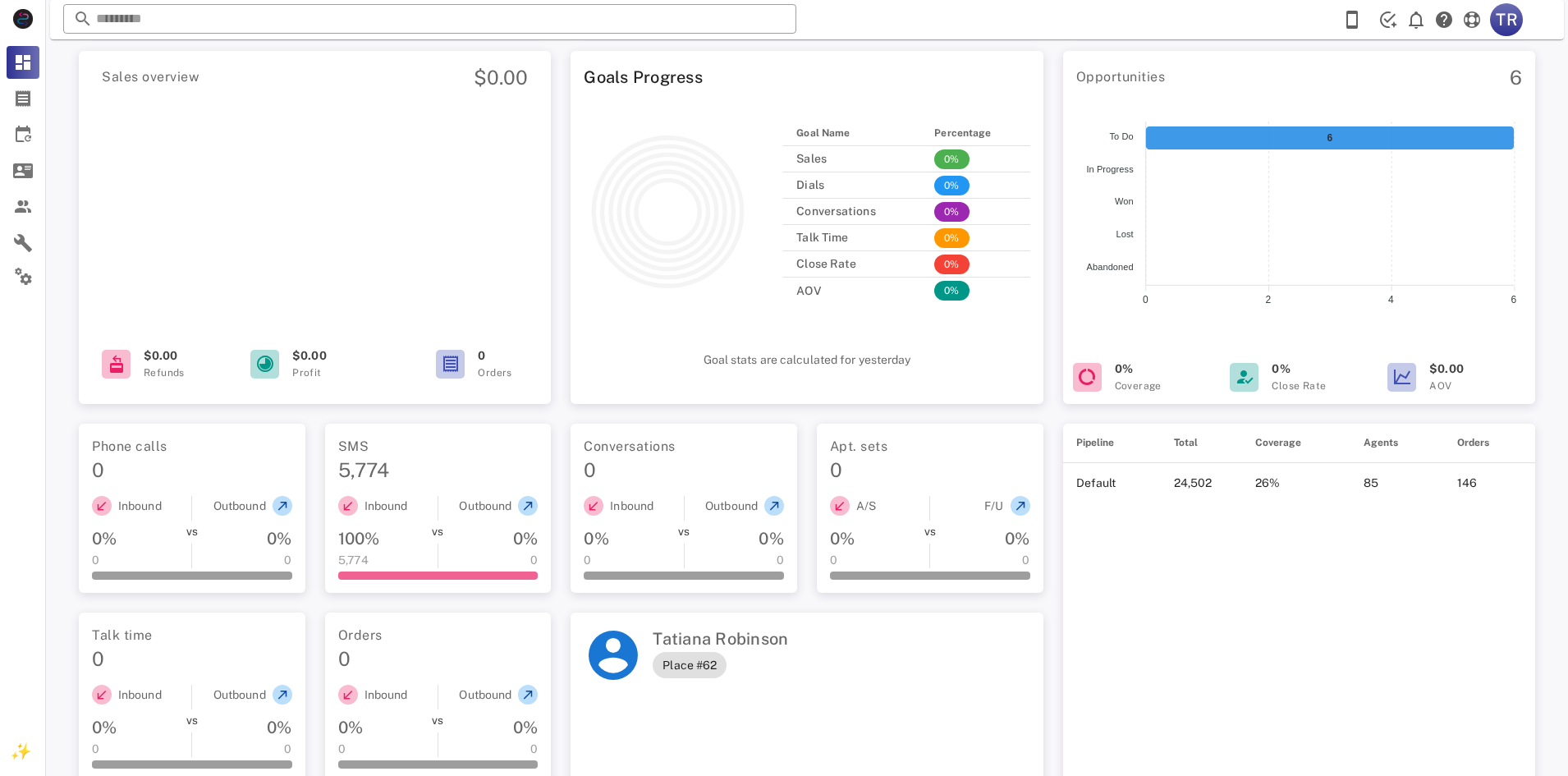scroll, scrollTop: 7, scrollLeft: 0, axis: vertical 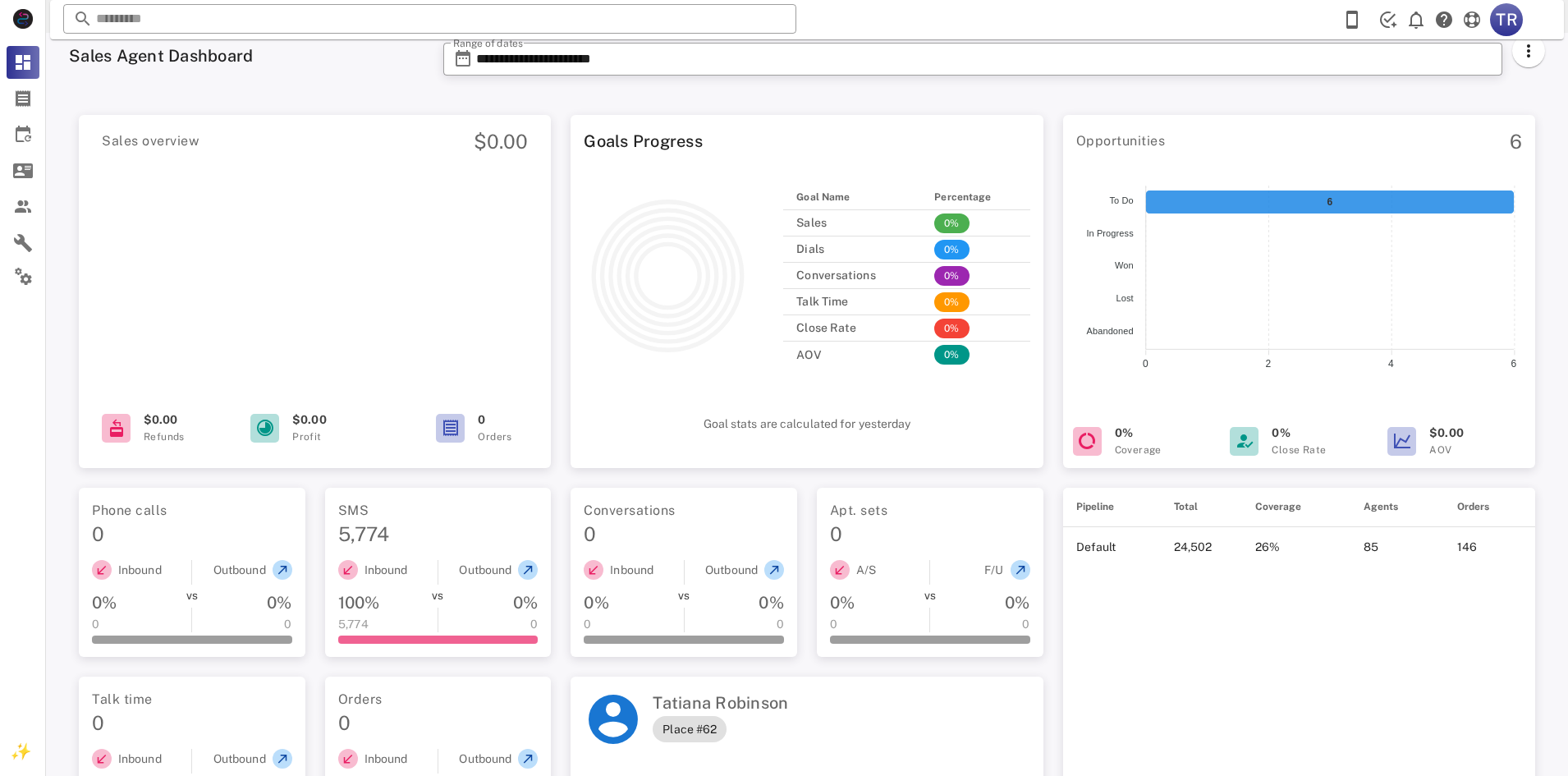 click 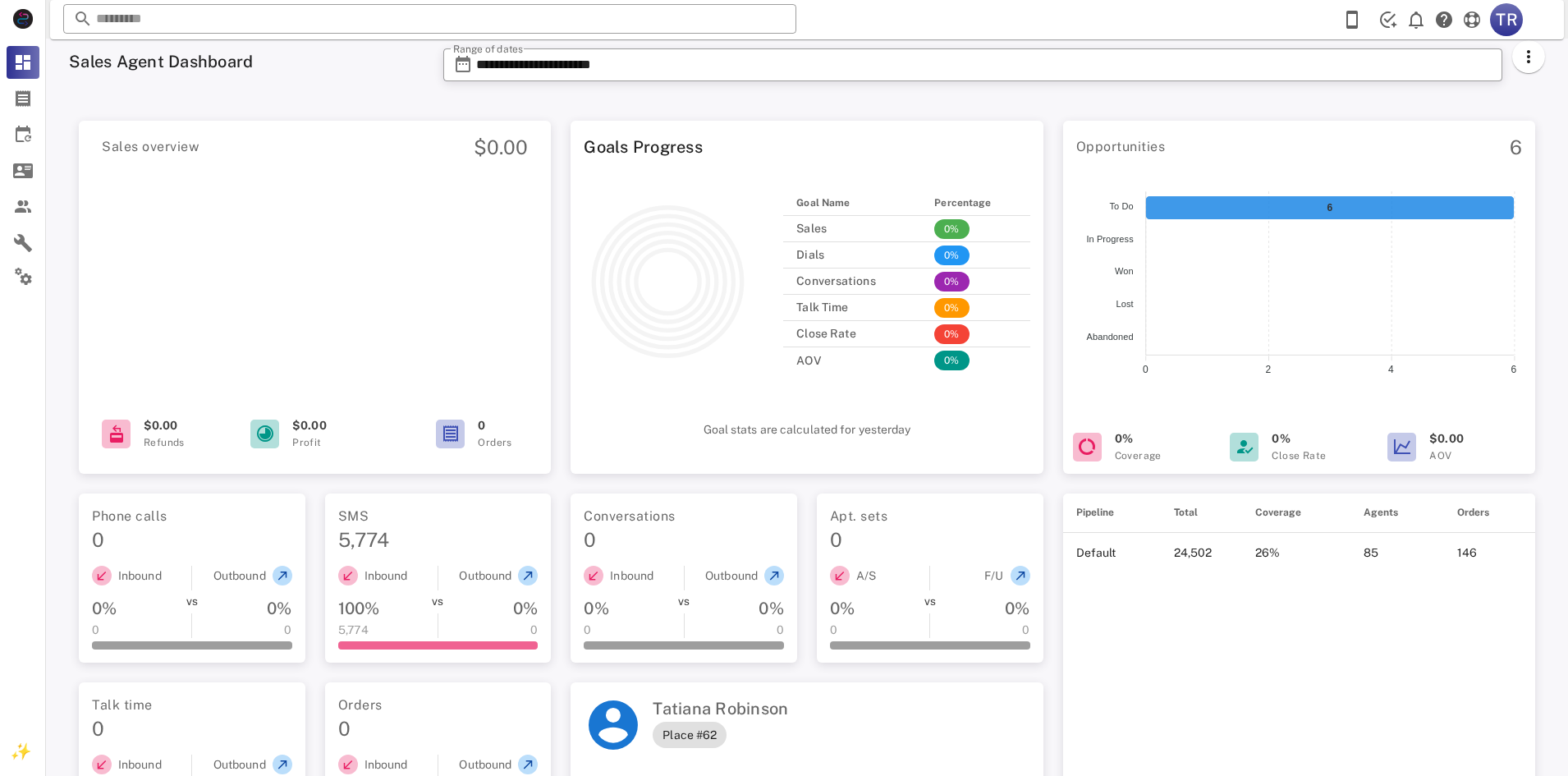 scroll, scrollTop: 0, scrollLeft: 0, axis: both 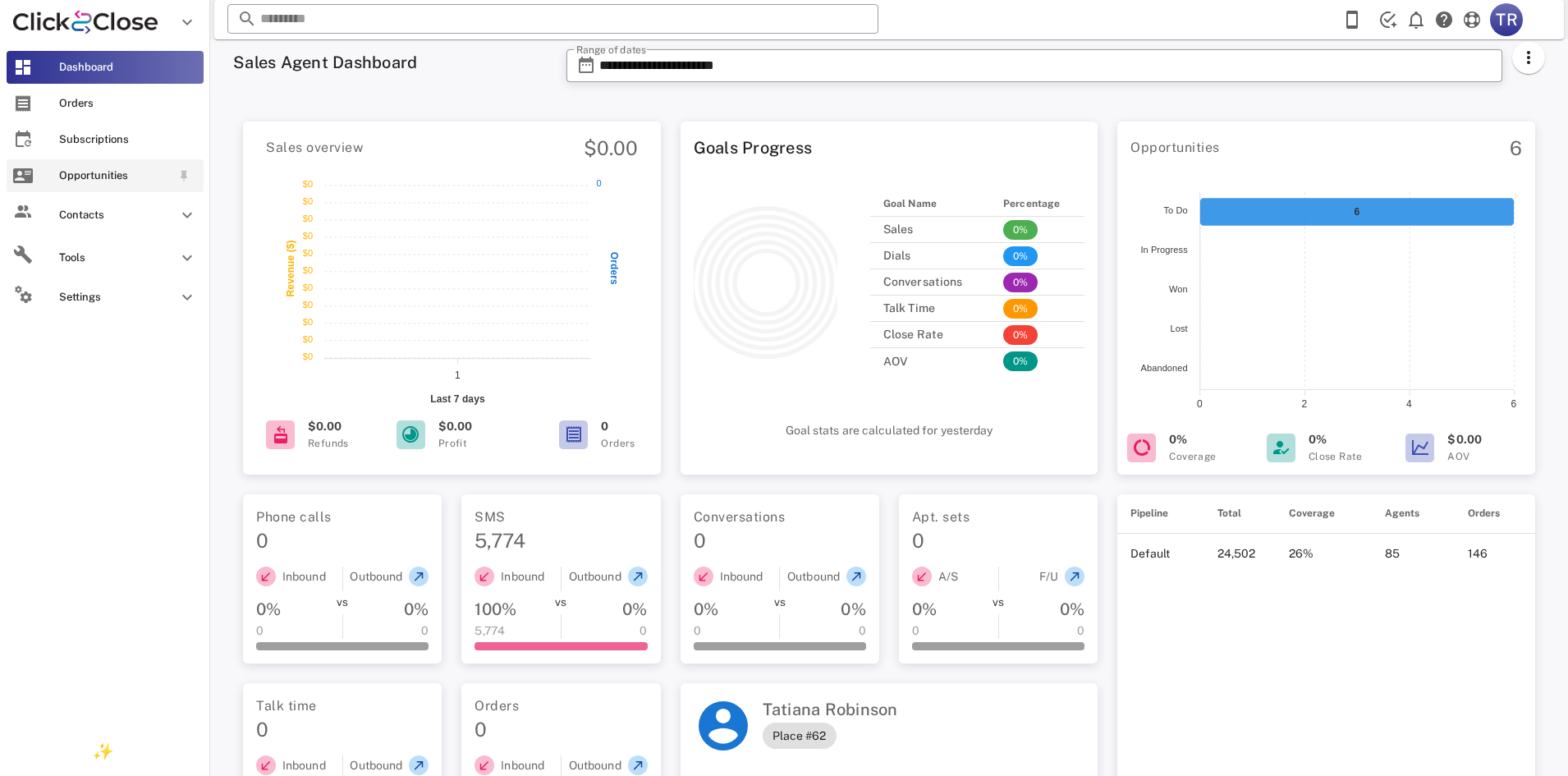click on "Opportunities" at bounding box center (115, 176) 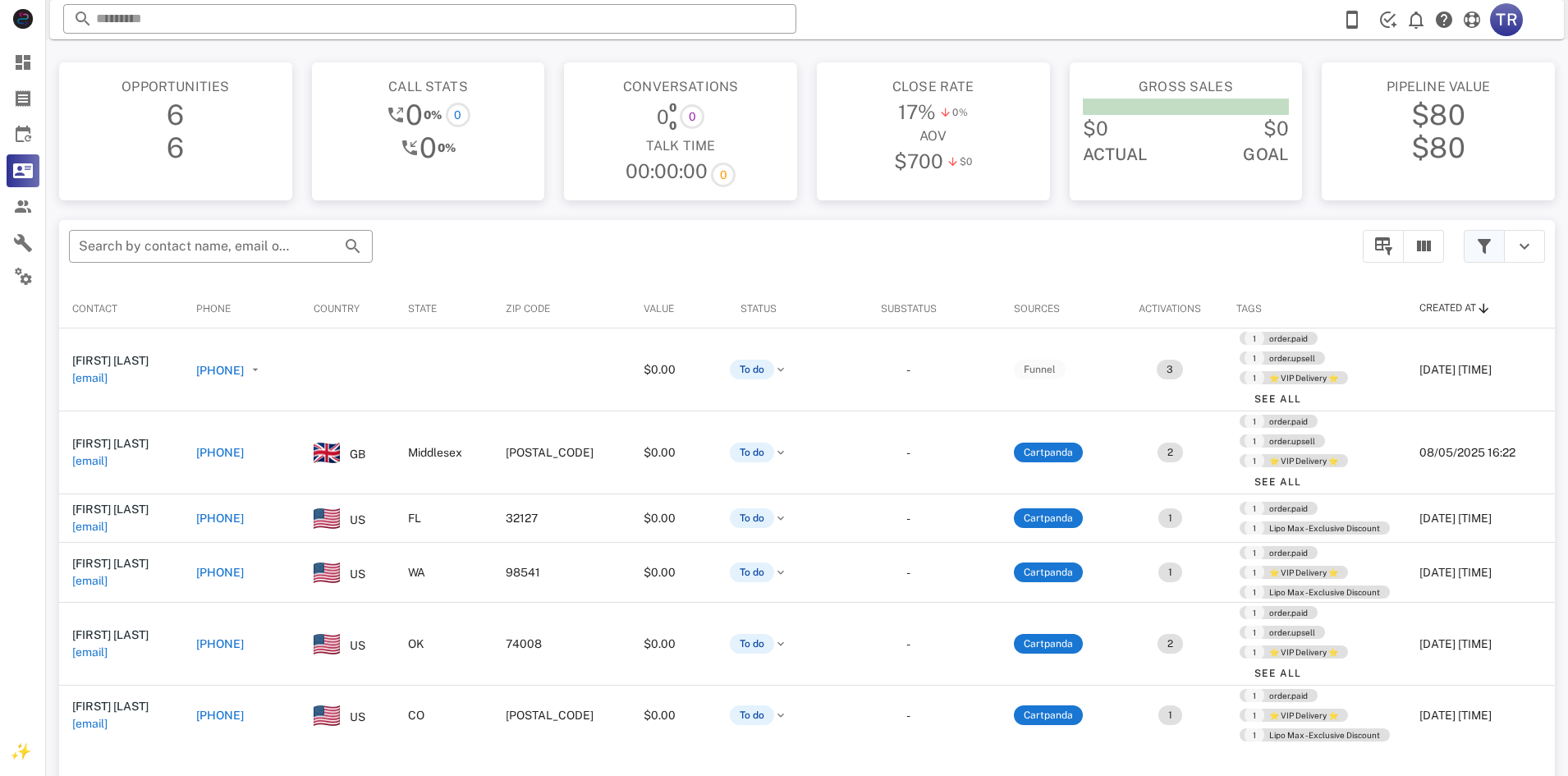 click at bounding box center (1484, 246) 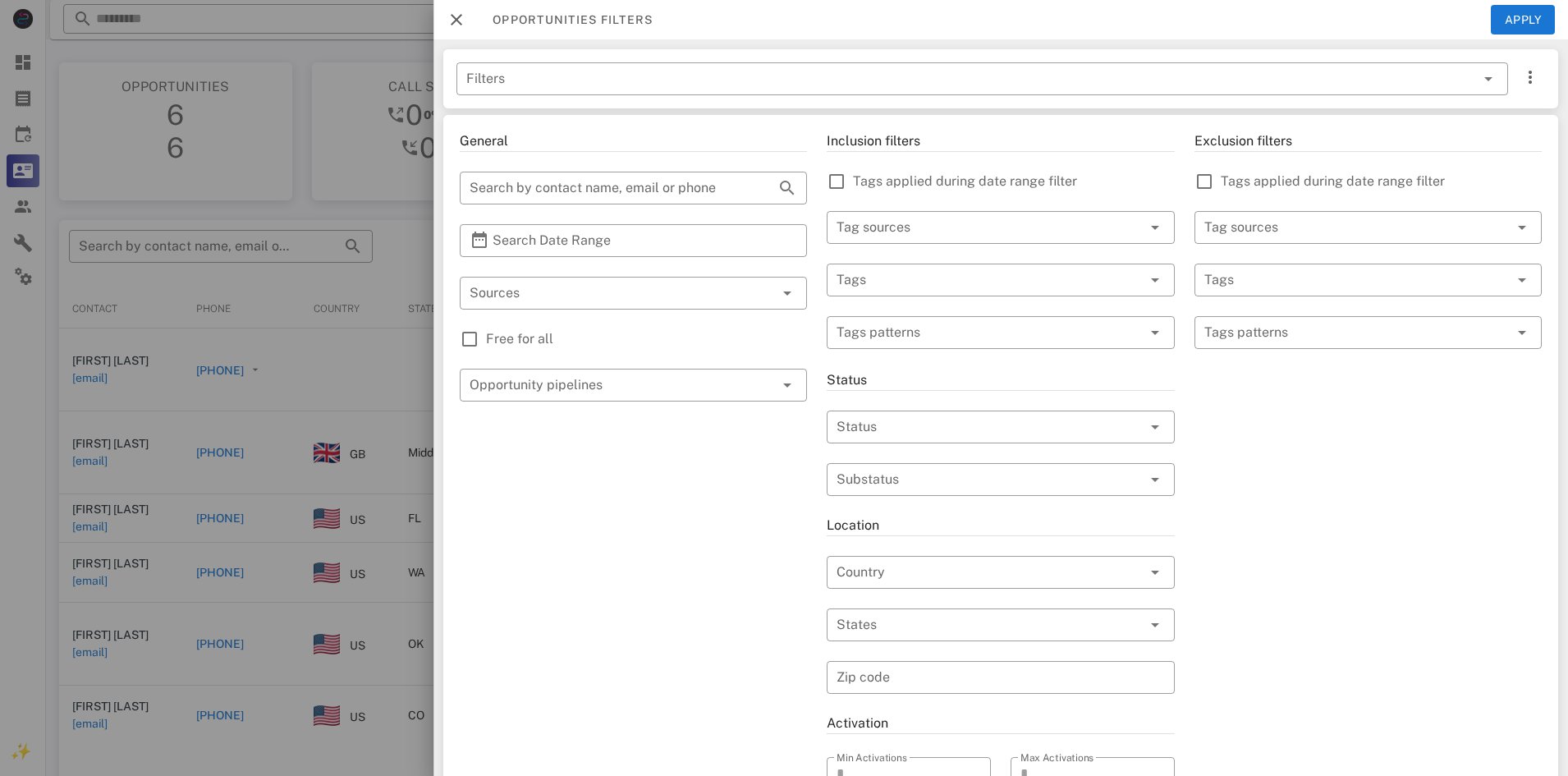 click on "Exclusion filters Tags applied during date range filter ​ Tag sources ​ Tags ​ Tags patterns" at bounding box center (1368, 582) 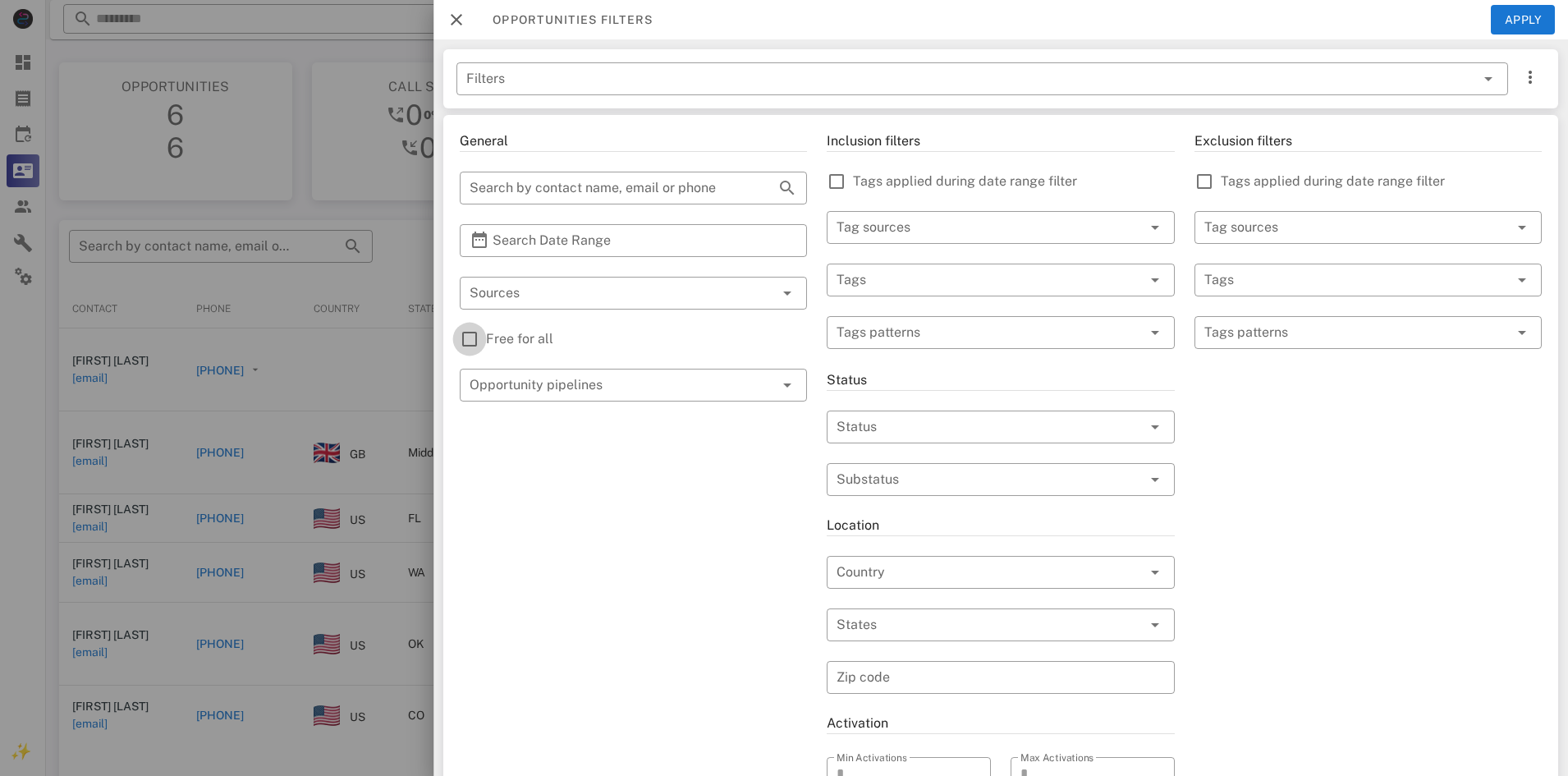 click at bounding box center (470, 339) 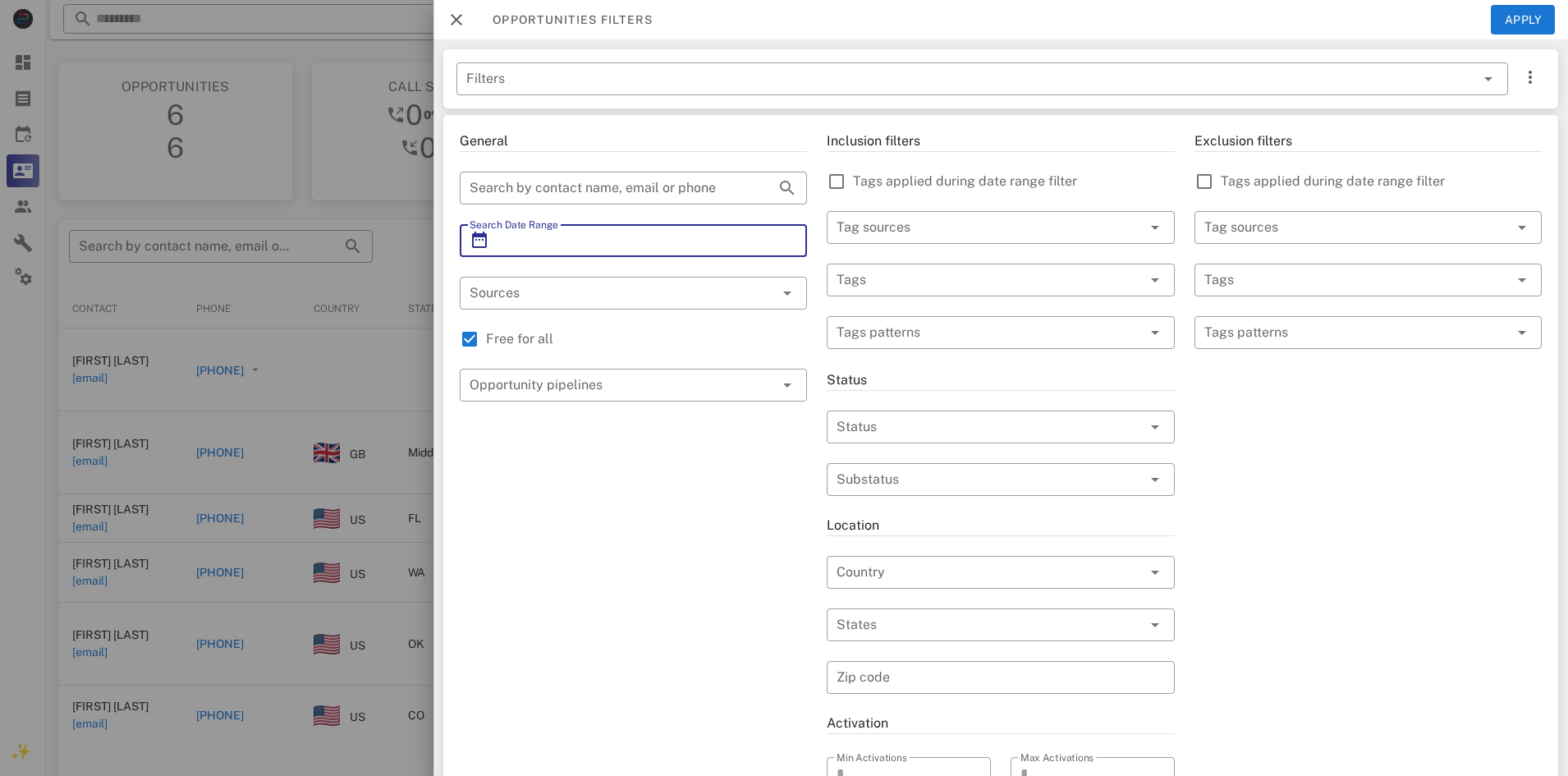 click on "Search Date Range" at bounding box center (633, 241) 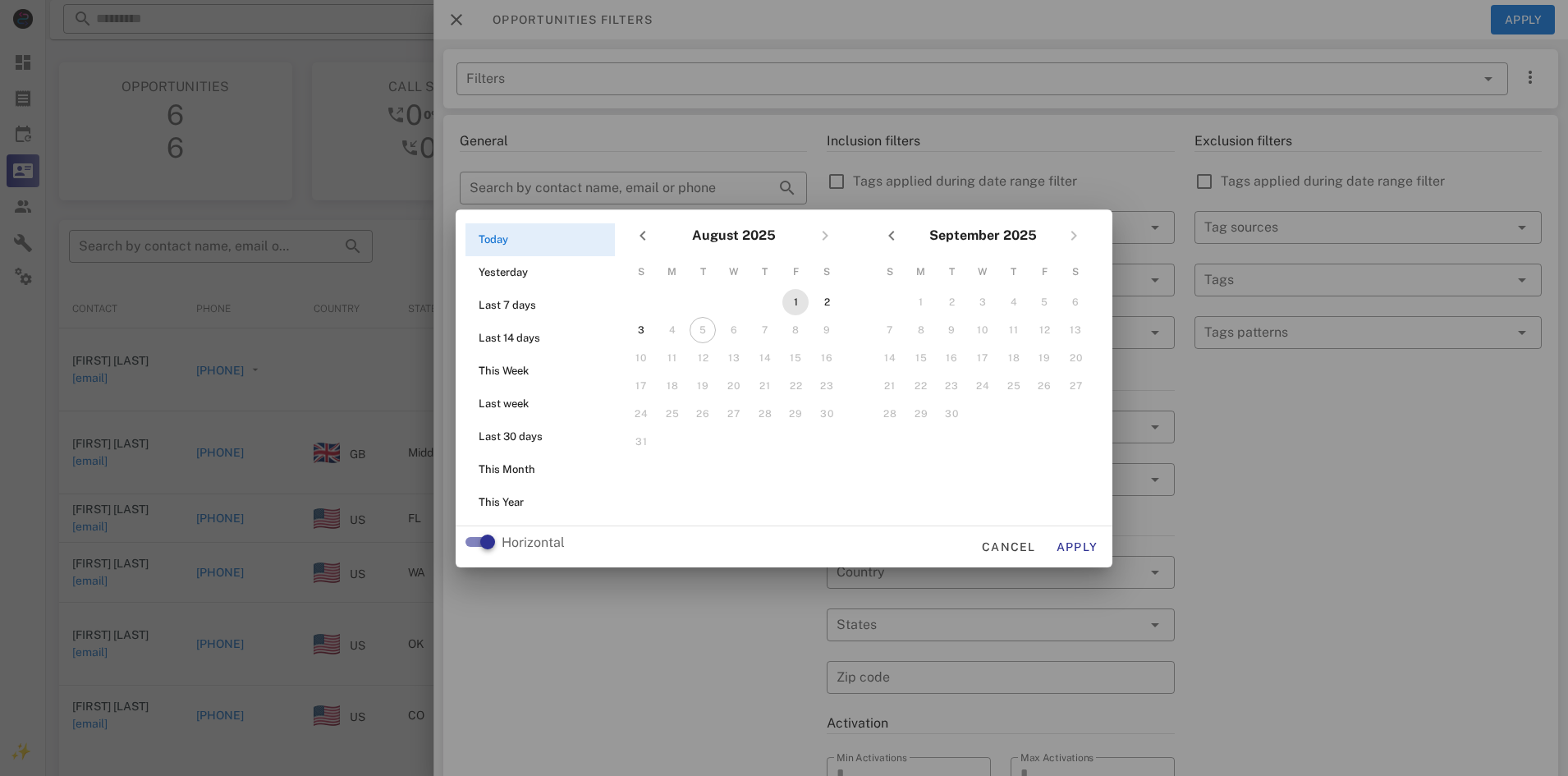 click on "1" at bounding box center [795, 302] 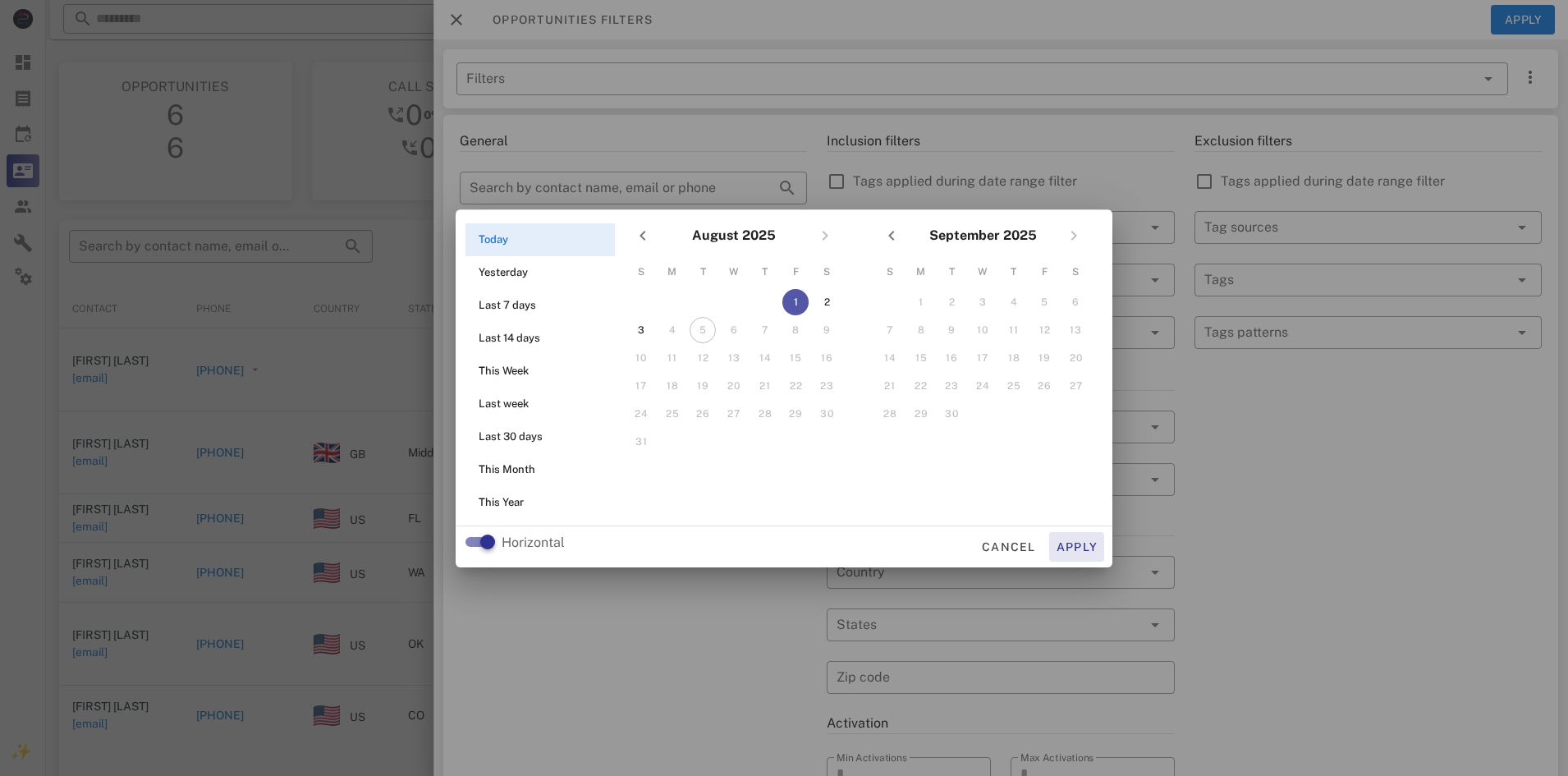click on "Apply" at bounding box center [1077, 547] 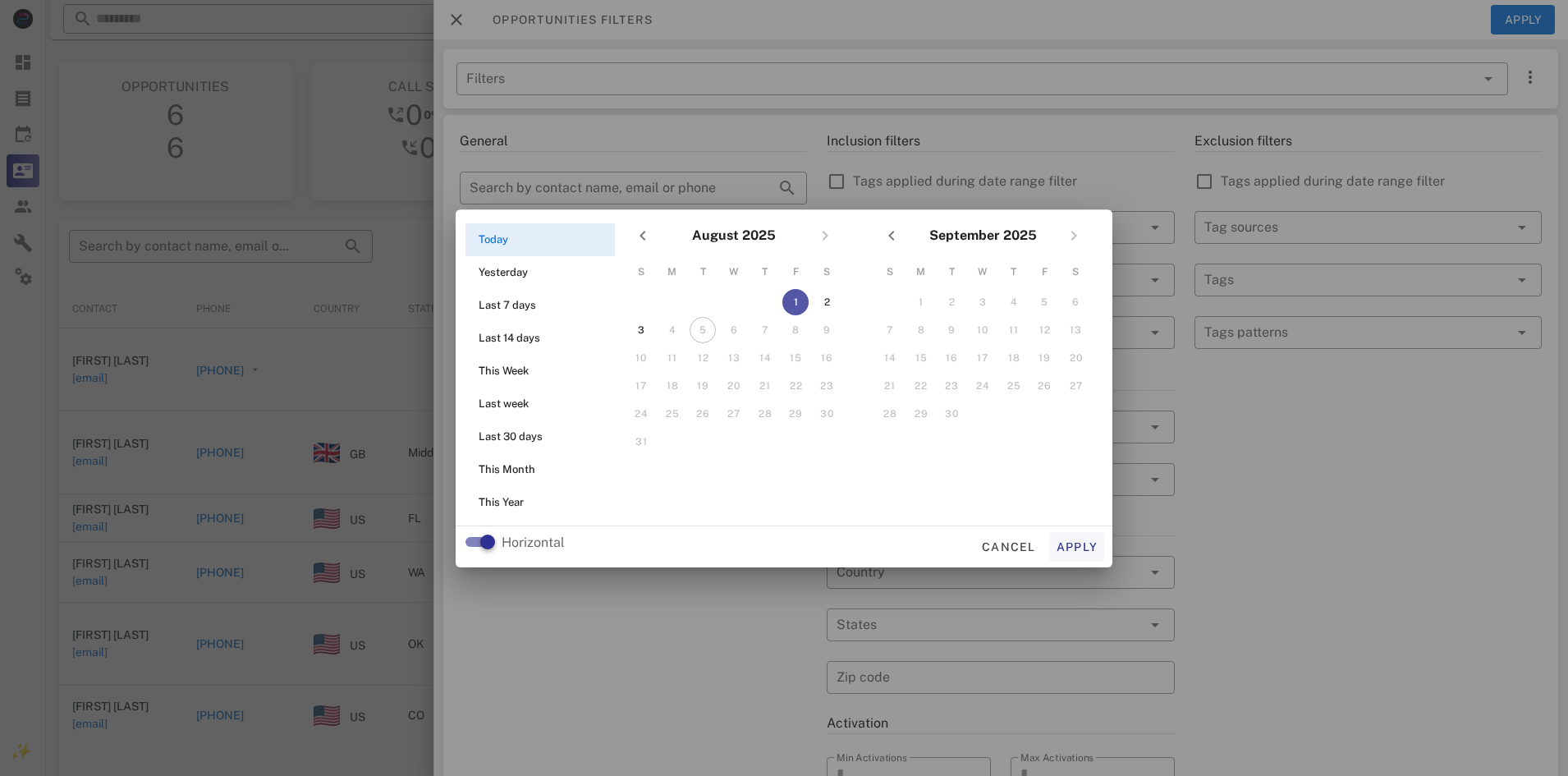 type on "**********" 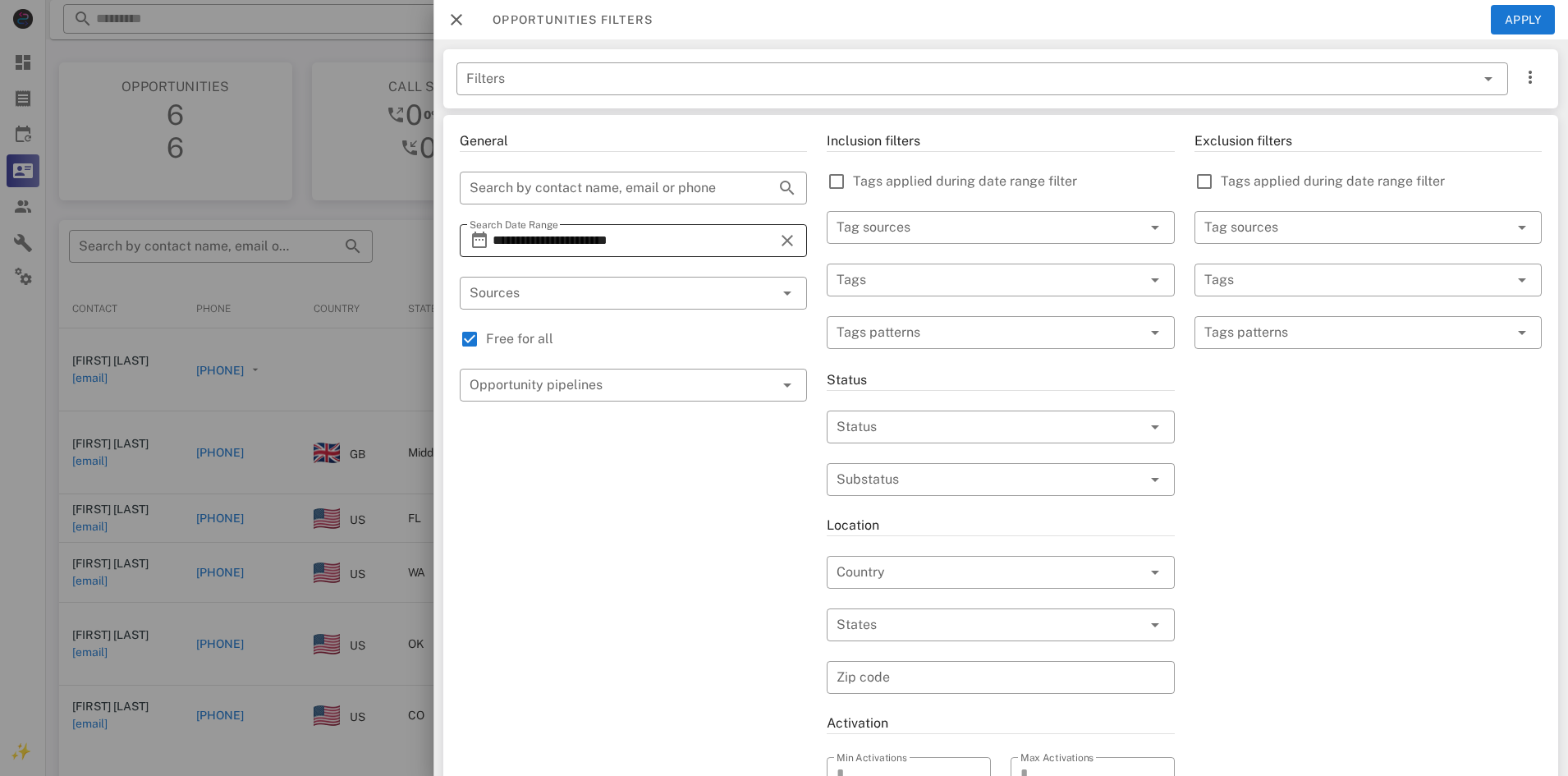 click at bounding box center [787, 241] 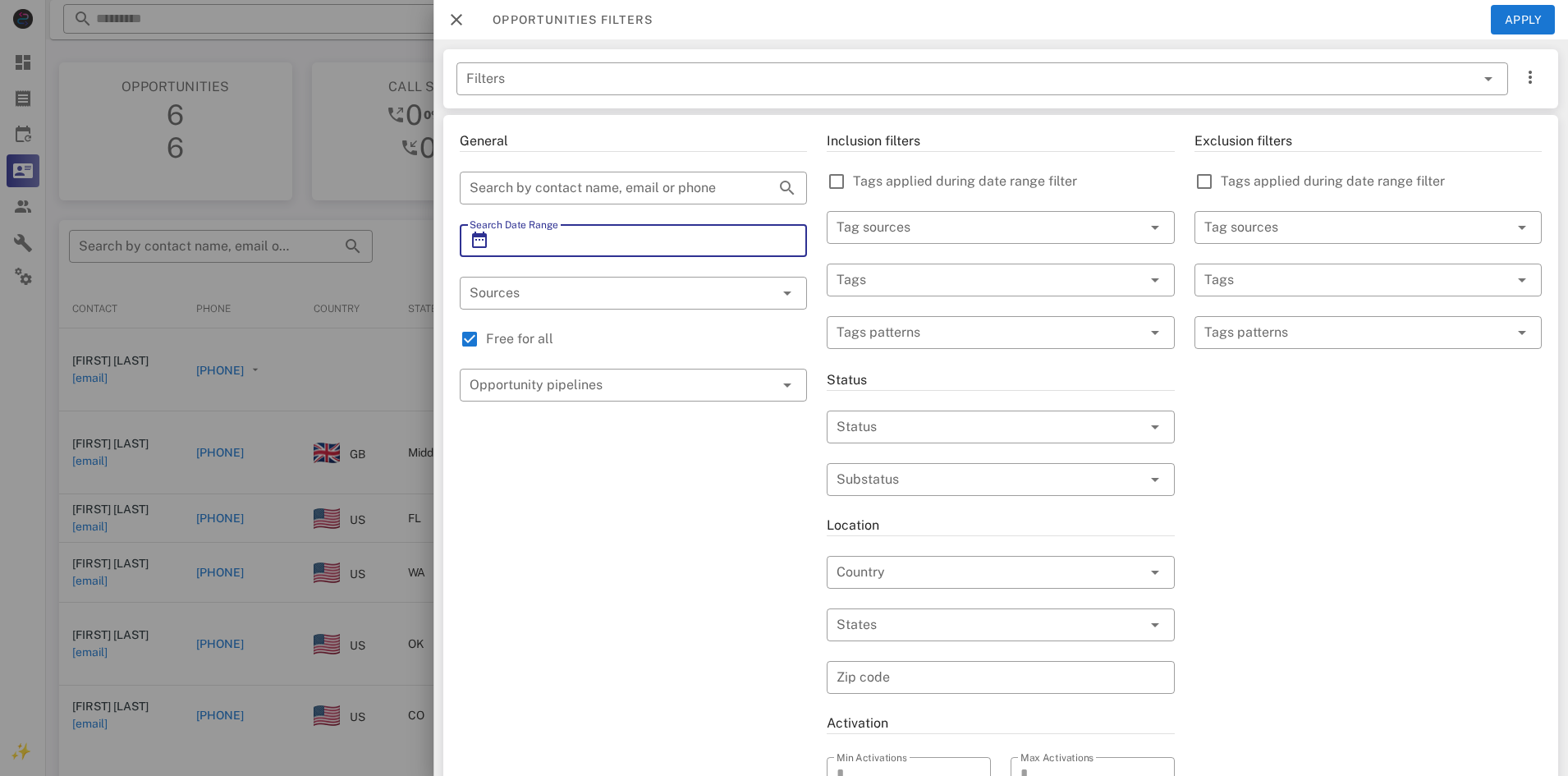 click on "Search Date Range" at bounding box center [633, 241] 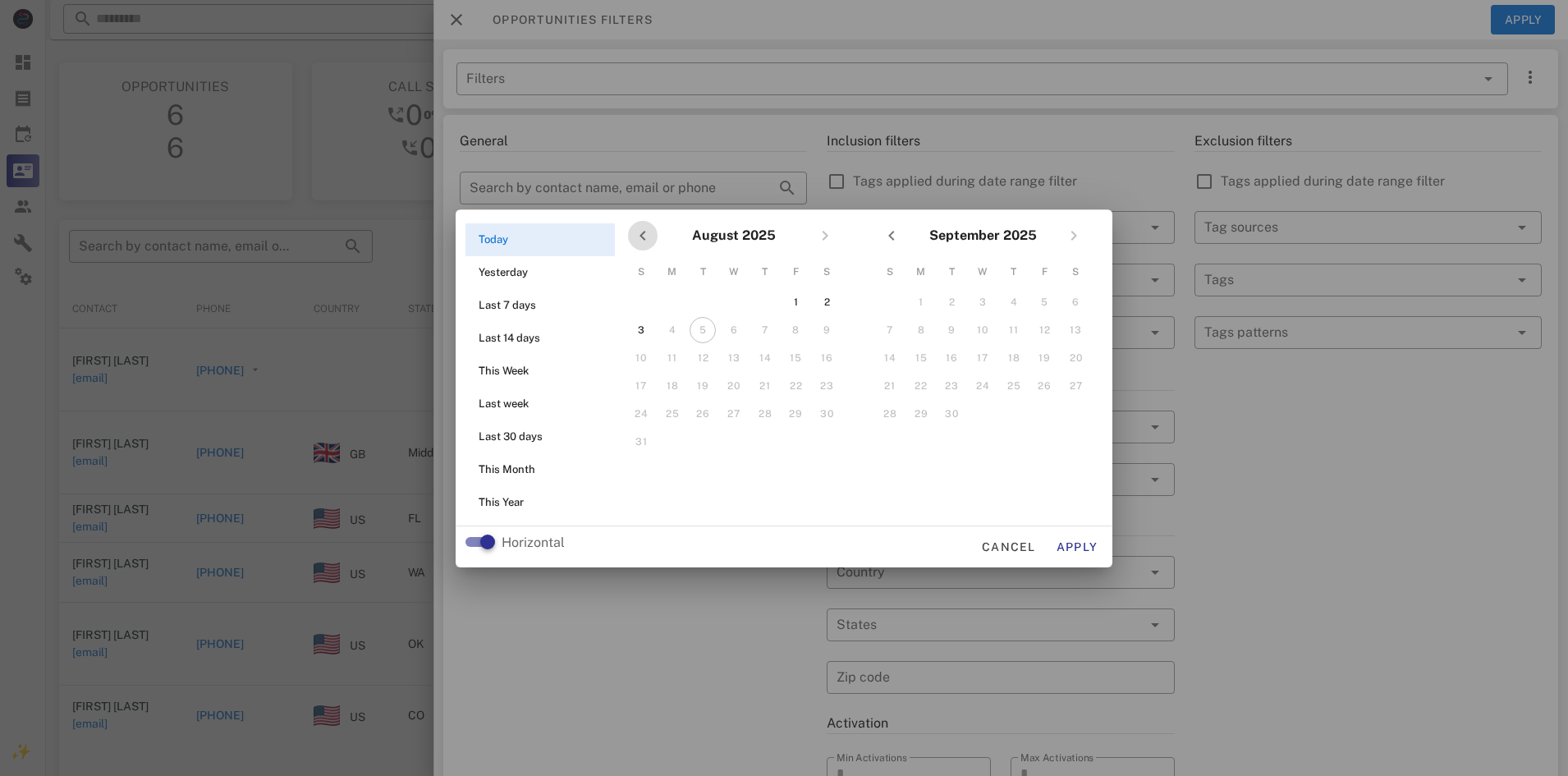 click at bounding box center [643, 236] 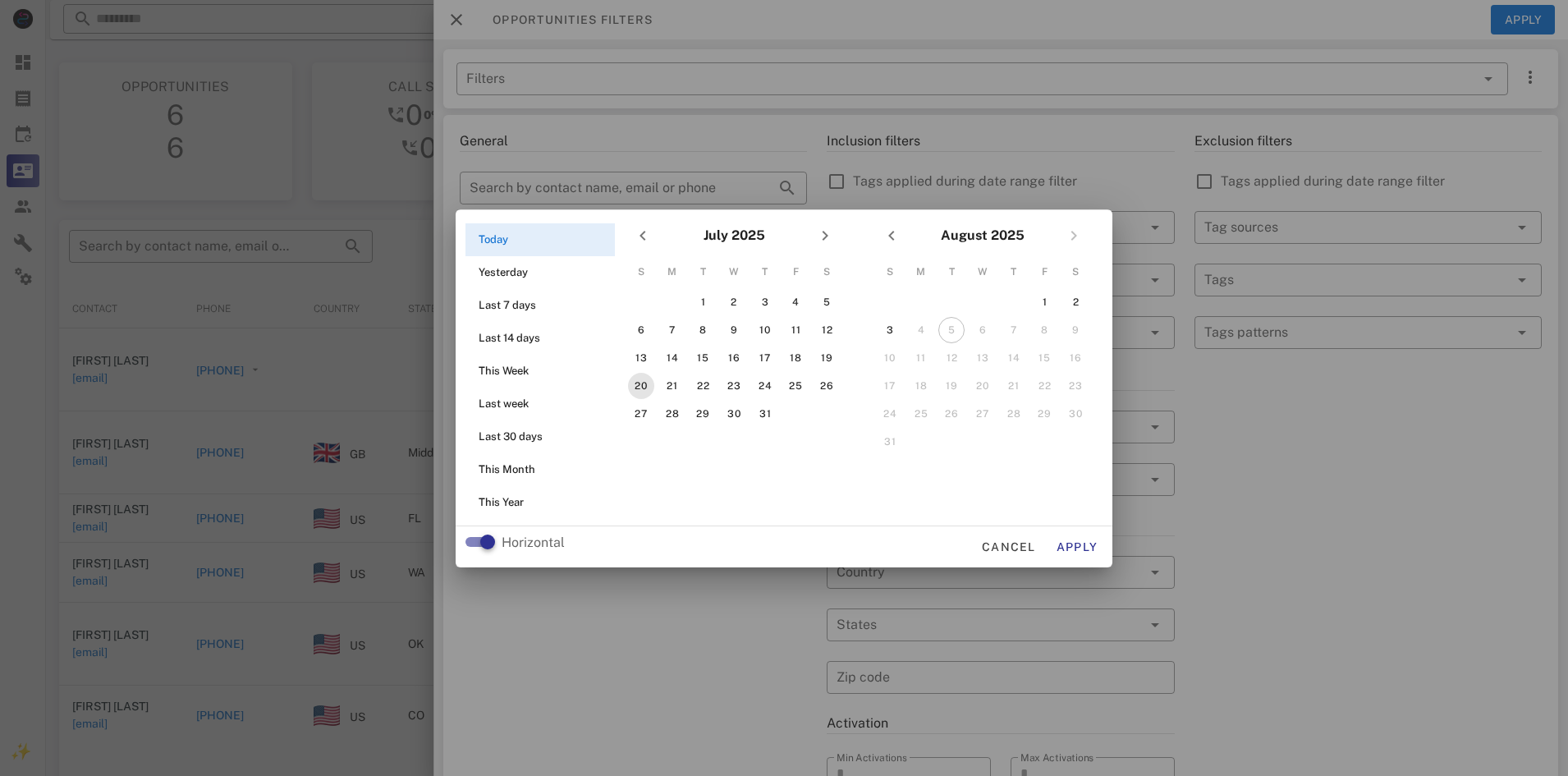 click on "20" at bounding box center [641, 386] 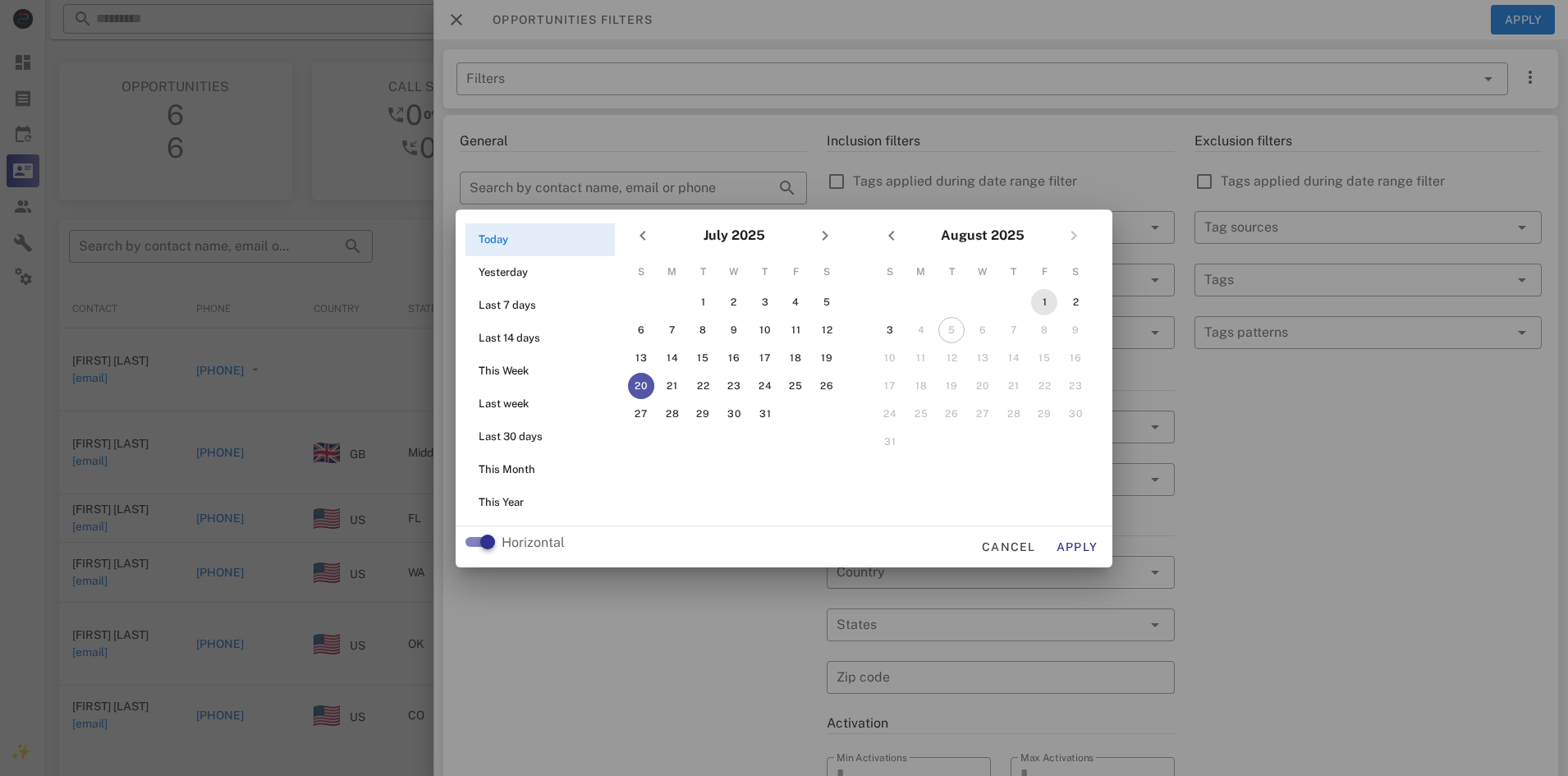 drag, startPoint x: 1047, startPoint y: 303, endPoint x: 1046, endPoint y: 342, distance: 39.012818 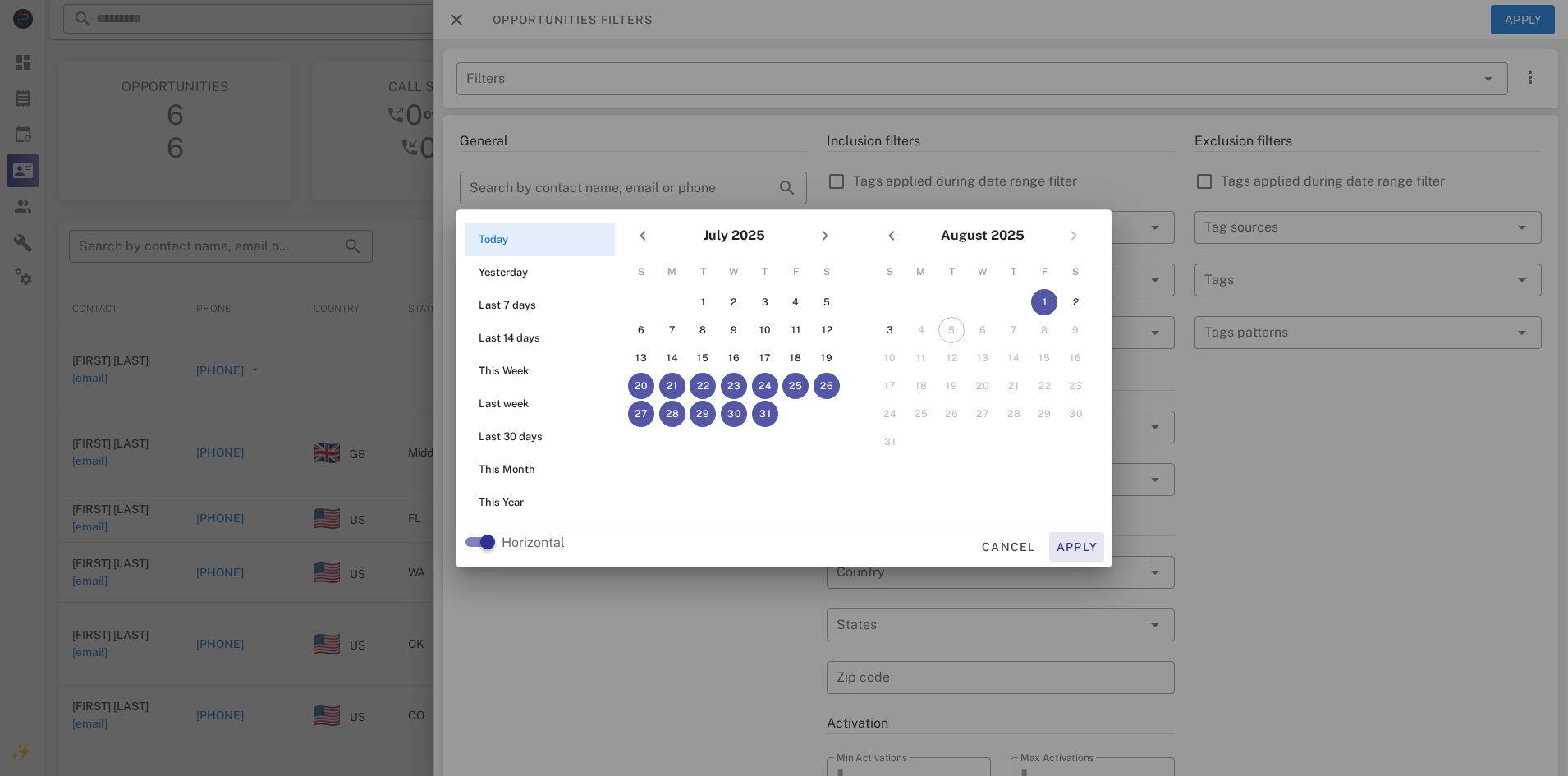 click on "Apply" at bounding box center (1077, 547) 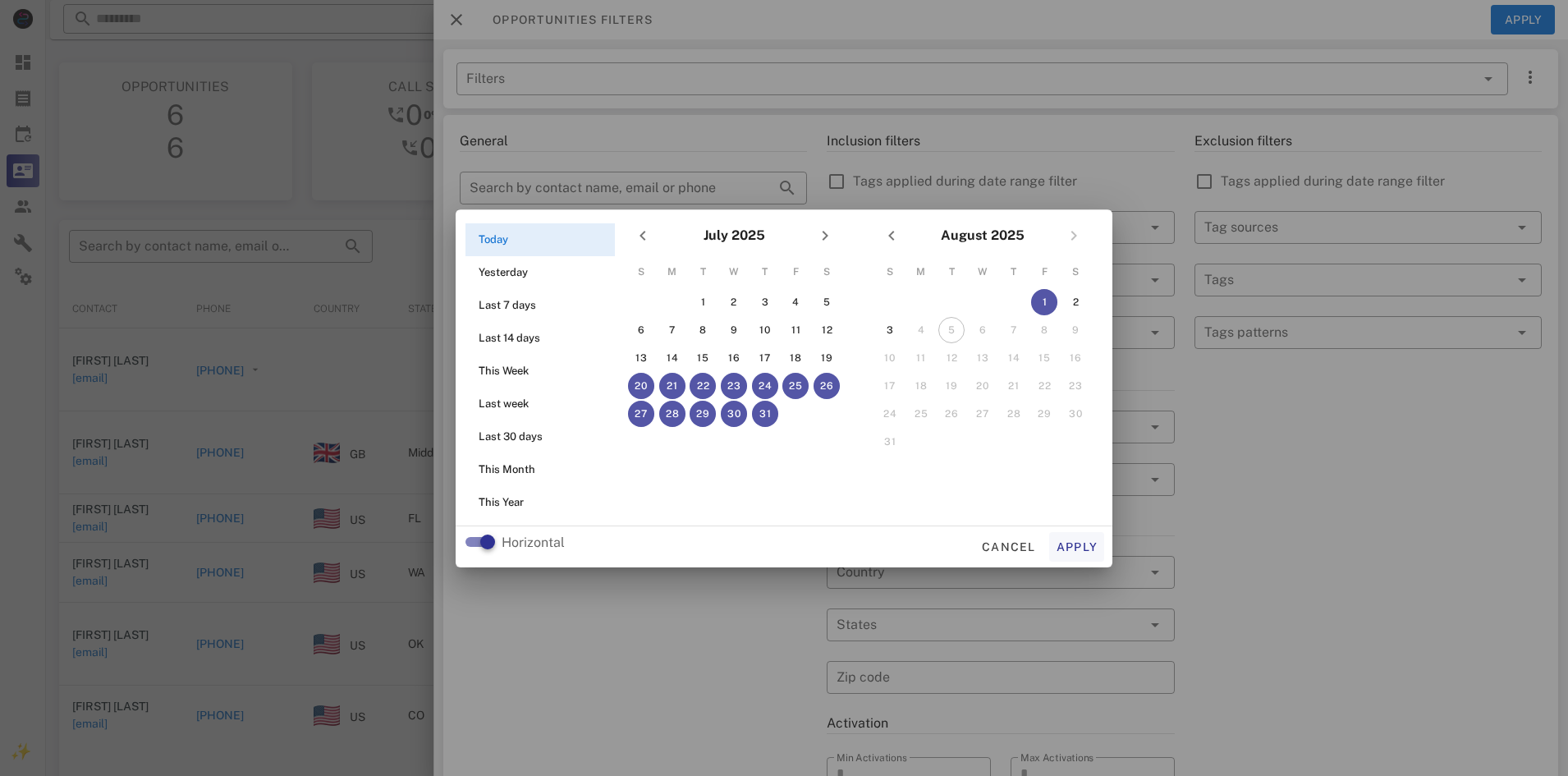 type on "**********" 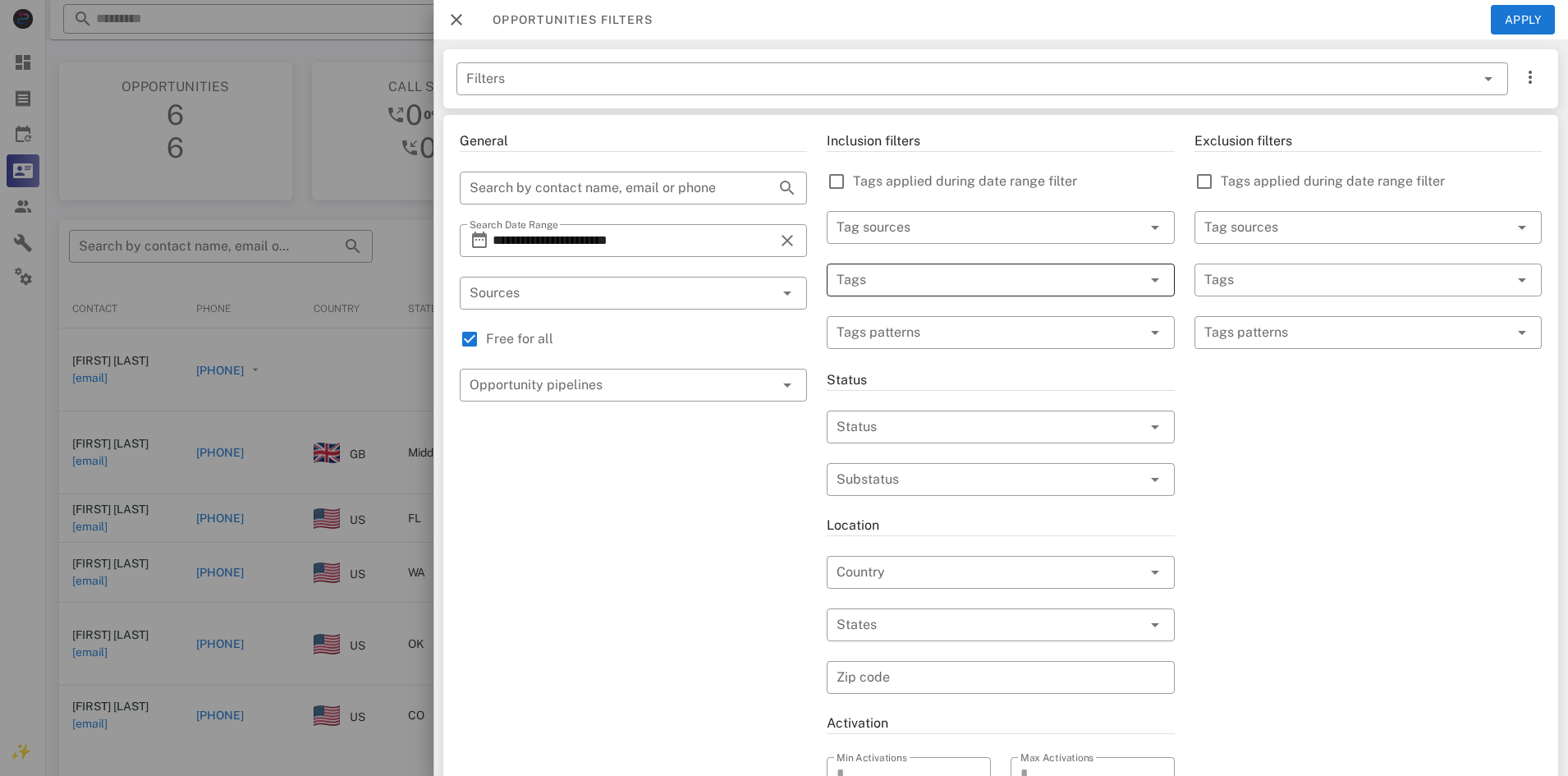 click at bounding box center (977, 280) 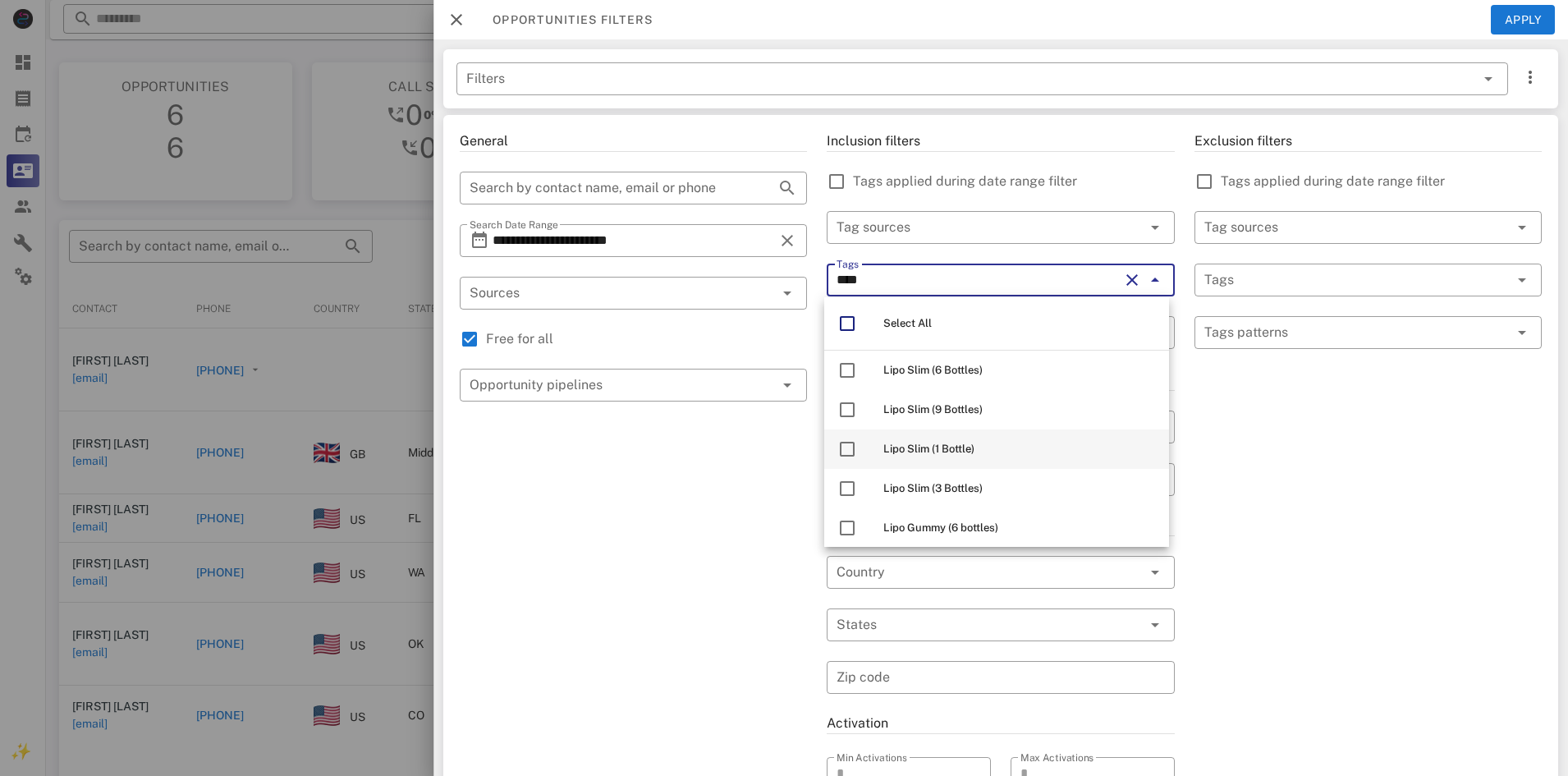 click on "Lipo Slim (1 Bottle)" at bounding box center (1020, 449) 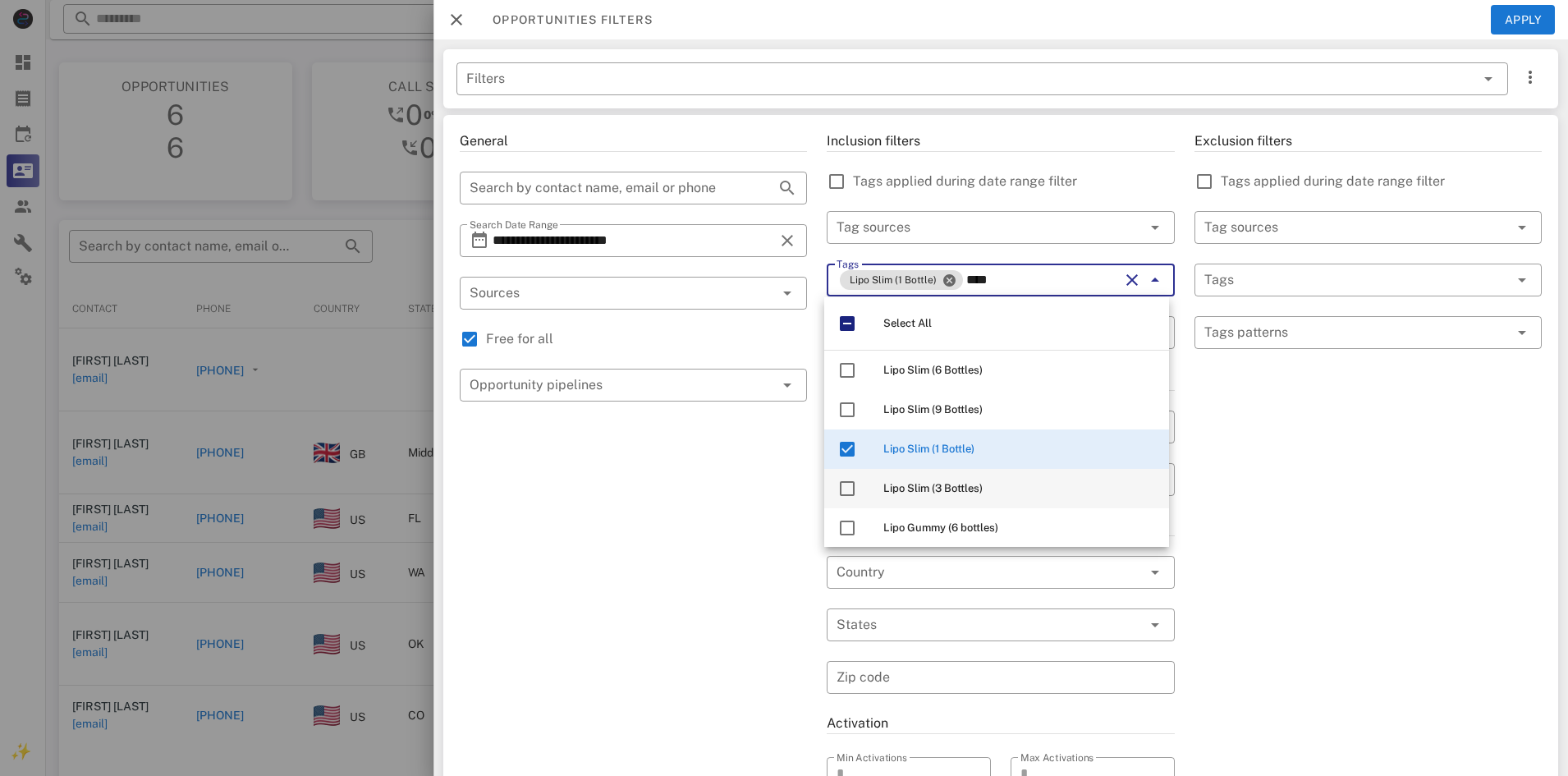 click on "Lipo Slim (3 Bottles)" at bounding box center (1020, 489) 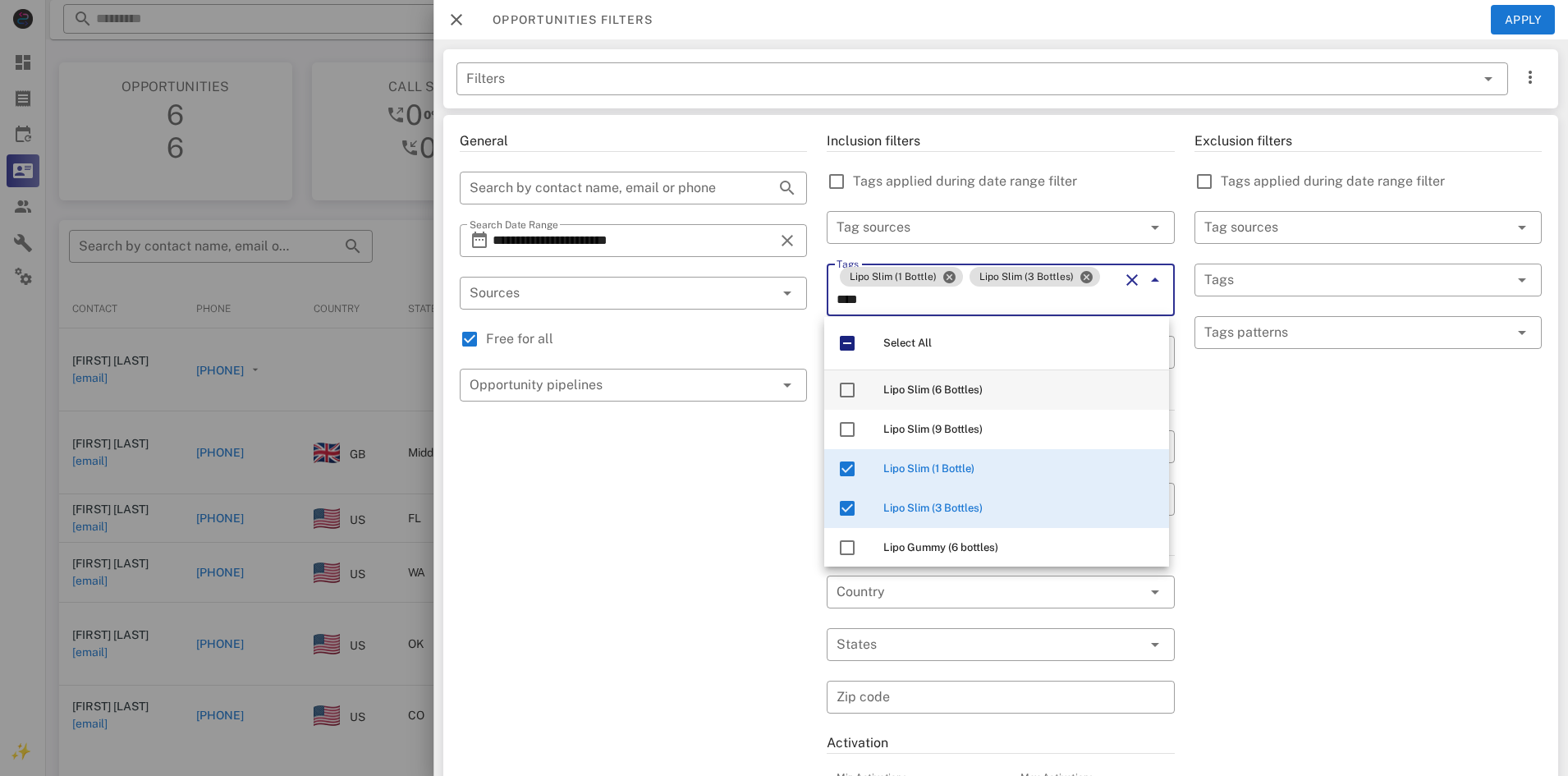 click on "Lipo Slim (6 Bottles)" at bounding box center (933, 389) 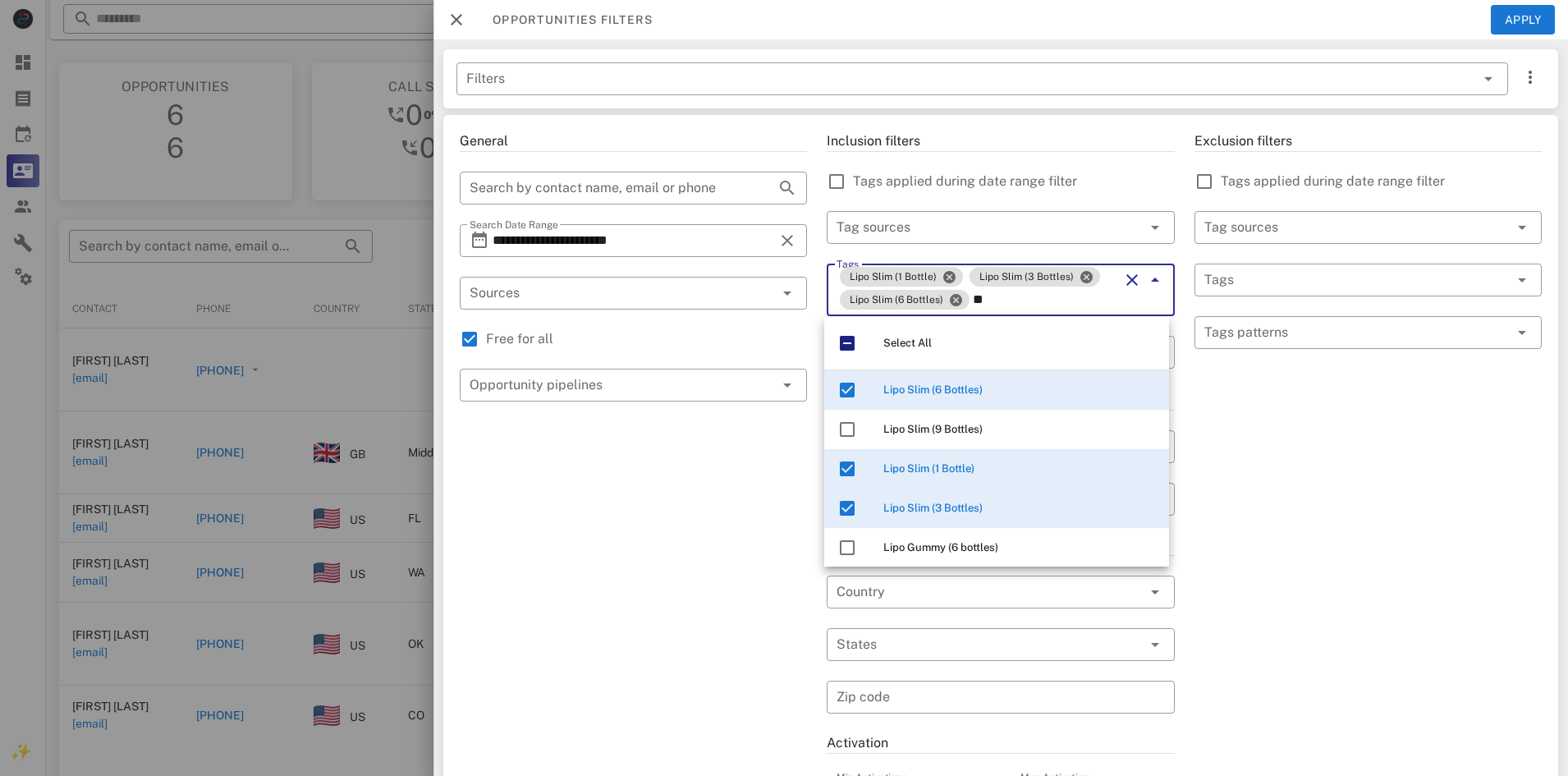 type on "*" 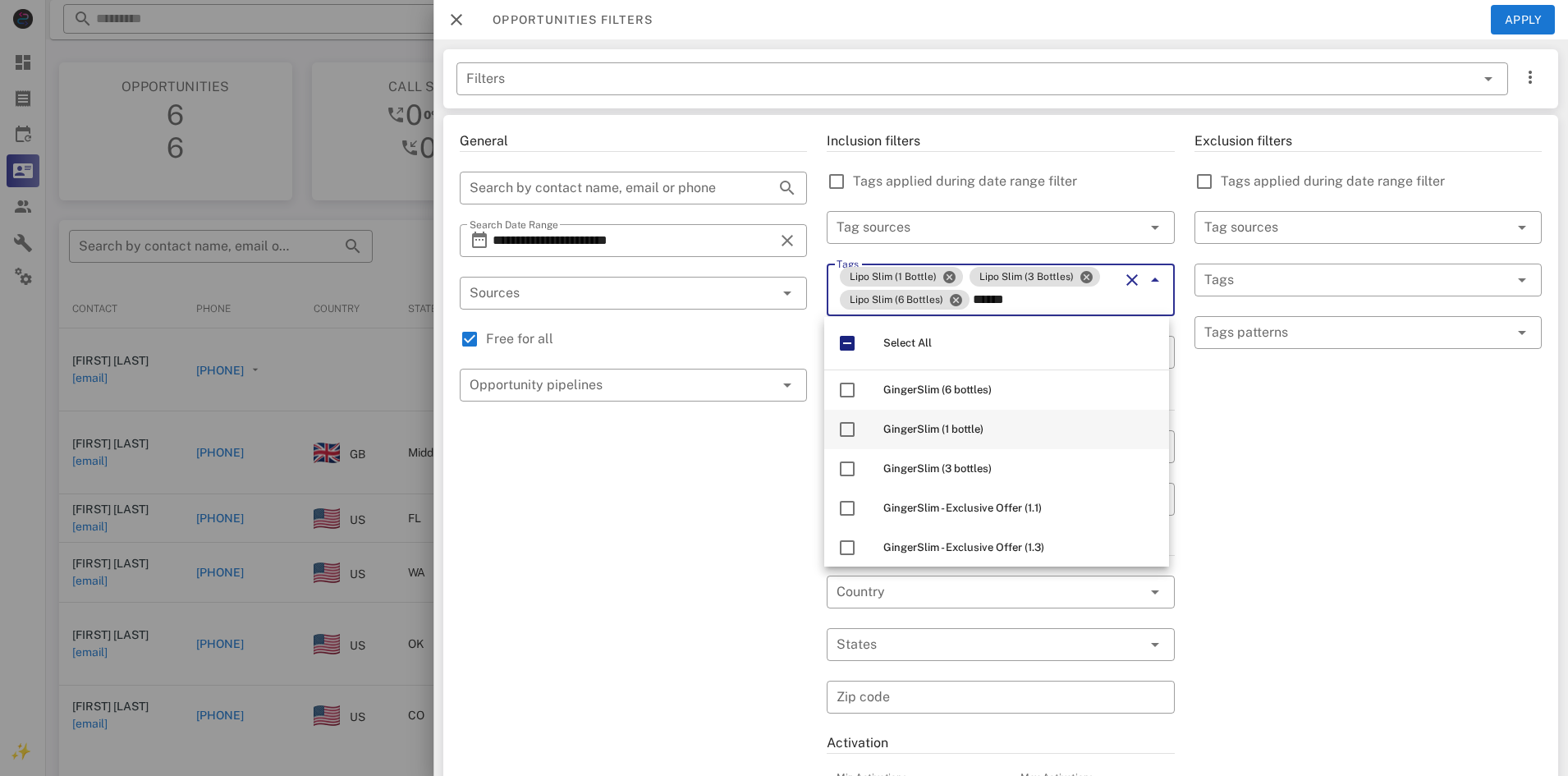 click on "GingerSlim (1 bottle)" at bounding box center (933, 429) 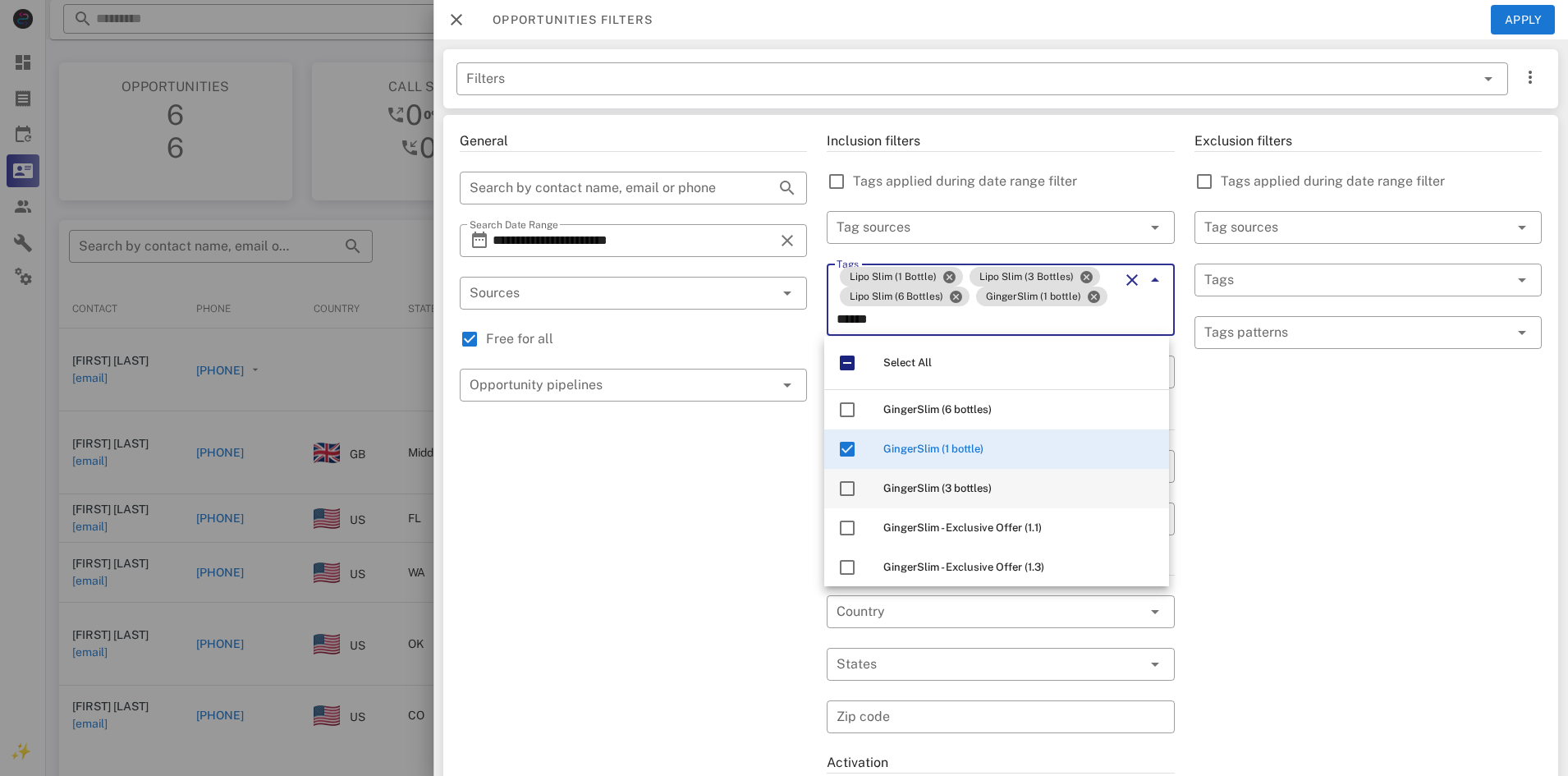 click on "GingerSlim (3 bottles)" at bounding box center [938, 488] 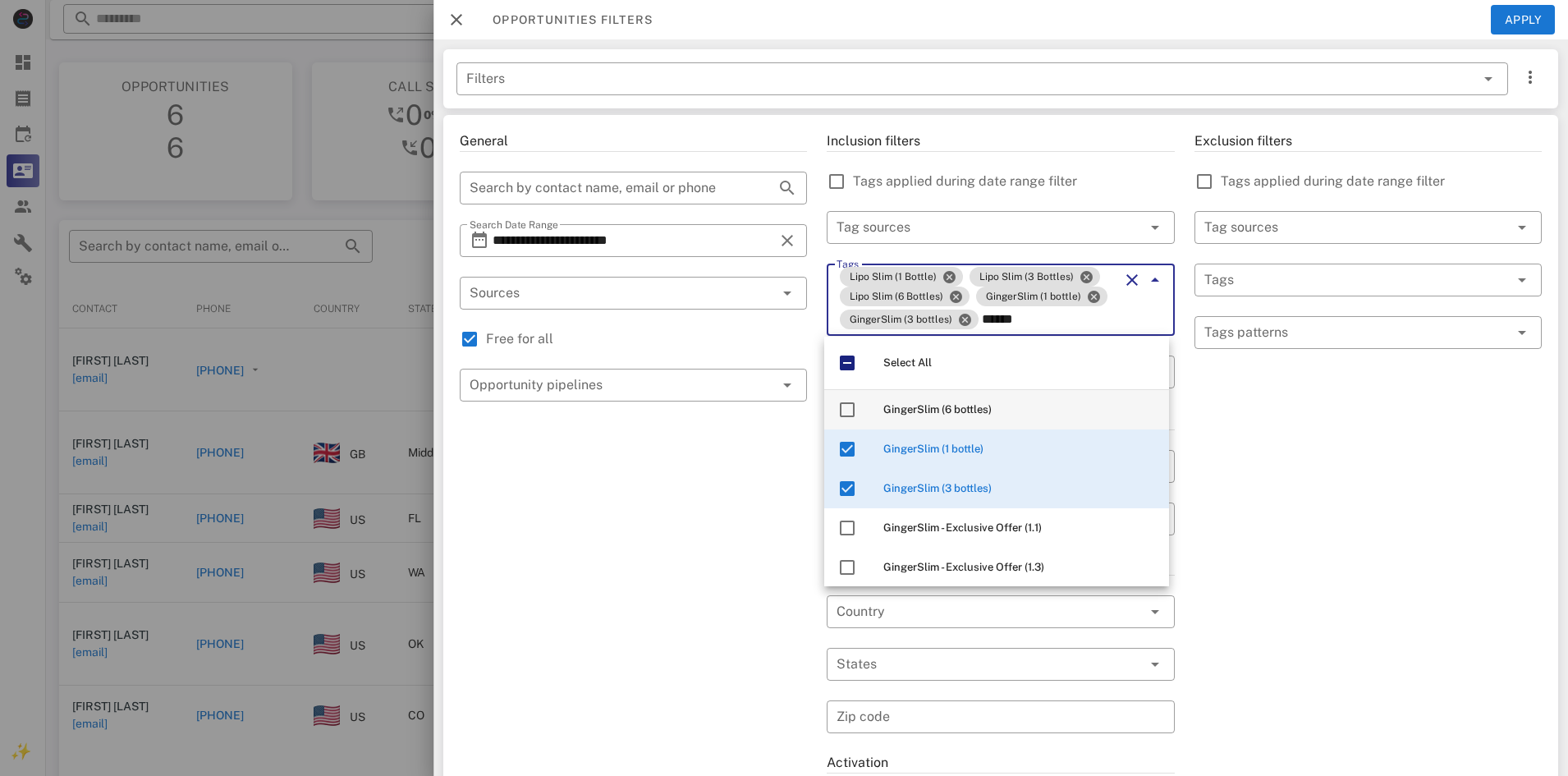 click on "GingerSlim (6 bottles)" at bounding box center [938, 409] 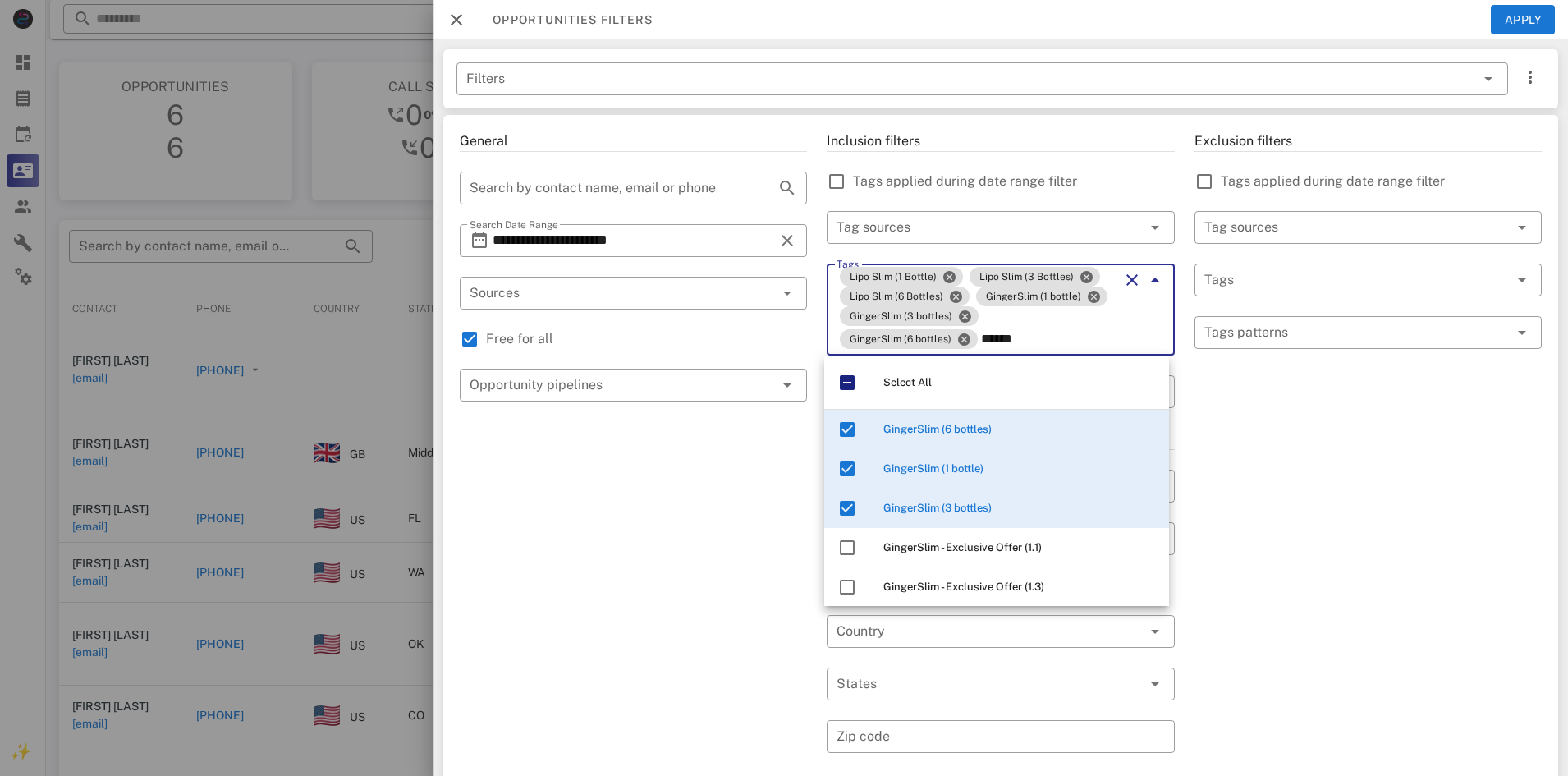 type on "******" 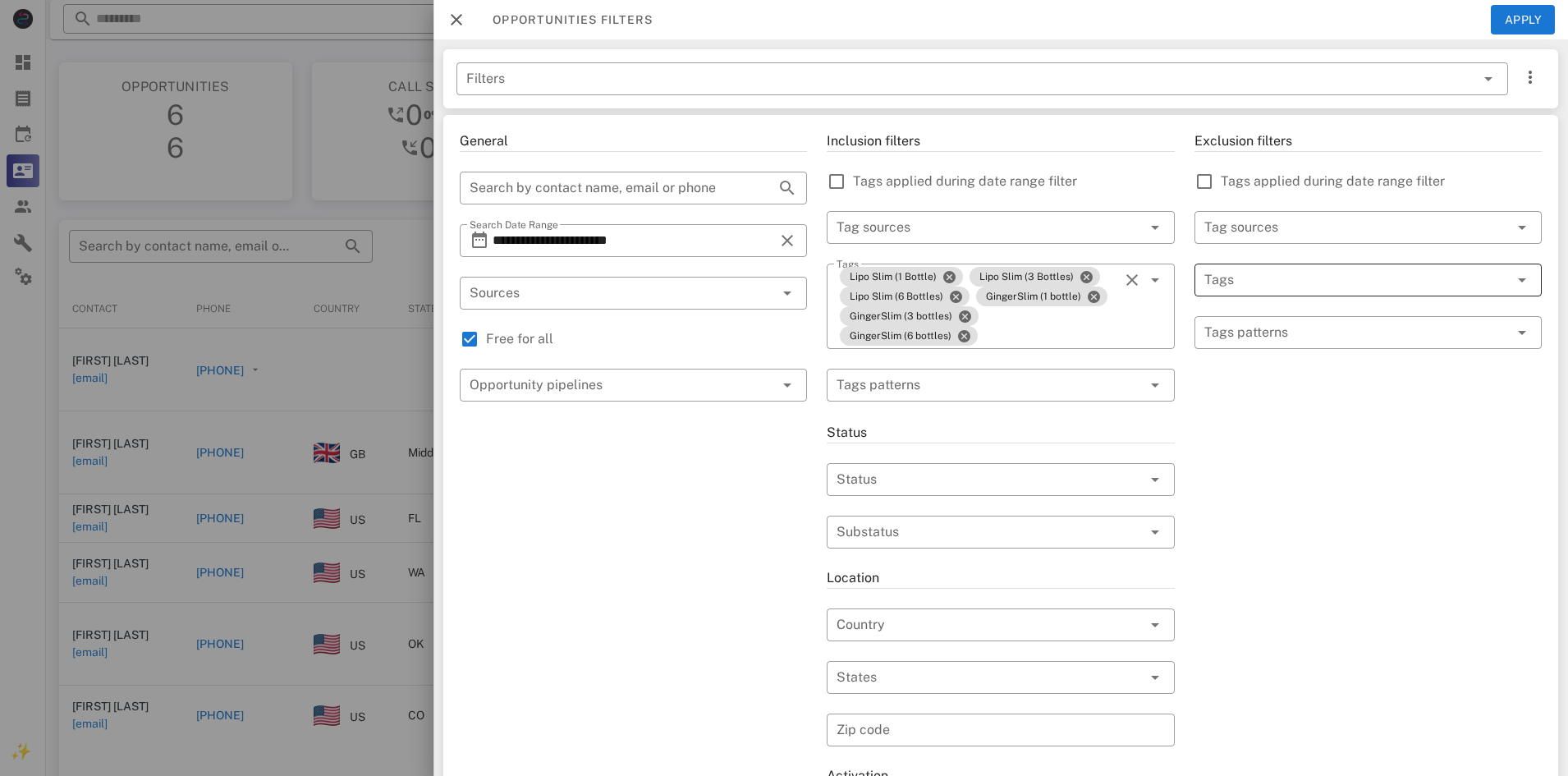 click at bounding box center (1345, 280) 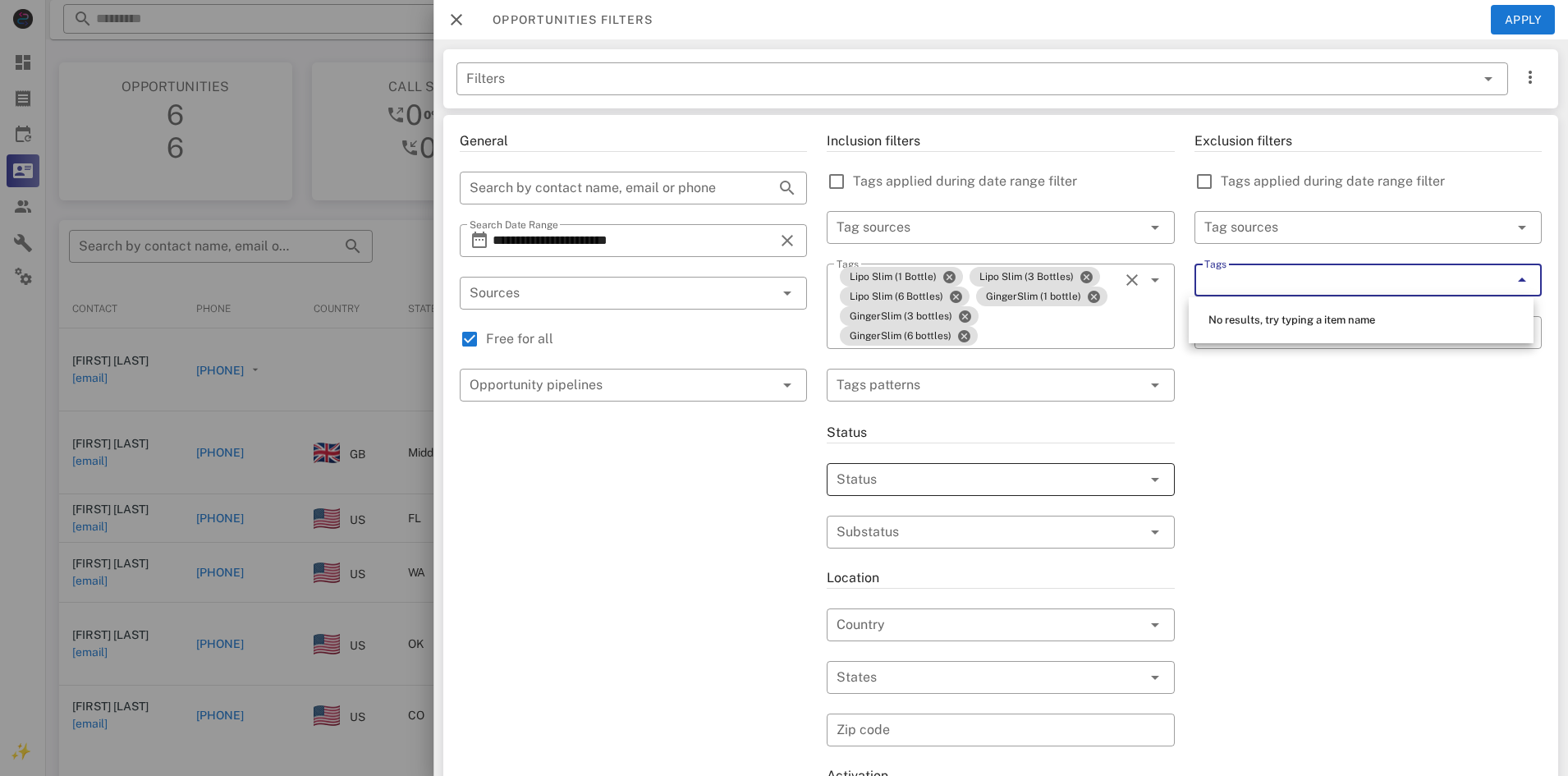 click at bounding box center [977, 480] 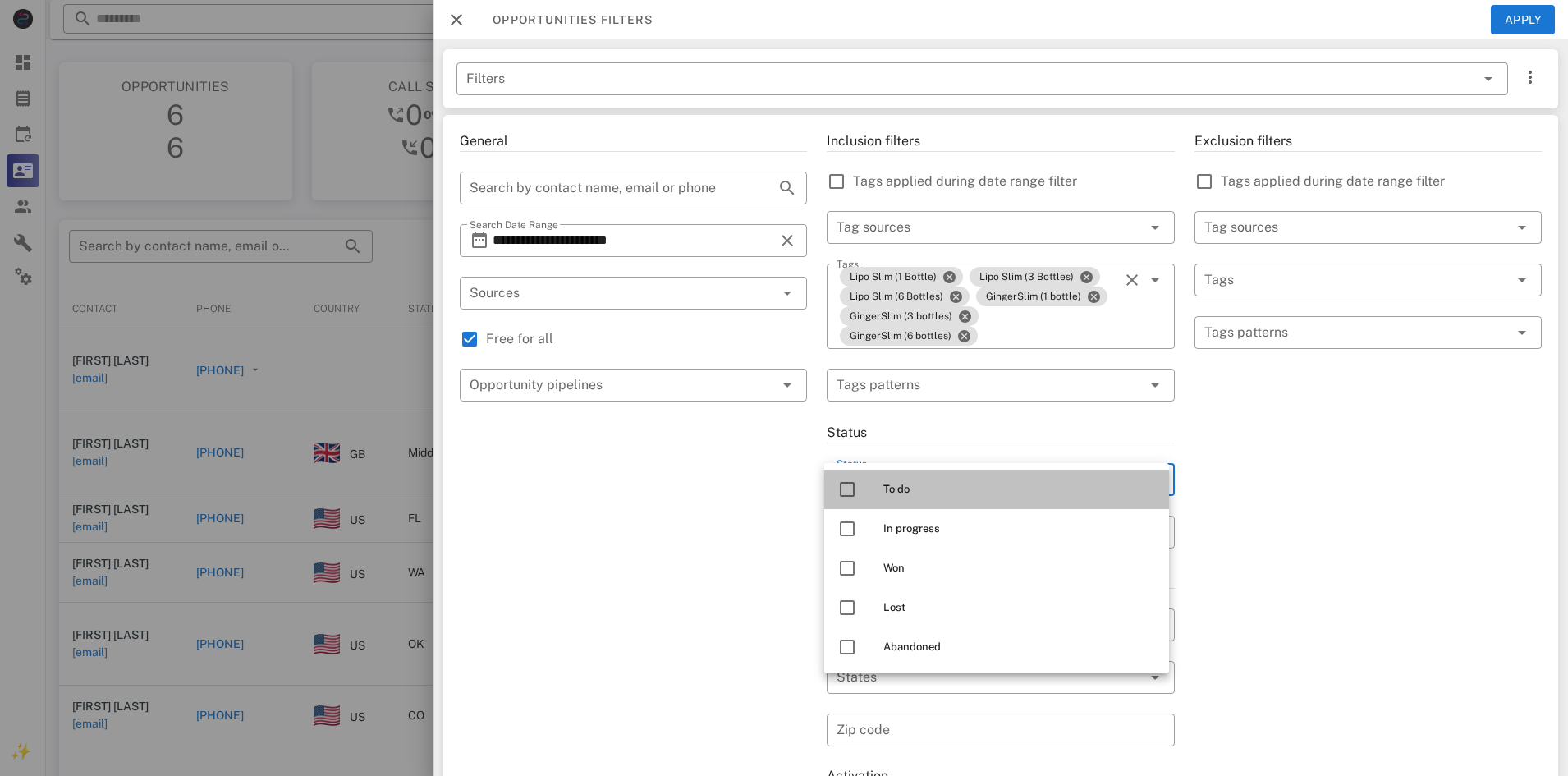 click on "To do" at bounding box center (1020, 489) 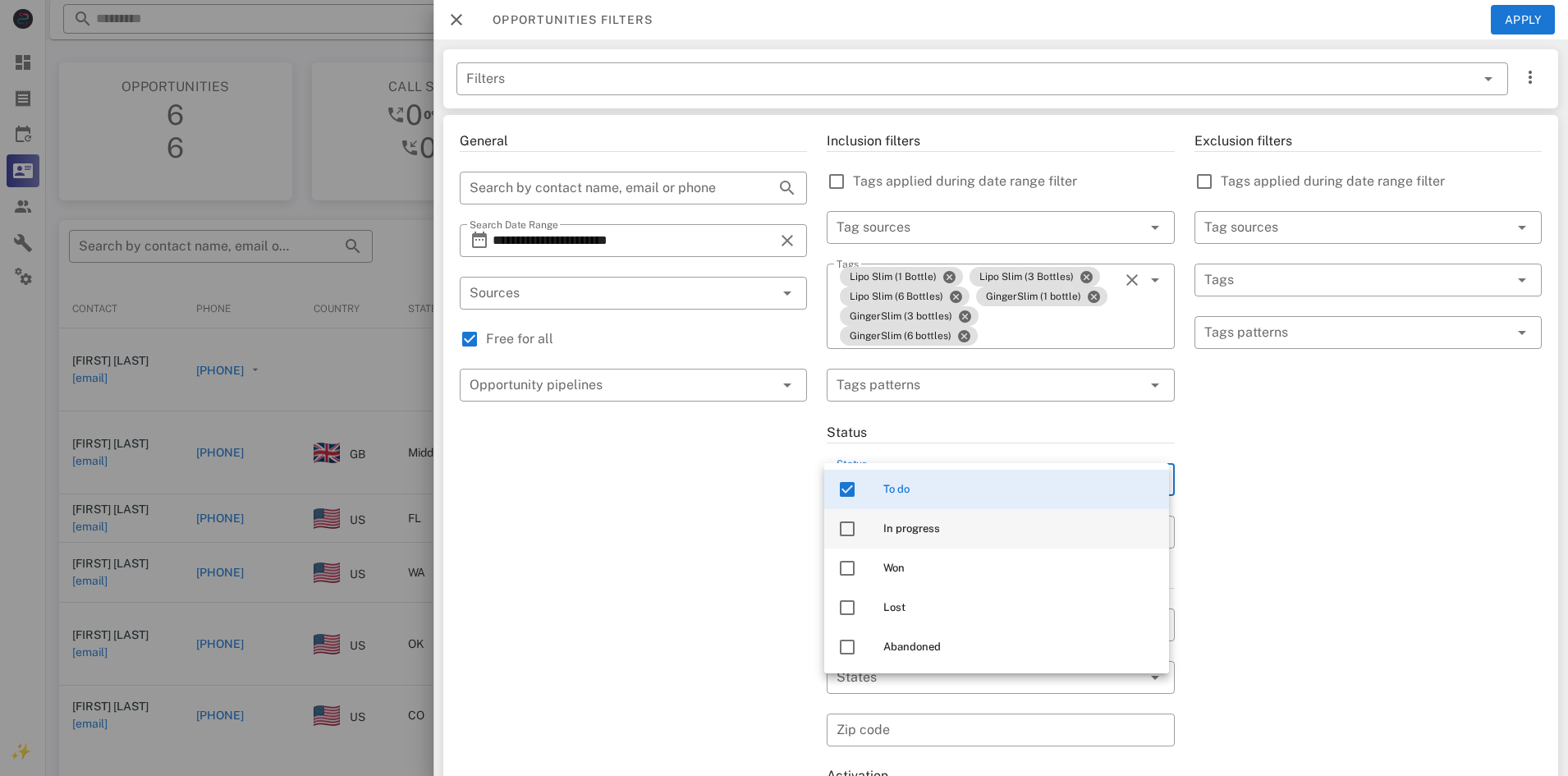 click on "In progress" at bounding box center [1020, 529] 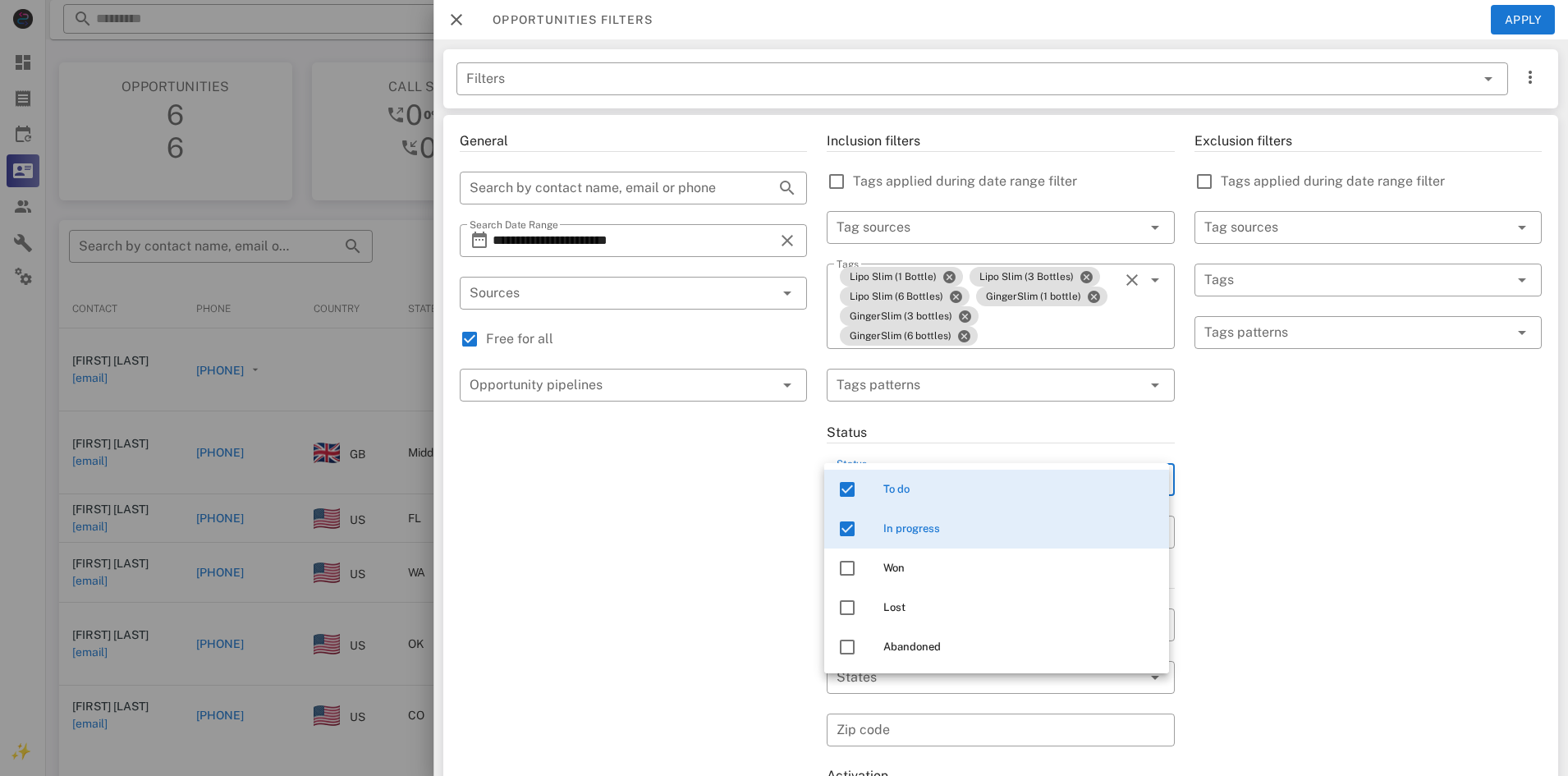 click on "Exclusion filters Tags applied during date range filter ​ Tag sources ​ Tags ​ Tags patterns" at bounding box center (1368, 608) 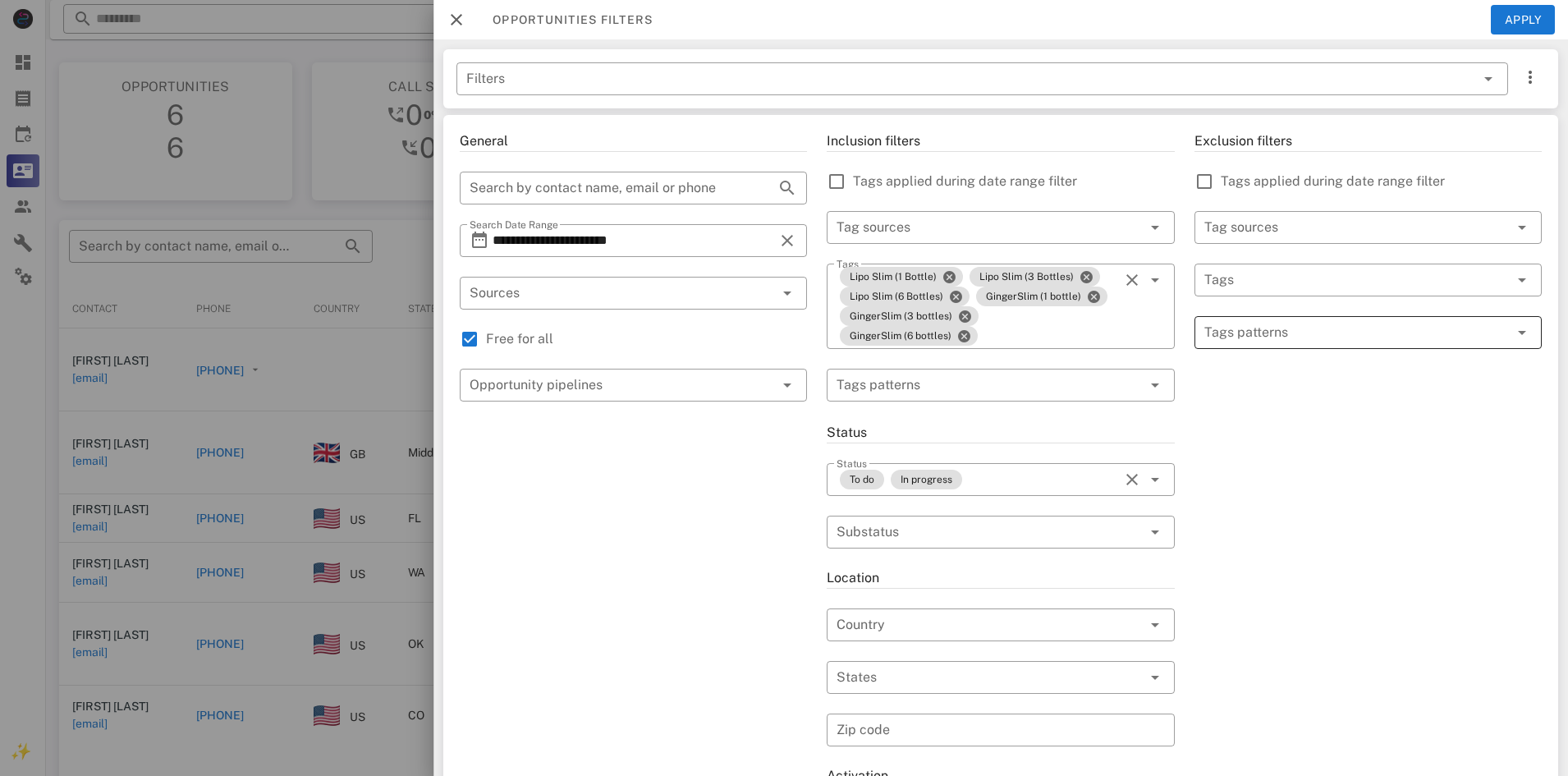 click at bounding box center (1356, 333) 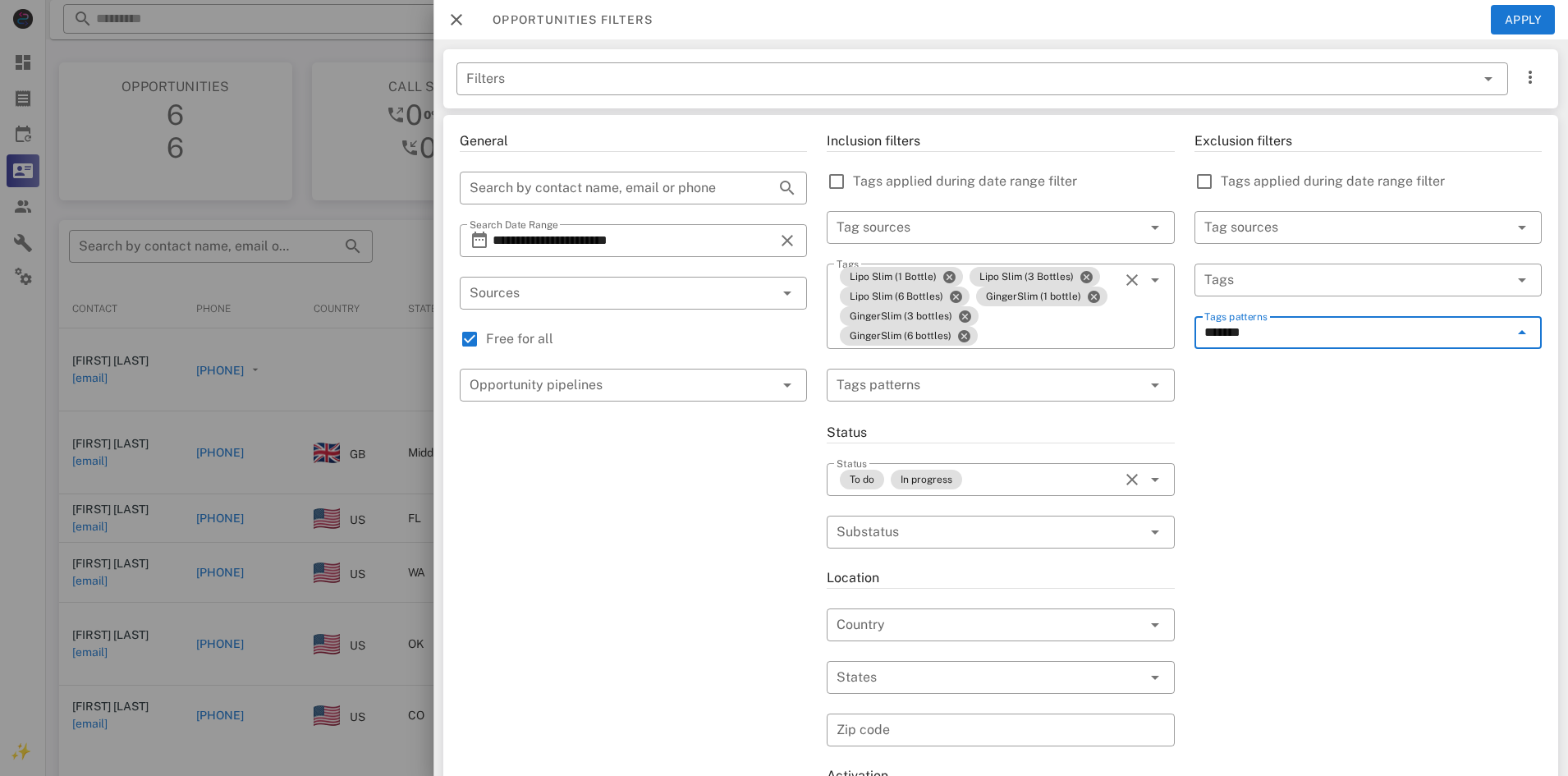 type on "********" 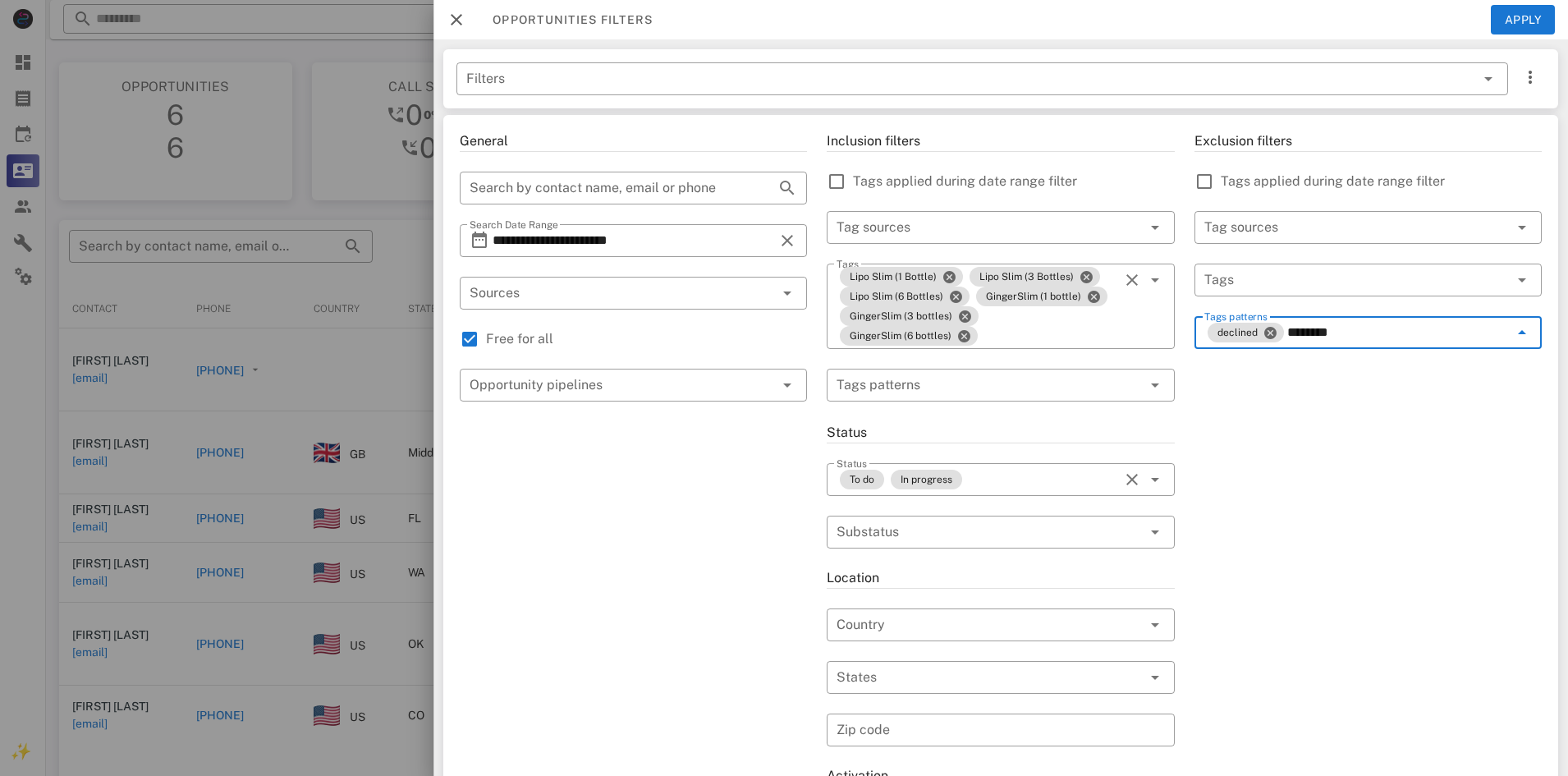 type on "*********" 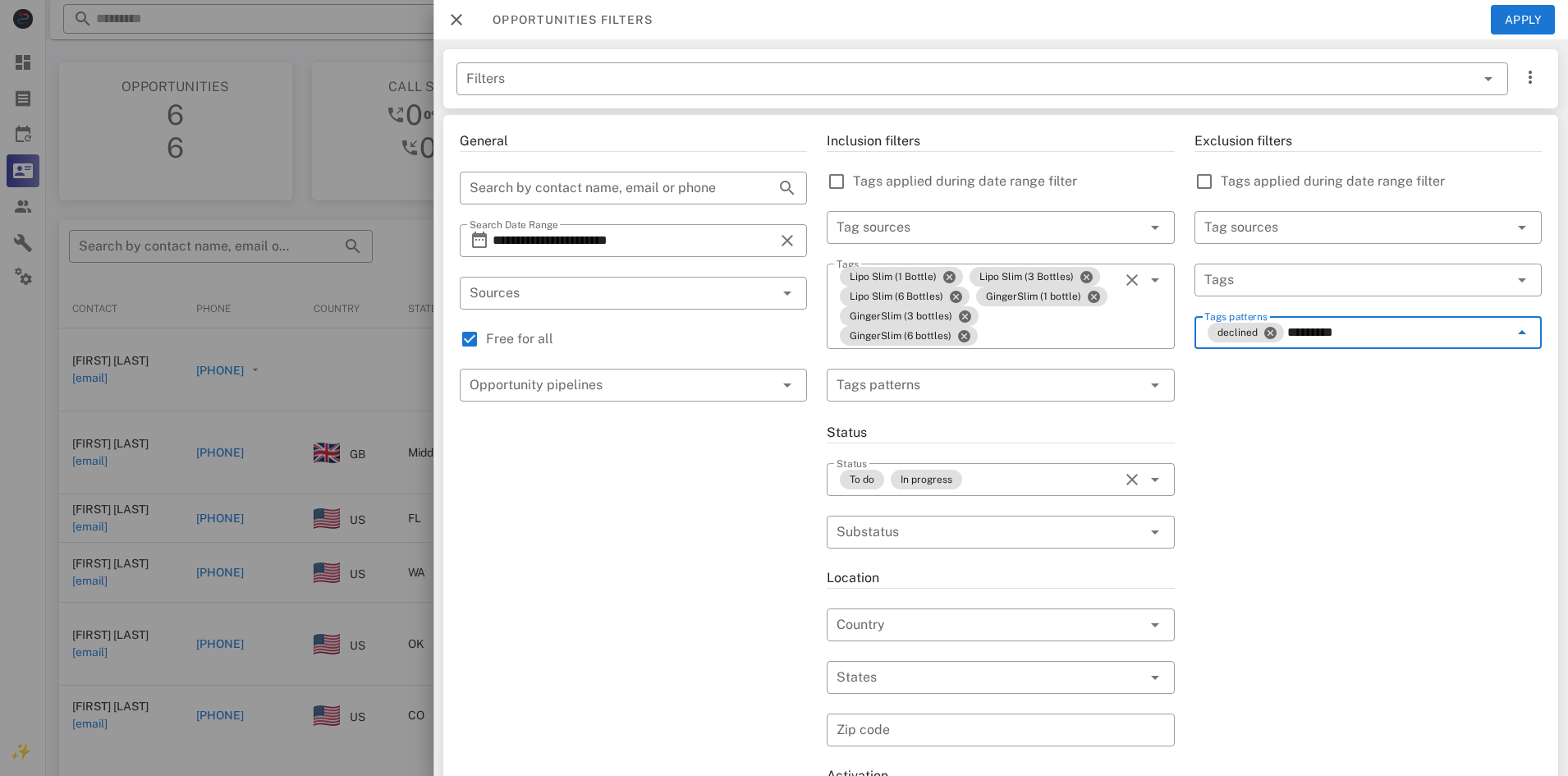 type 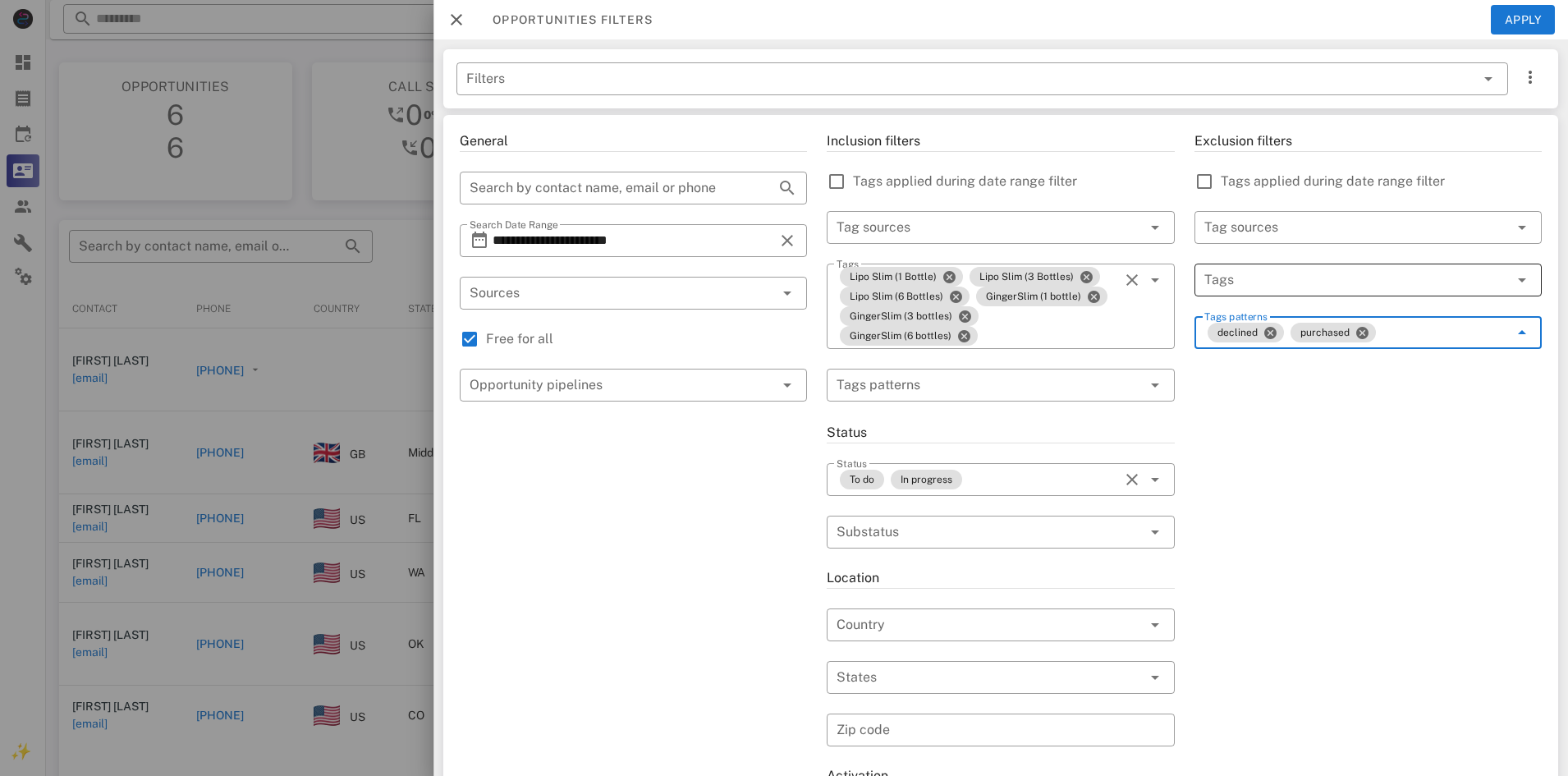 click at bounding box center (1345, 280) 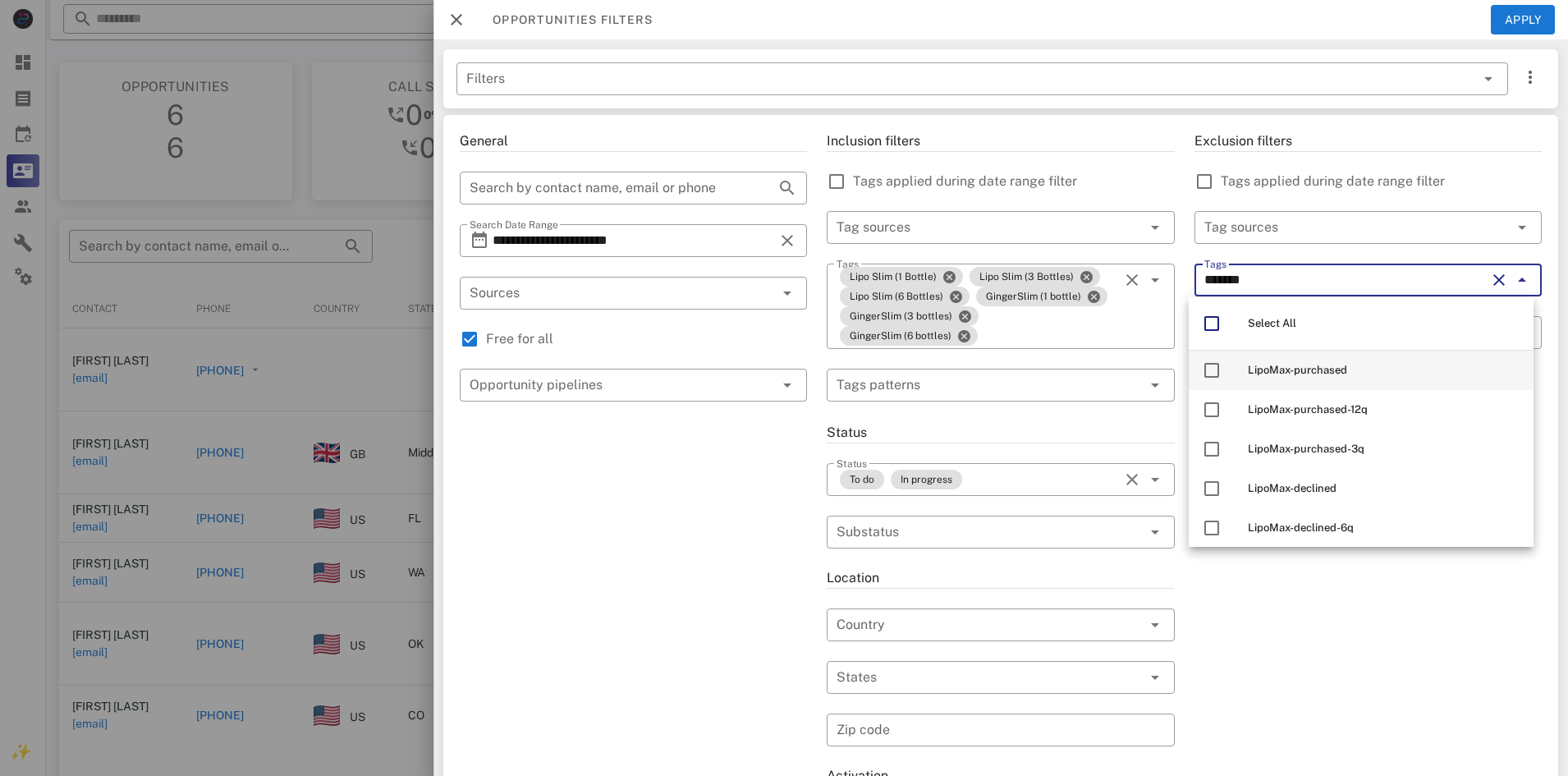 click on "LipoMax-purchased" at bounding box center (1297, 370) 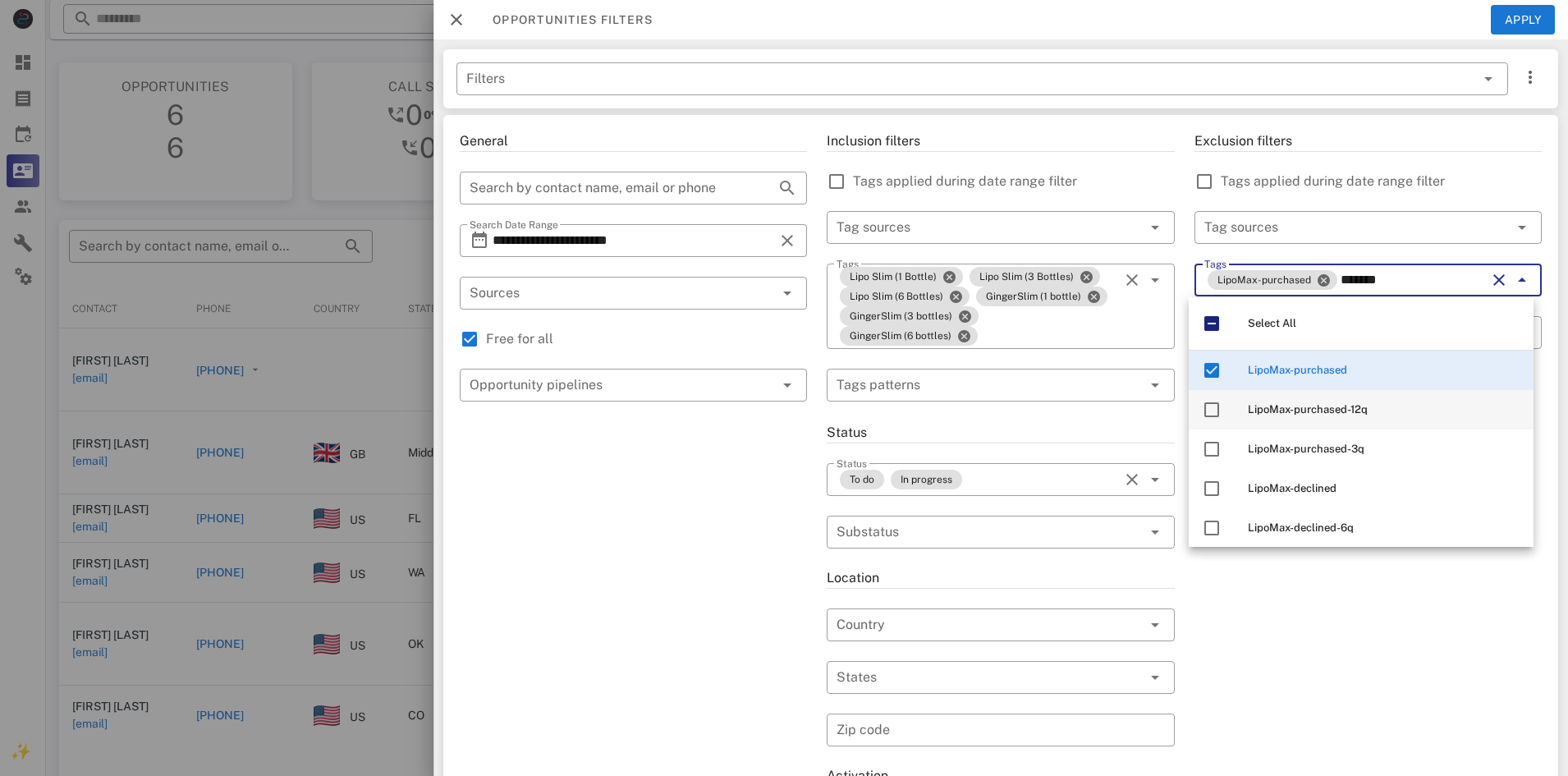 click on "LipoMax-purchased-12q" at bounding box center (1308, 409) 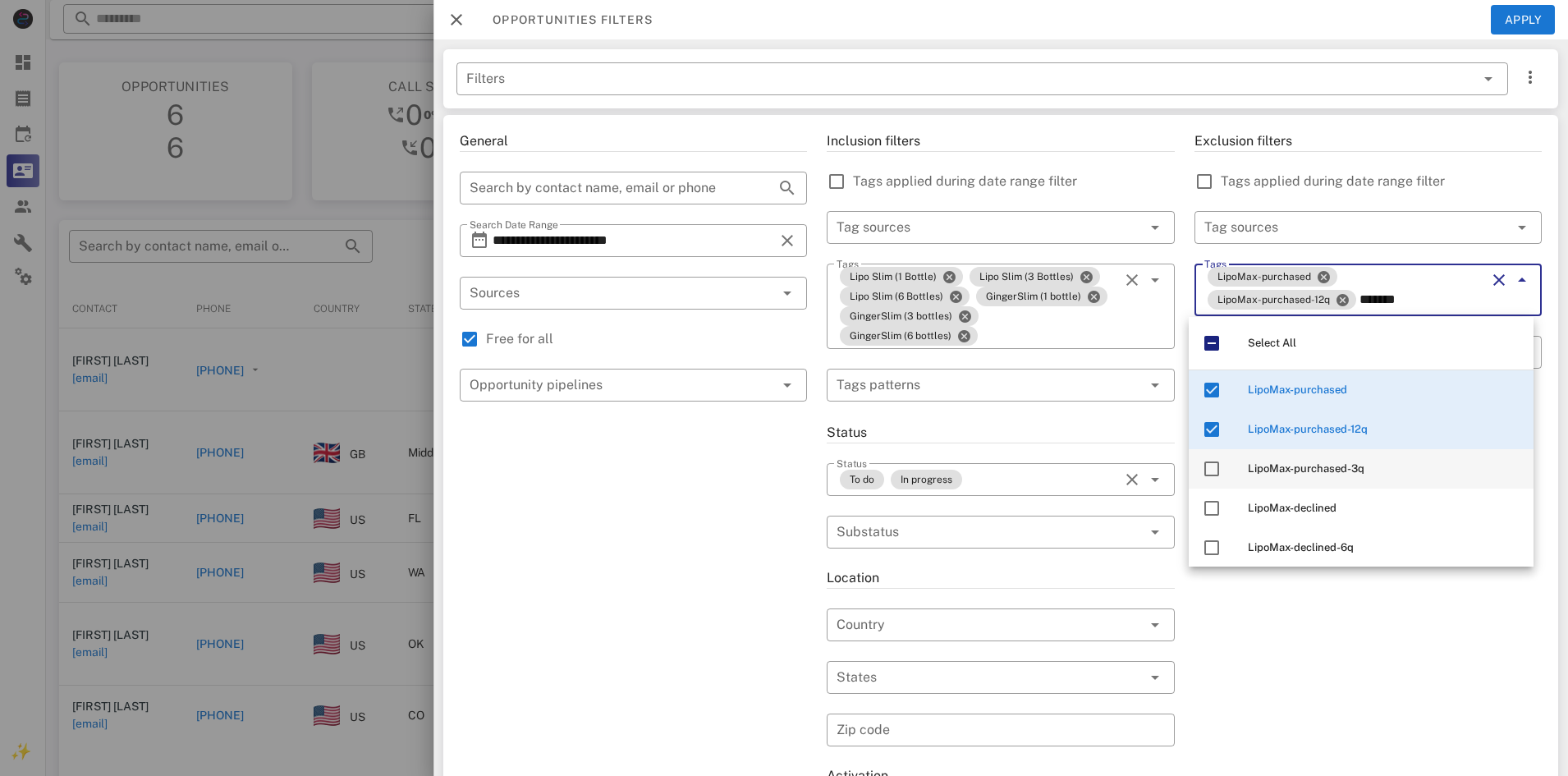 click on "LipoMax-purchased-3q" at bounding box center (1306, 468) 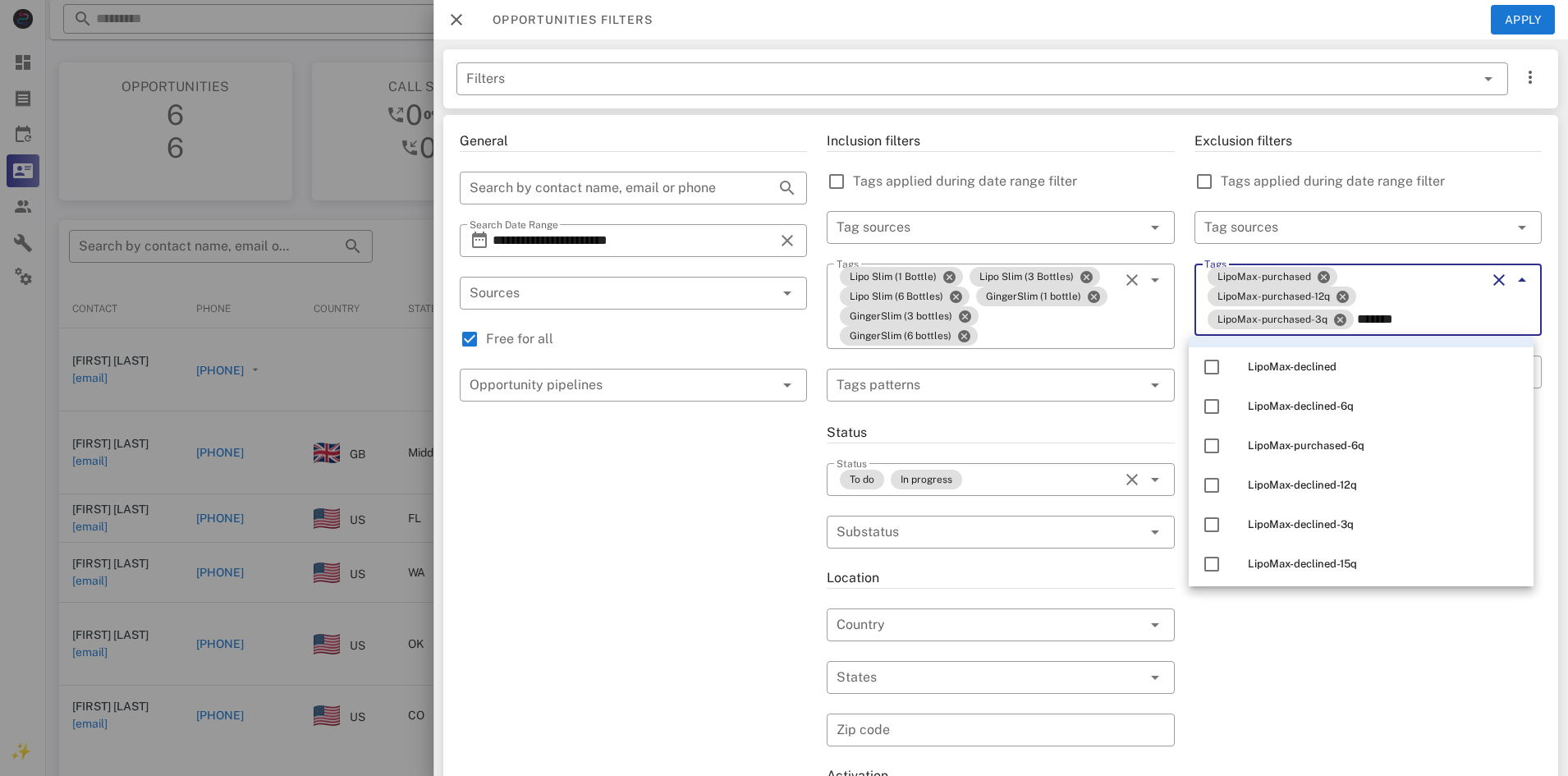 scroll, scrollTop: 164, scrollLeft: 0, axis: vertical 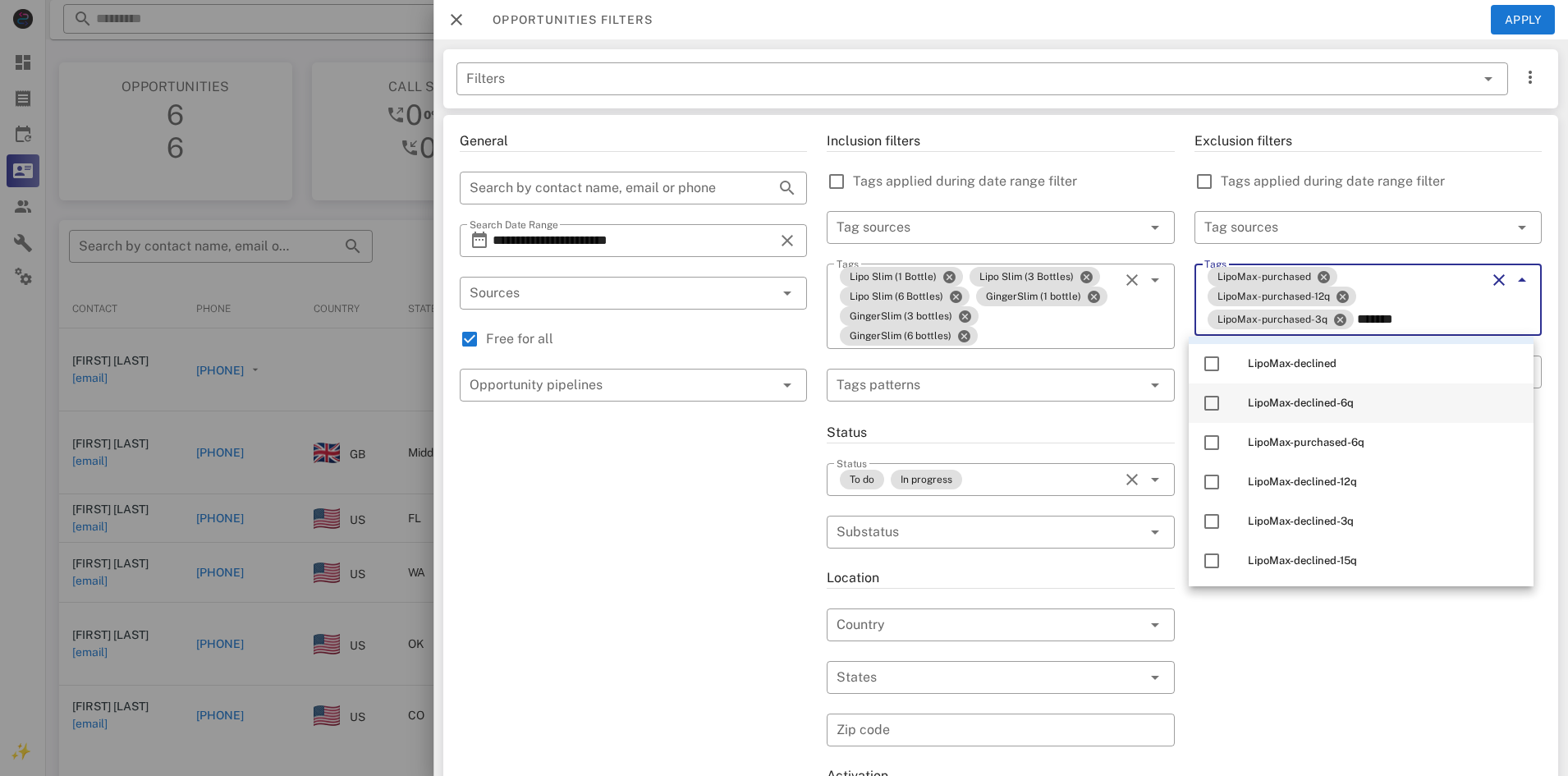 click on "LipoMax-declined-6q" at bounding box center [1300, 402] 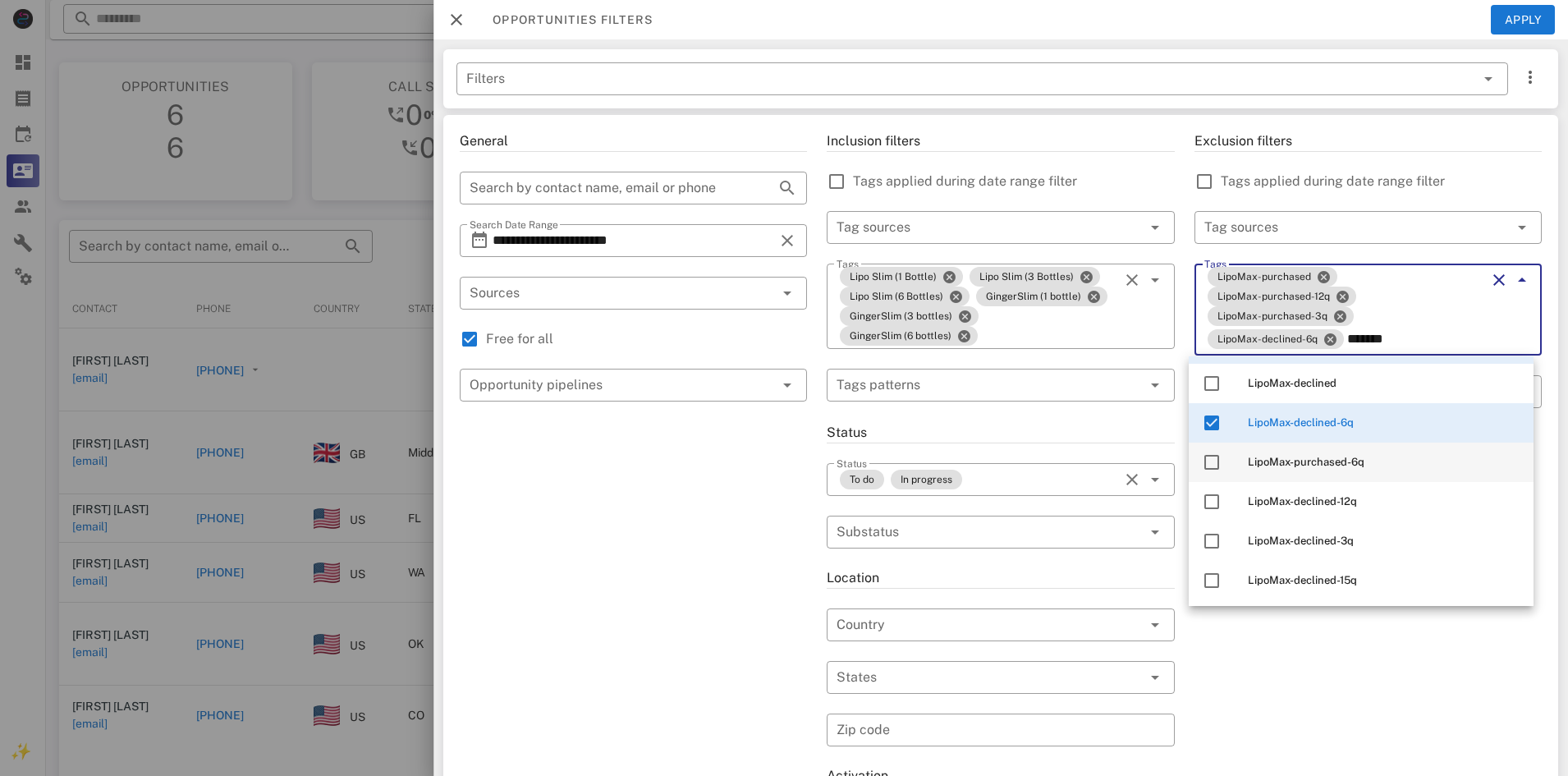 click on "LipoMax-purchased-6q" at bounding box center [1384, 462] 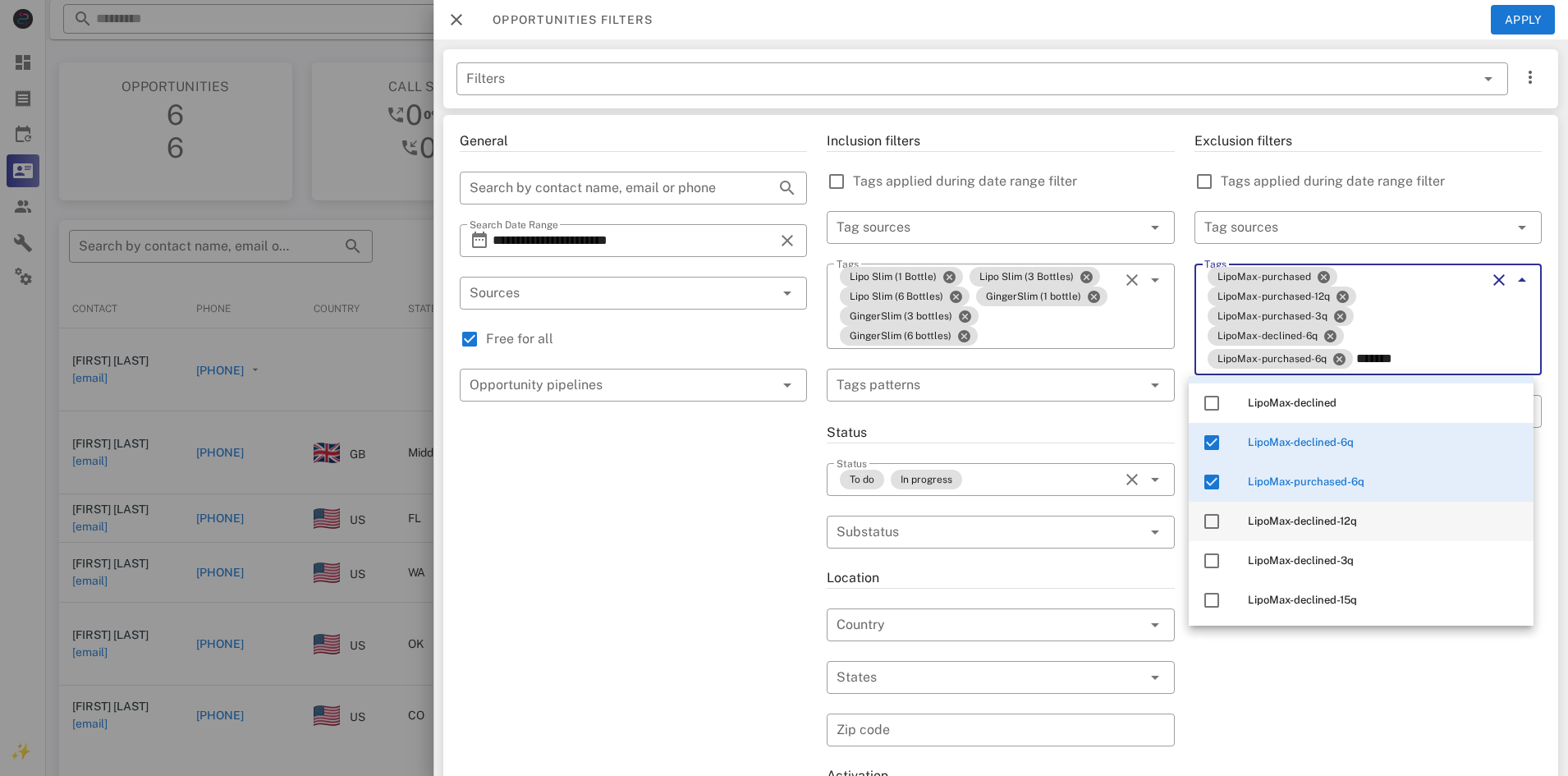 scroll, scrollTop: 246, scrollLeft: 0, axis: vertical 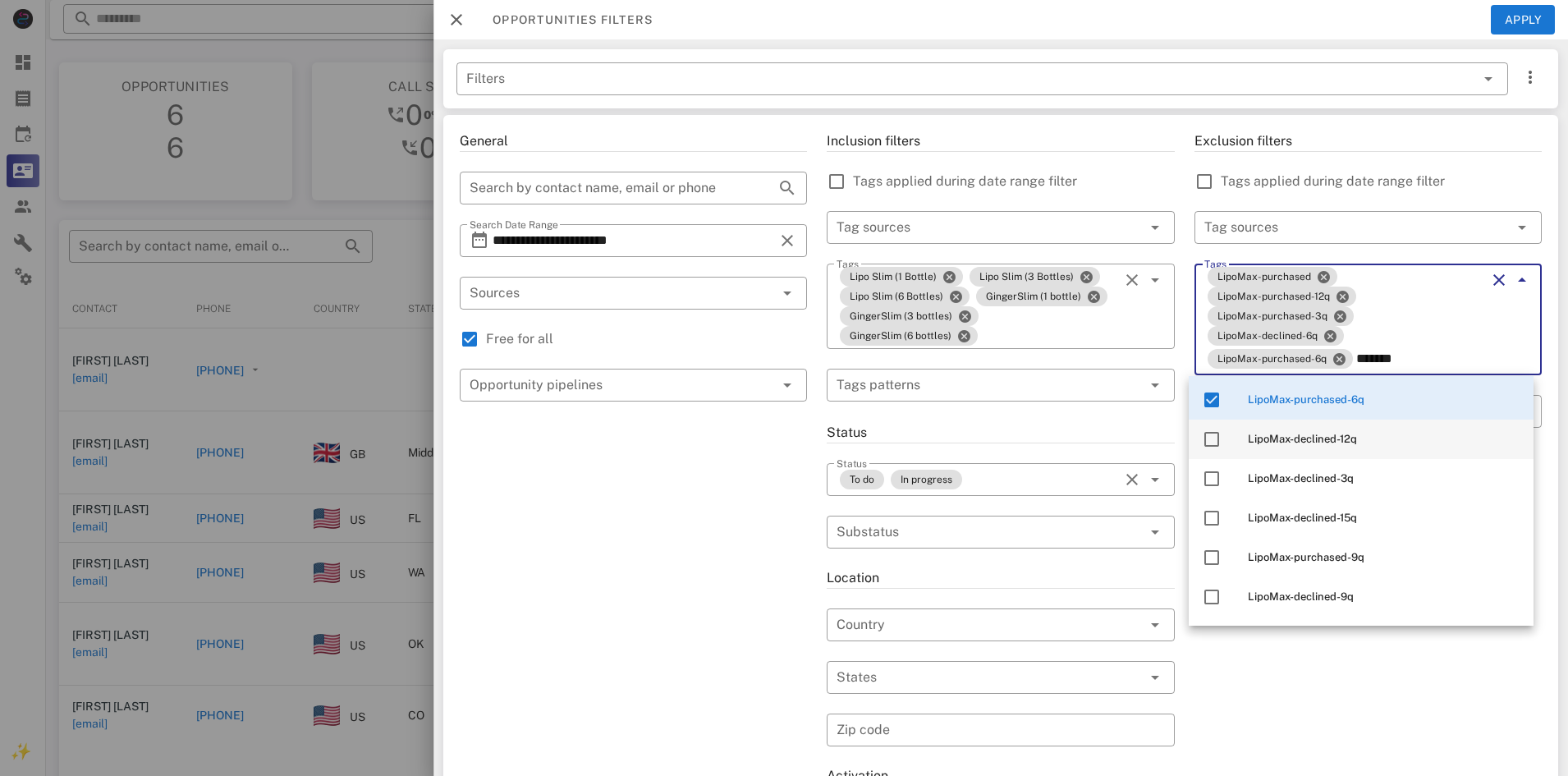 click on "LipoMax-declined-12q" at bounding box center [1302, 439] 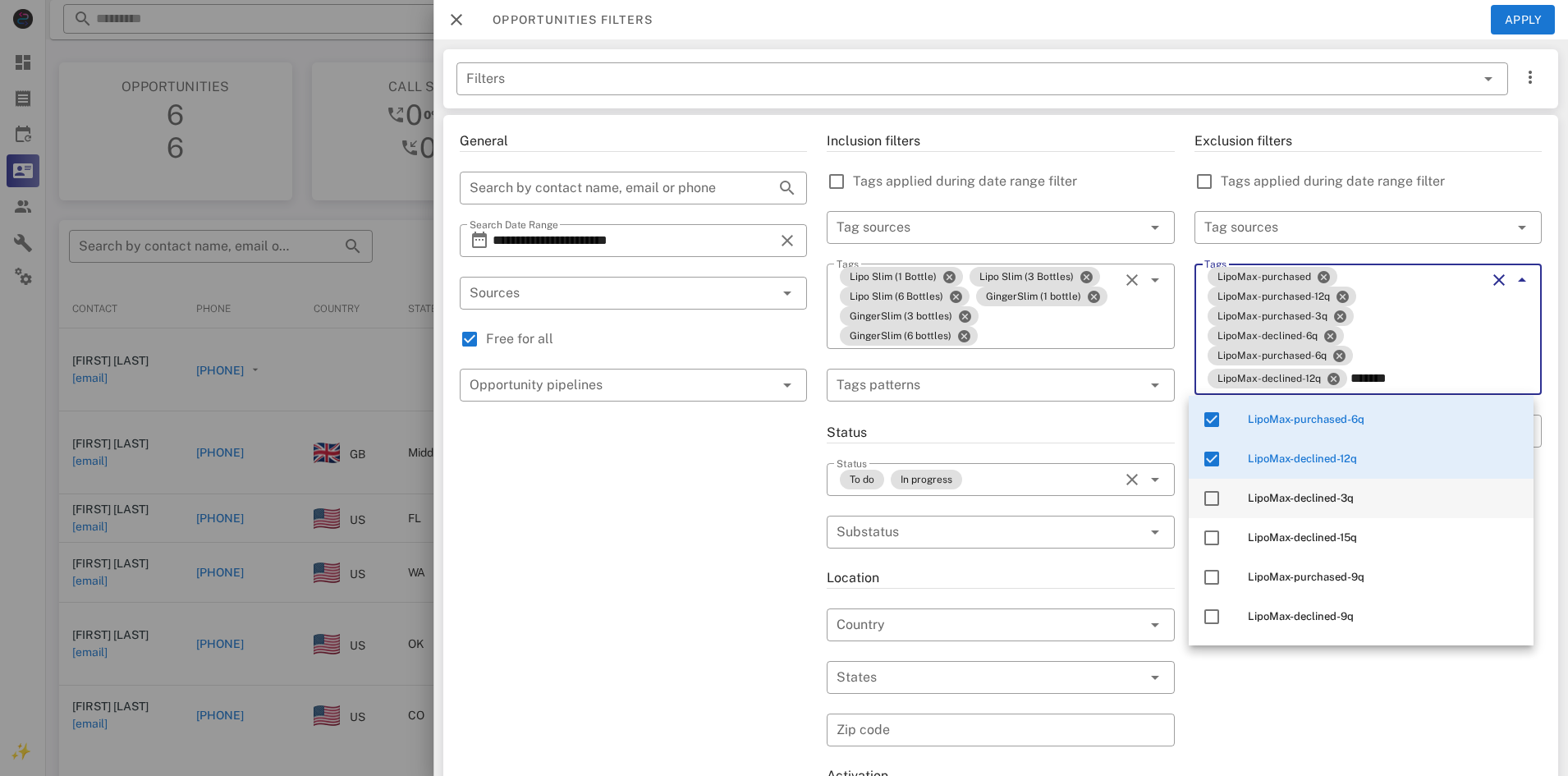 click on "LipoMax-declined-3q" at bounding box center [1300, 498] 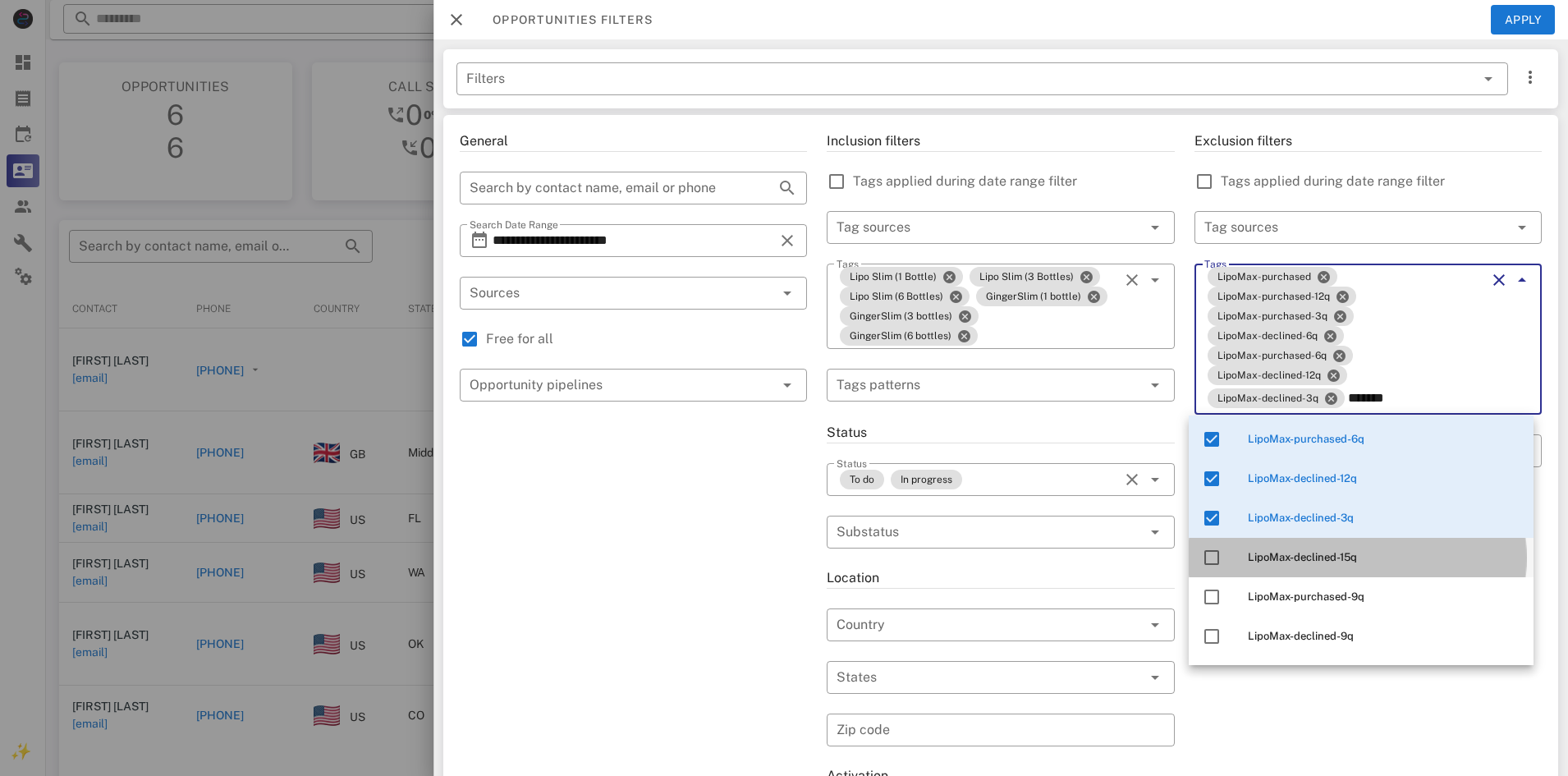 click on "LipoMax-declined-15q" at bounding box center (1302, 557) 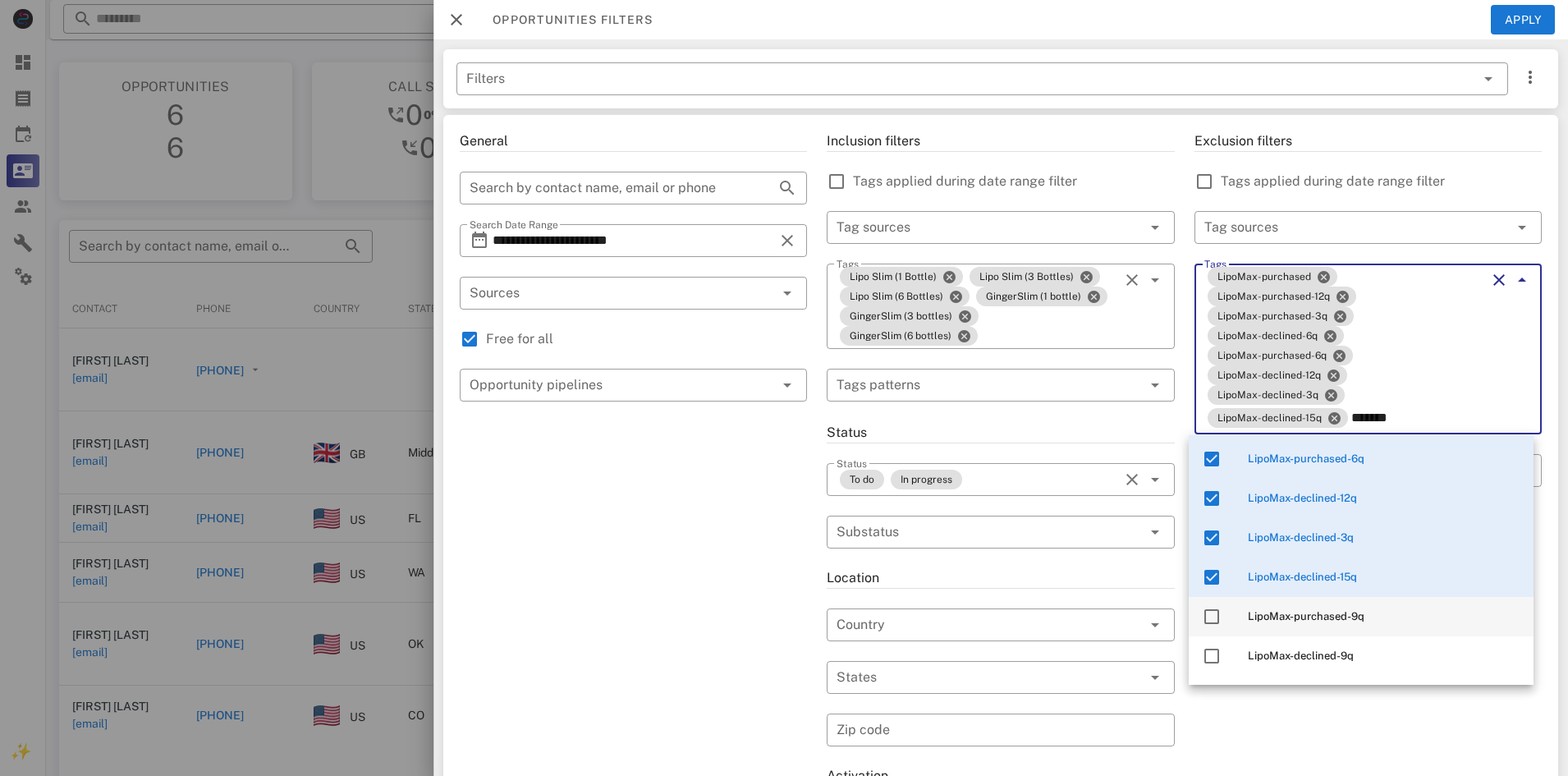click on "LipoMax-purchased-9q" at bounding box center [1306, 616] 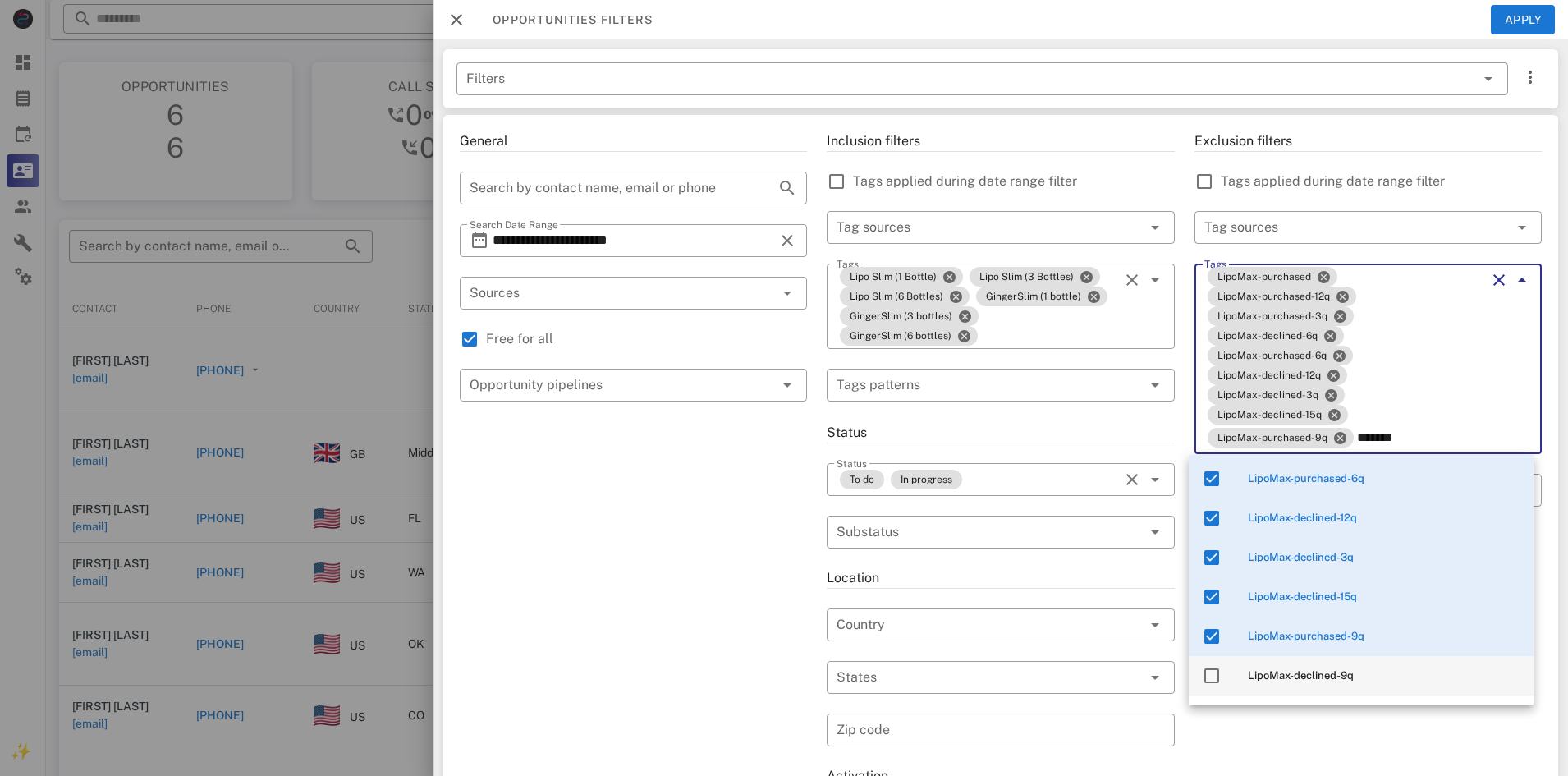 click on "LipoMax-declined-9q" at bounding box center [1300, 675] 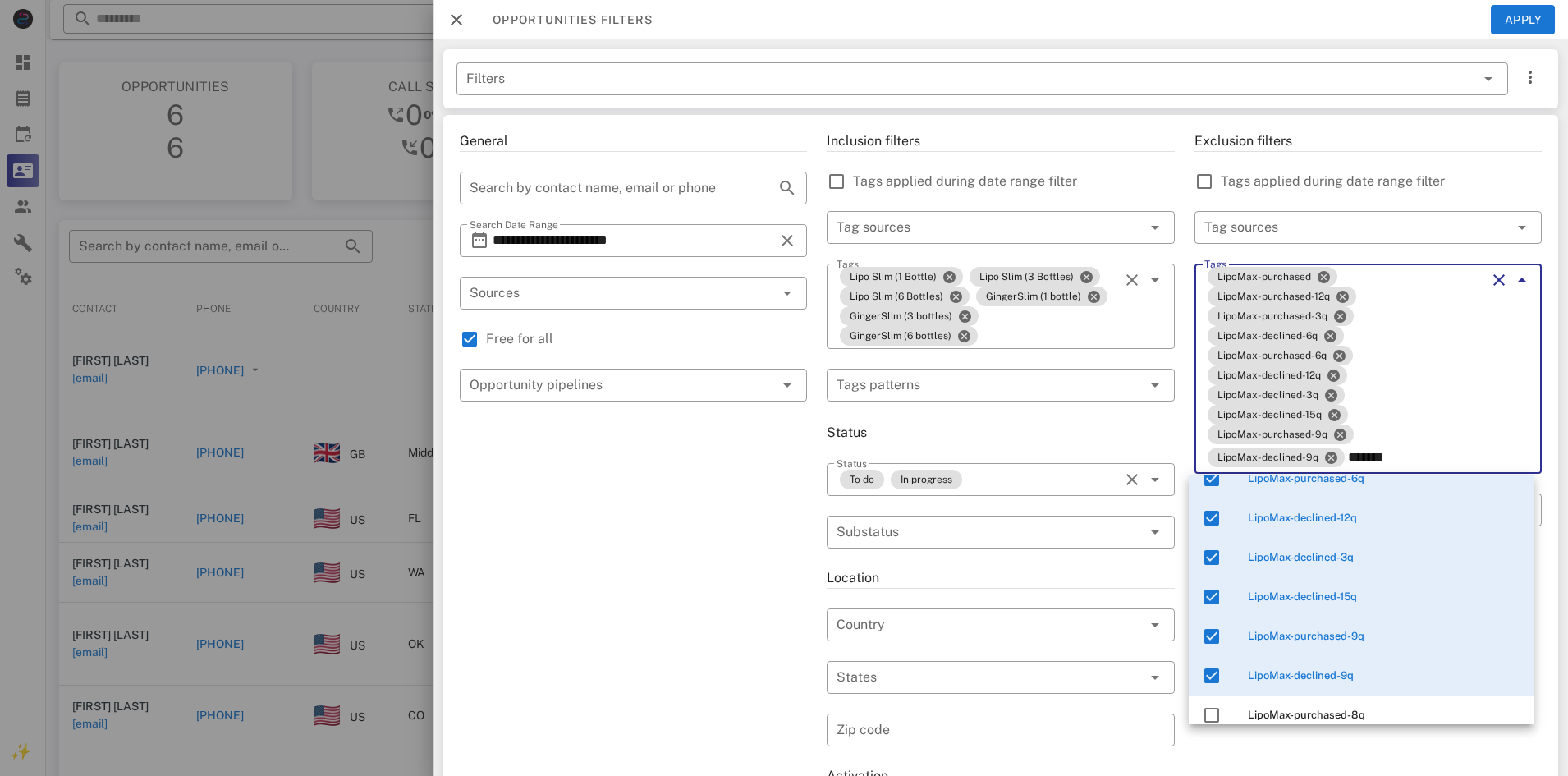 scroll, scrollTop: 283, scrollLeft: 0, axis: vertical 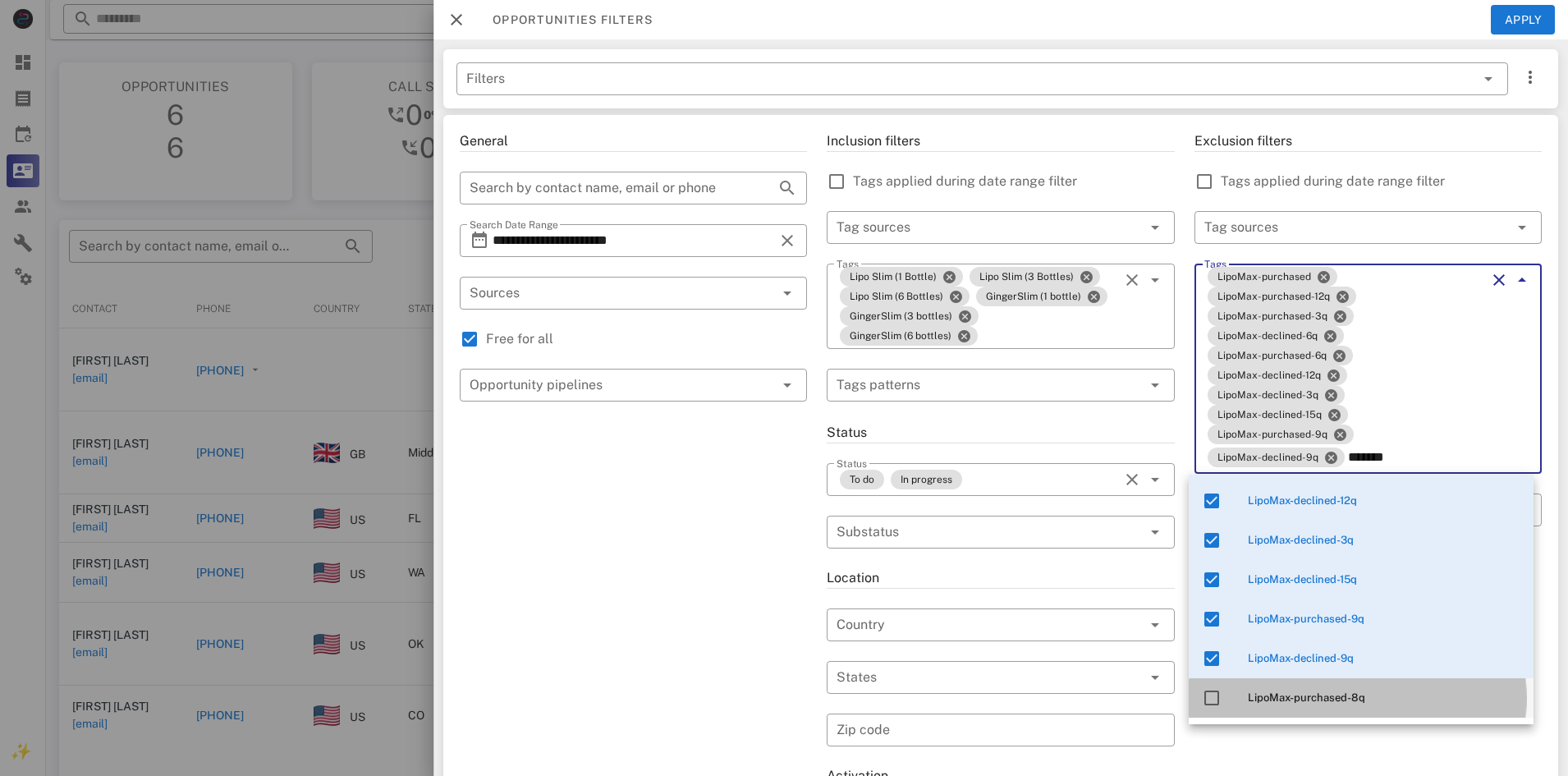 click on "LipoMax-purchased-8q" at bounding box center (1306, 697) 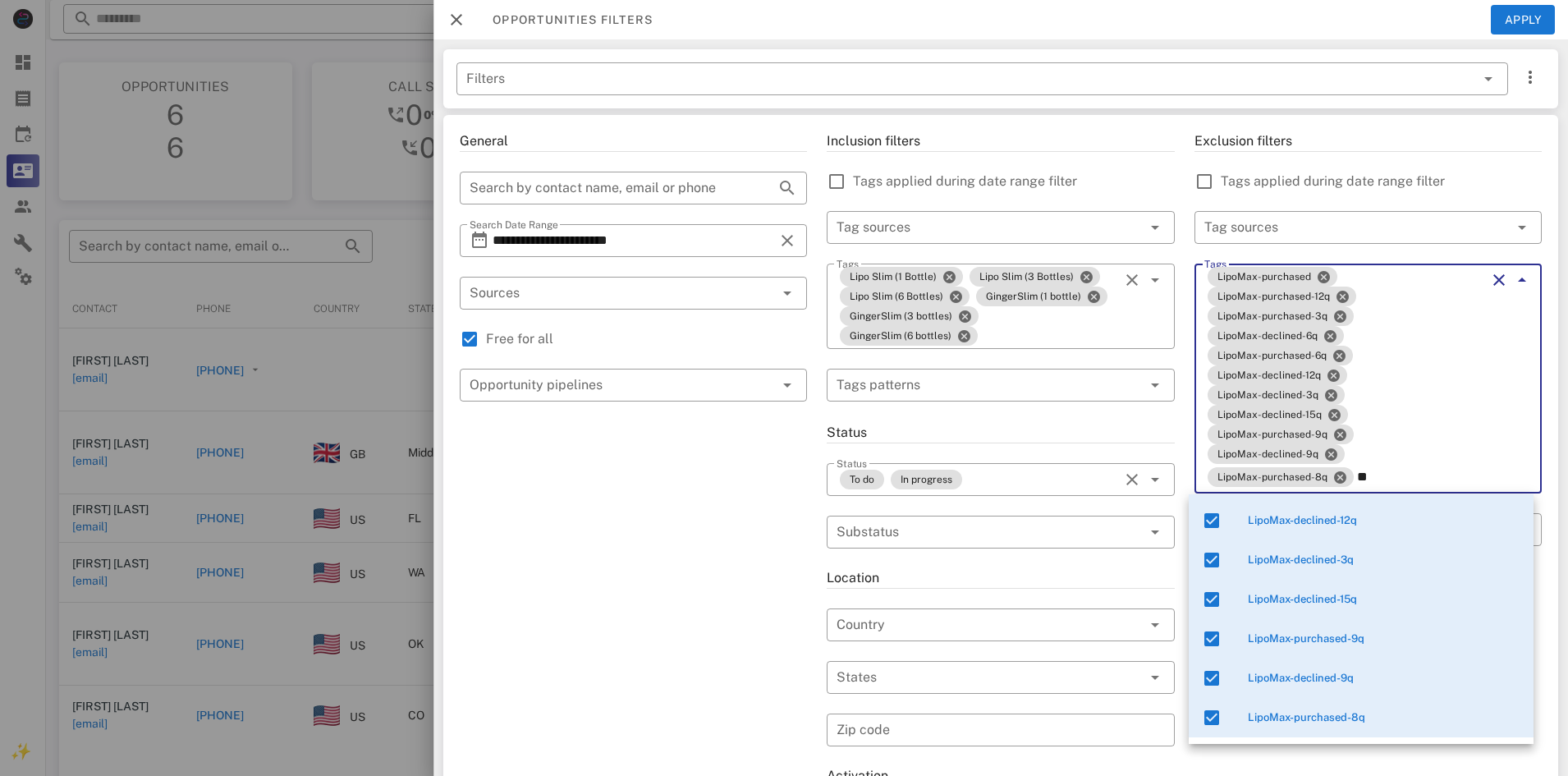 type on "*" 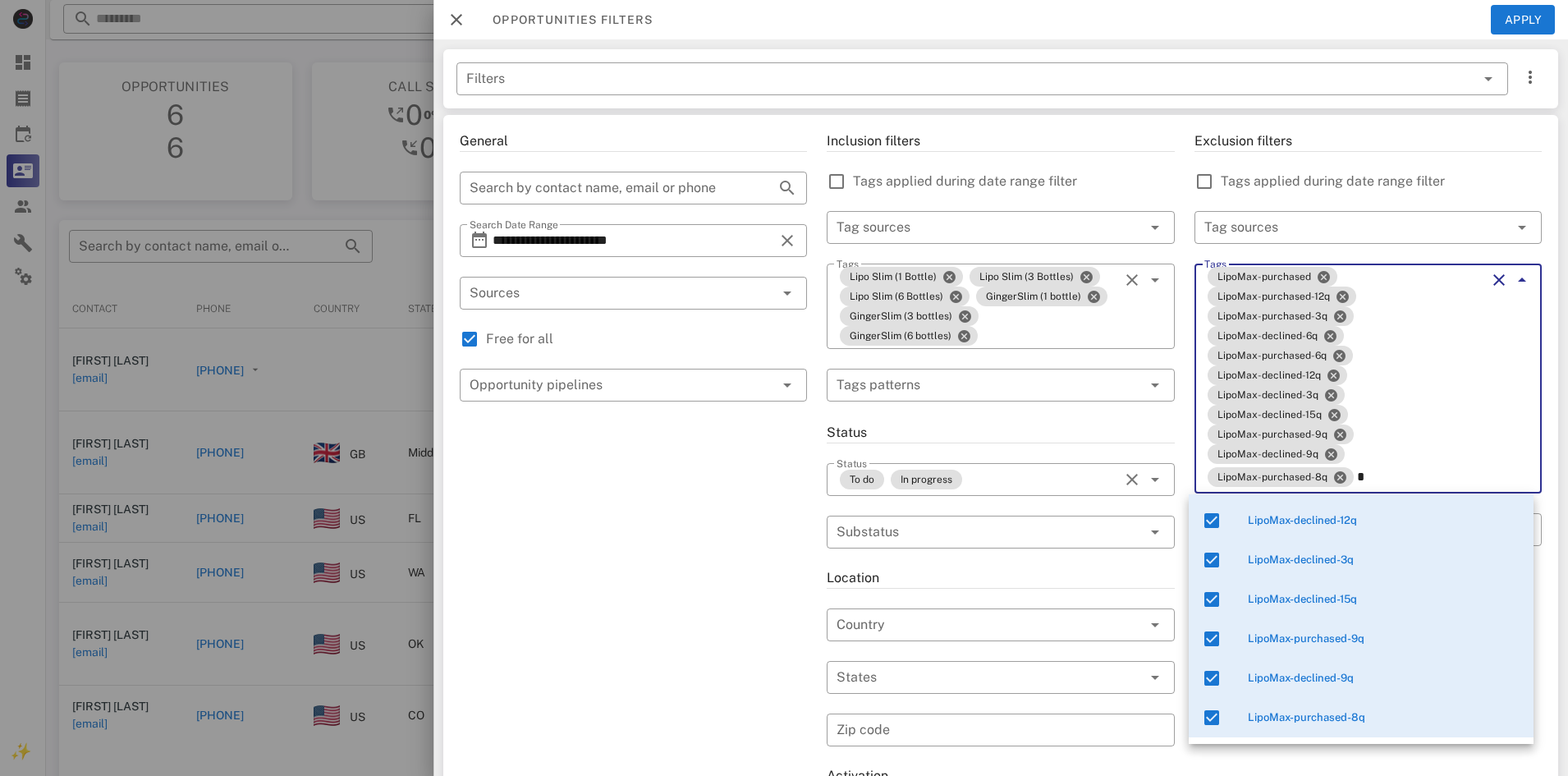 type 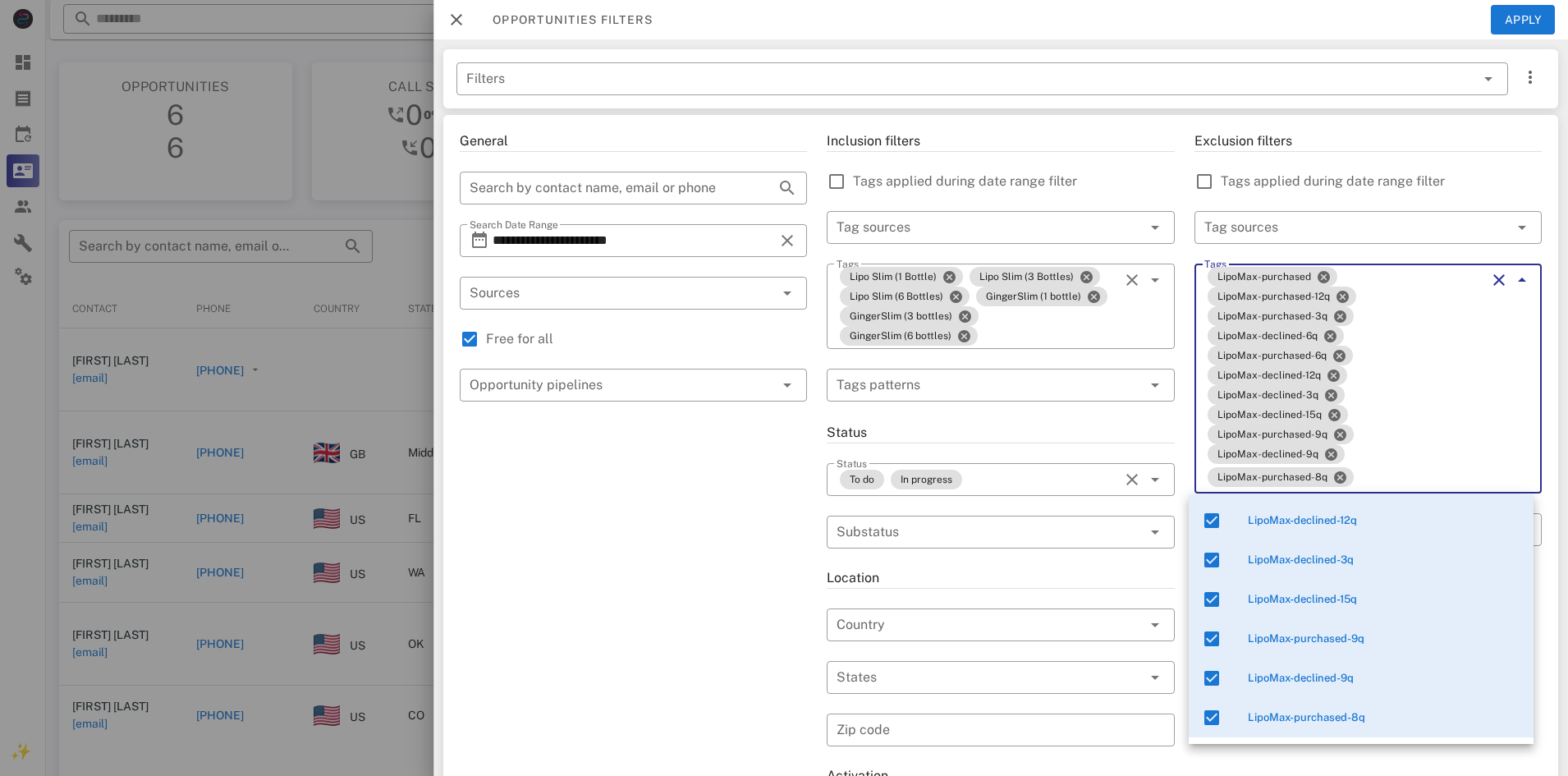 click on "**********" at bounding box center [1001, 605] 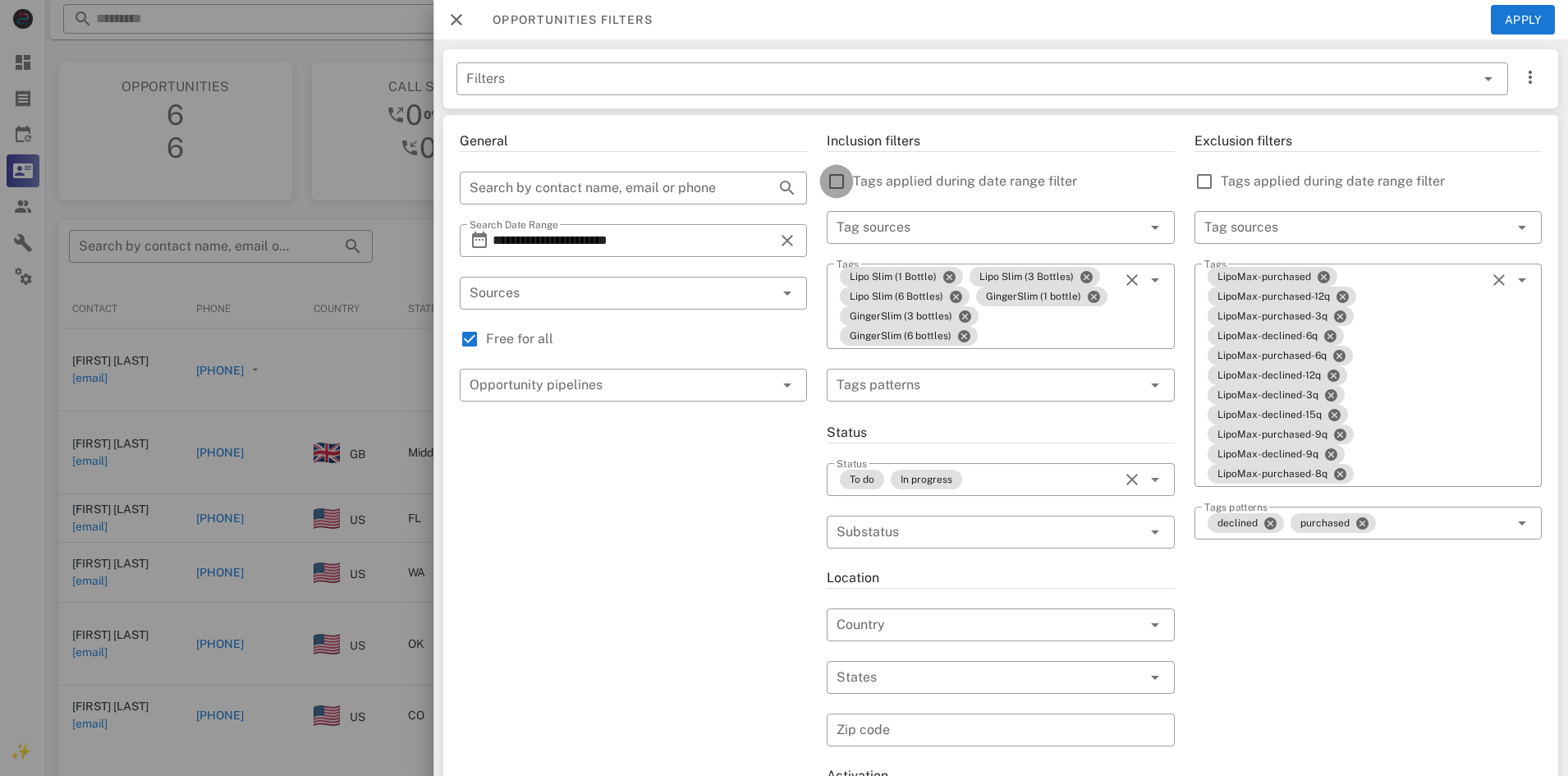 click at bounding box center [837, 181] 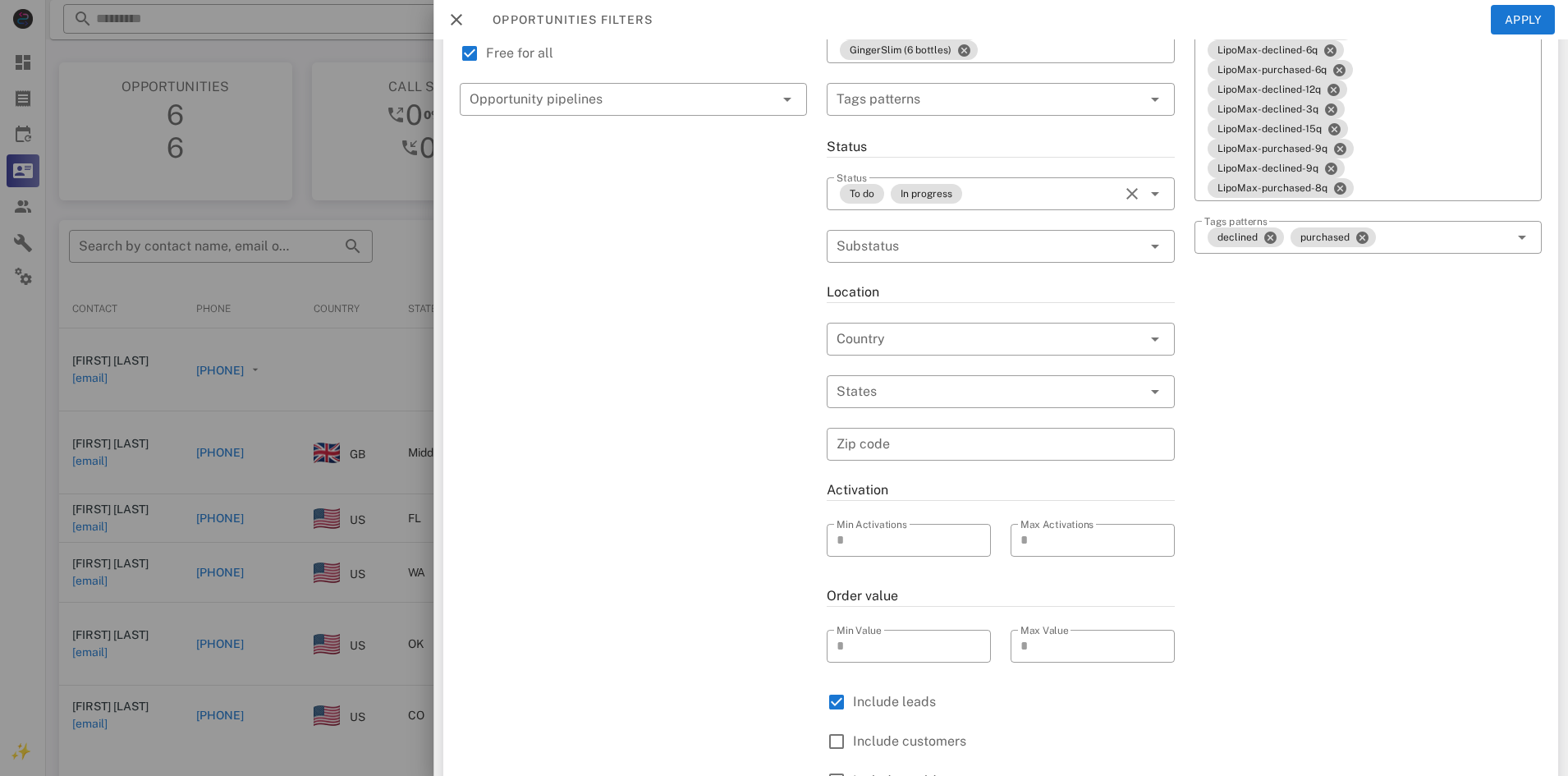 scroll, scrollTop: 330, scrollLeft: 0, axis: vertical 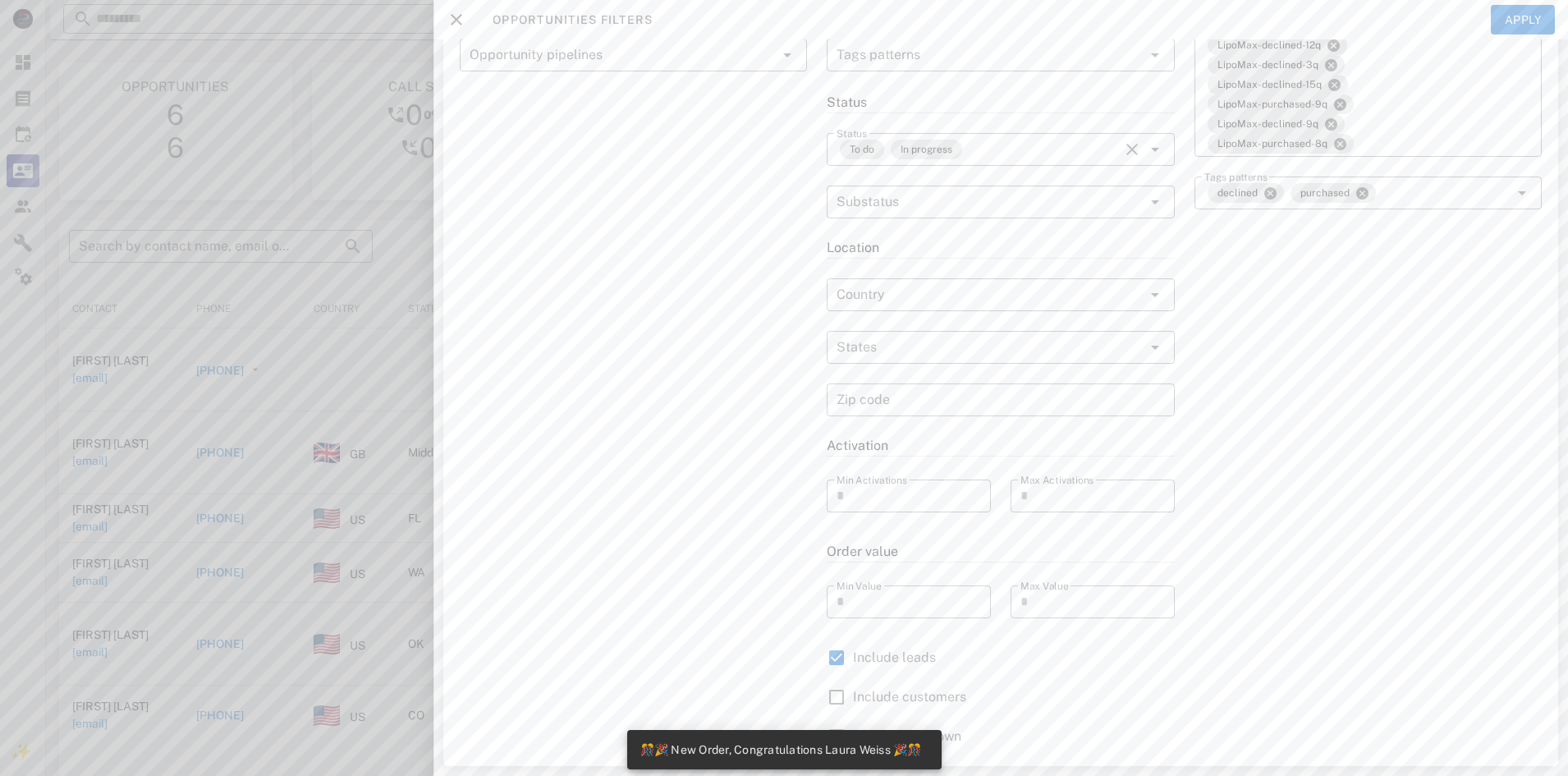 click on "Exclusion filters Tags applied during date range filter ​ Tag sources ​ Tags LipoMax-purchased LipoMax-purchased-12q LipoMax-purchased-3q LipoMax-declined-6q LipoMax-purchased-6q LipoMax-declined-12q LipoMax-declined-3q LipoMax-declined-15q LipoMax-purchased-9q LipoMax-declined-9q LipoMax-purchased-8q ​ Tags patterns declined purchased" at bounding box center (1368, 278) 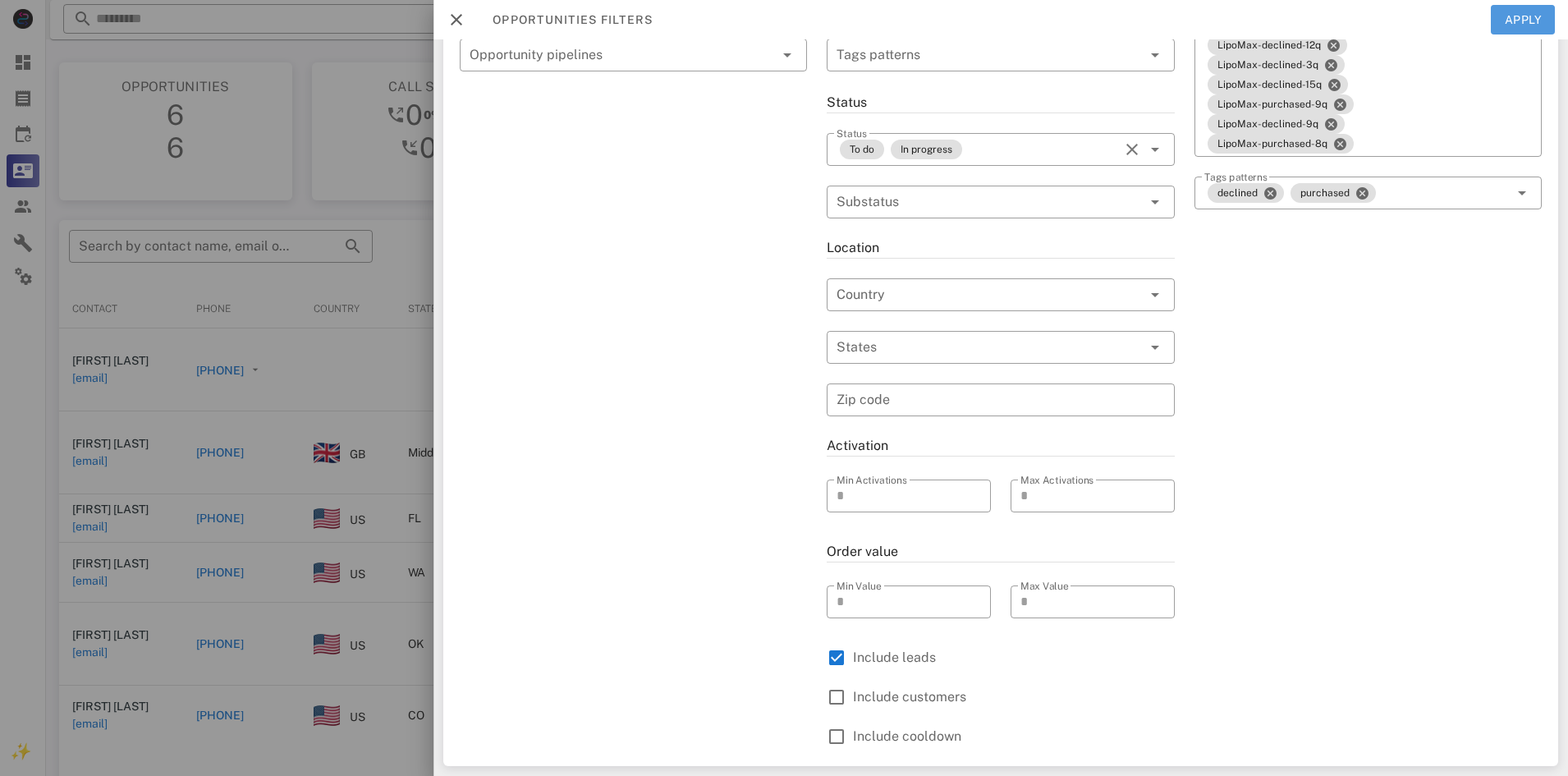 click on "Apply" at bounding box center [1523, 20] 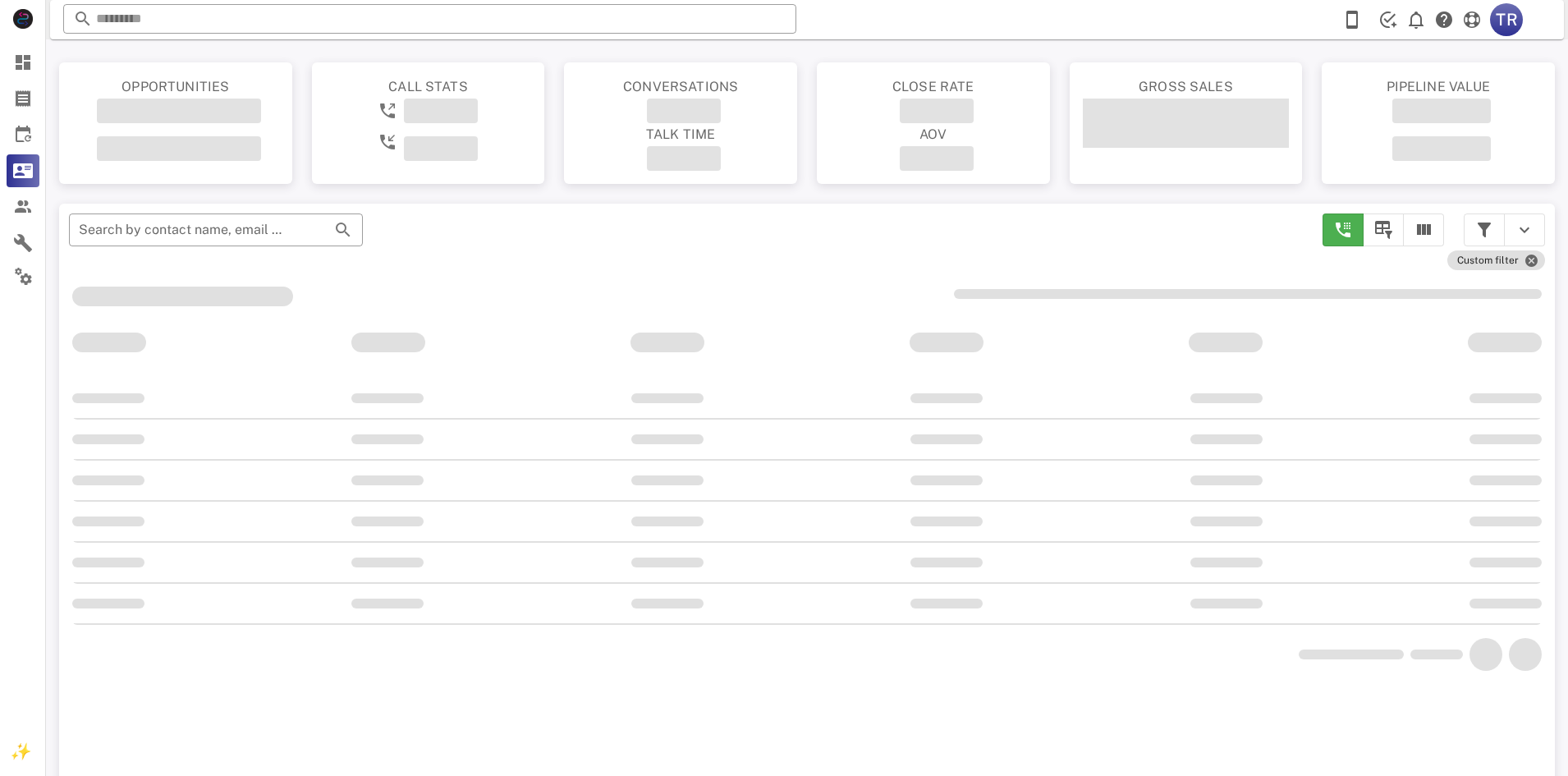 scroll, scrollTop: 310, scrollLeft: 0, axis: vertical 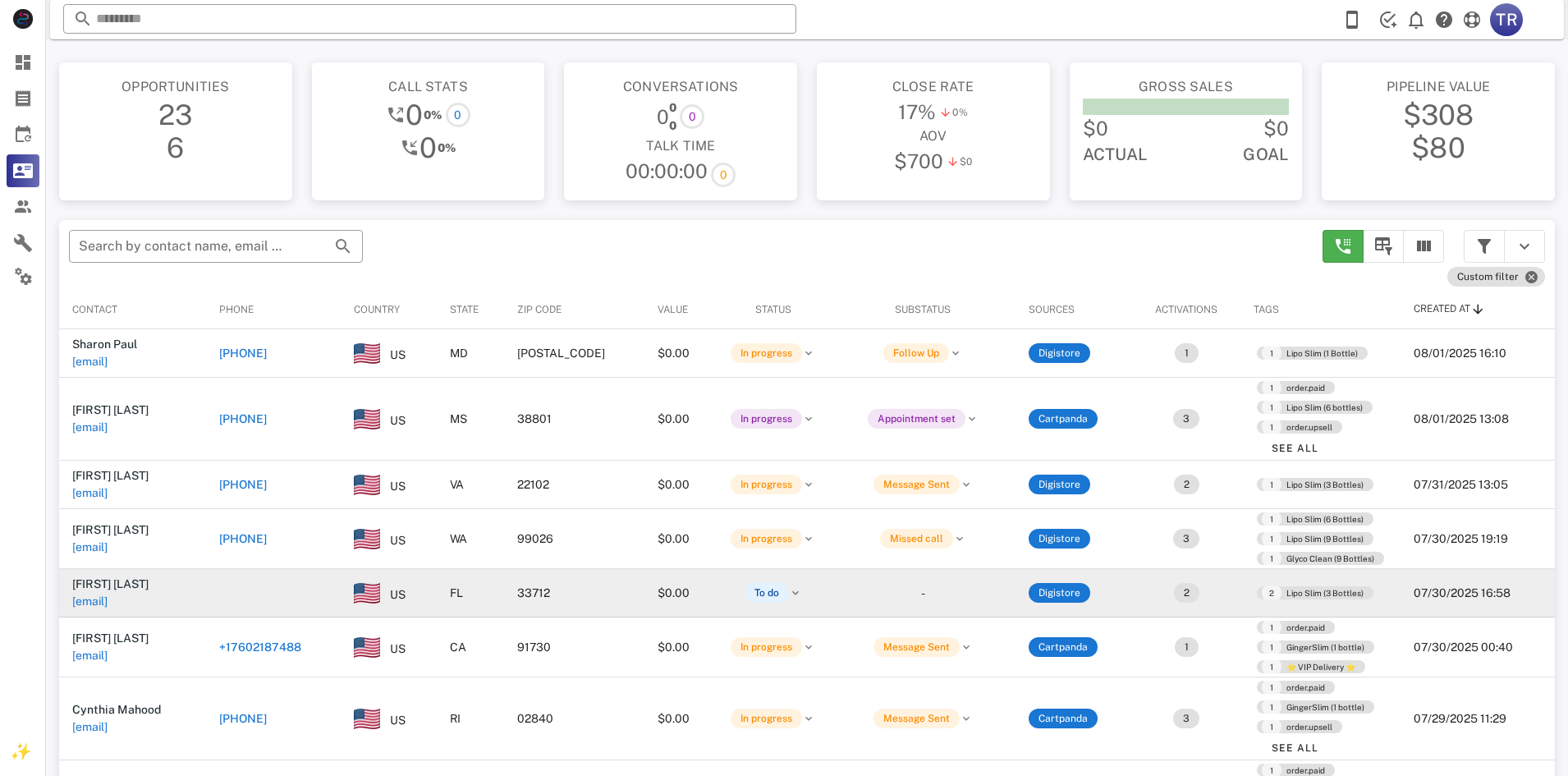 click on "[EMAIL]" at bounding box center (89, 601) 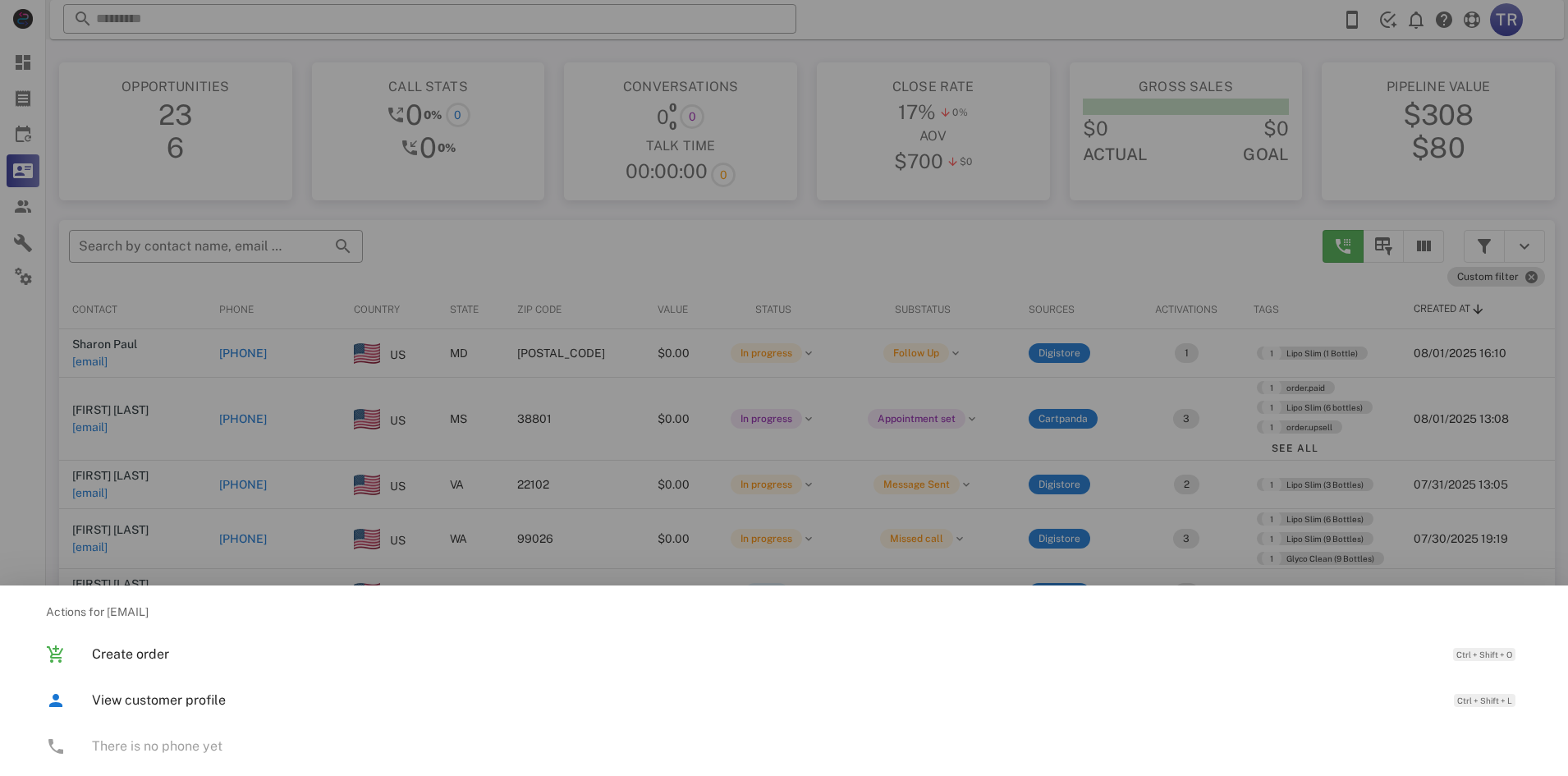 click at bounding box center (784, 388) 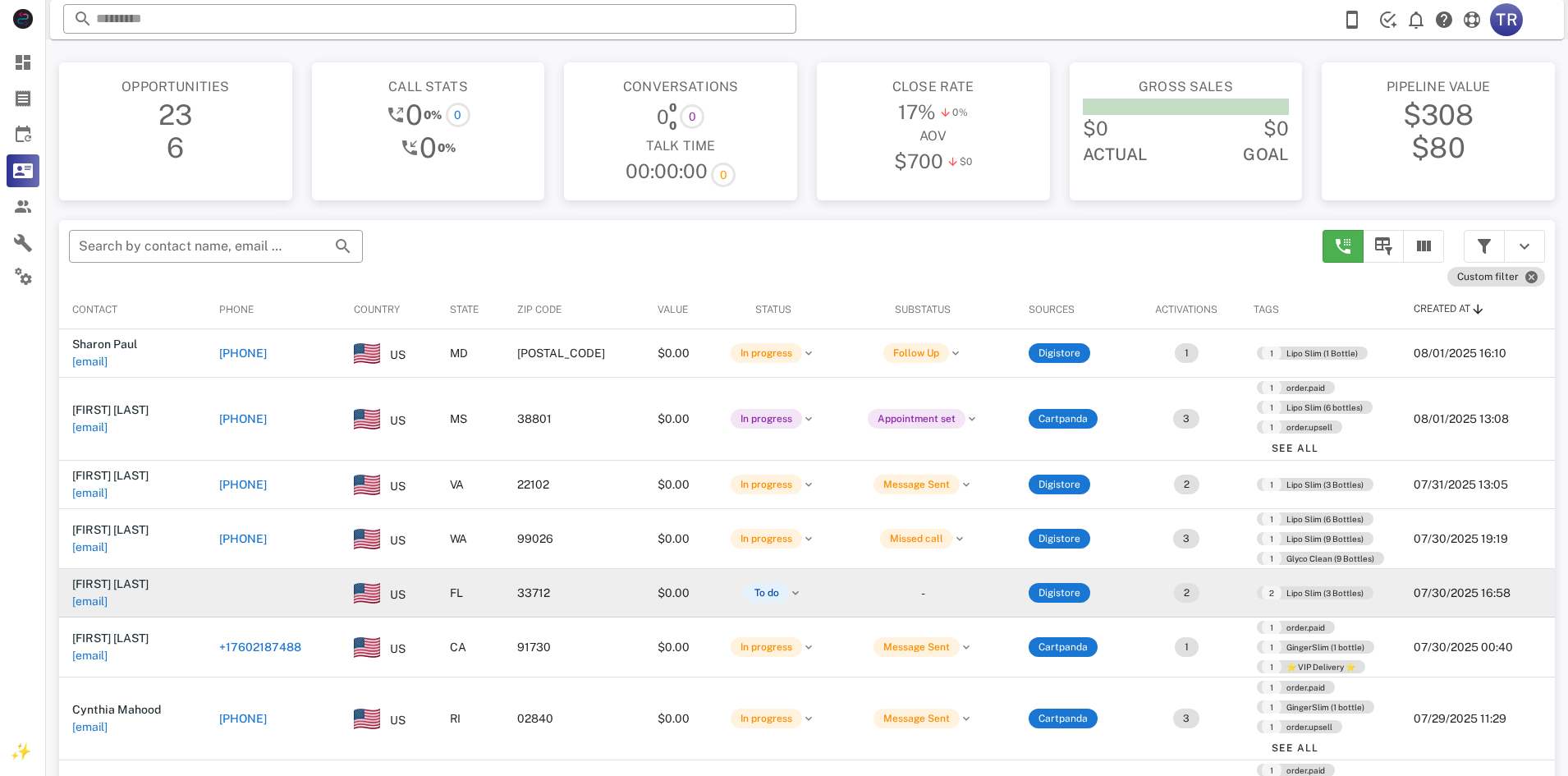 click at bounding box center (273, 593) 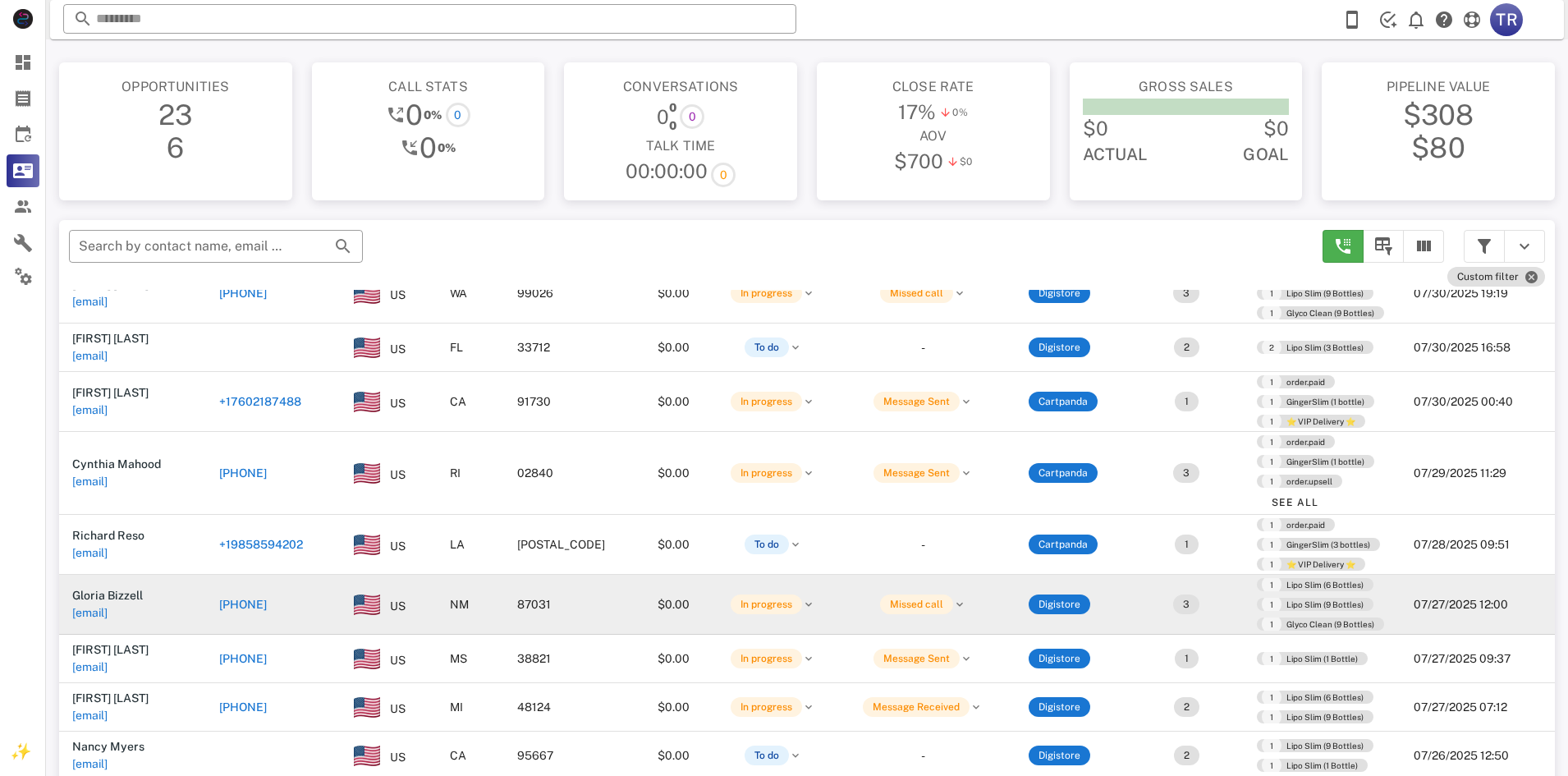scroll, scrollTop: 246, scrollLeft: 0, axis: vertical 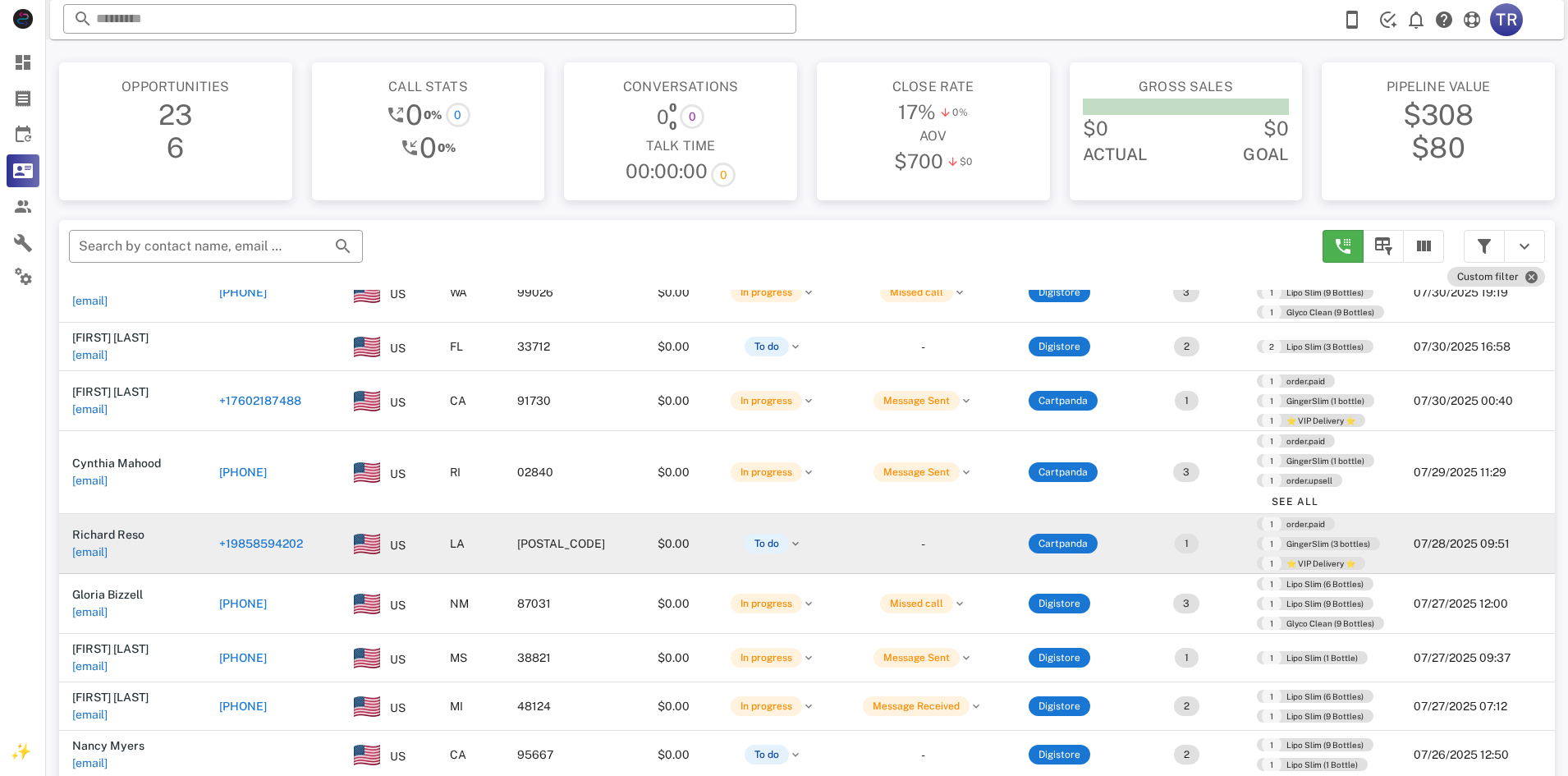 click on "+19858594202" at bounding box center (261, 544) 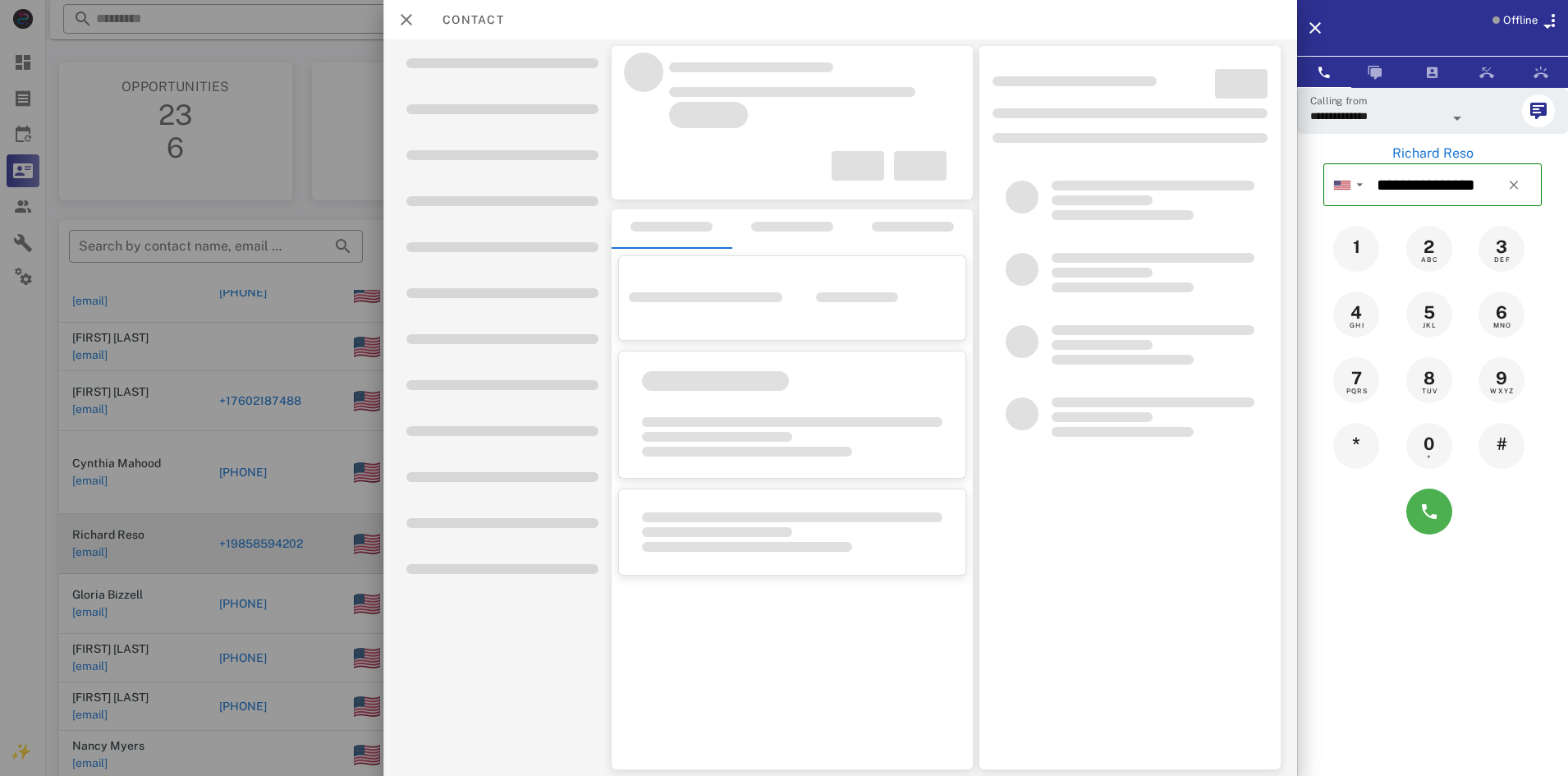 scroll, scrollTop: 330, scrollLeft: 0, axis: vertical 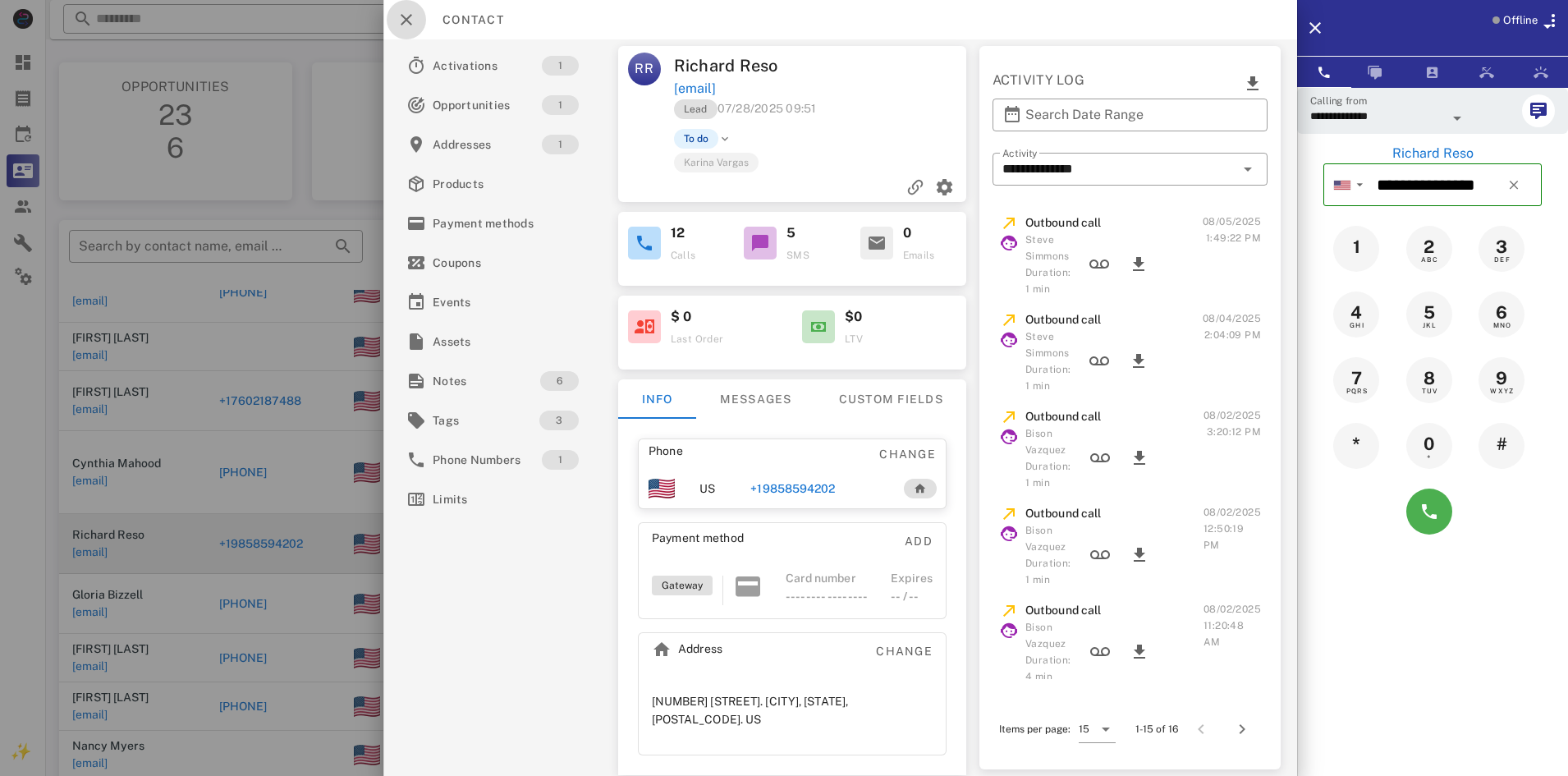 click at bounding box center [406, 20] 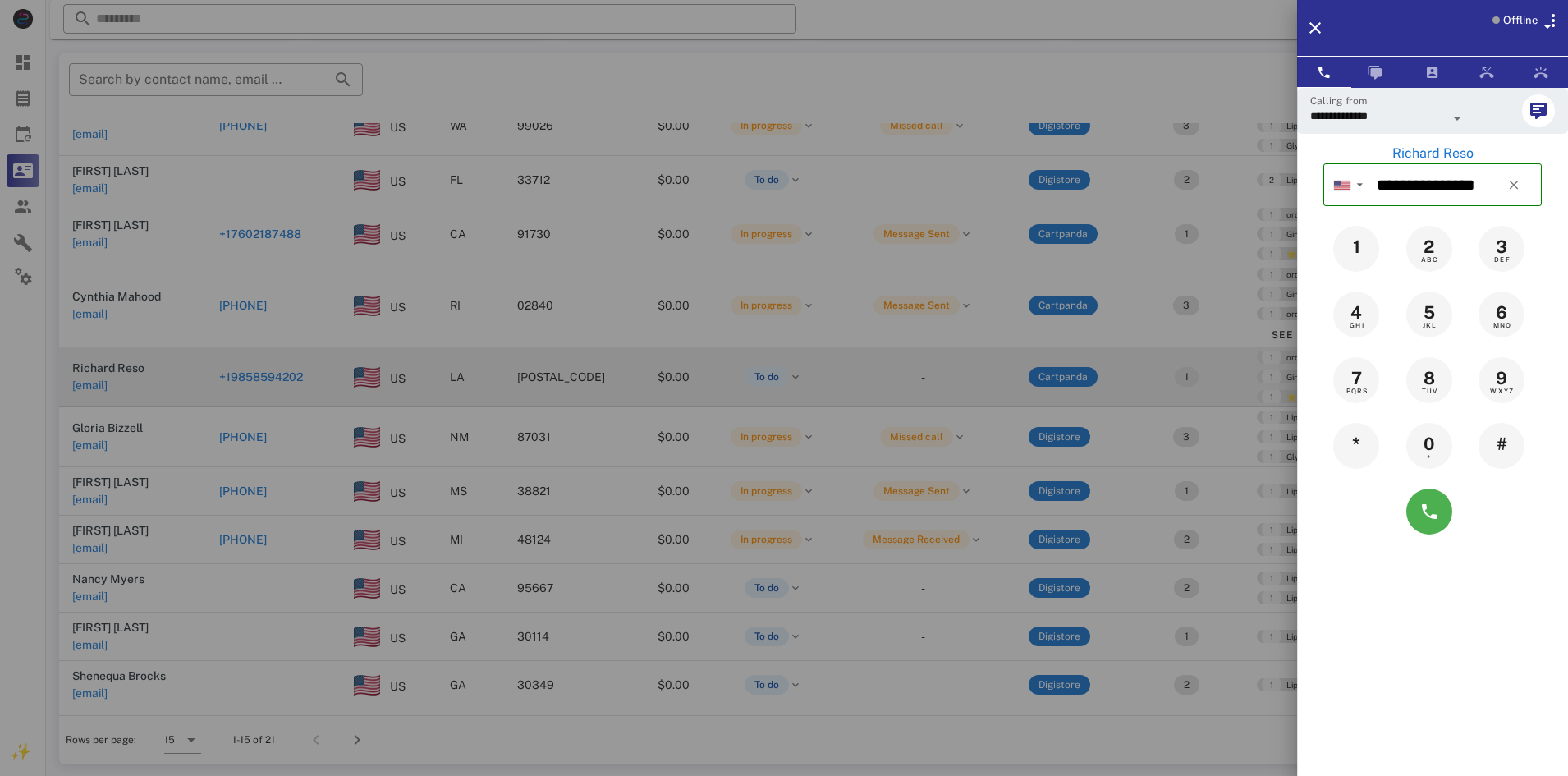 scroll, scrollTop: 168, scrollLeft: 0, axis: vertical 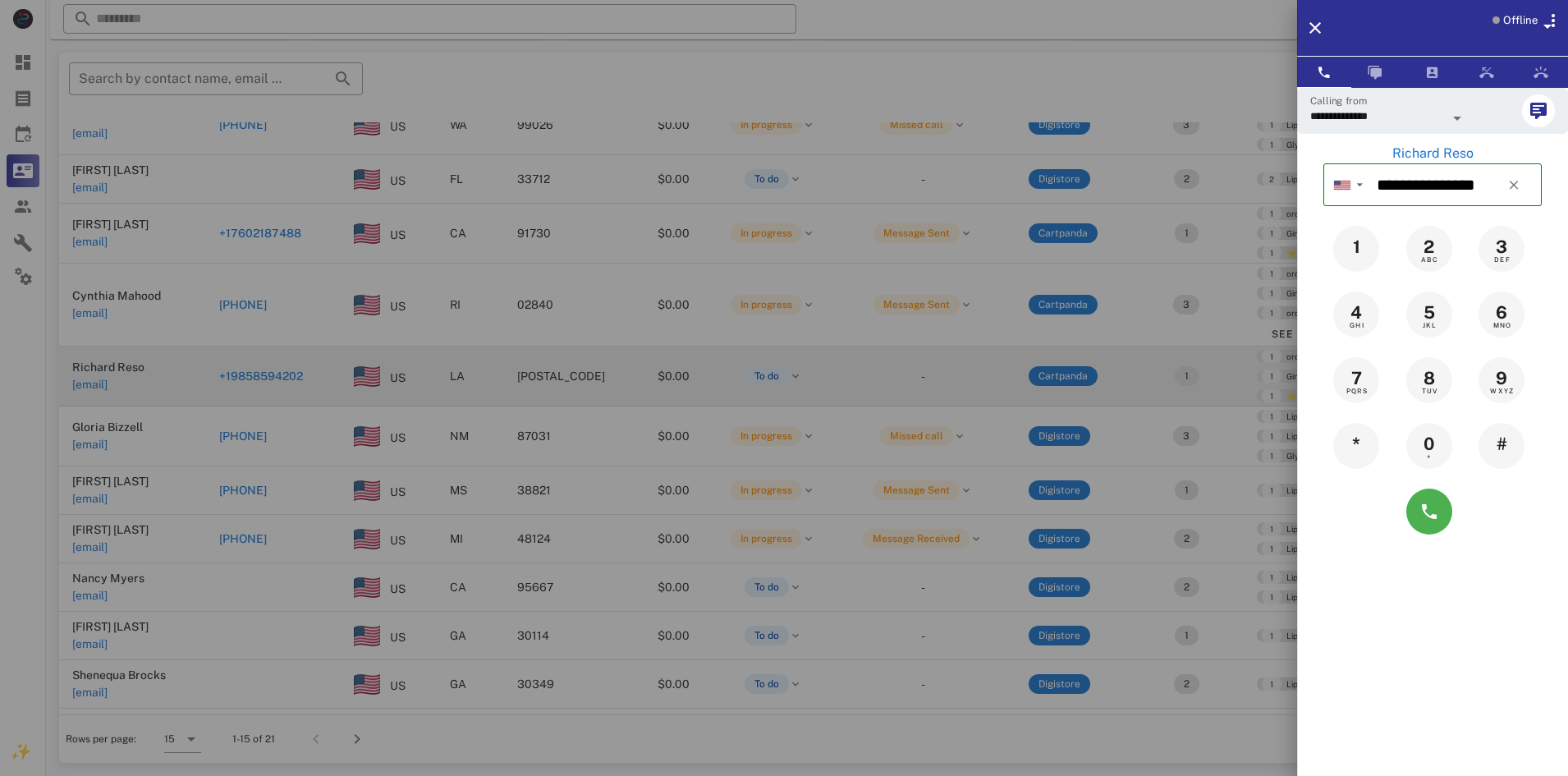 click at bounding box center (784, 388) 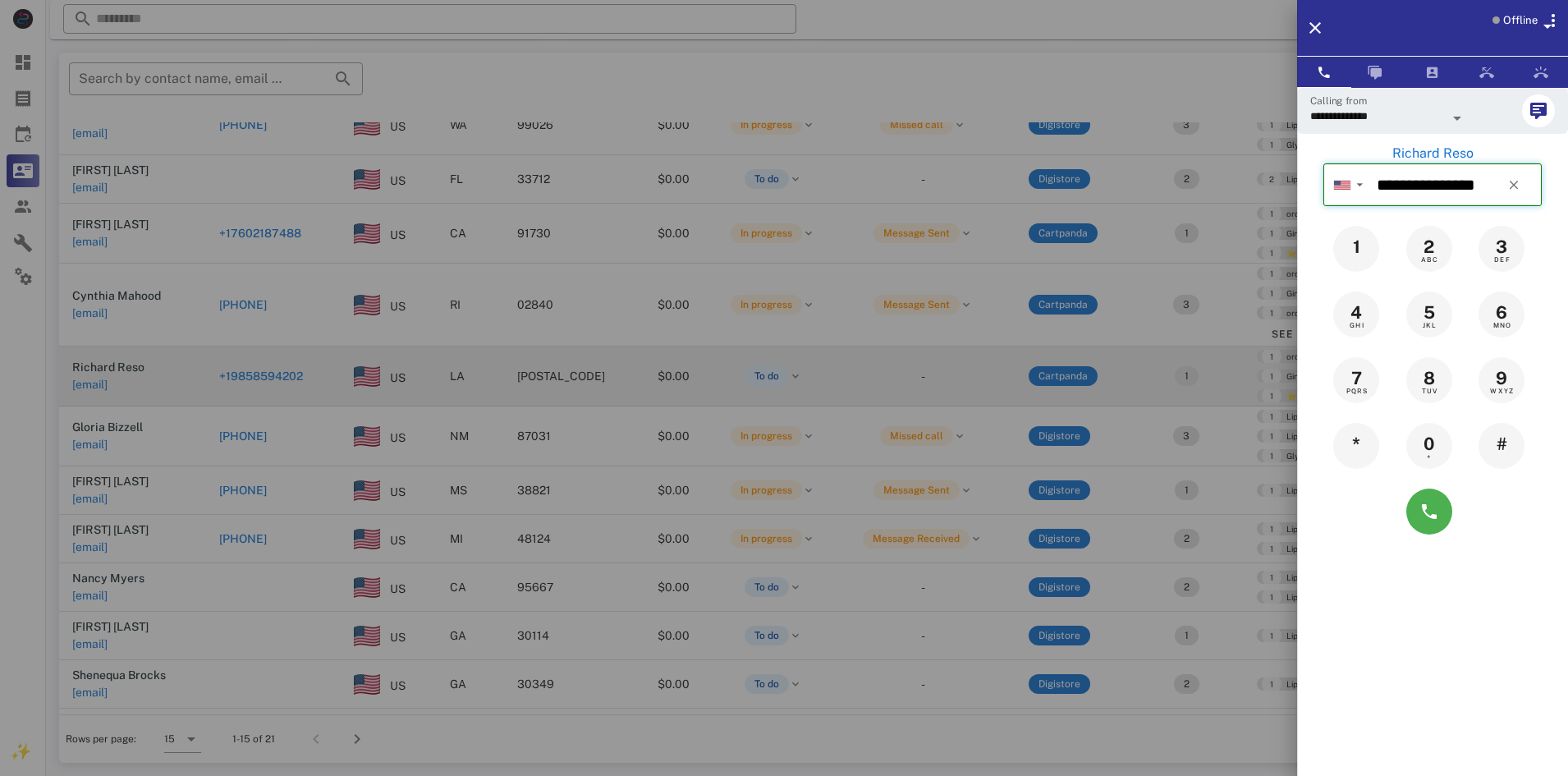 type 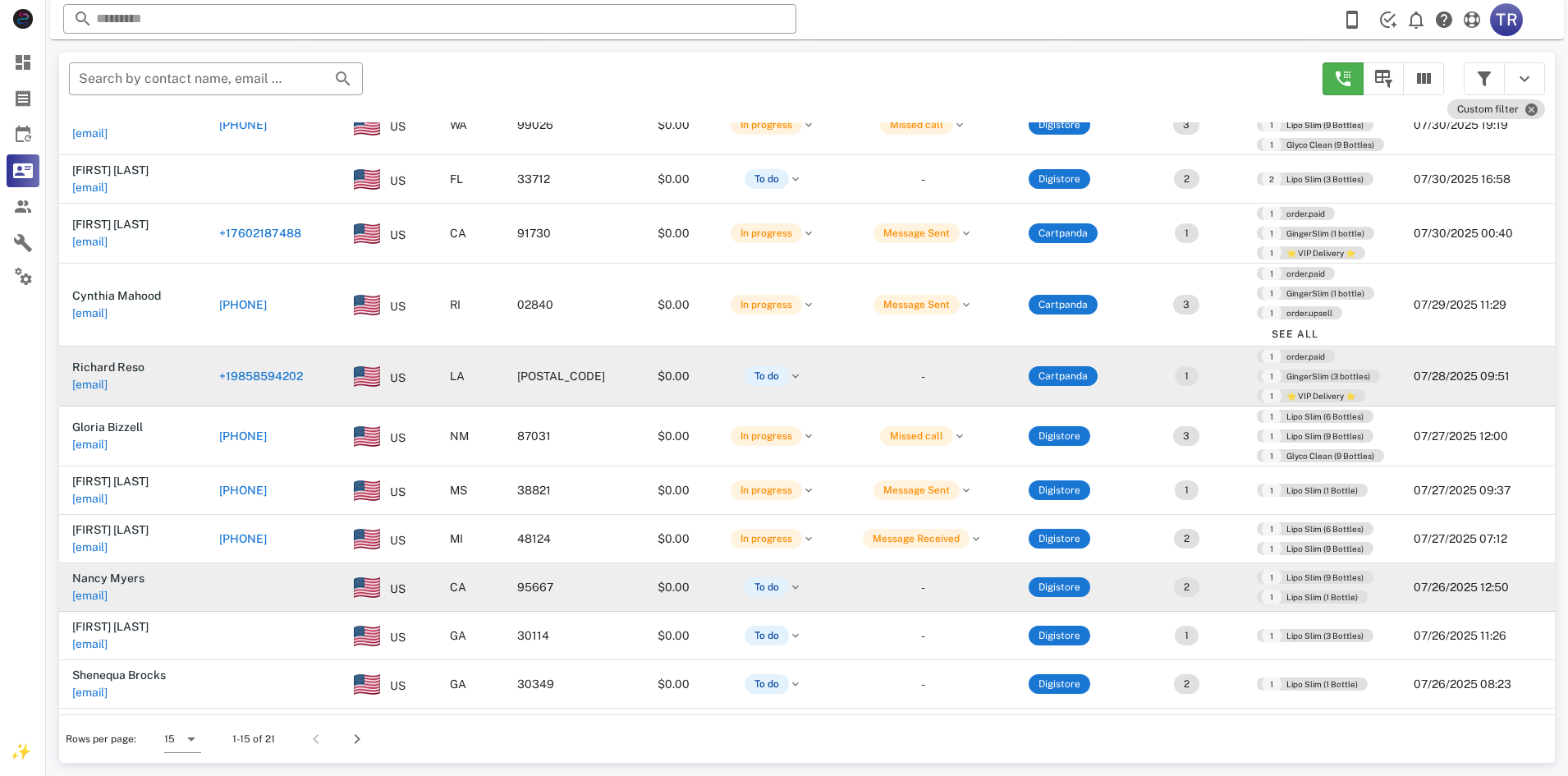 scroll, scrollTop: 310, scrollLeft: 0, axis: vertical 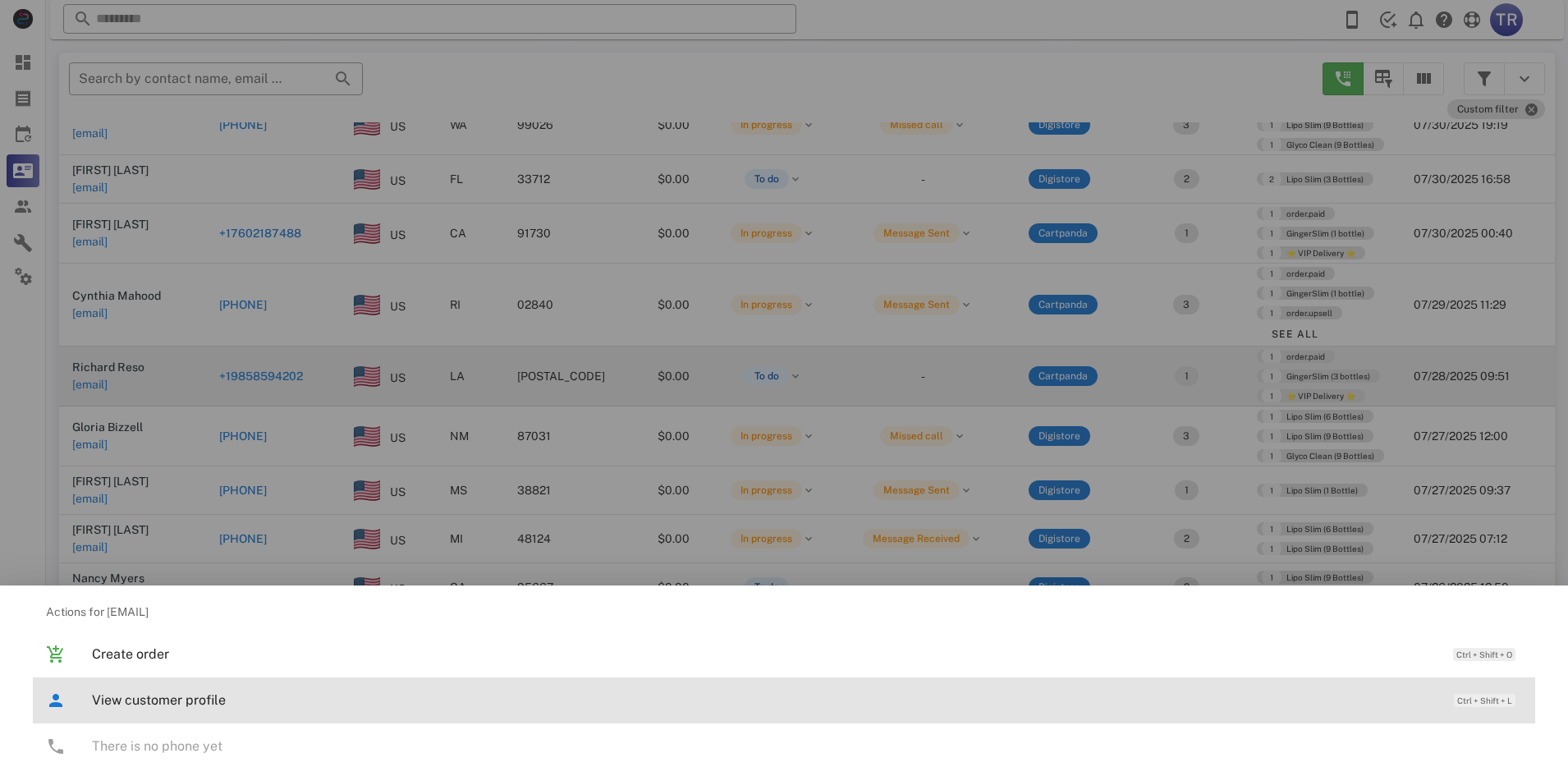 click on "View customer profile" at bounding box center (764, 700) 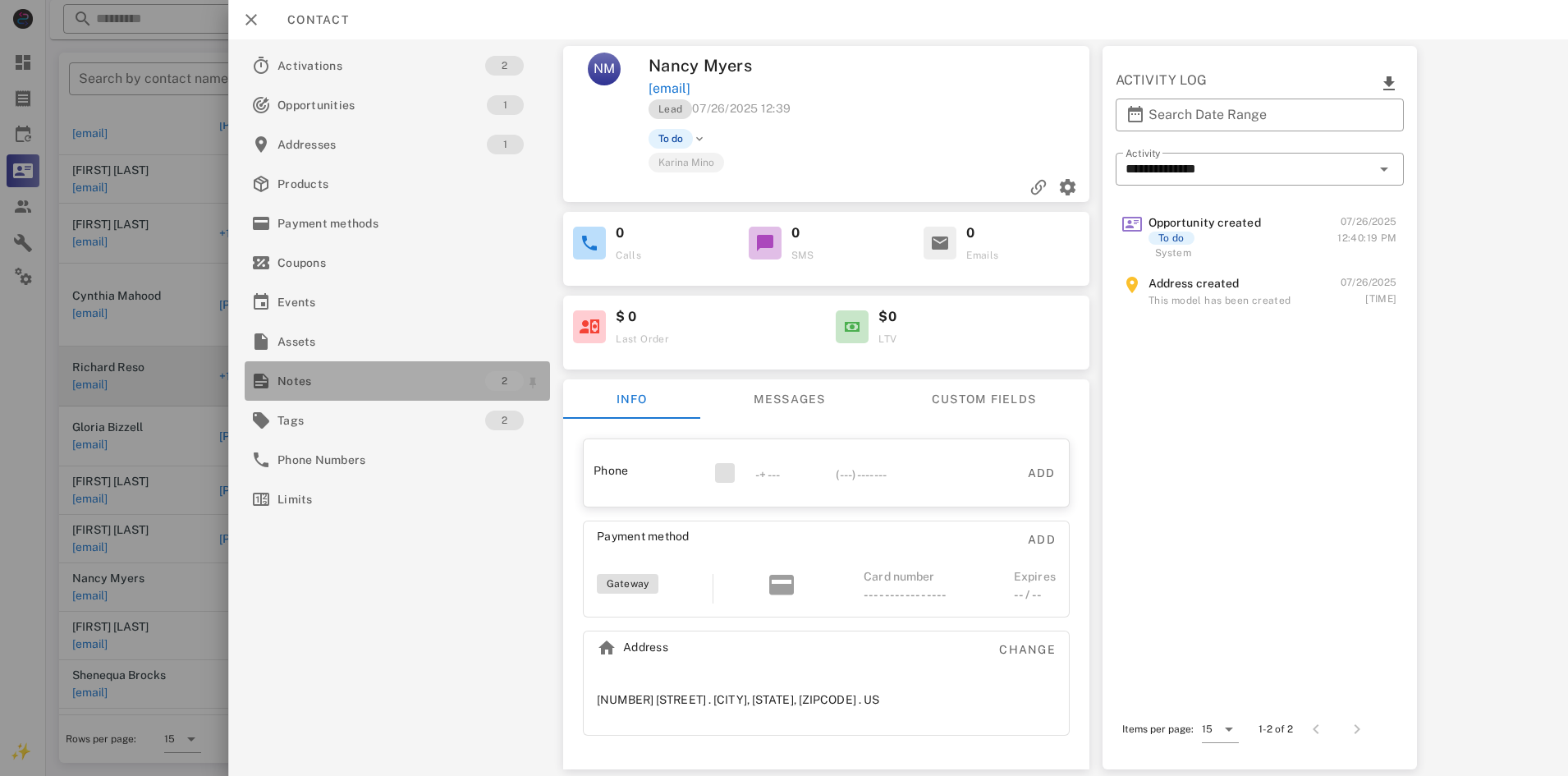 click on "Notes" at bounding box center (381, 381) 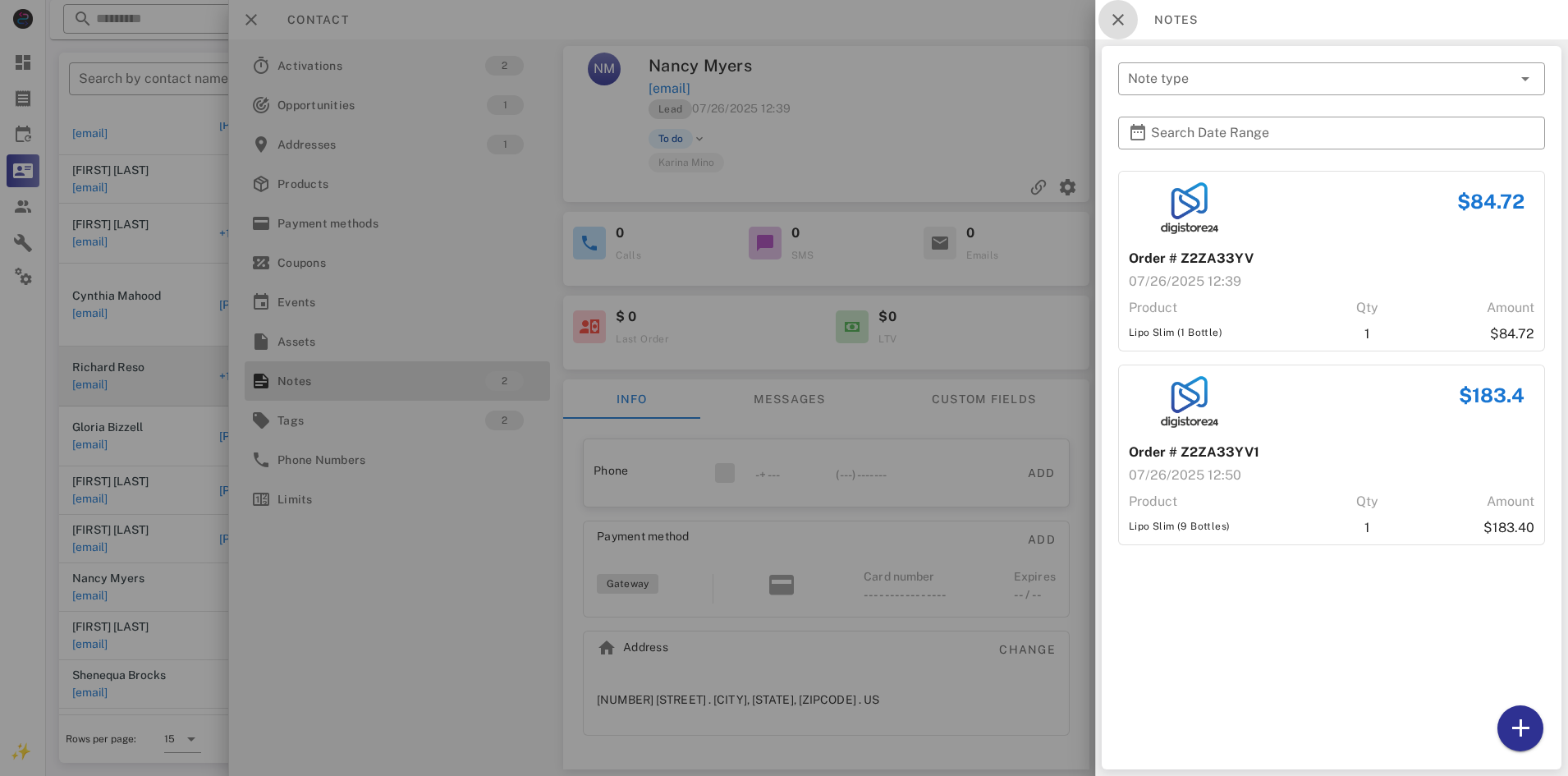 click at bounding box center (1118, 20) 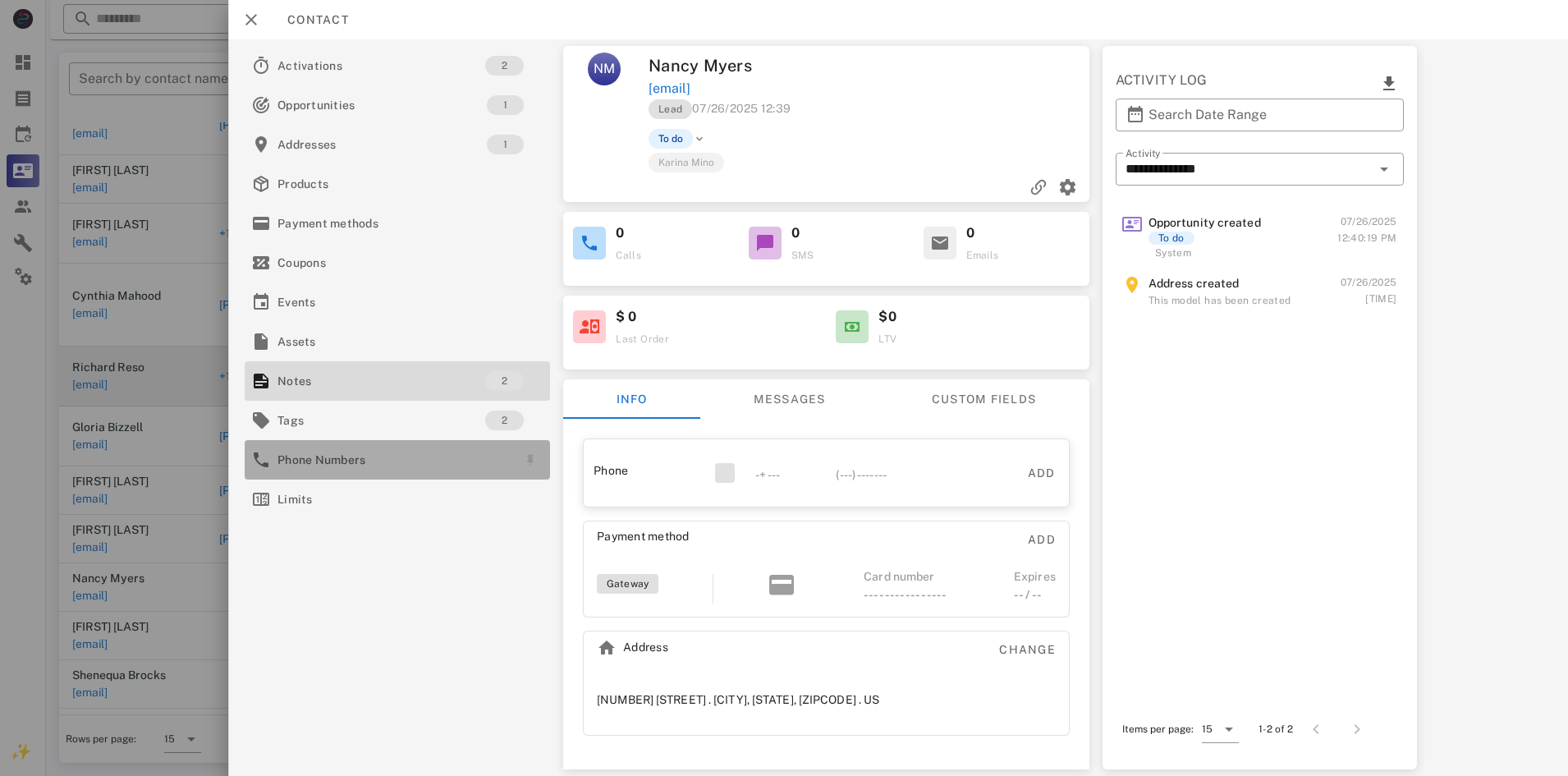 click on "Phone Numbers" at bounding box center (394, 460) 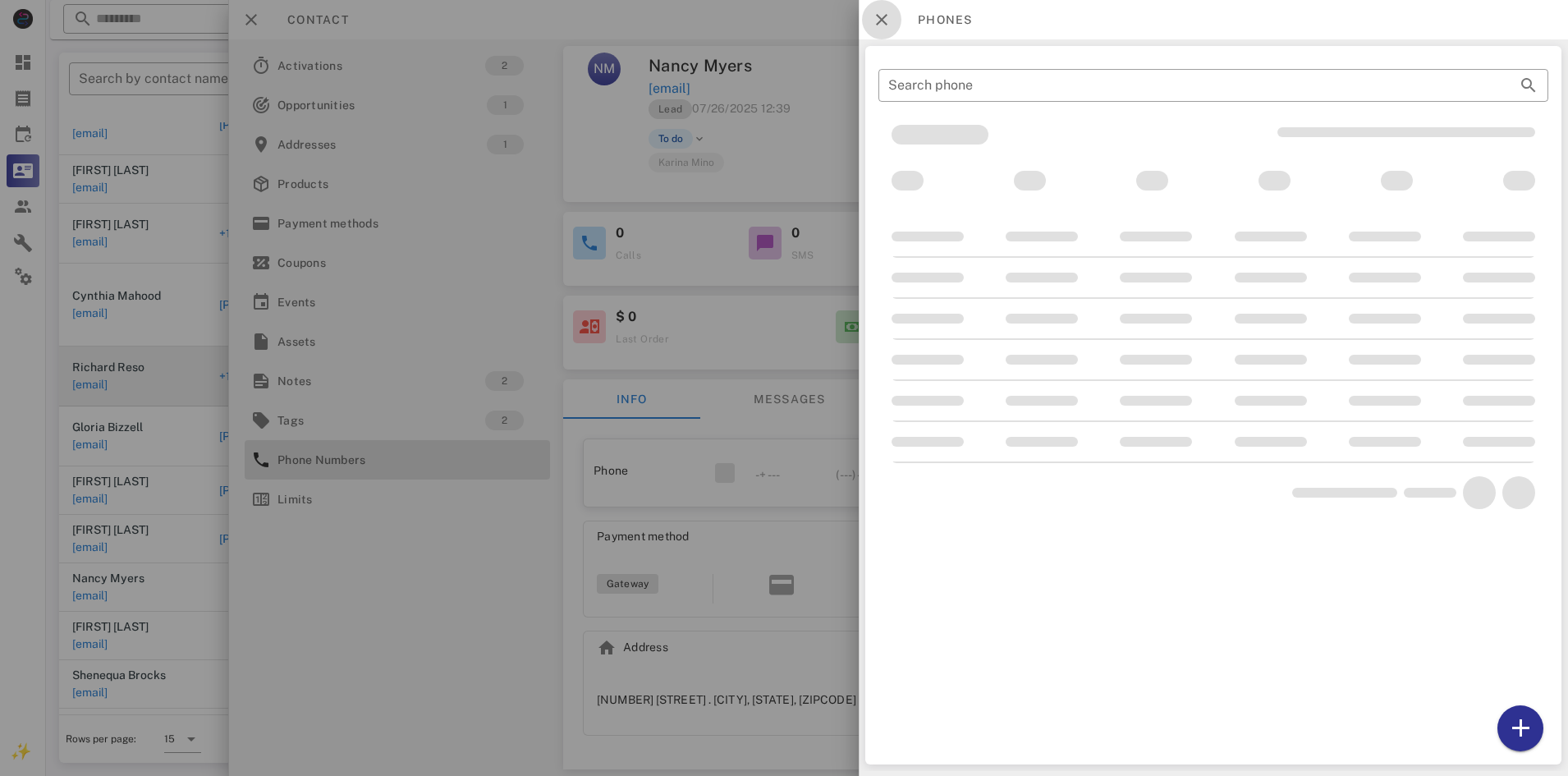 click at bounding box center (882, 20) 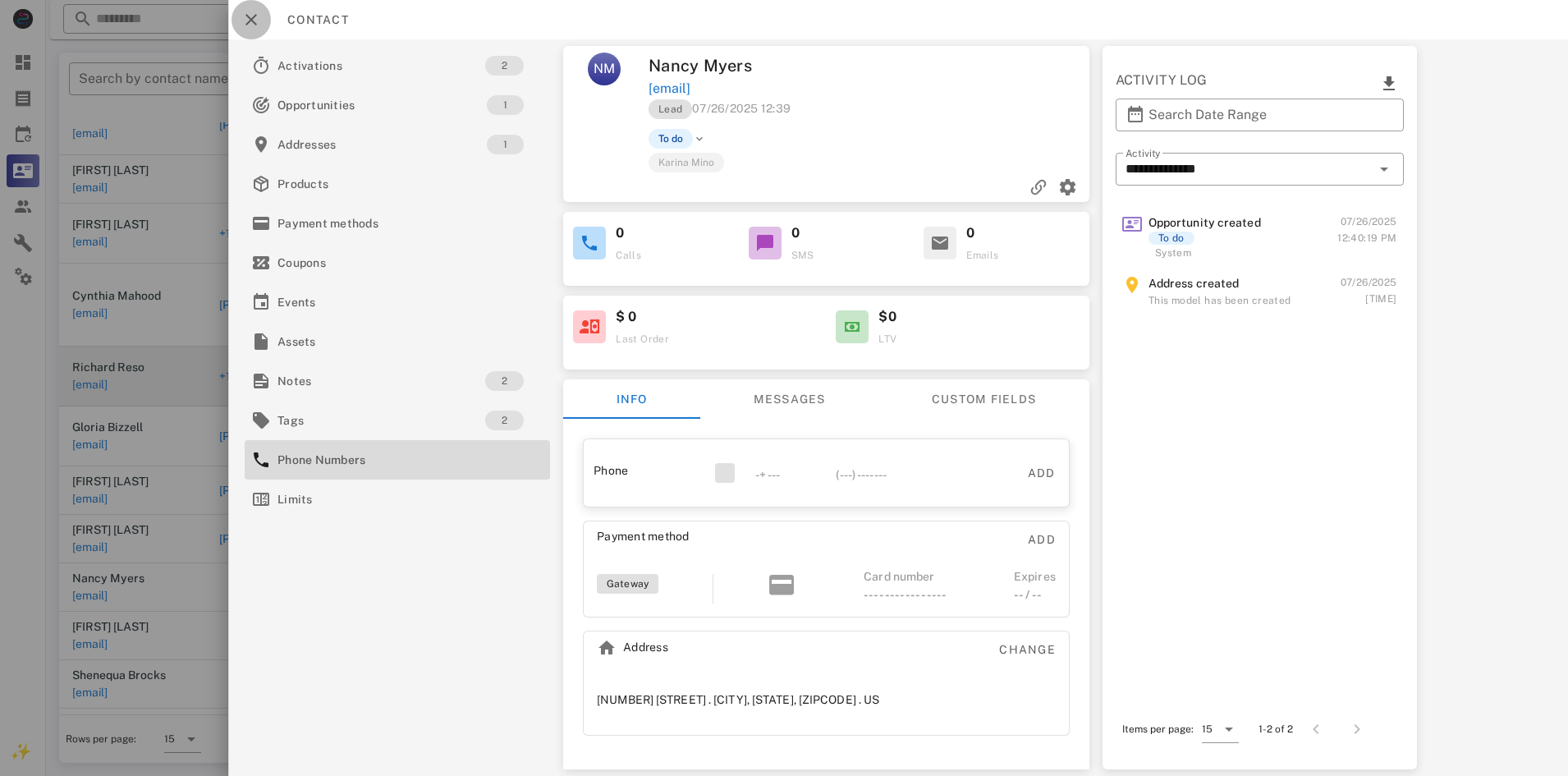 click at bounding box center [251, 20] 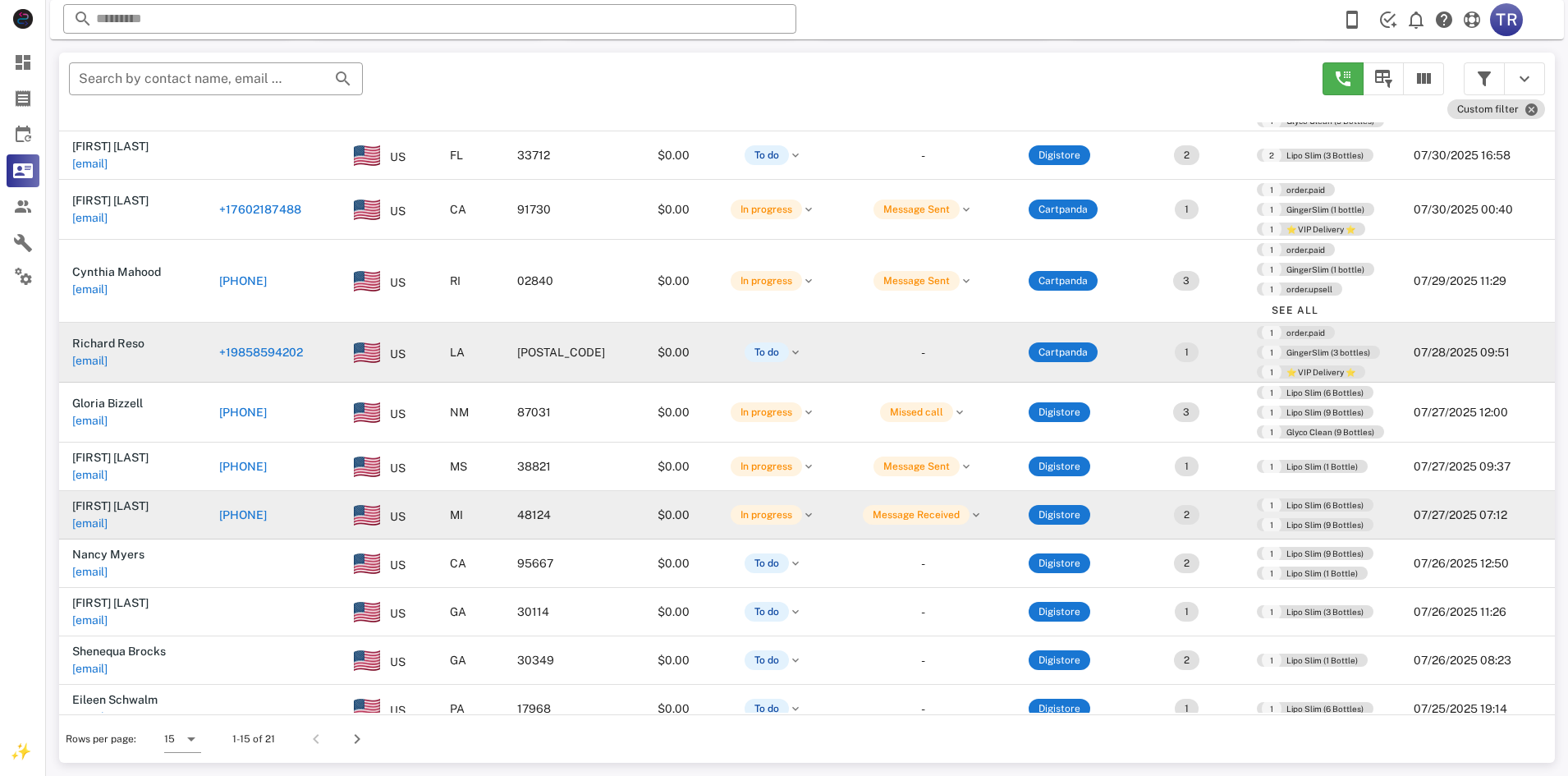 scroll, scrollTop: 290, scrollLeft: 0, axis: vertical 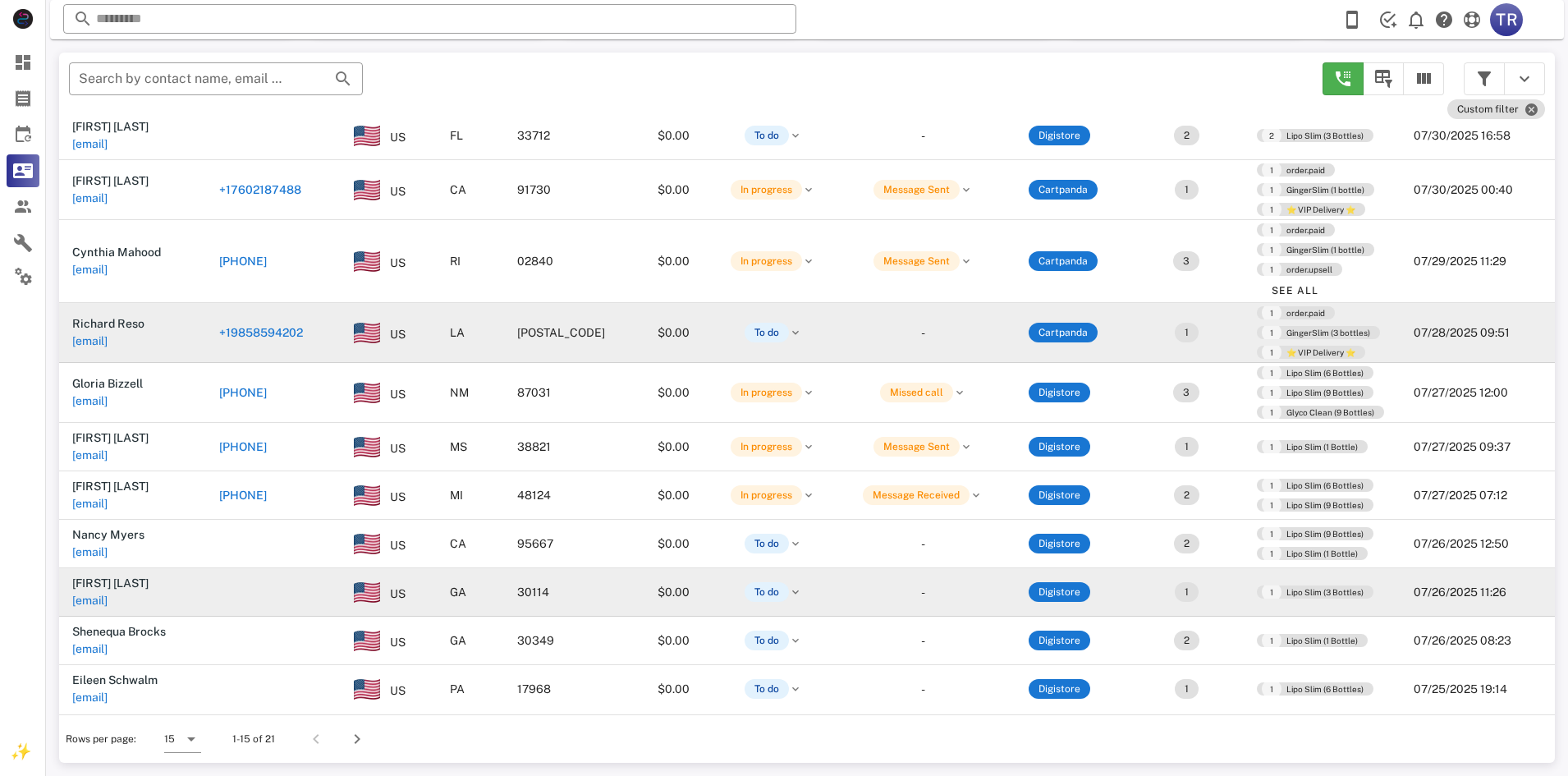 click on "[FIRST] [LAST]  [EMAIL]" at bounding box center [132, 592] 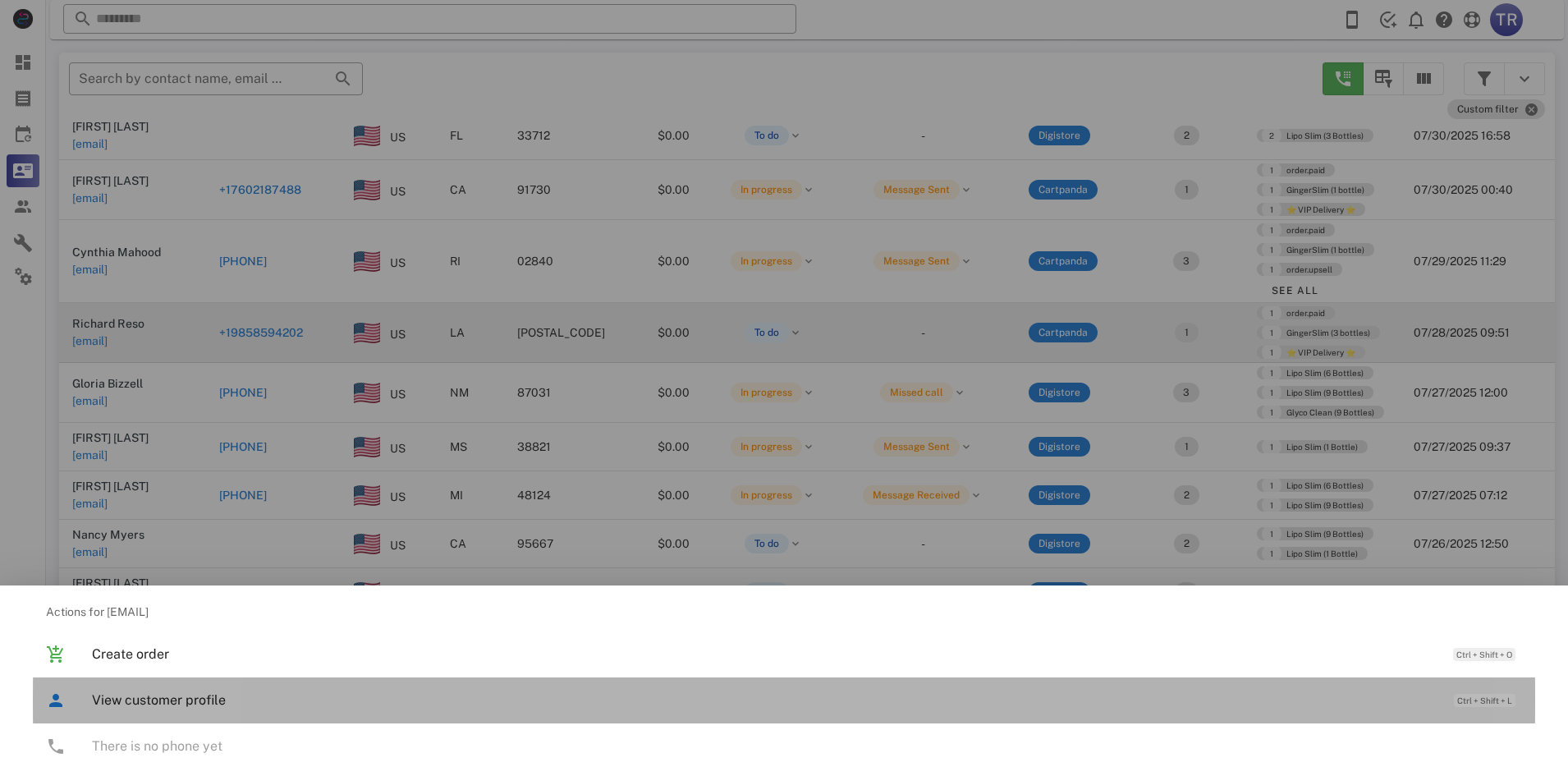 click on "View customer profile" at bounding box center [764, 700] 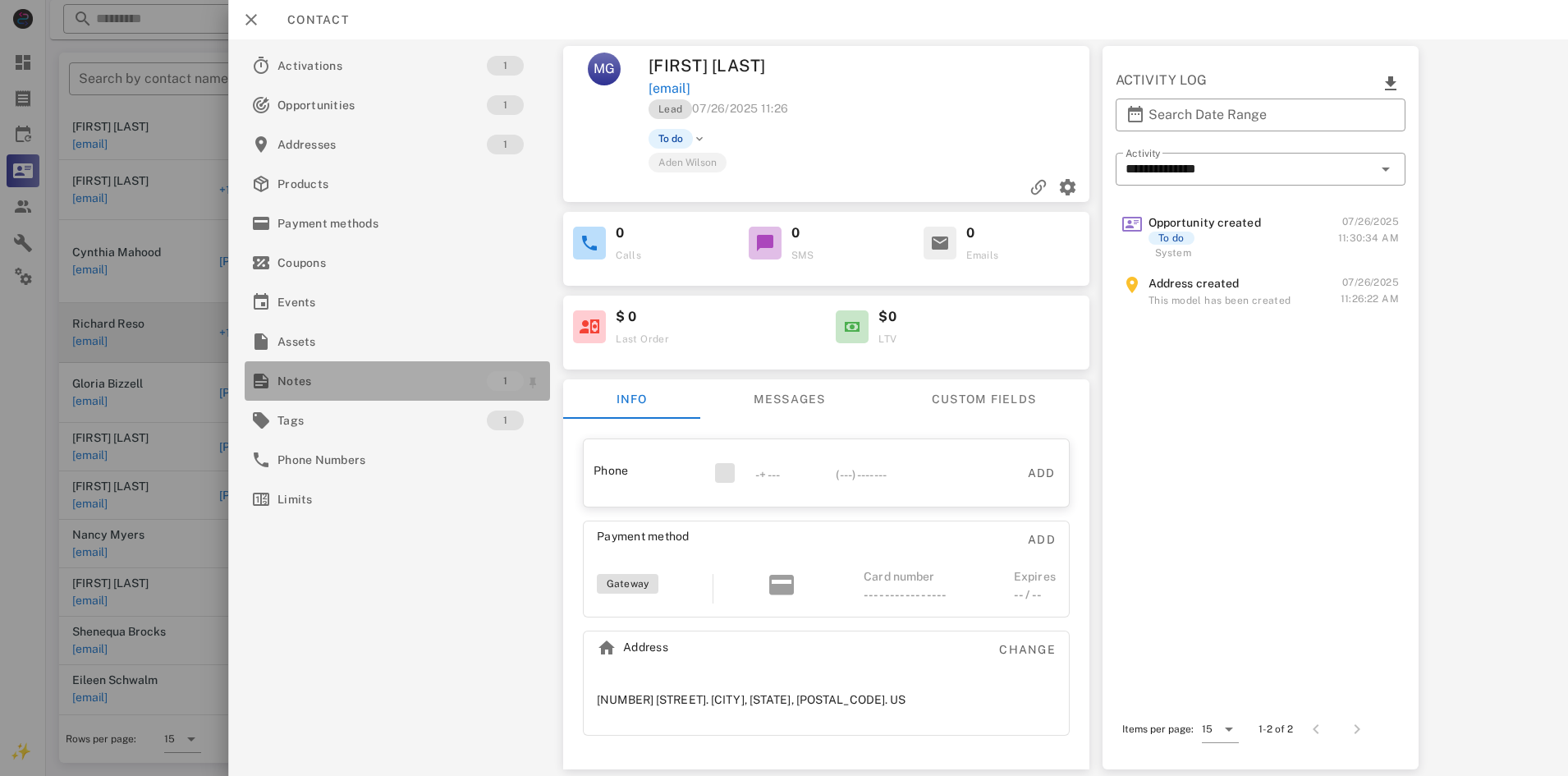click on "Notes" at bounding box center (382, 381) 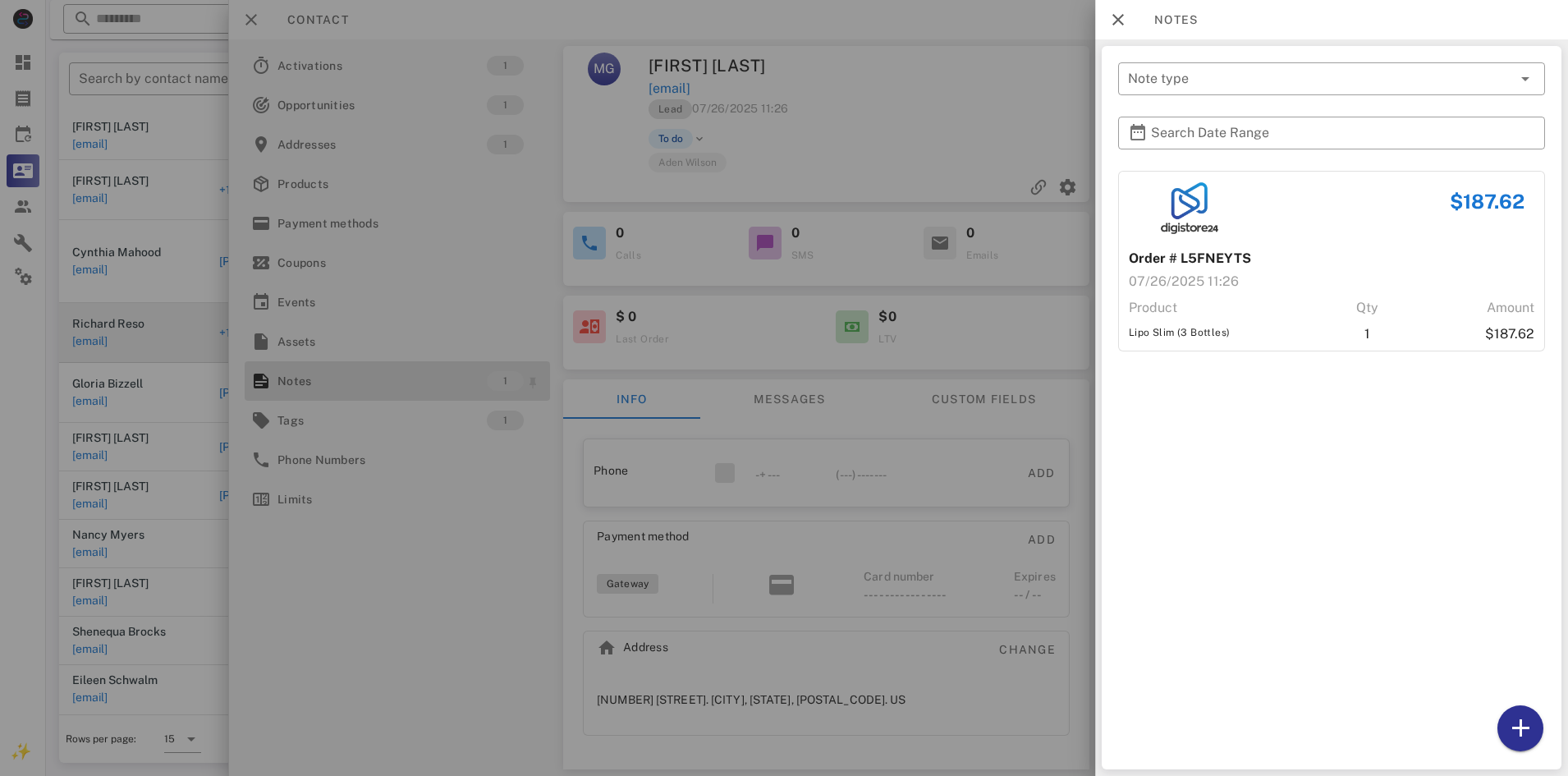click at bounding box center [784, 388] 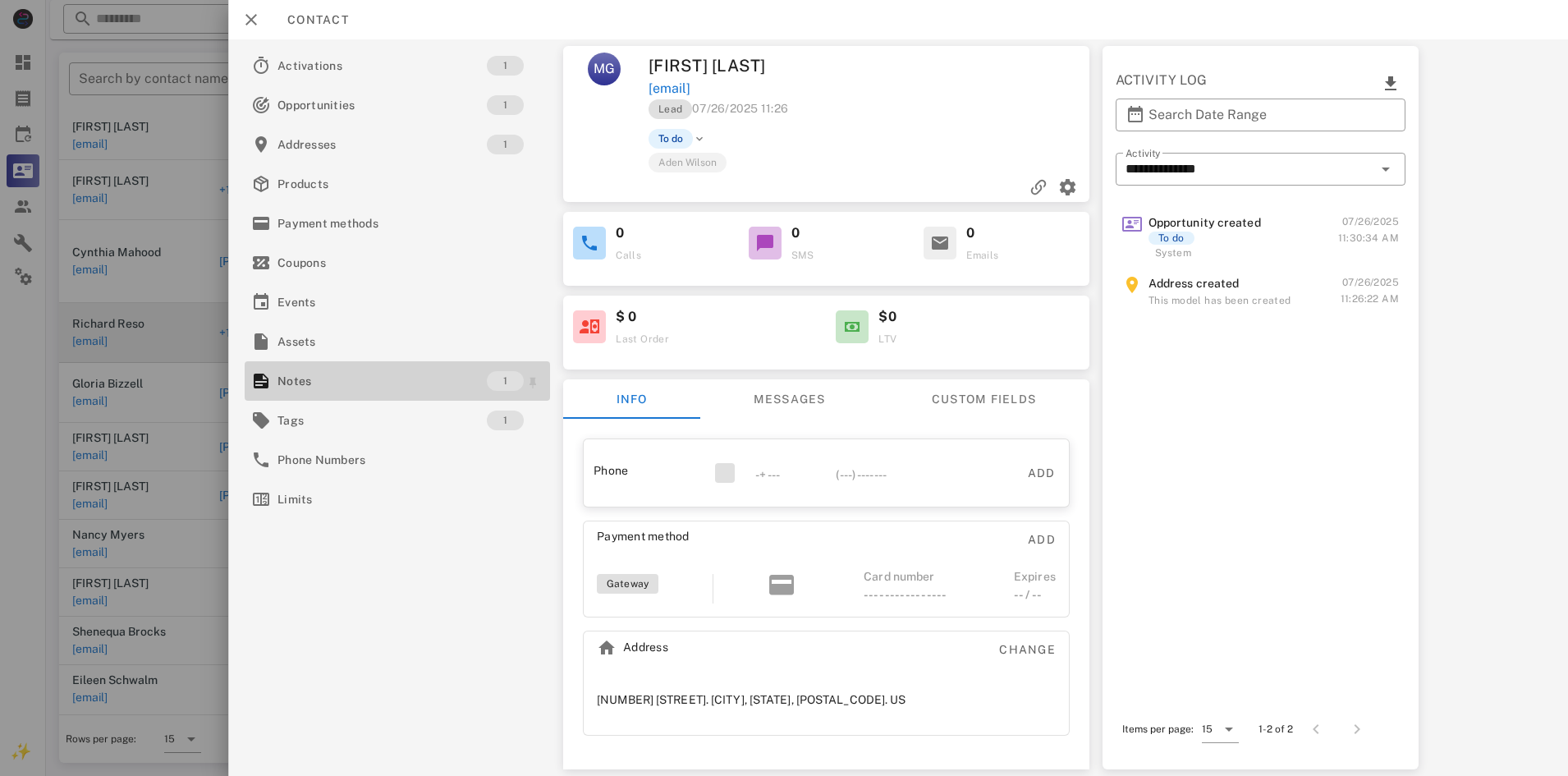 click on "Notes" at bounding box center (382, 381) 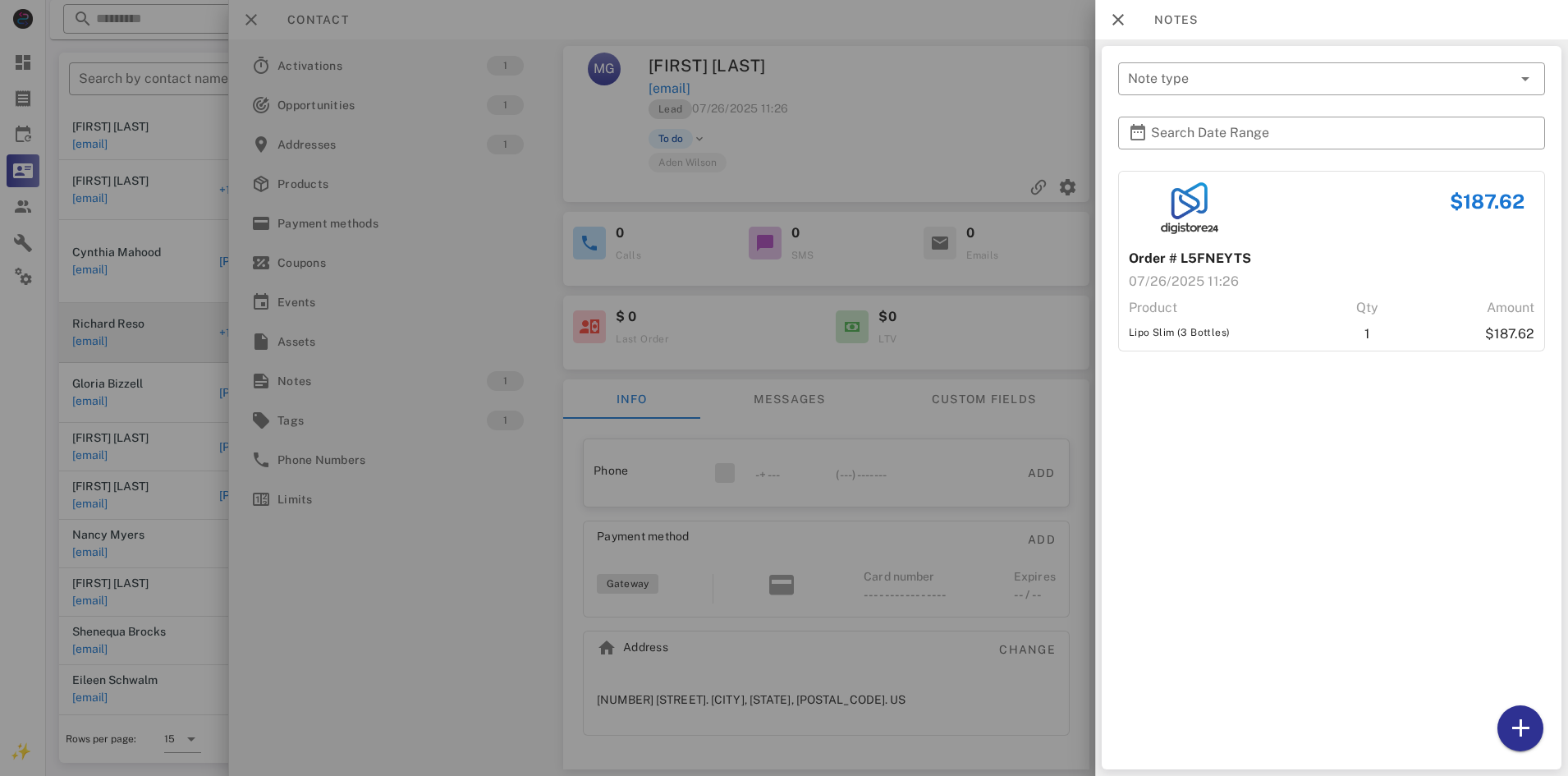 click at bounding box center (784, 388) 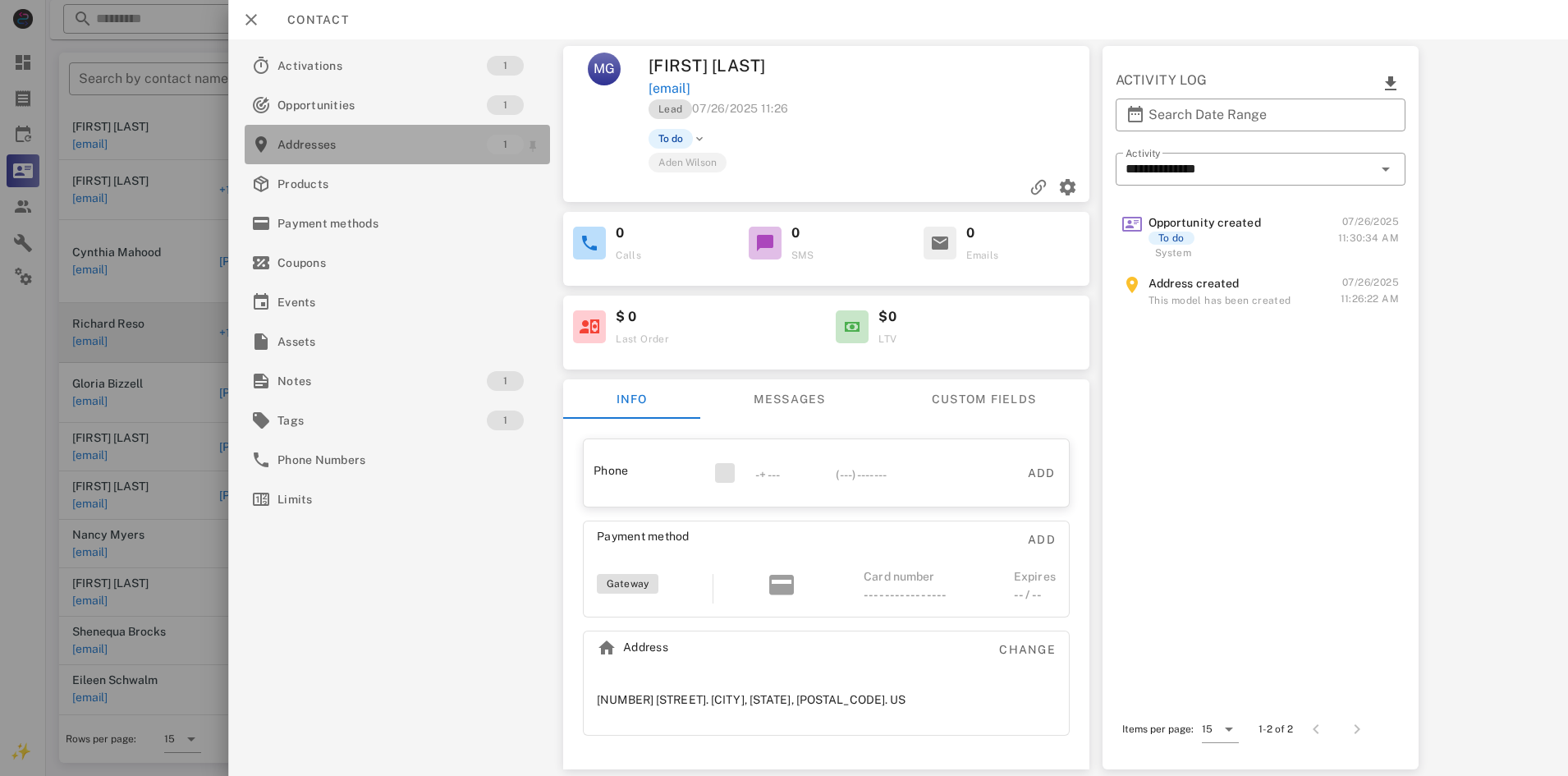click on "Addresses" at bounding box center [382, 145] 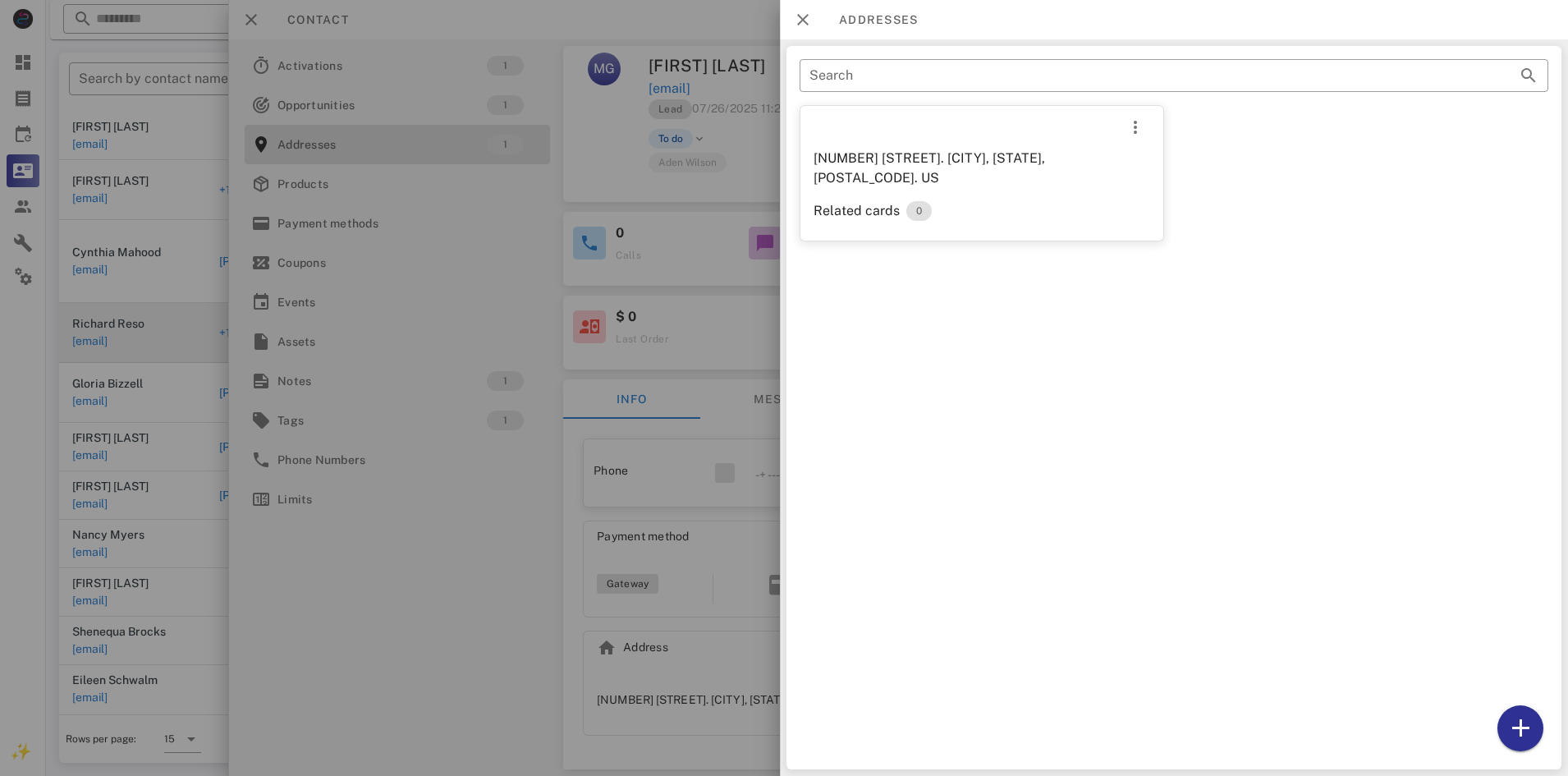click at bounding box center [784, 388] 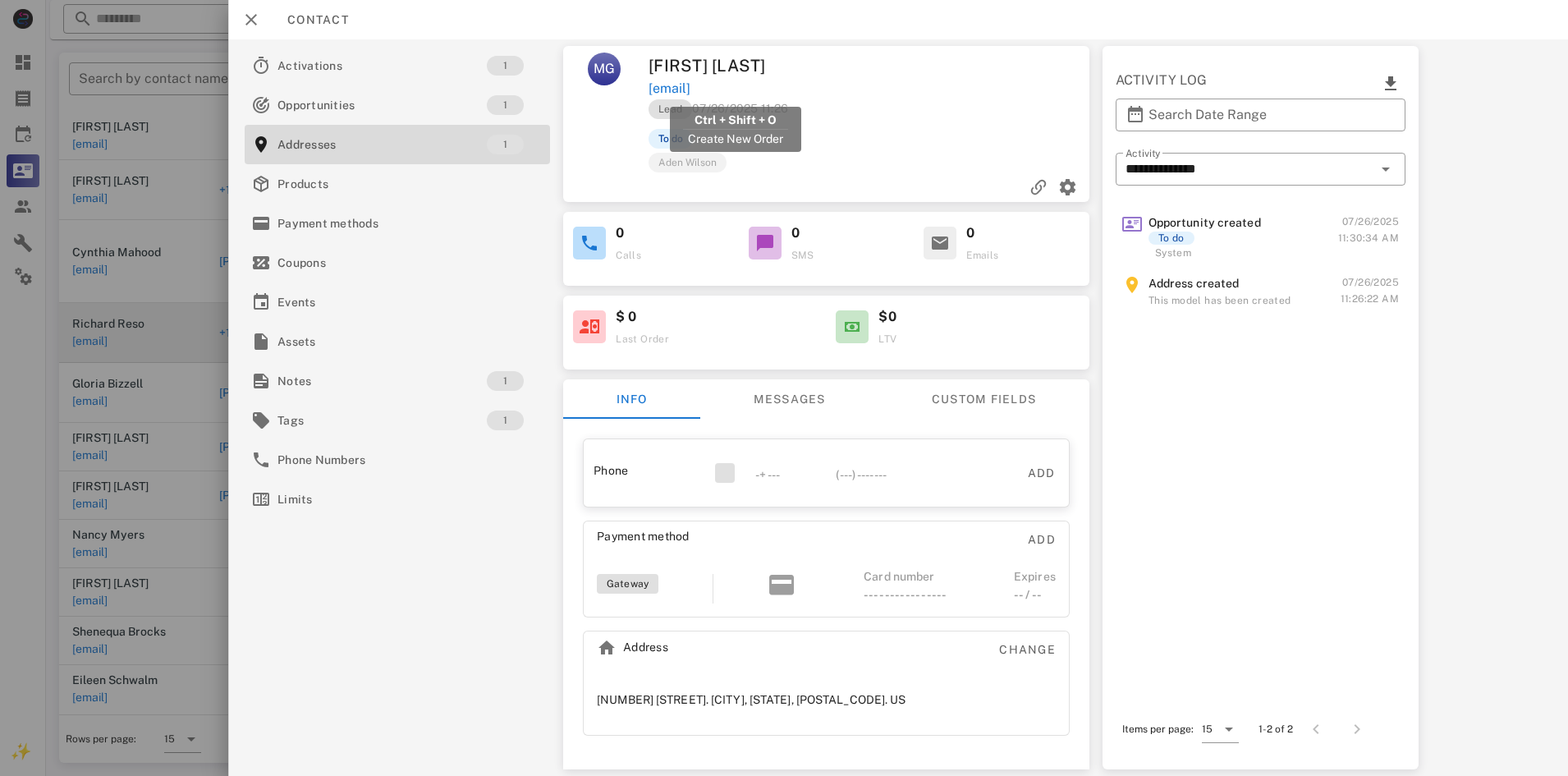 click on "[EMAIL]" at bounding box center [669, 89] 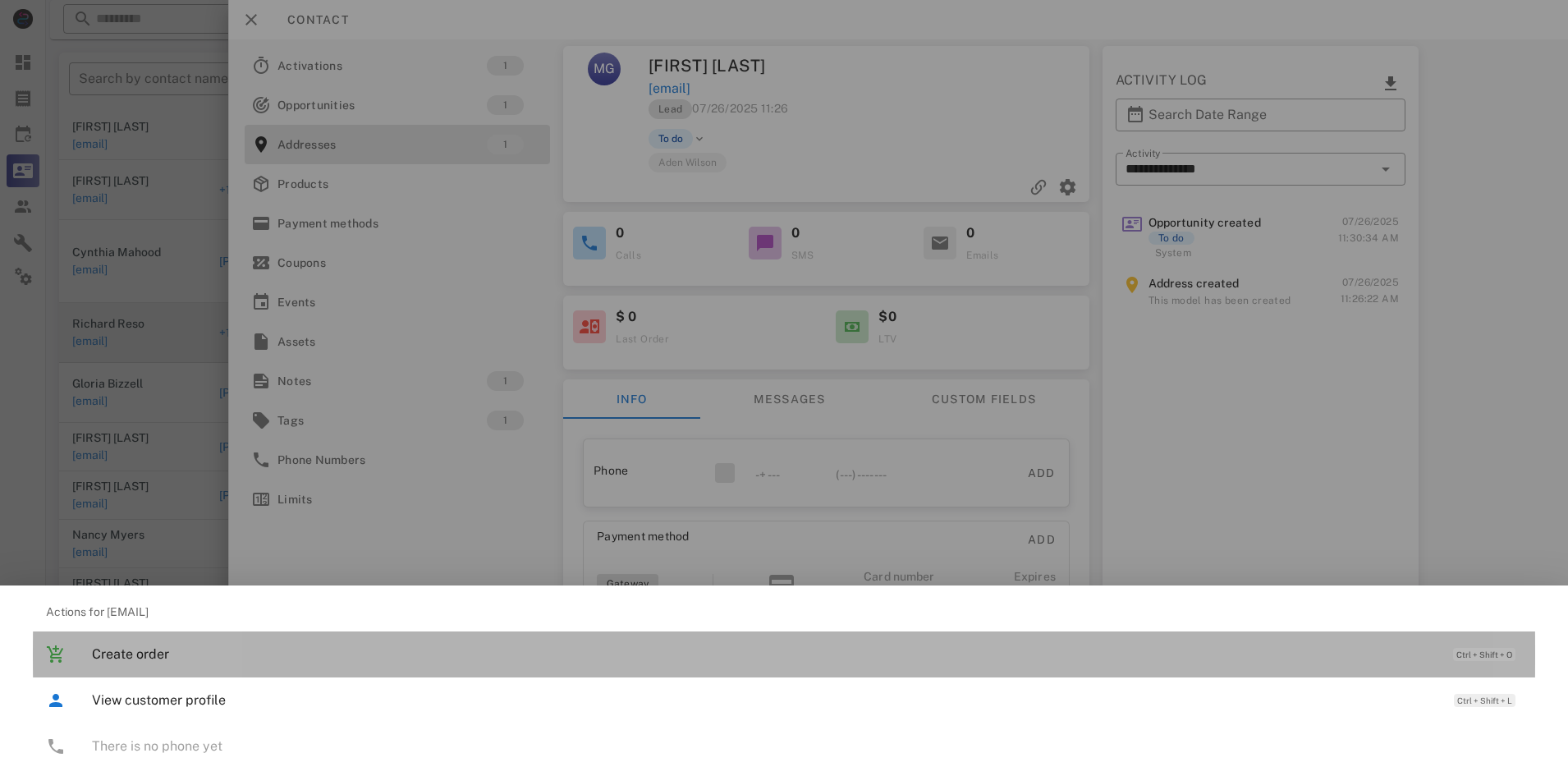 click on "Create order" at bounding box center (764, 654) 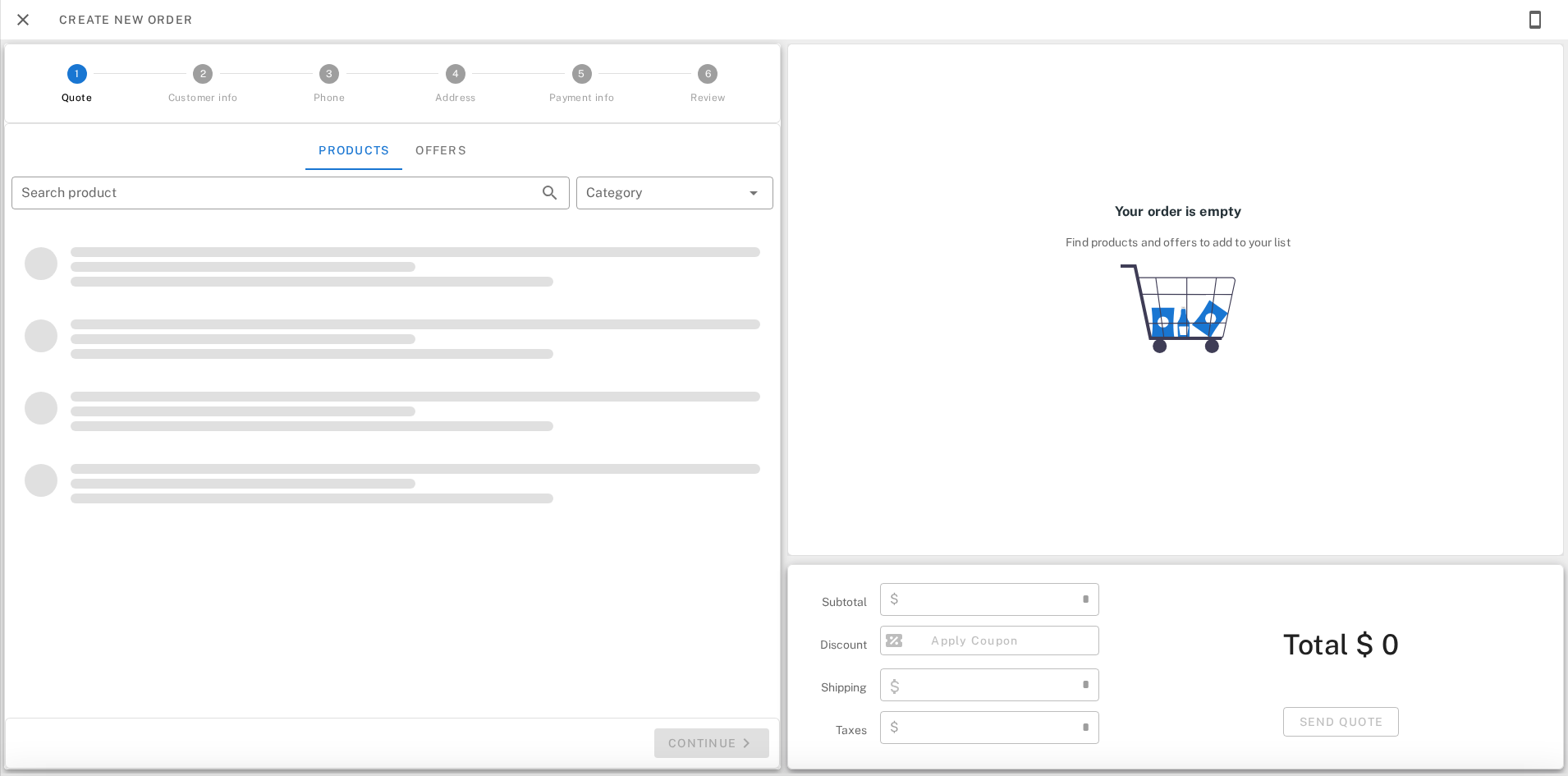 scroll, scrollTop: 291, scrollLeft: 0, axis: vertical 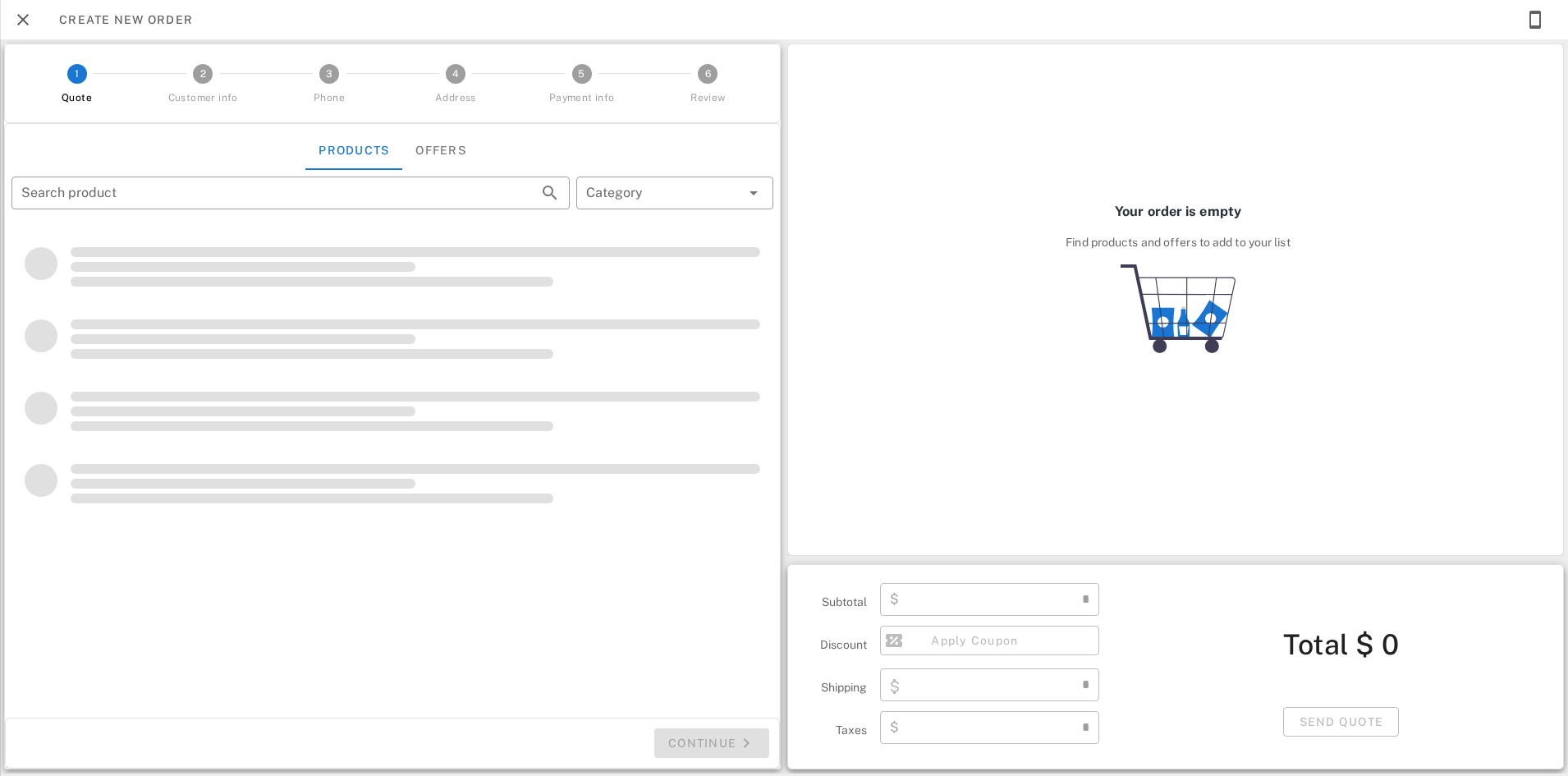 type on "**********" 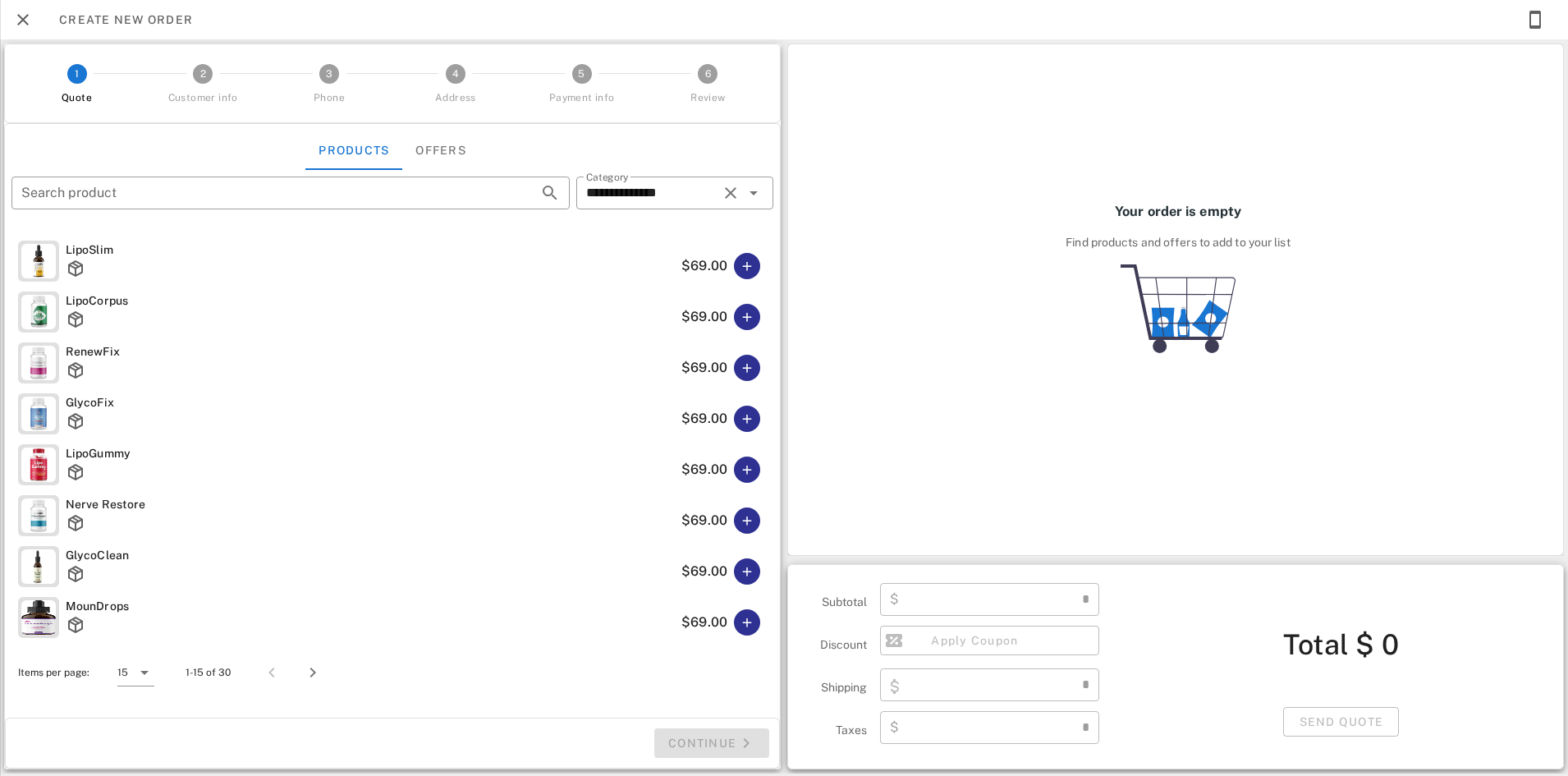 type on "****" 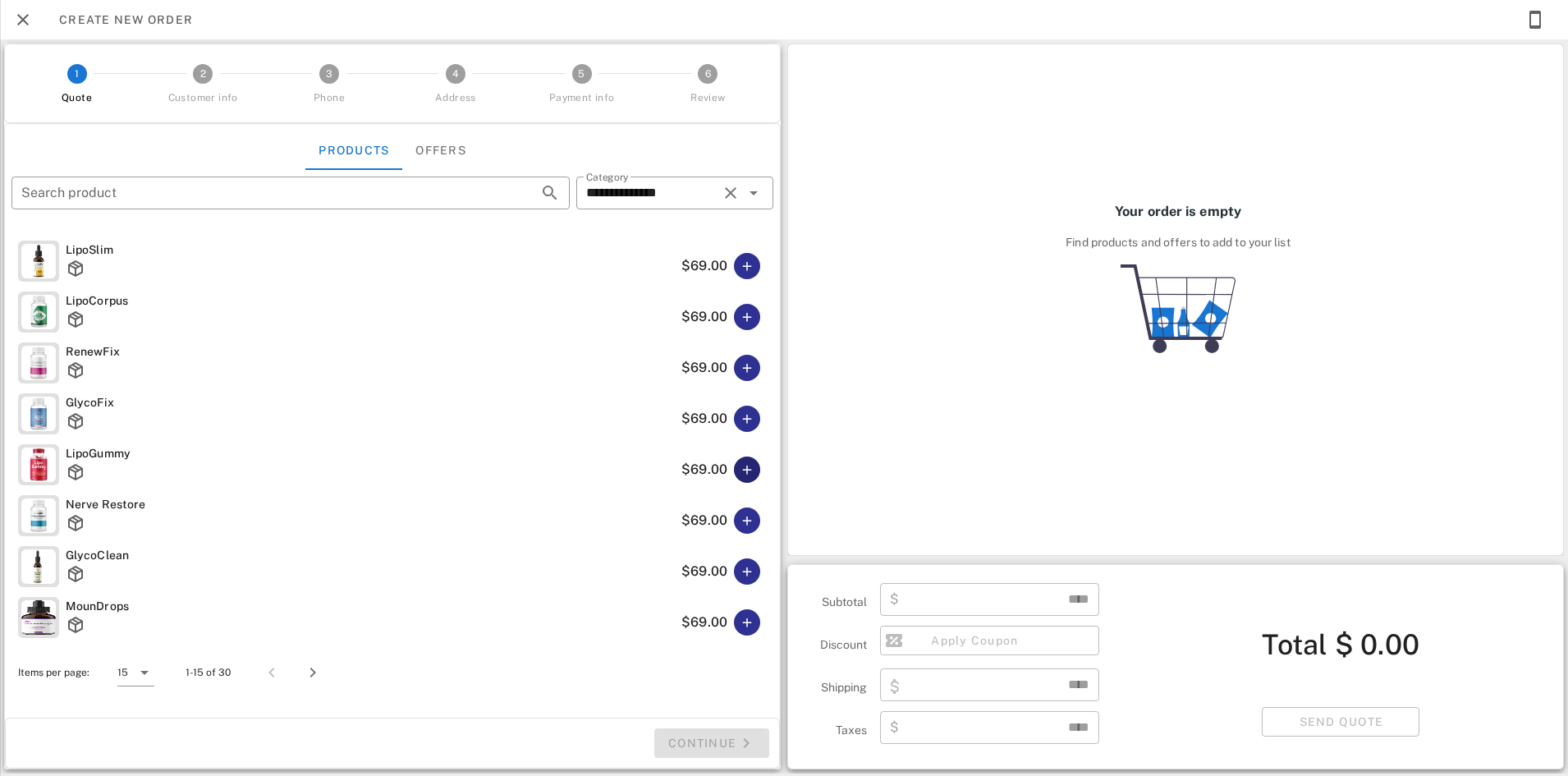 click at bounding box center (747, 470) 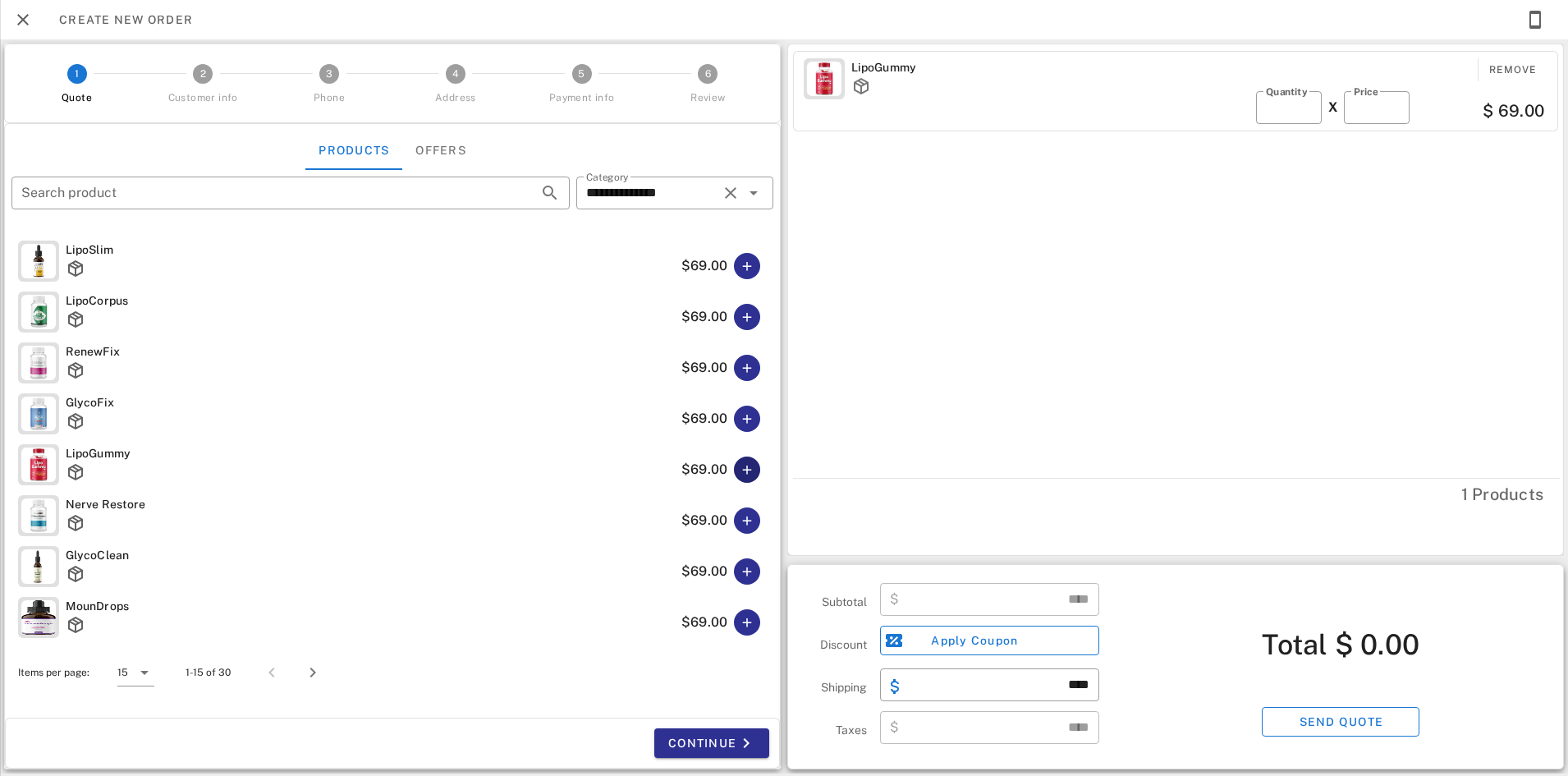 type on "*****" 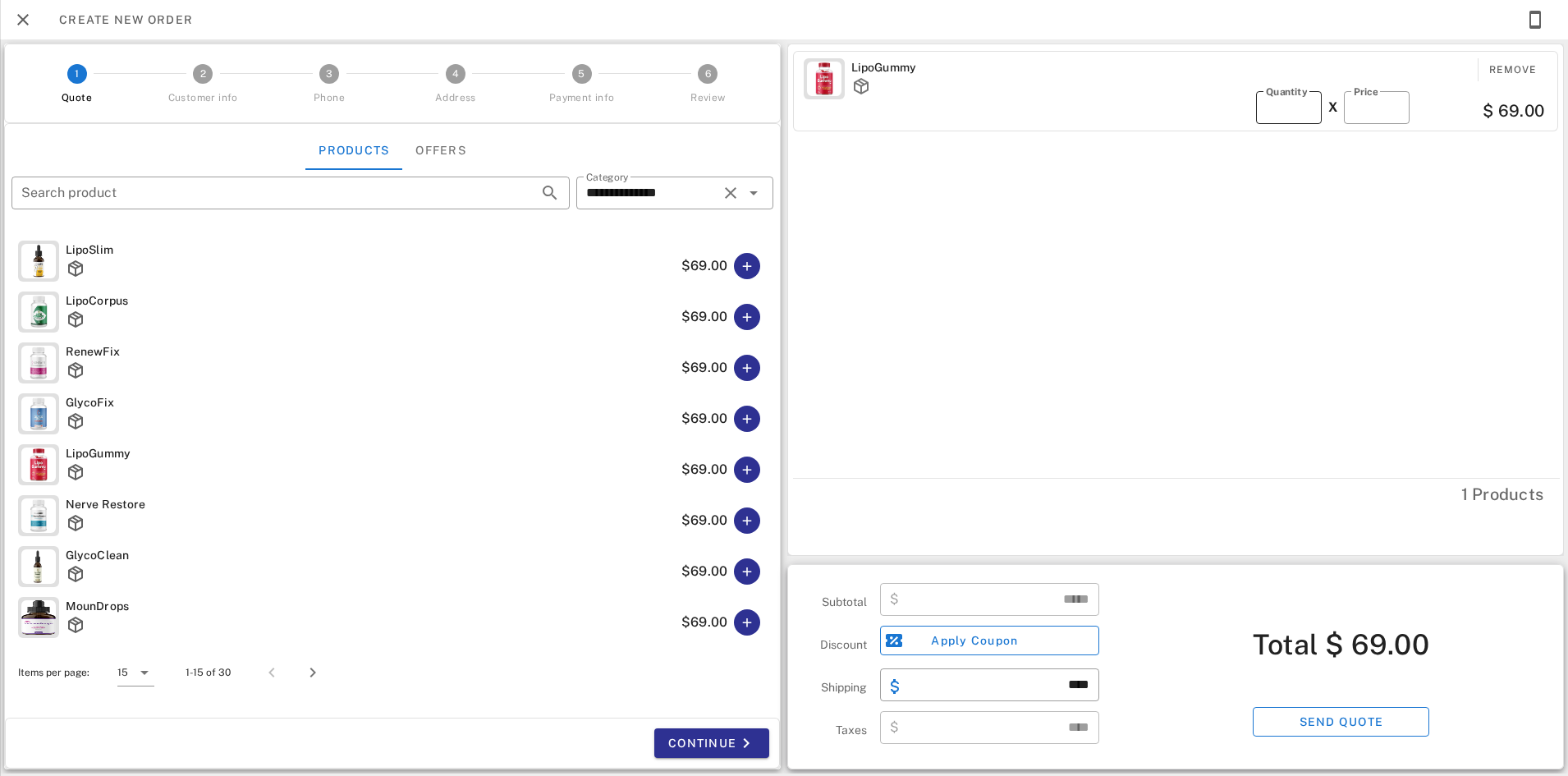 click on "*" at bounding box center (1289, 108) 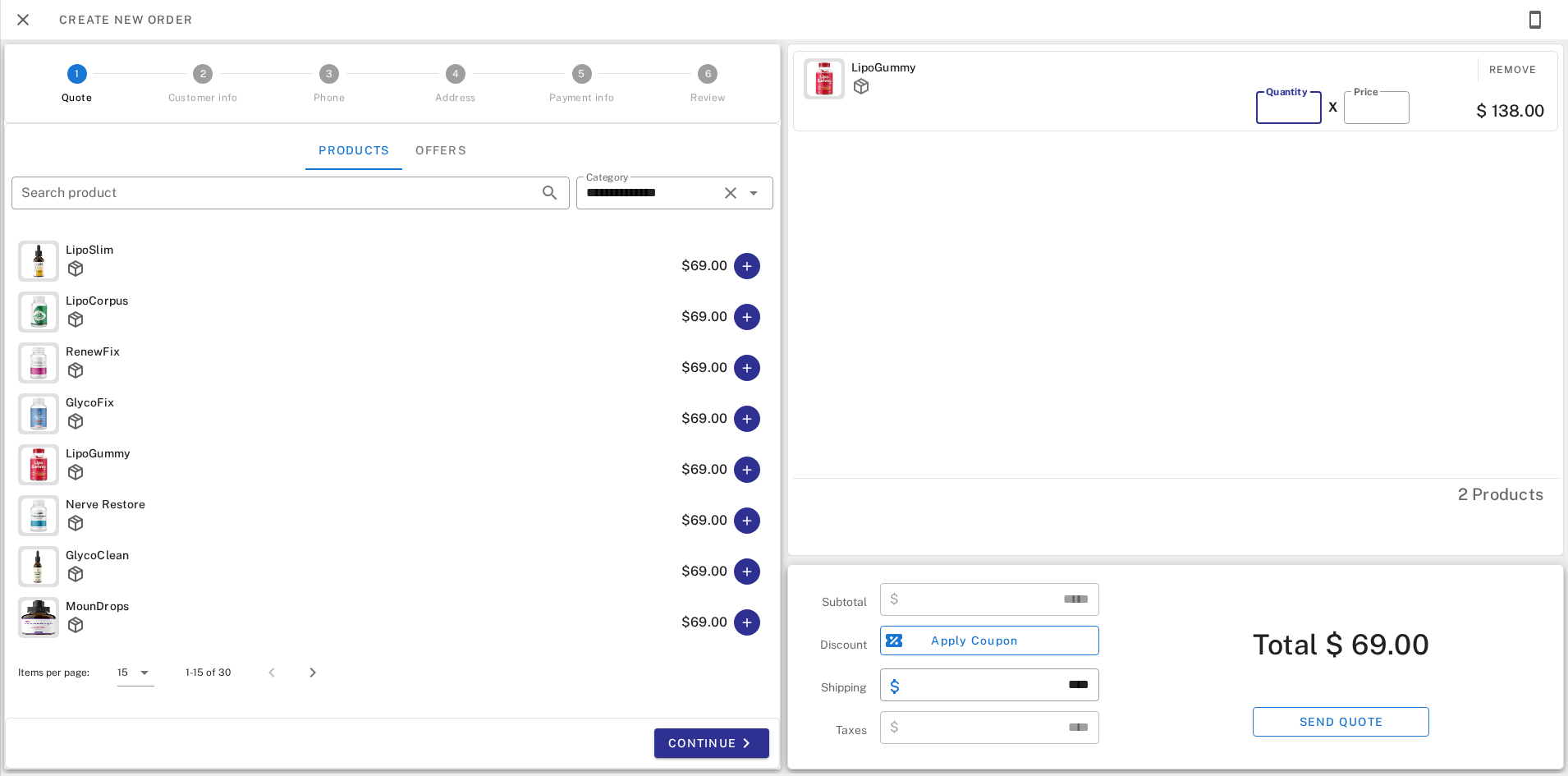 type on "*" 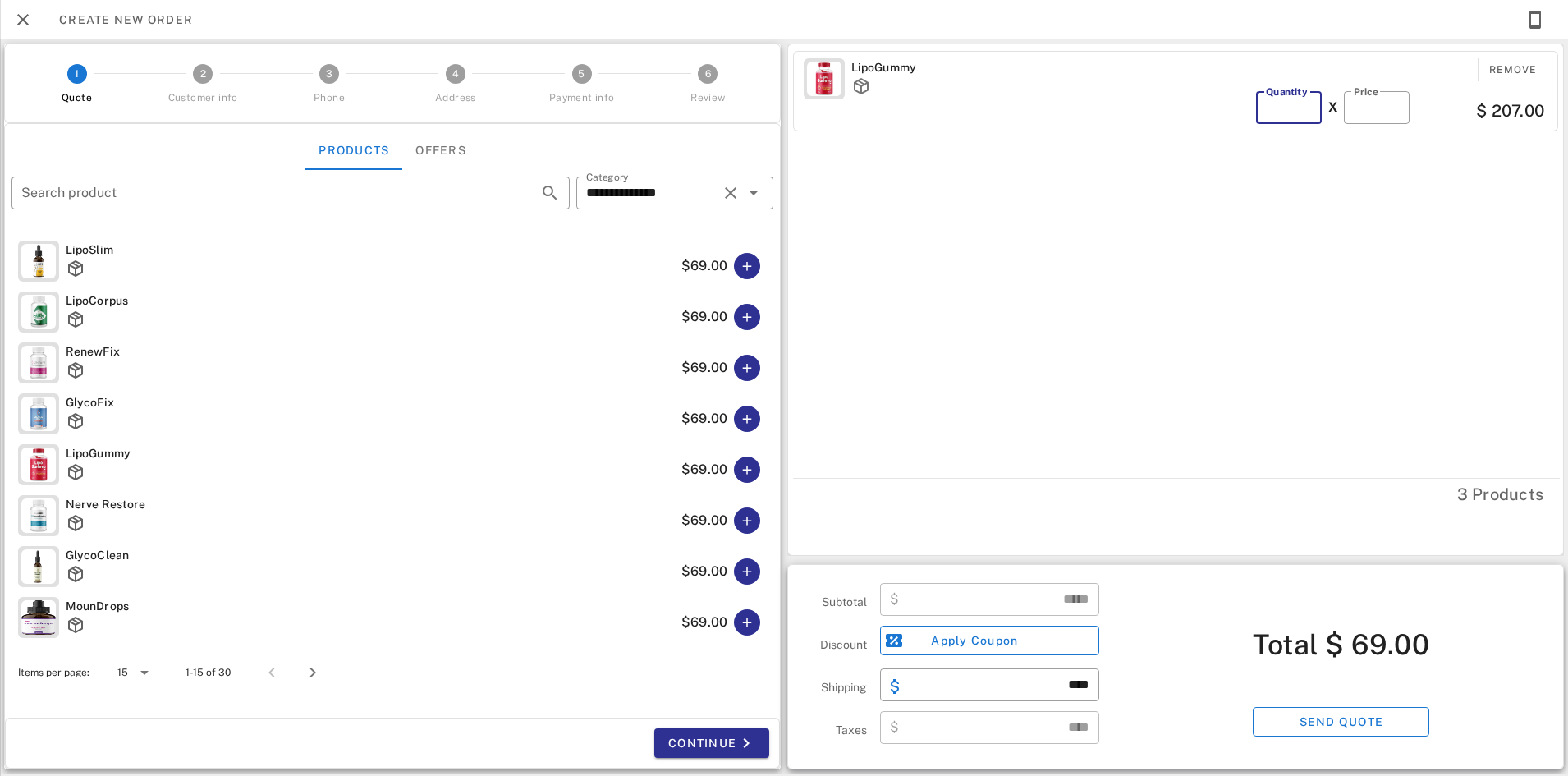 type on "******" 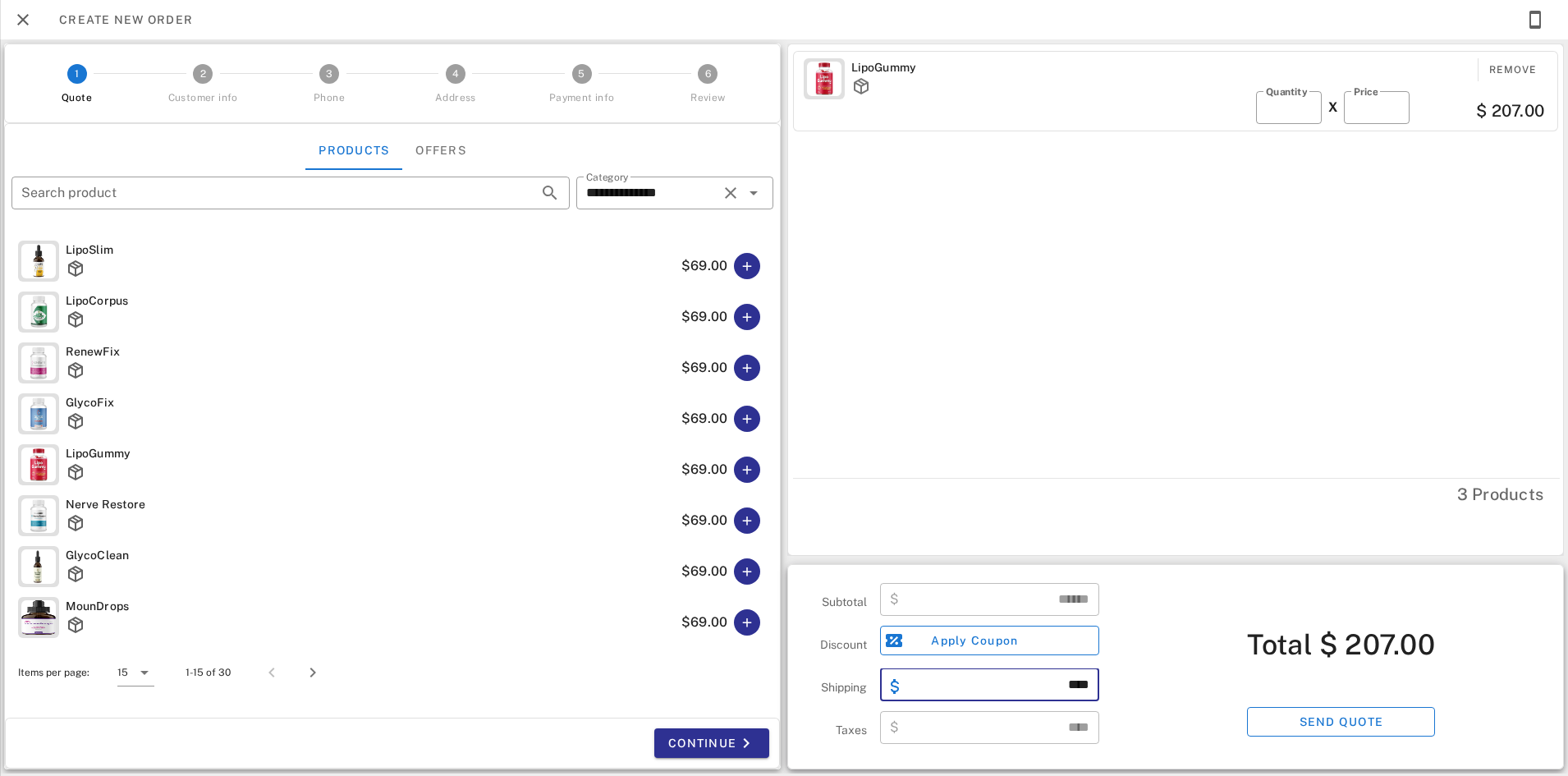 click on "****" at bounding box center (999, 685) 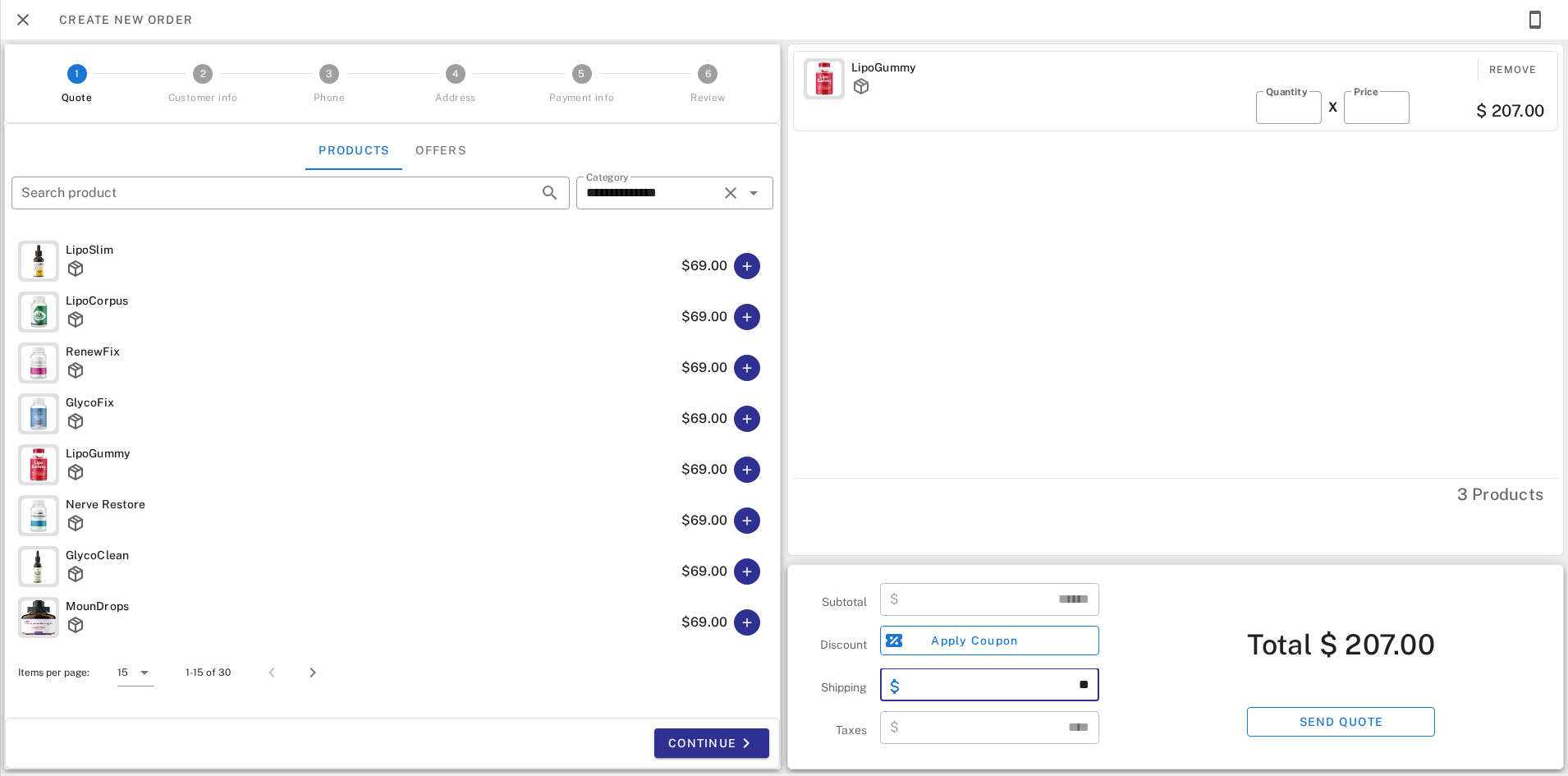 type on "*" 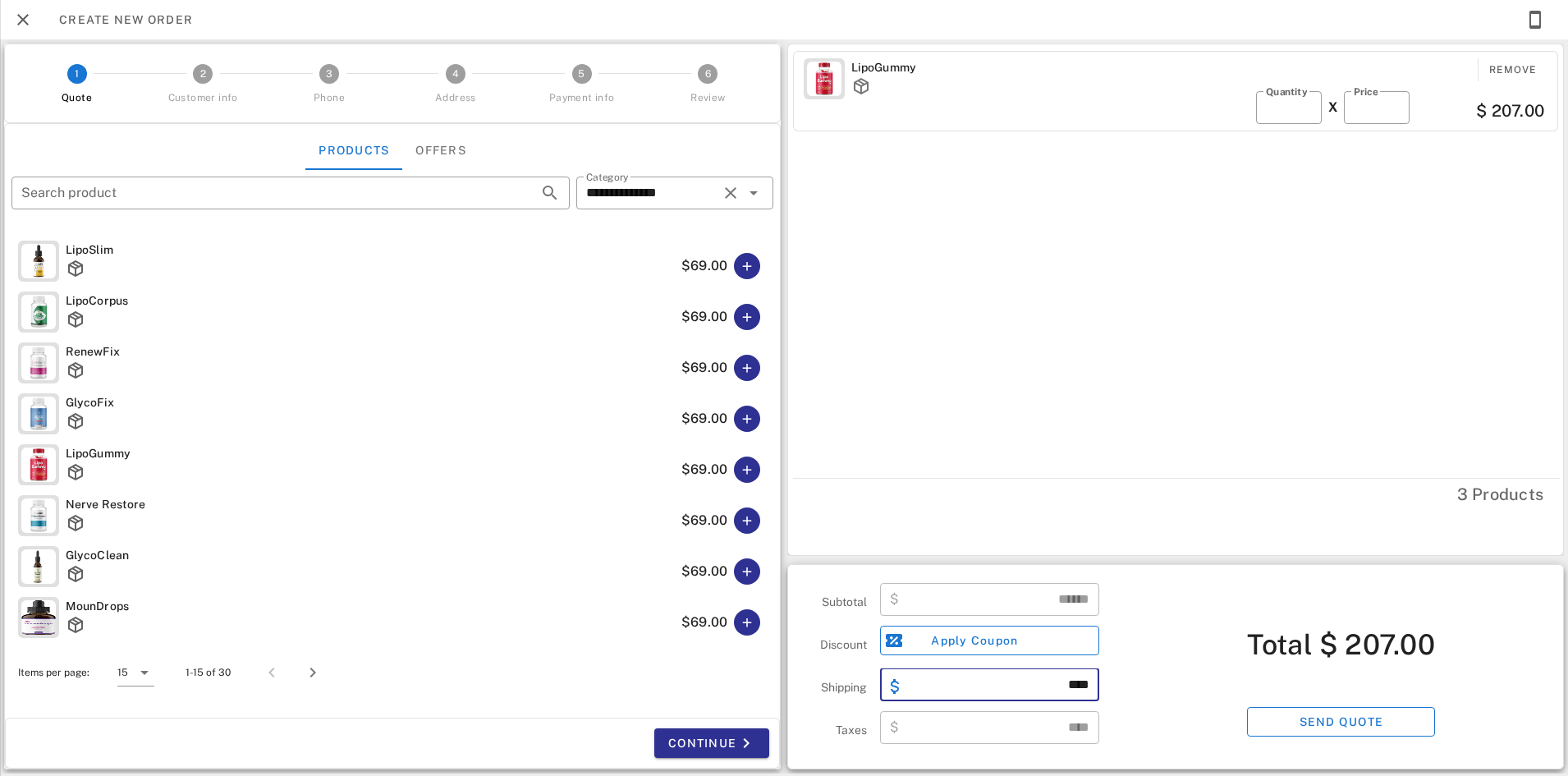 type on "****" 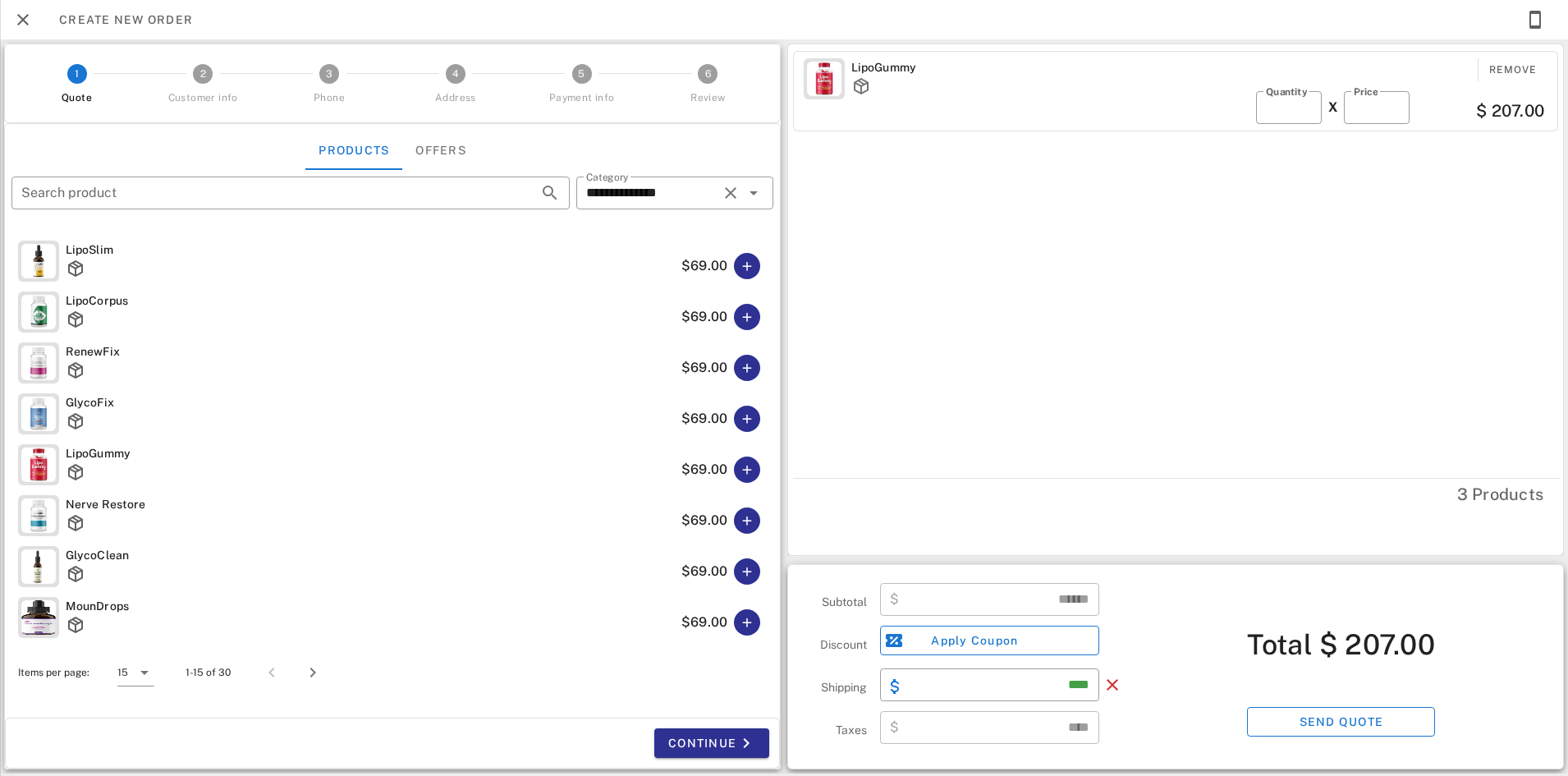 click on "Total $ 207.00  Send quote" at bounding box center [1341, 667] 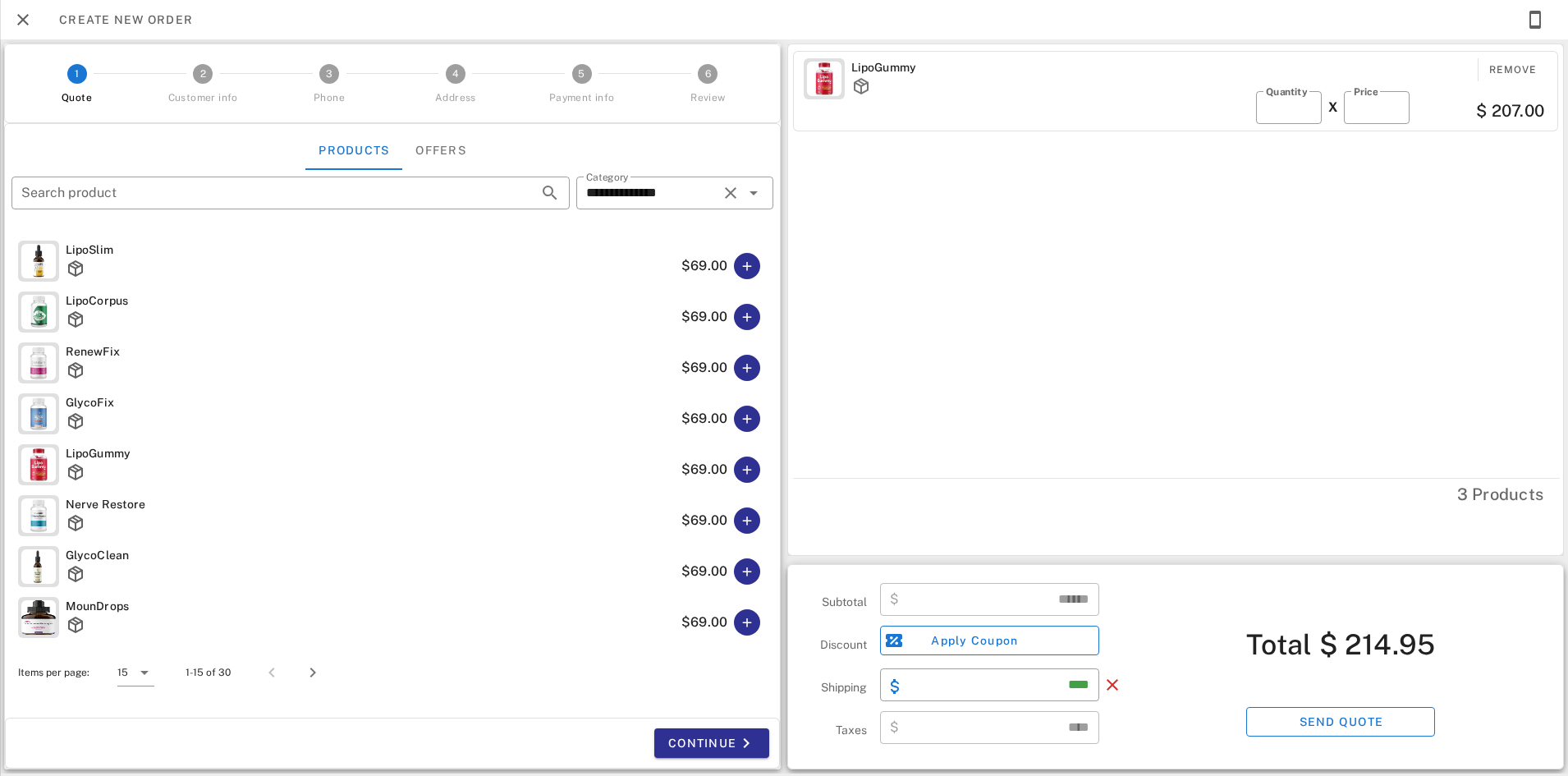 scroll, scrollTop: 3, scrollLeft: 0, axis: vertical 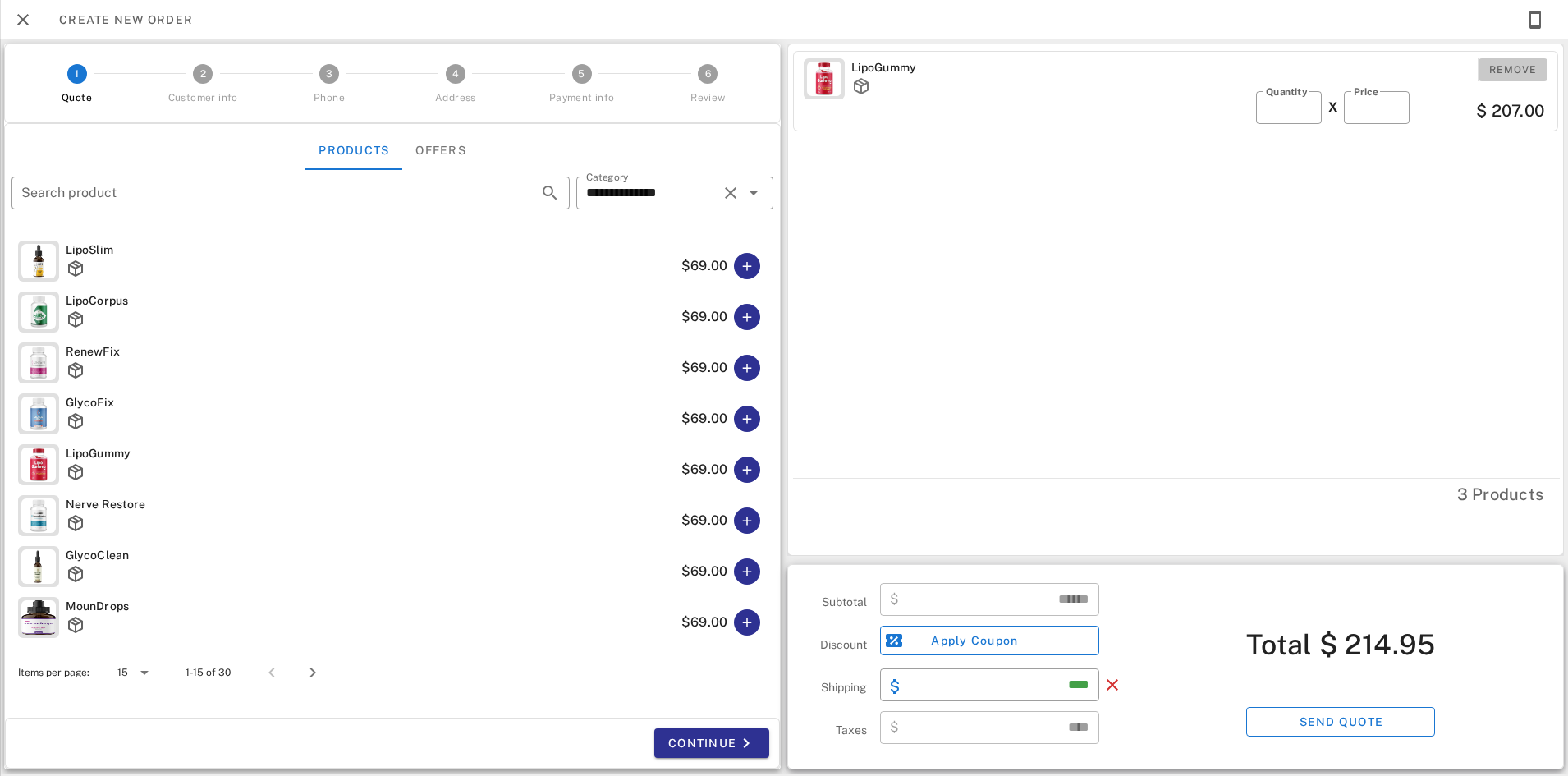 click on "Remove" at bounding box center [1513, 70] 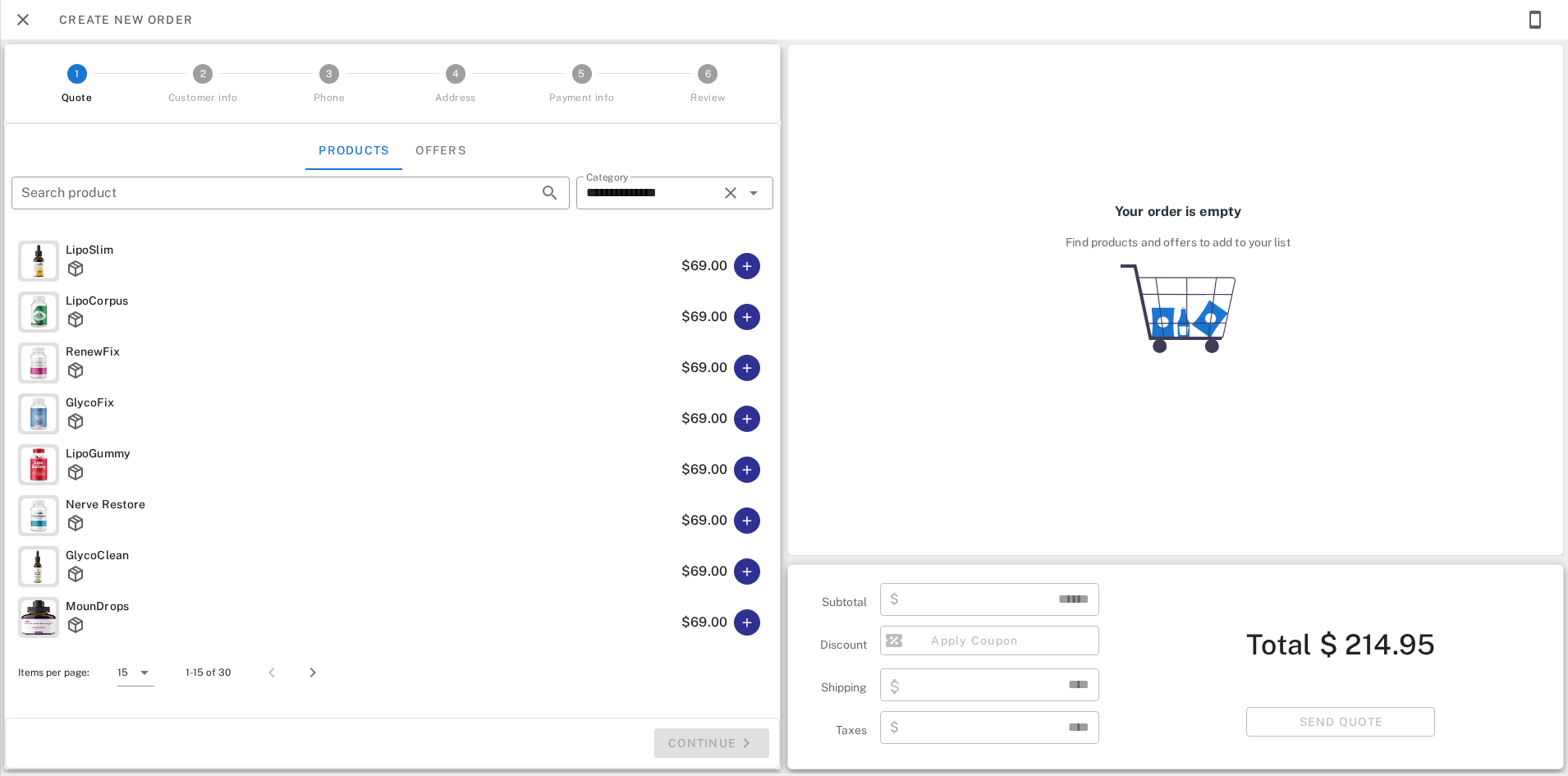 type on "****" 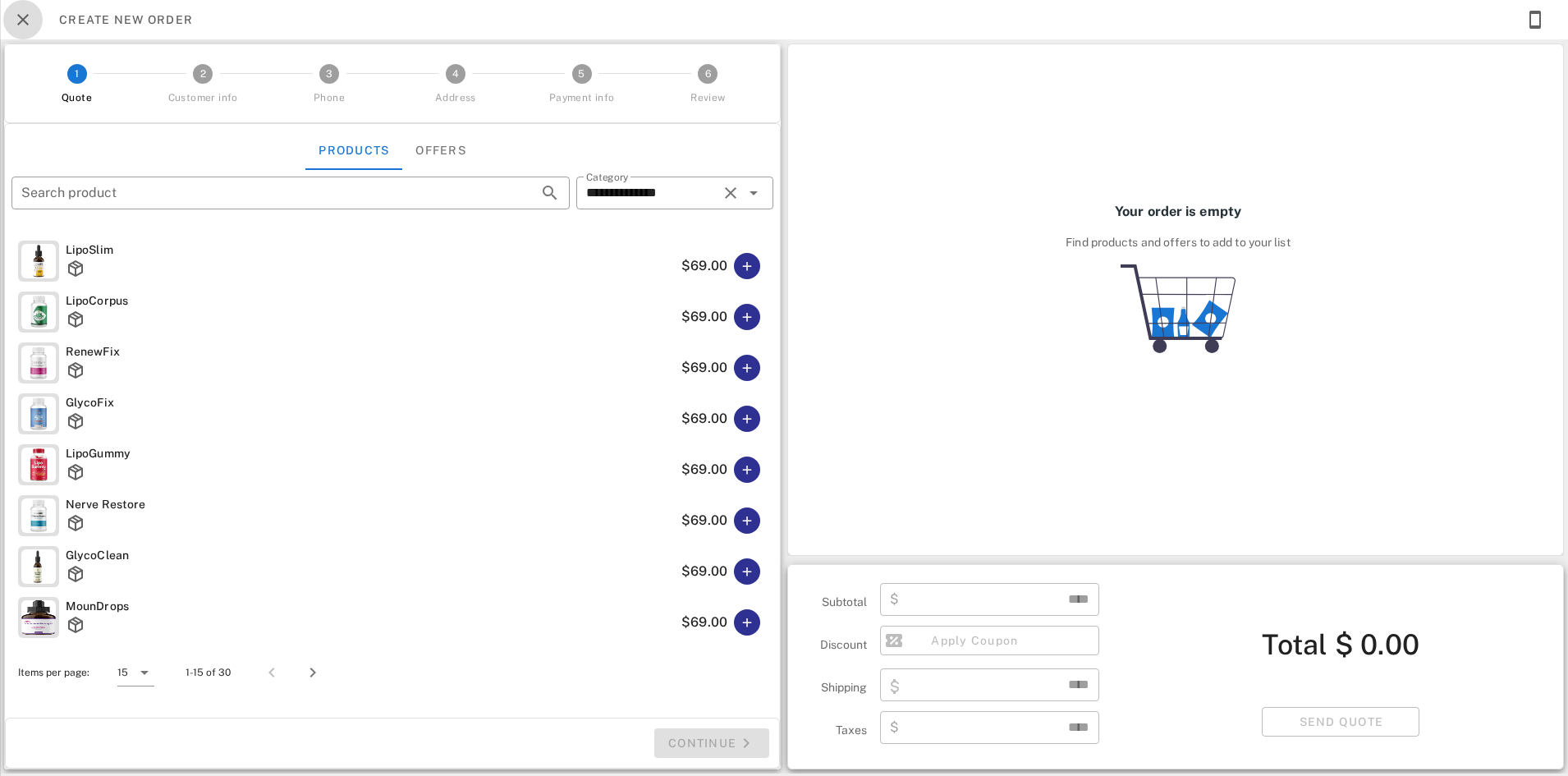 click at bounding box center (23, 20) 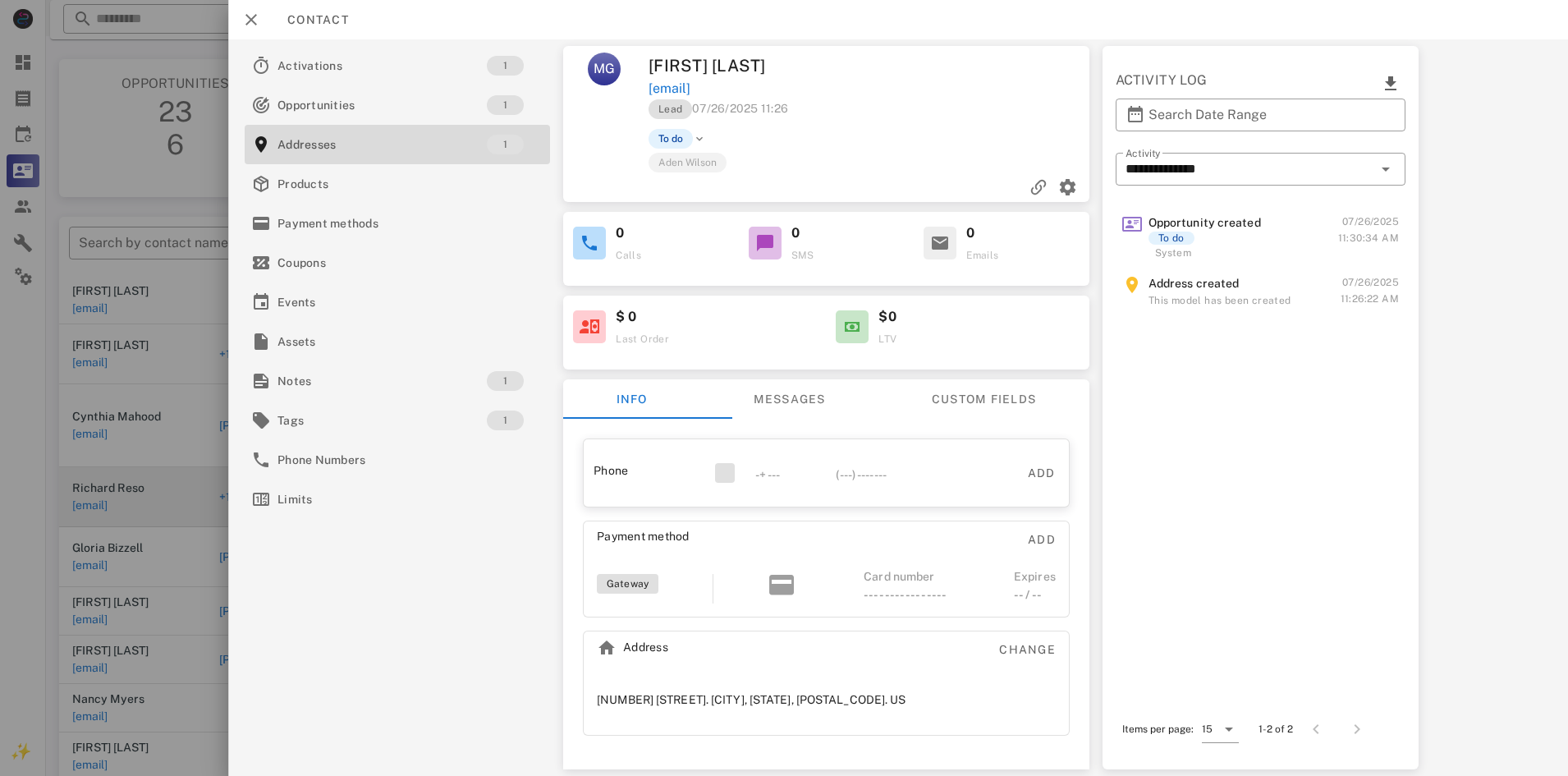 scroll, scrollTop: 310, scrollLeft: 0, axis: vertical 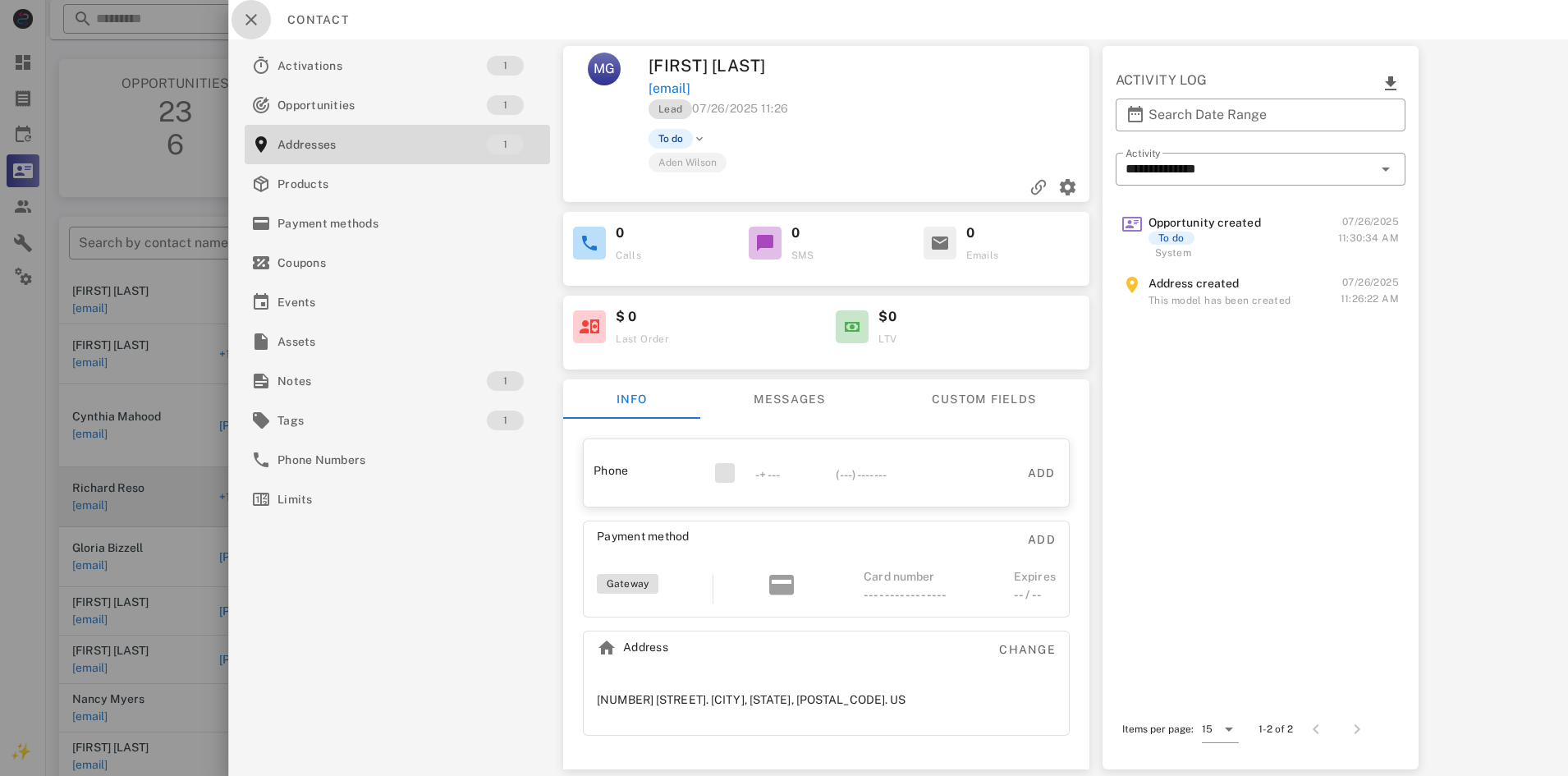 click at bounding box center (251, 20) 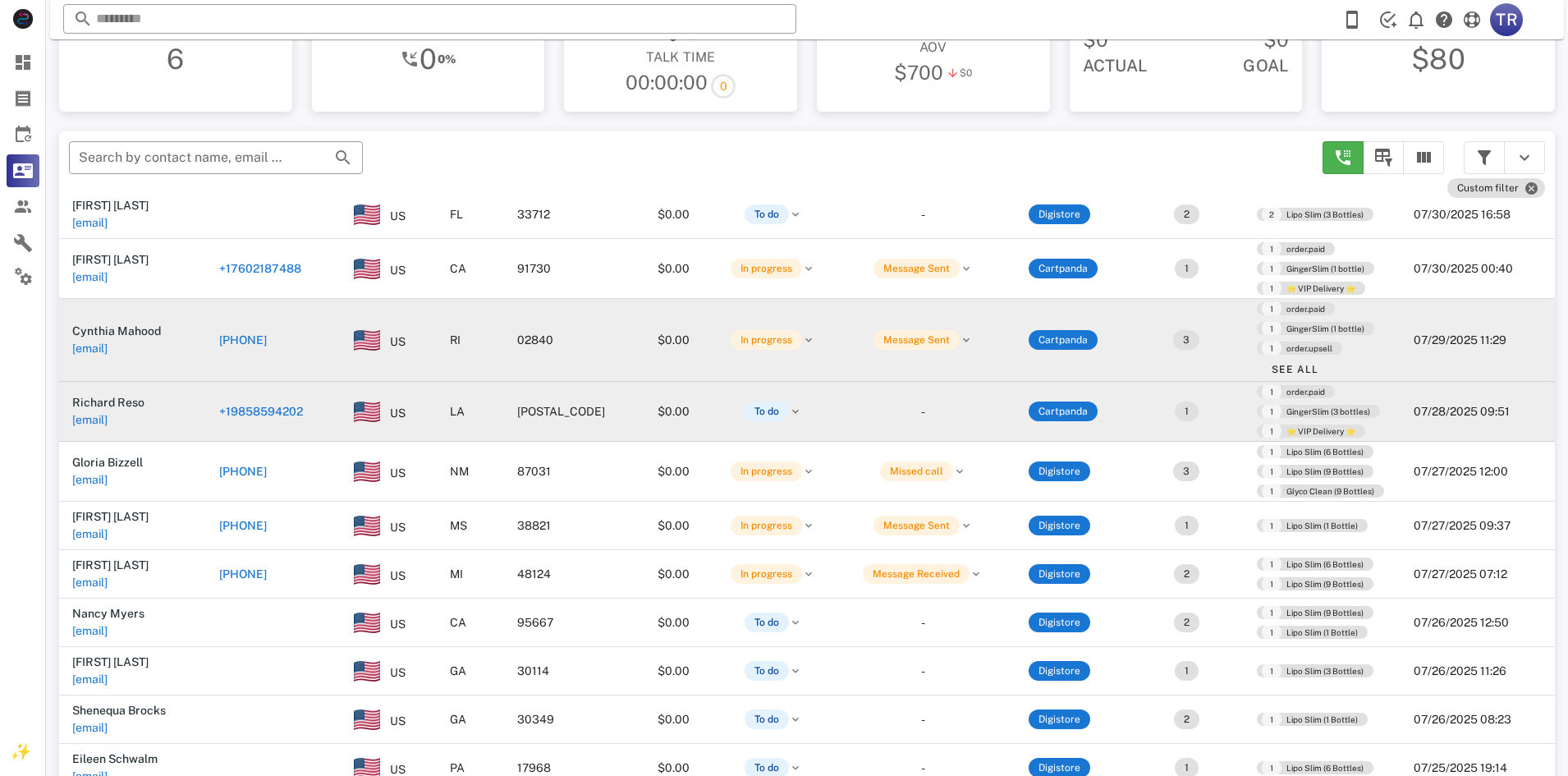 scroll, scrollTop: 168, scrollLeft: 0, axis: vertical 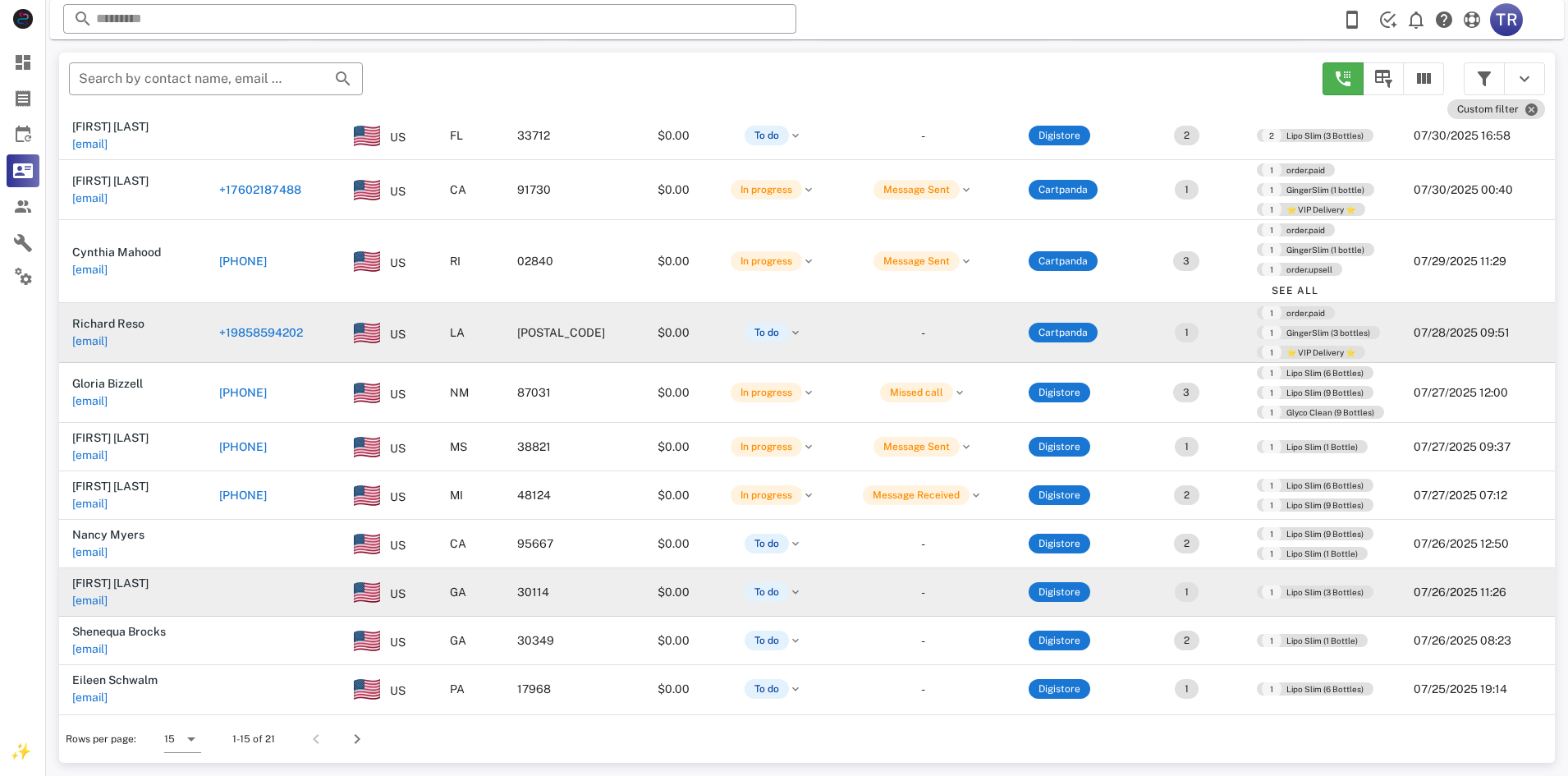 click on "[FIRST] [LAST]  [EMAIL]" at bounding box center (132, 592) 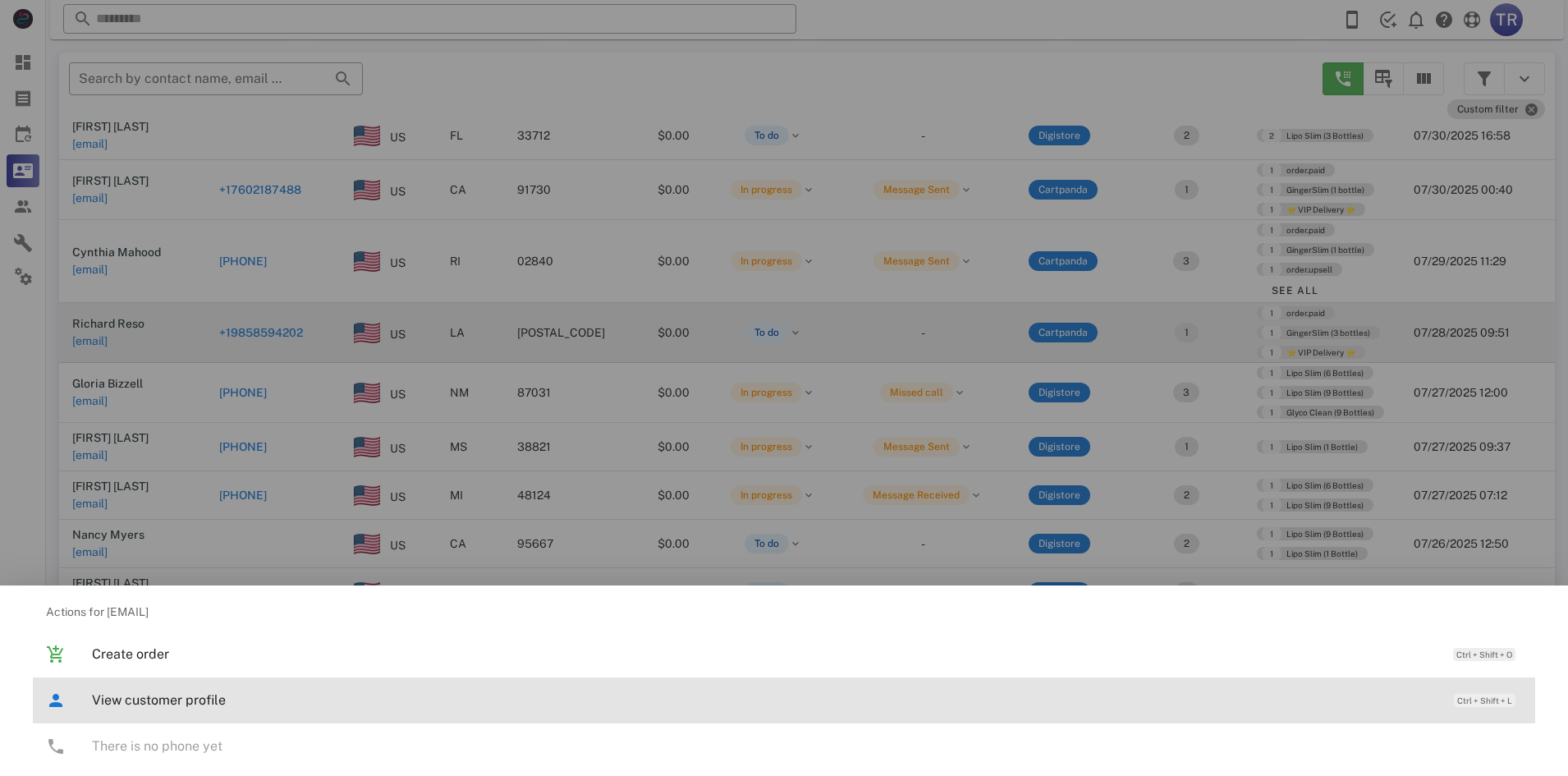 click on "View customer profile" at bounding box center (764, 700) 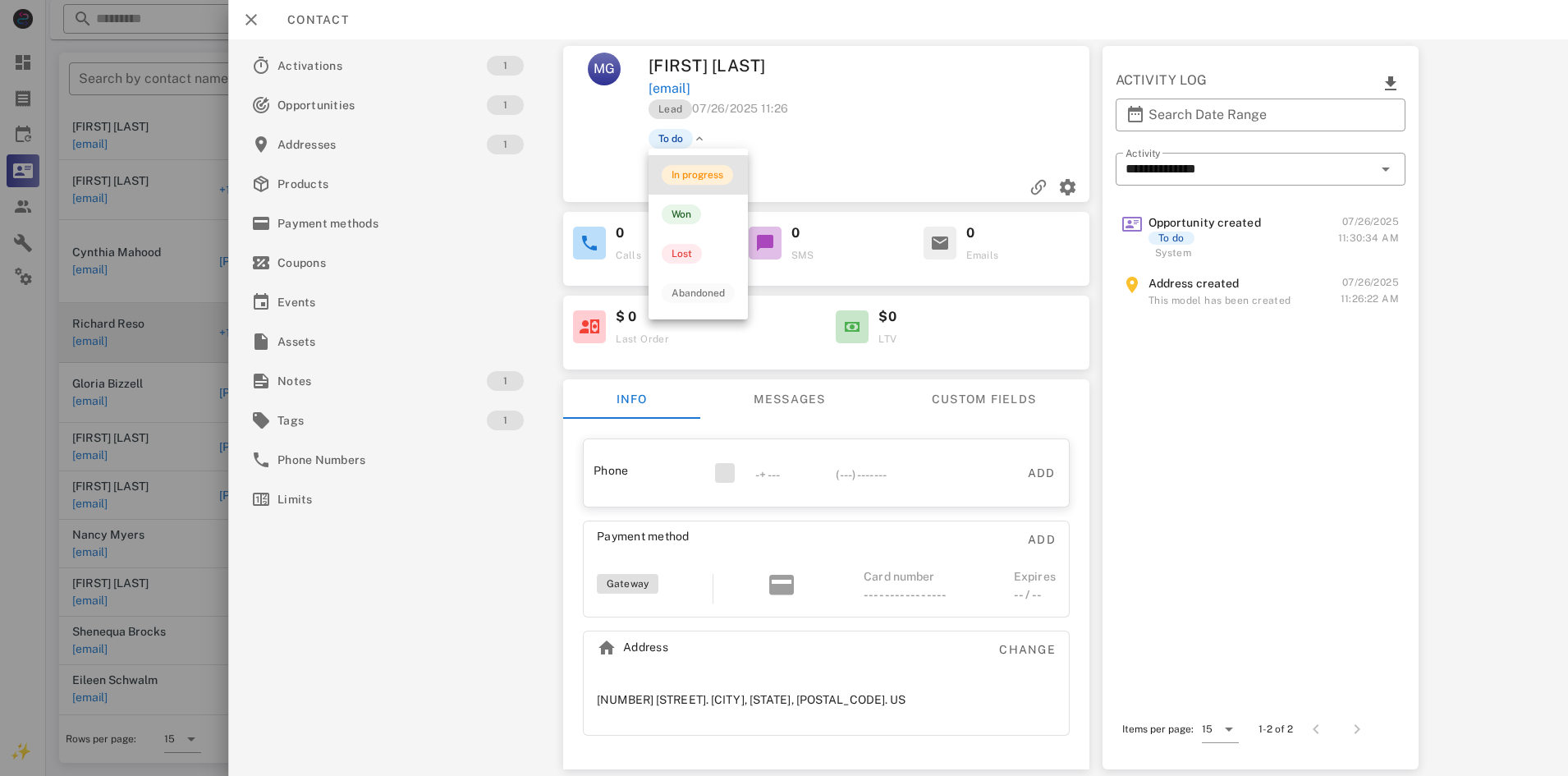 click on "In progress" at bounding box center [697, 175] 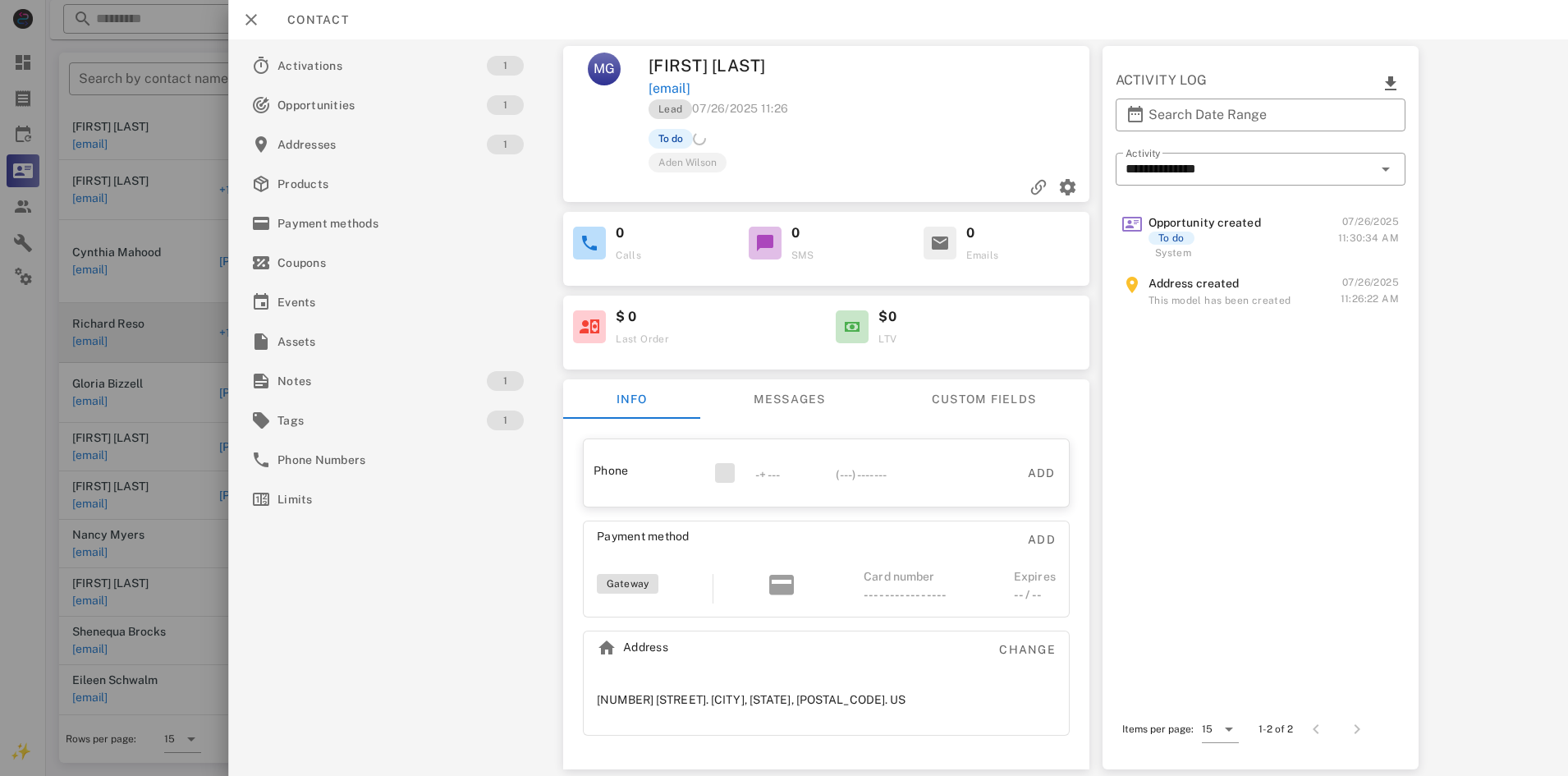 scroll, scrollTop: 241, scrollLeft: 0, axis: vertical 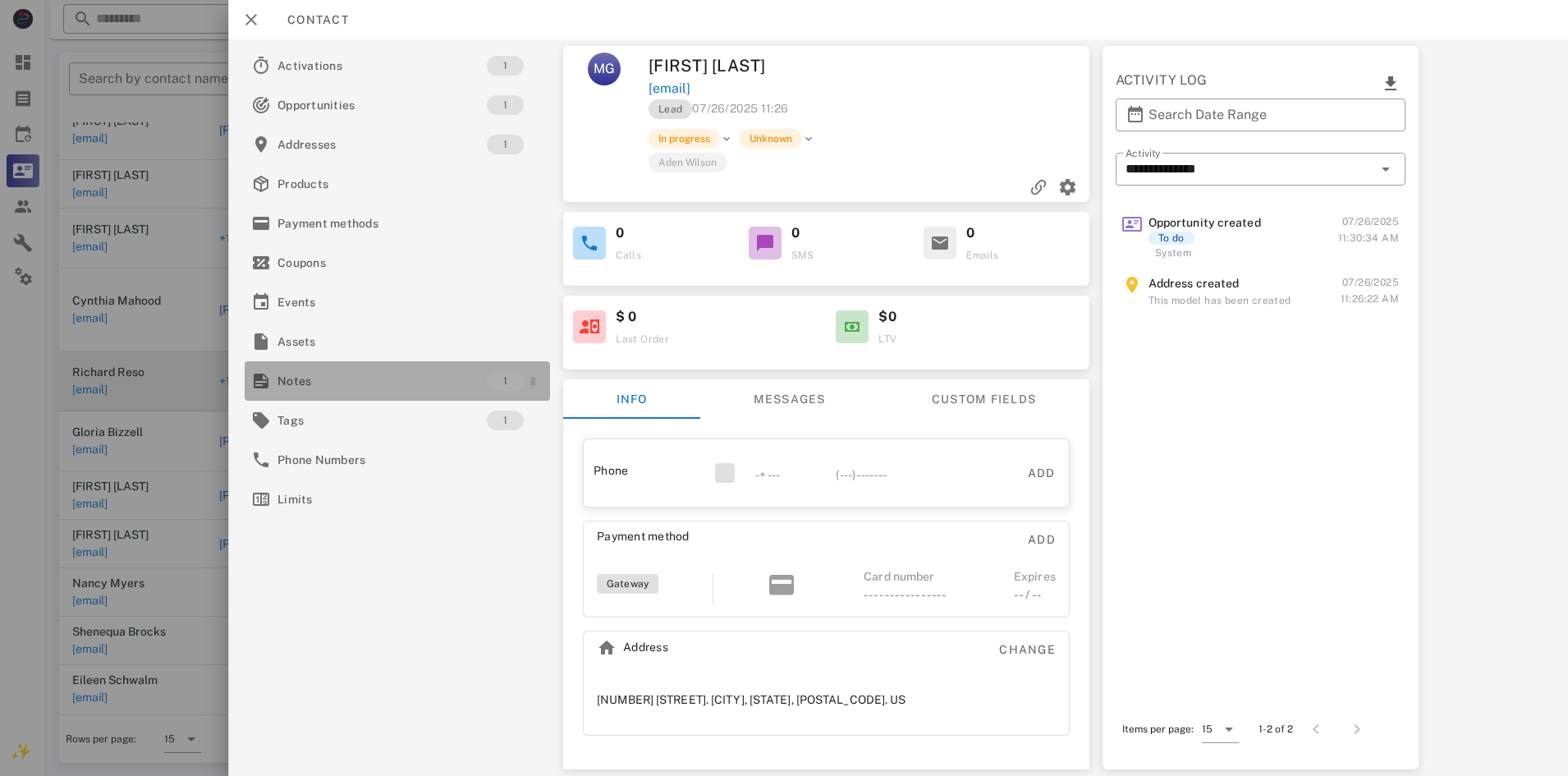 click on "Notes" at bounding box center (382, 381) 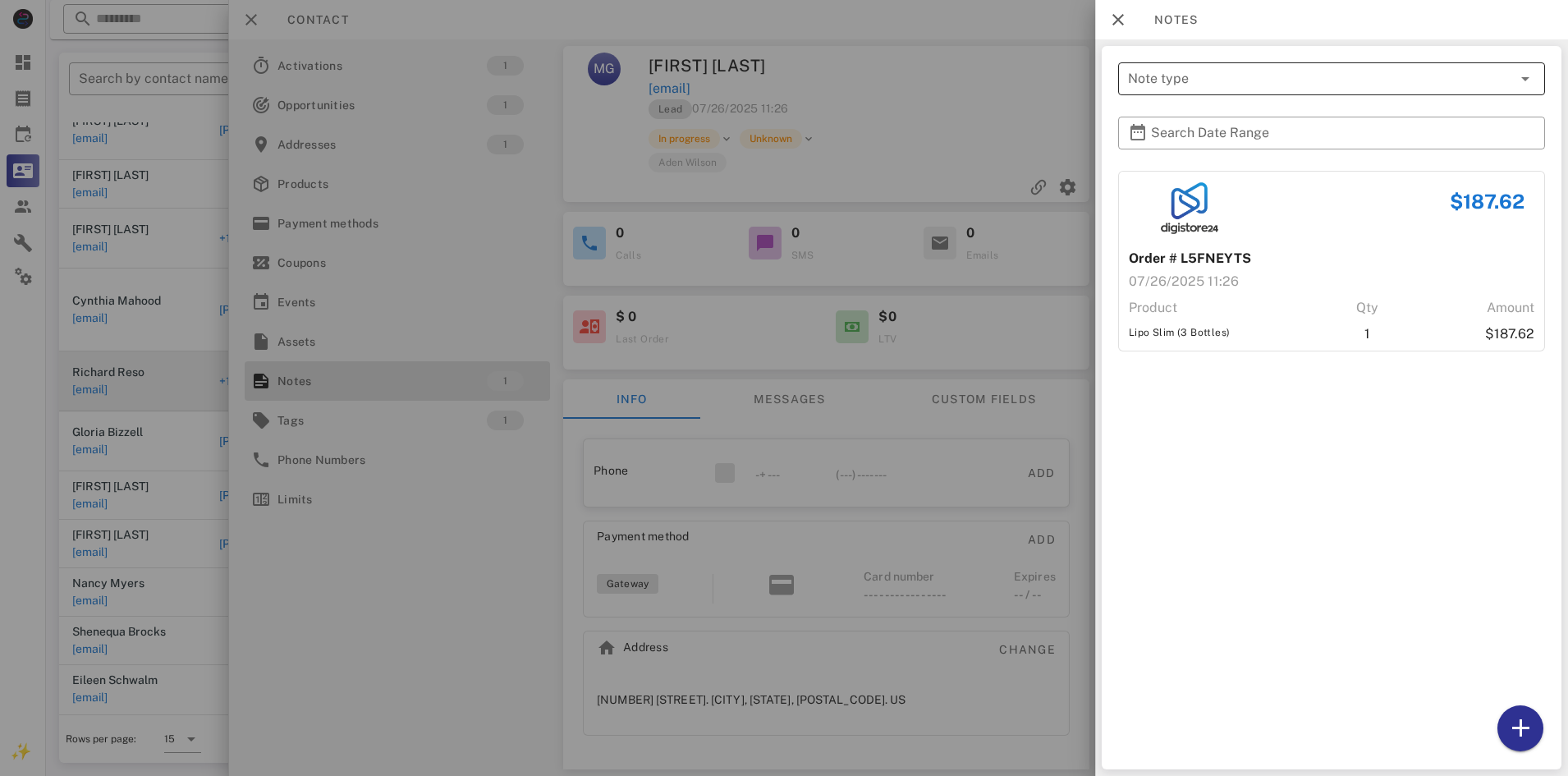 click on "Note type" at bounding box center (1320, 79) 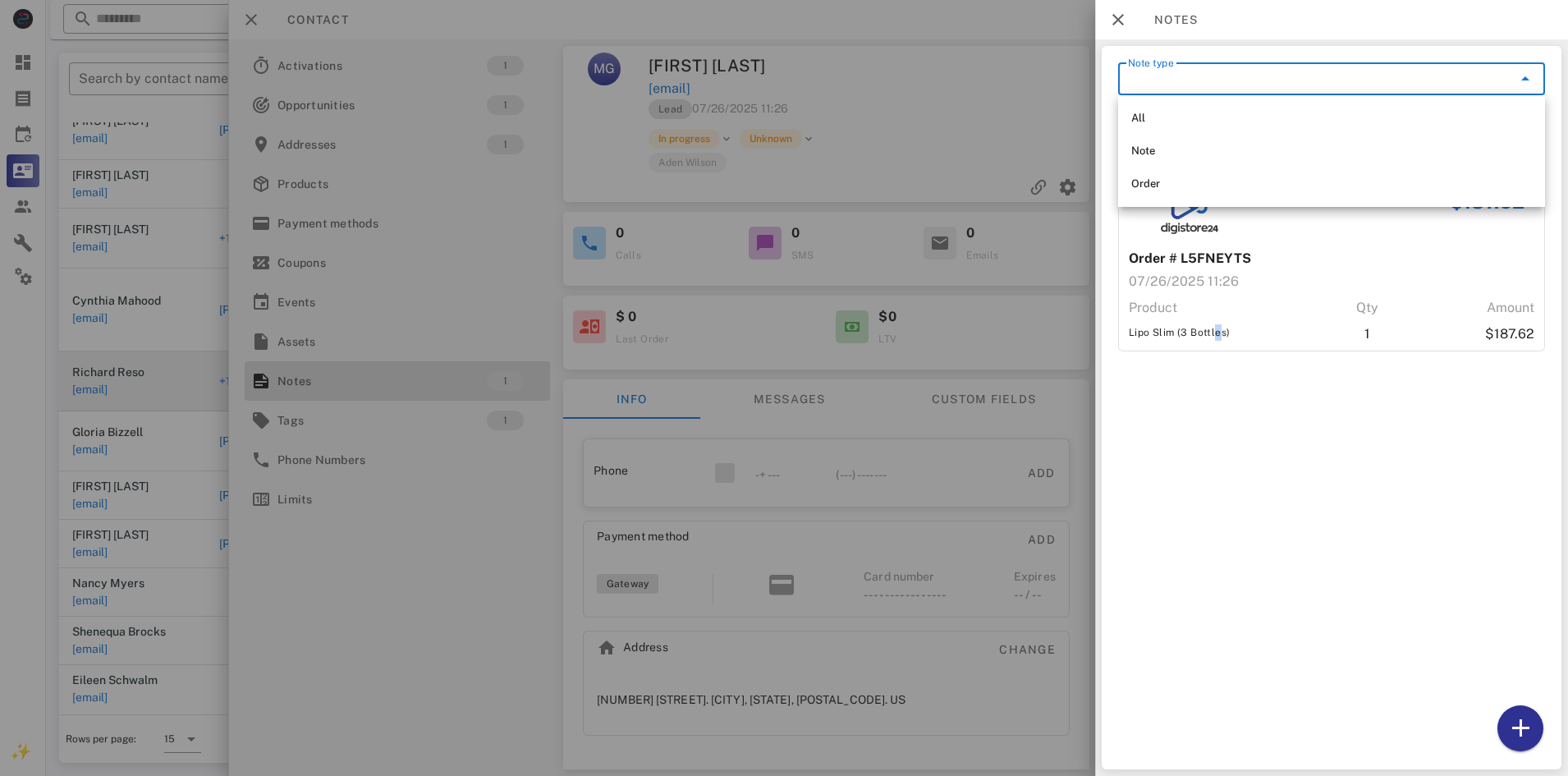 drag, startPoint x: 1213, startPoint y: 455, endPoint x: 1215, endPoint y: 444, distance: 11.18034 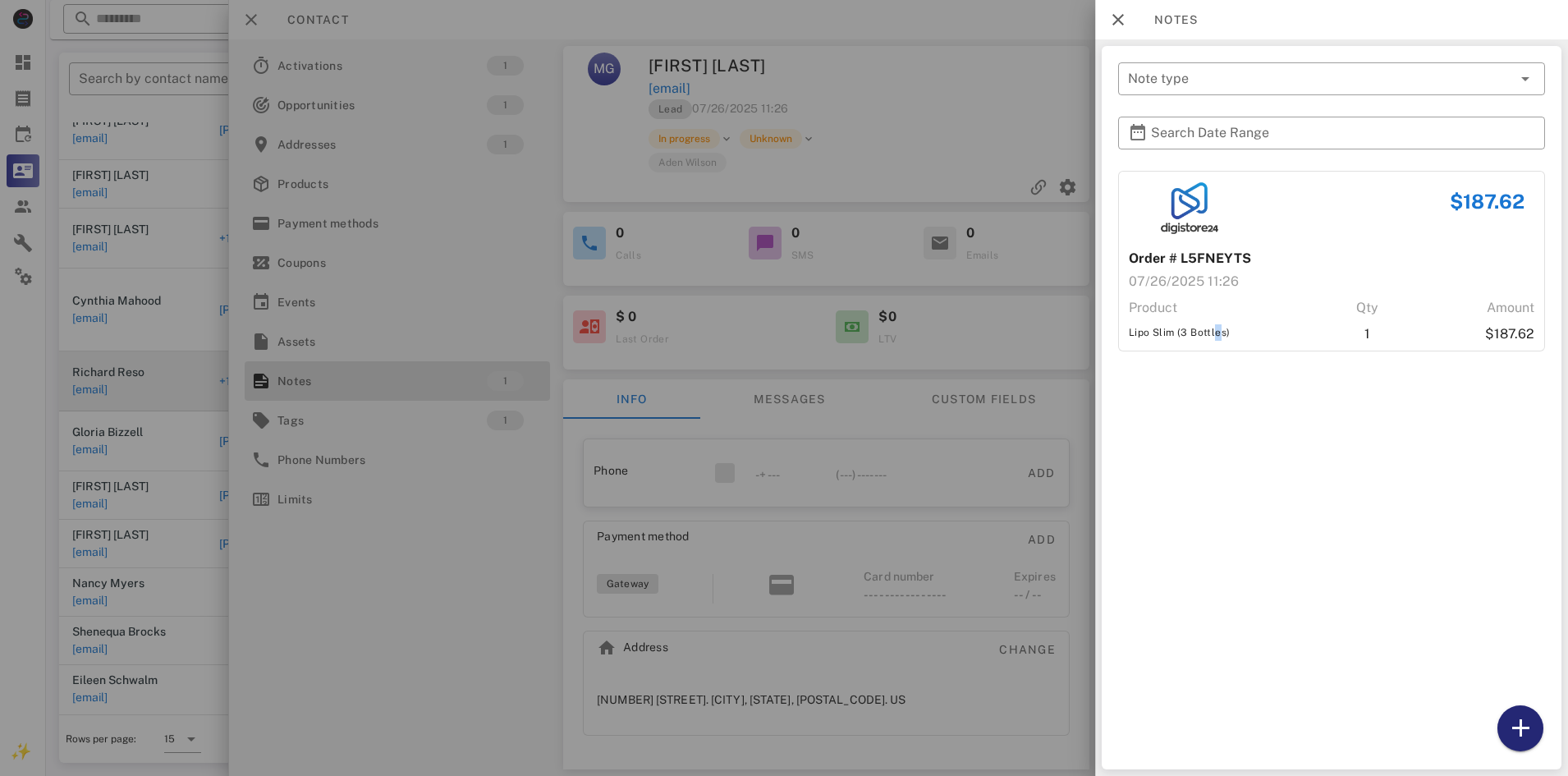 click at bounding box center (1520, 728) 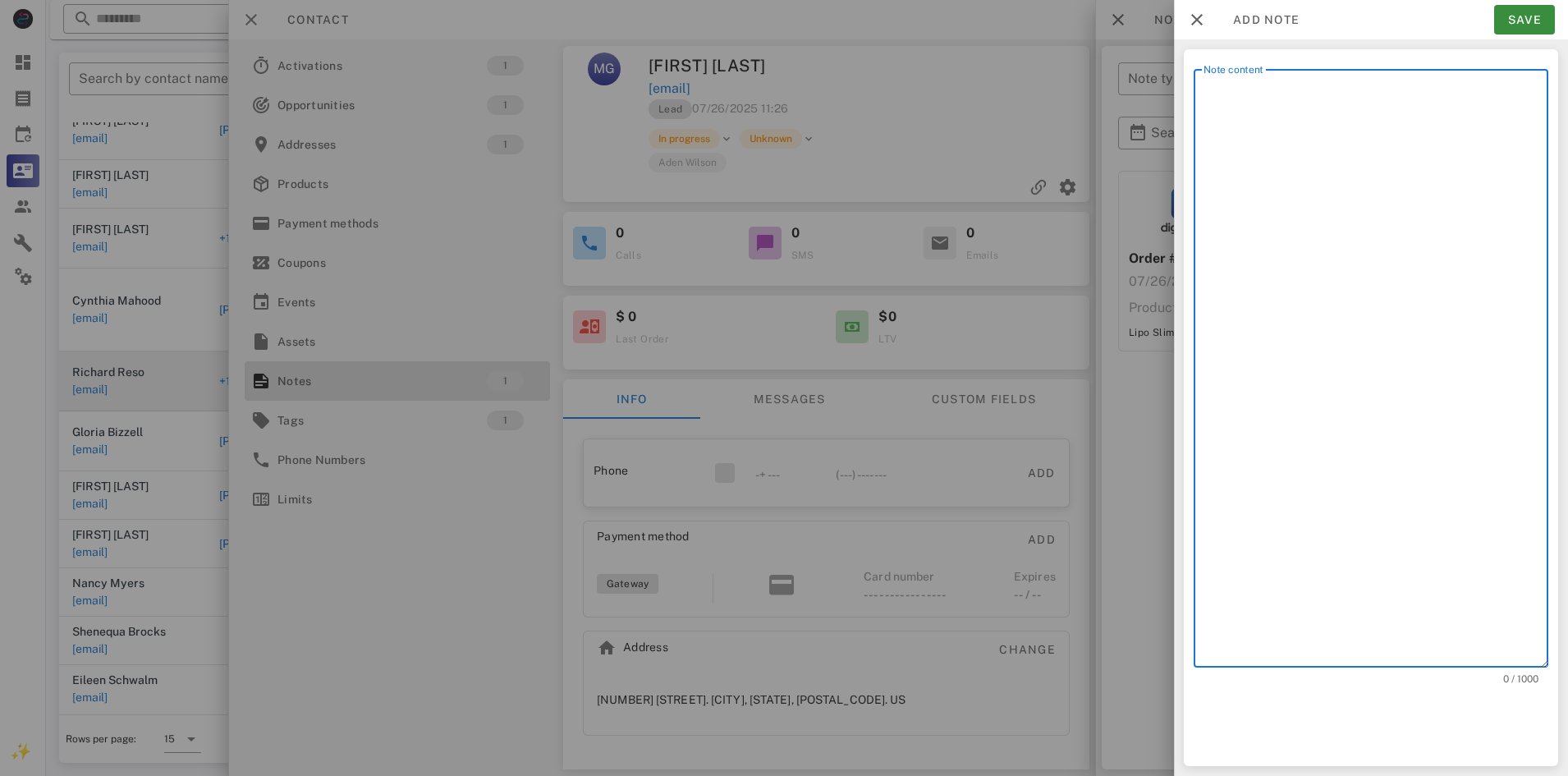 click on "Note content" at bounding box center (1376, 372) 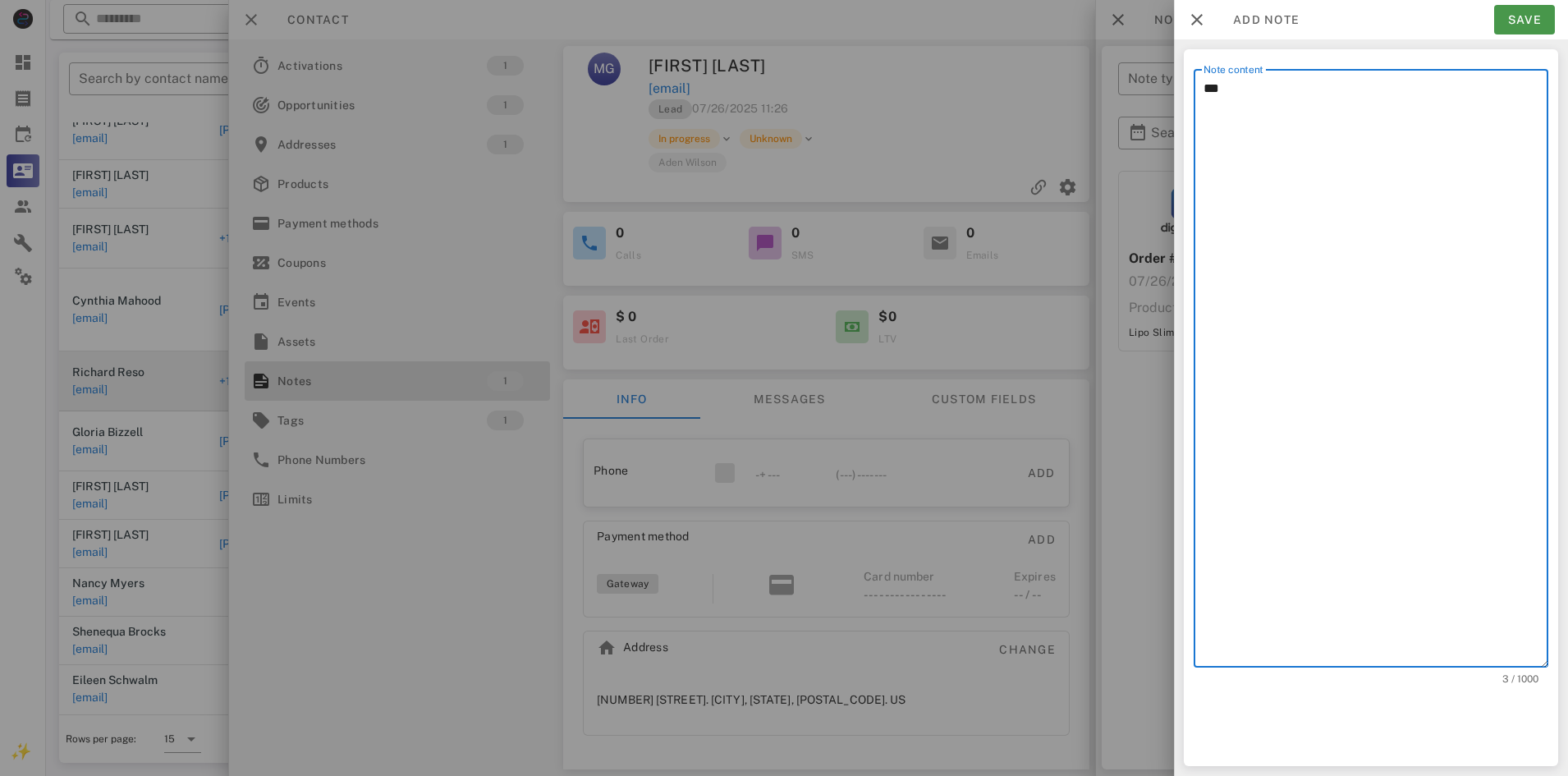 type on "***" 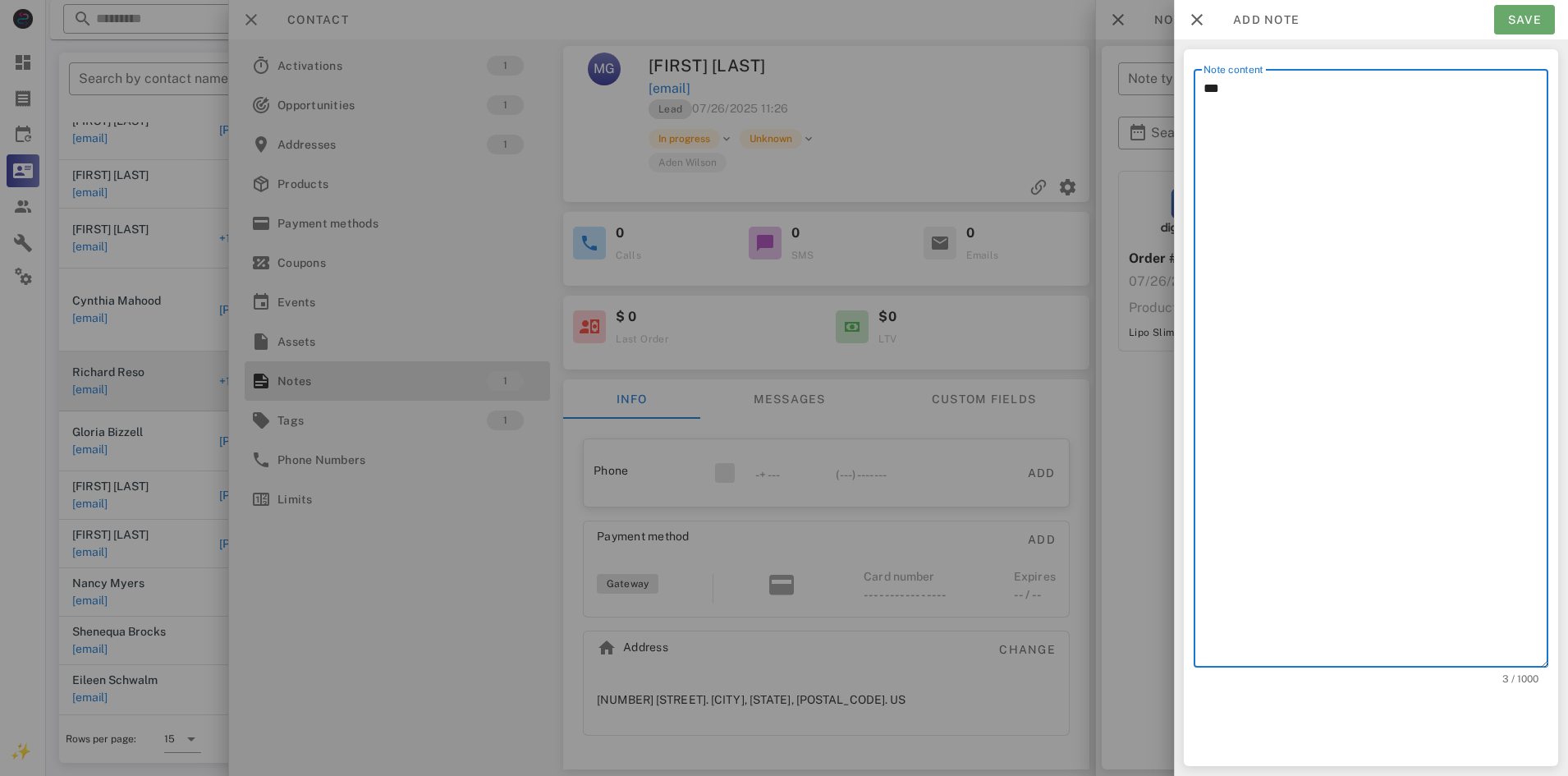 click on "Save" at bounding box center (1524, 20) 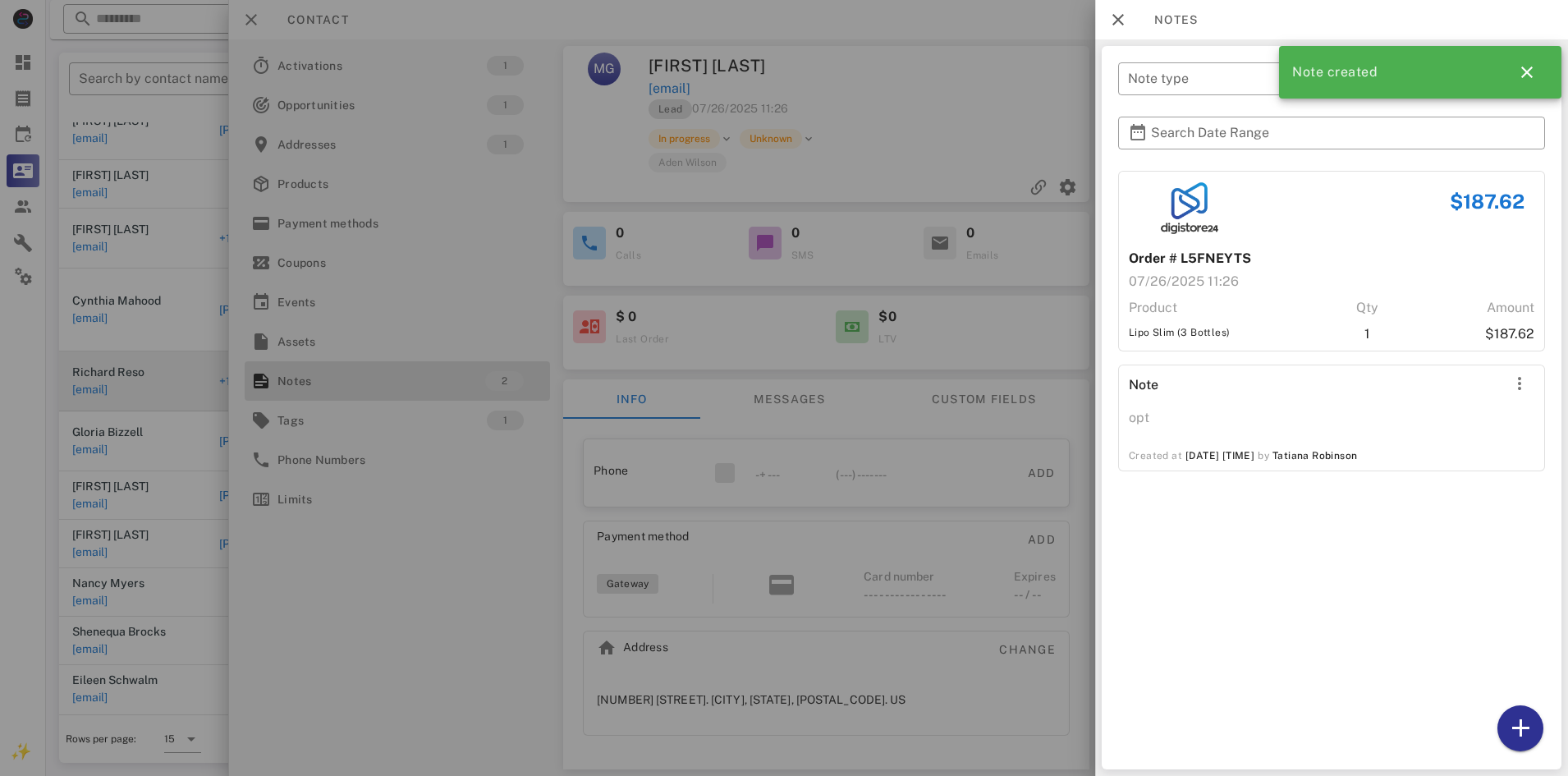 click at bounding box center [784, 388] 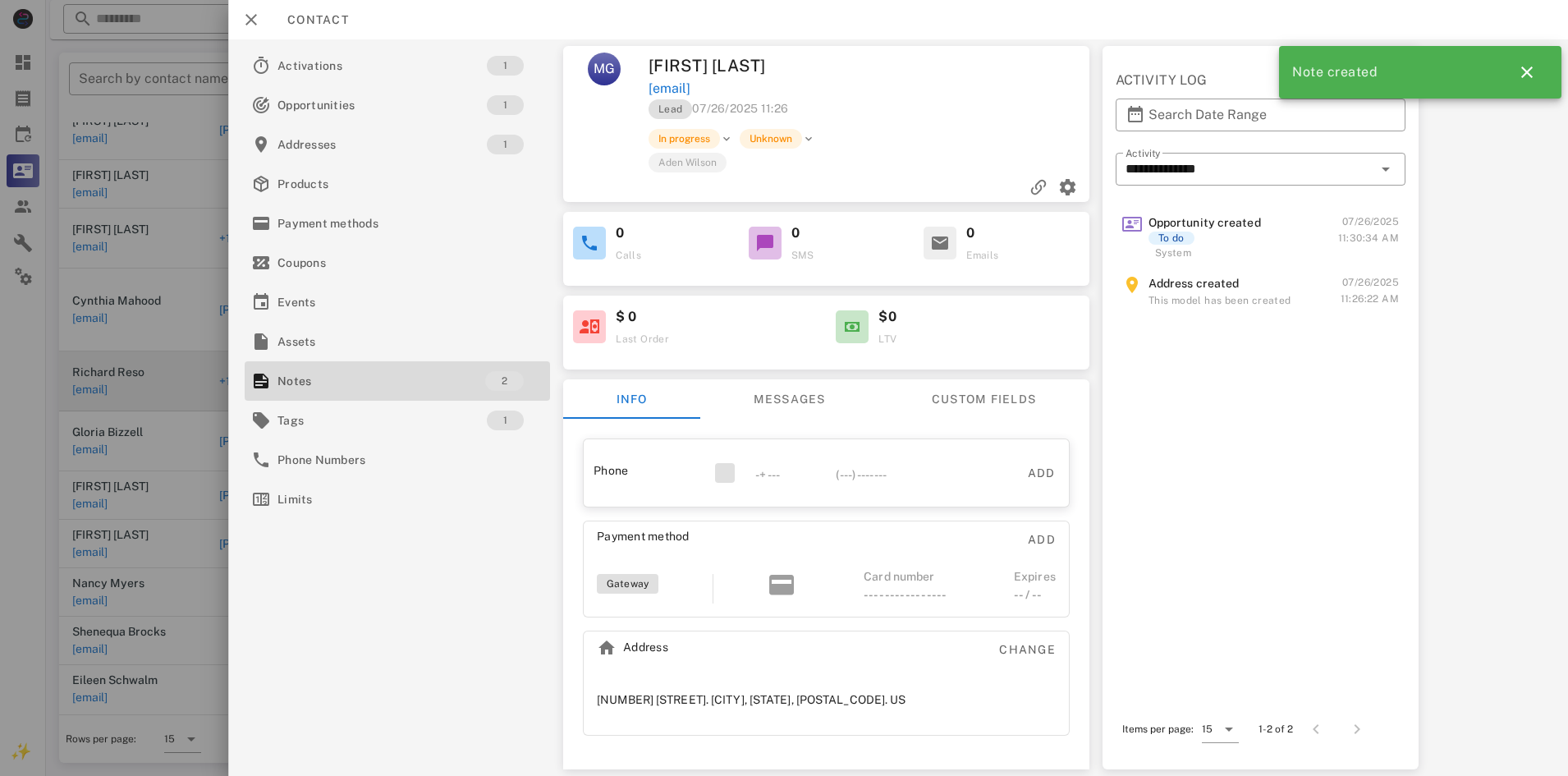 click at bounding box center [589, 243] 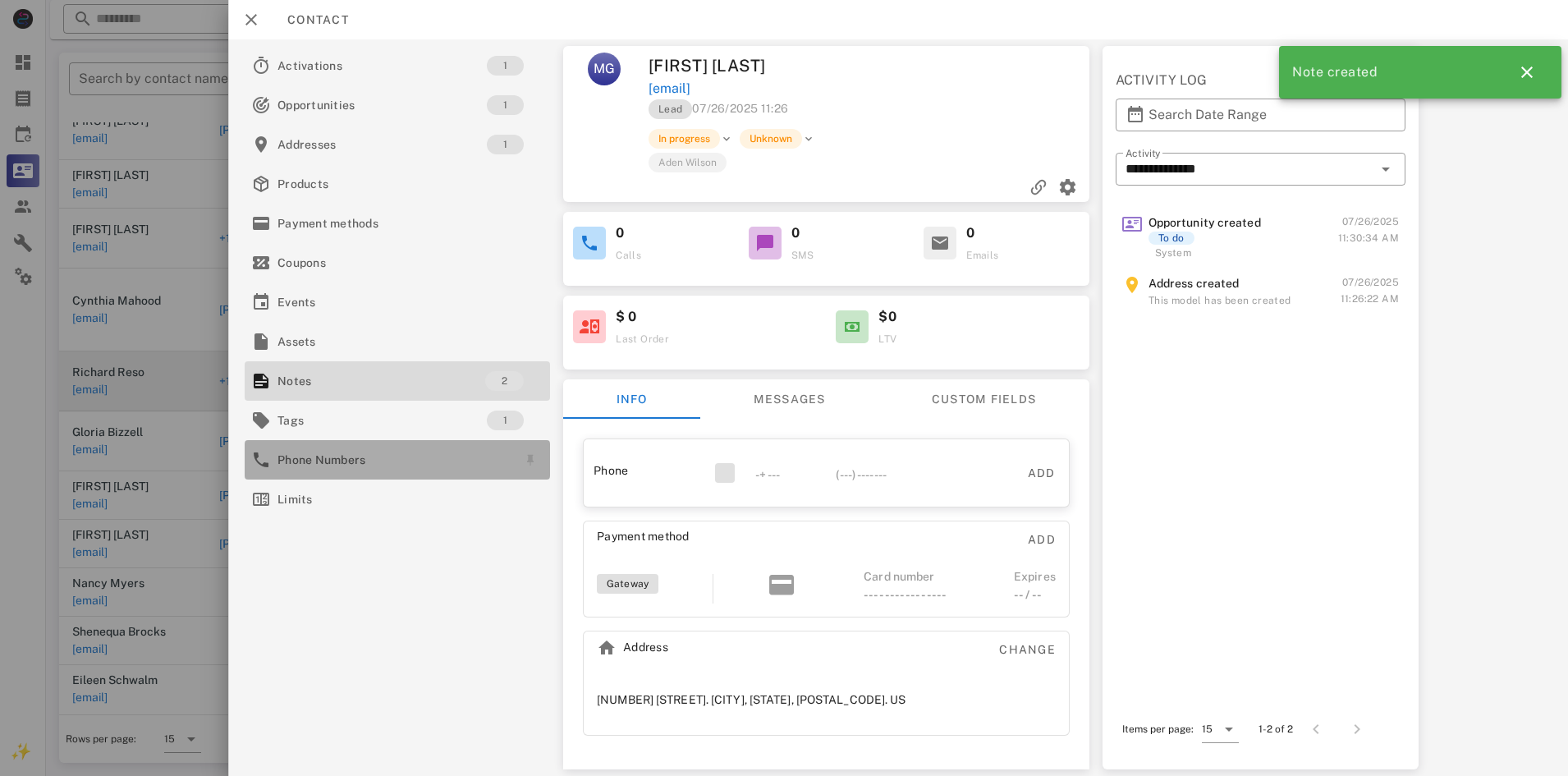 click on "Phone Numbers" at bounding box center [394, 460] 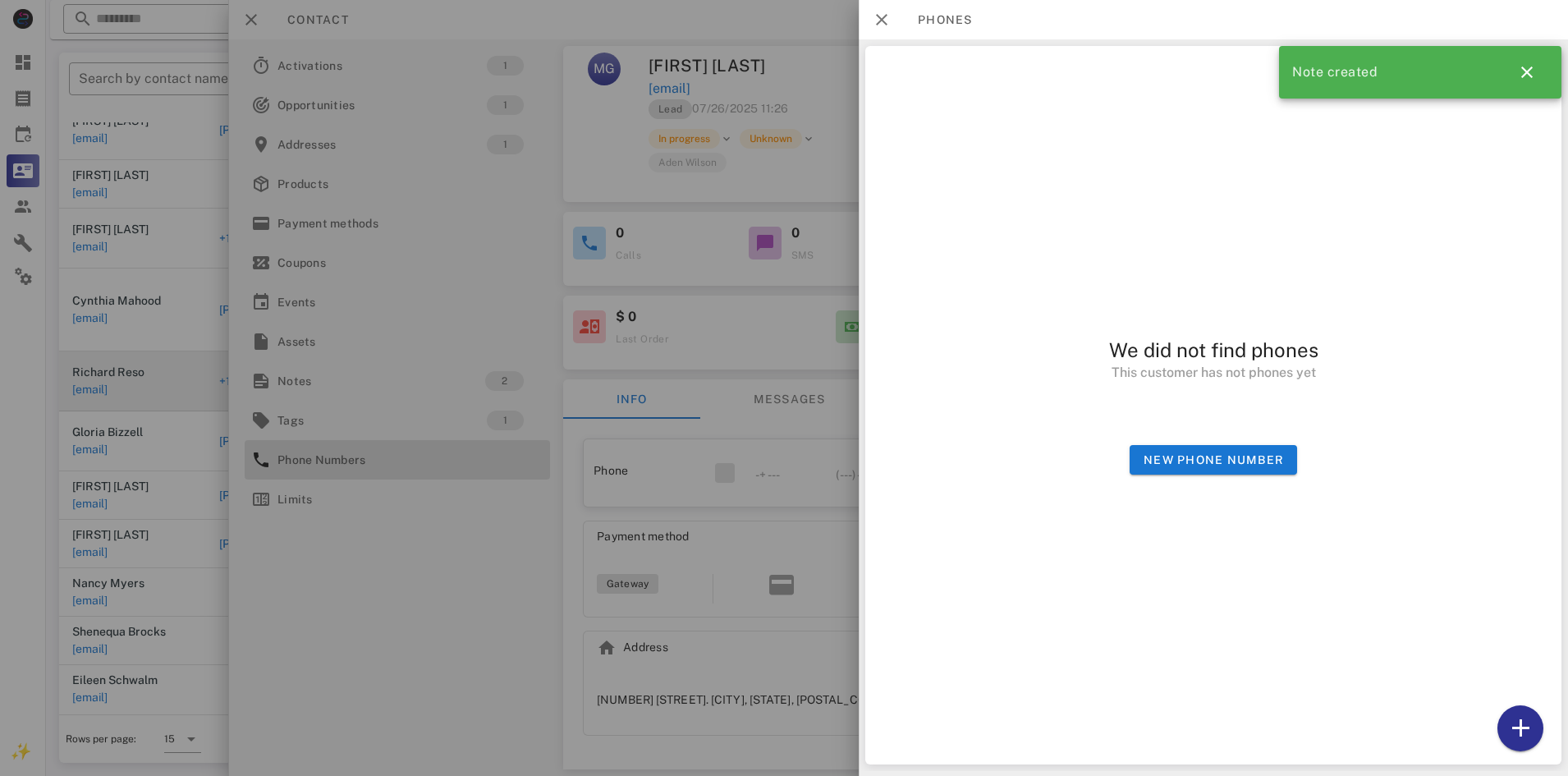 click at bounding box center [784, 388] 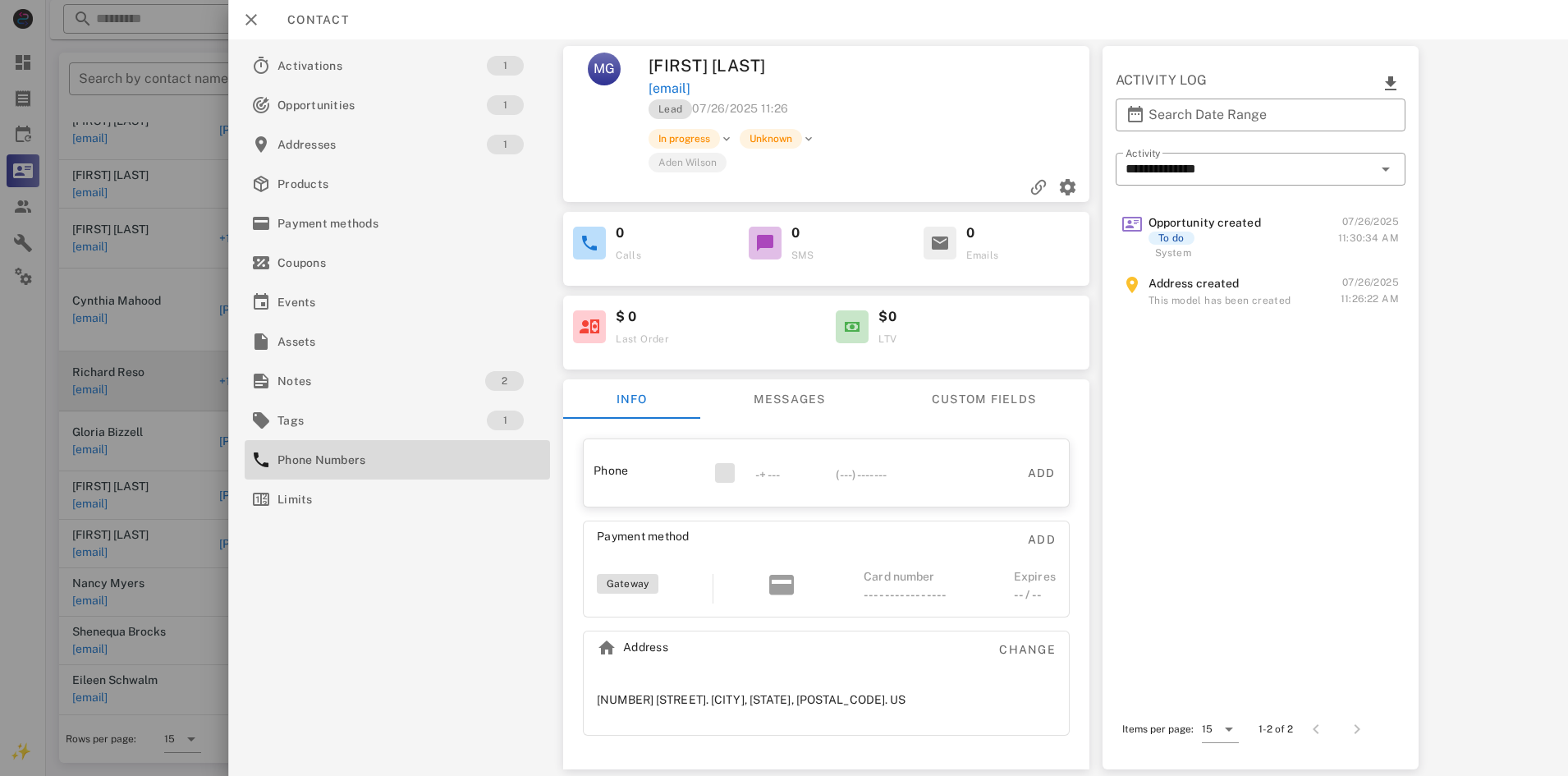 drag, startPoint x: 686, startPoint y: 111, endPoint x: 766, endPoint y: 112, distance: 80.00625 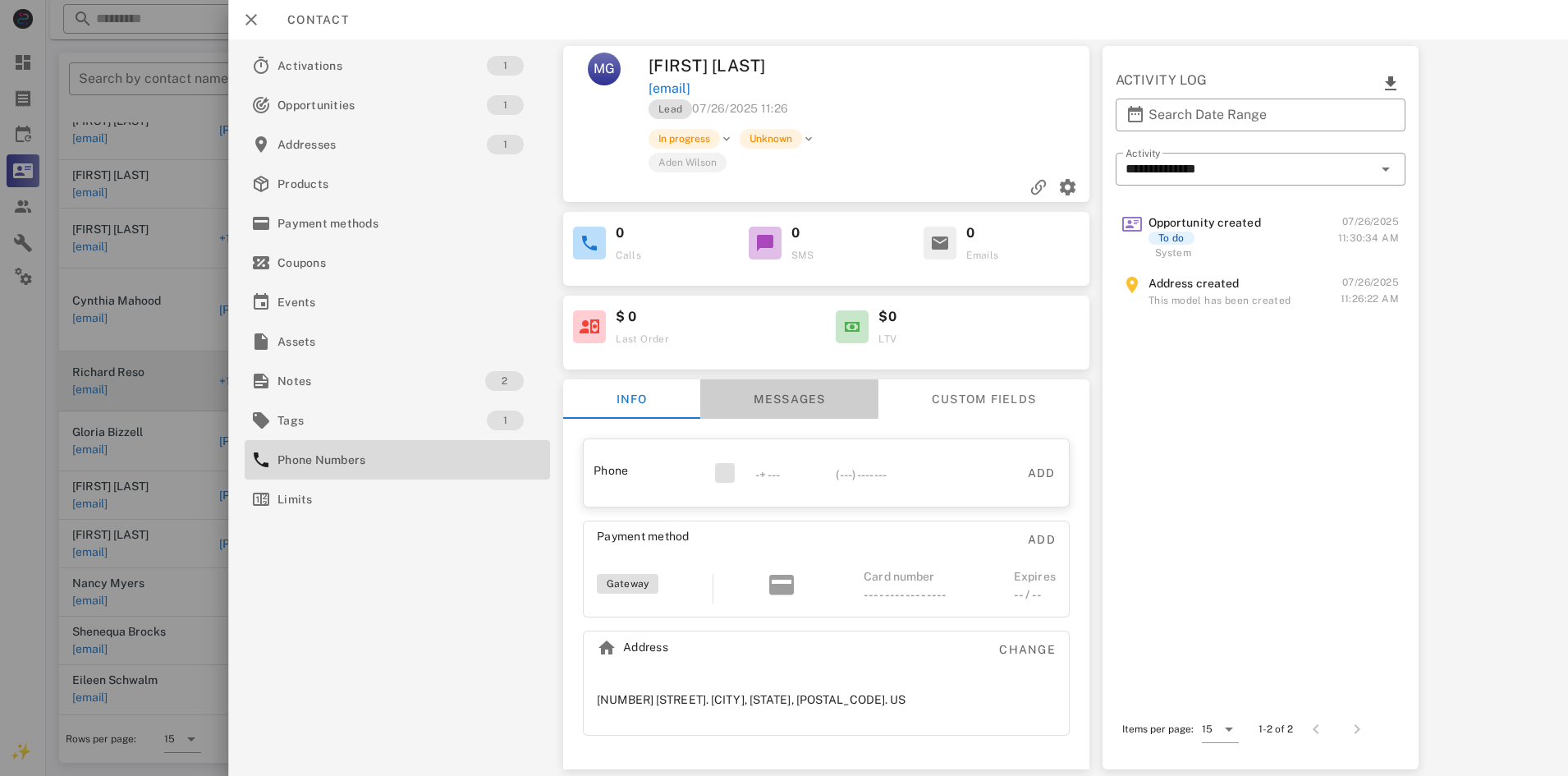 click on "Messages" at bounding box center (789, 399) 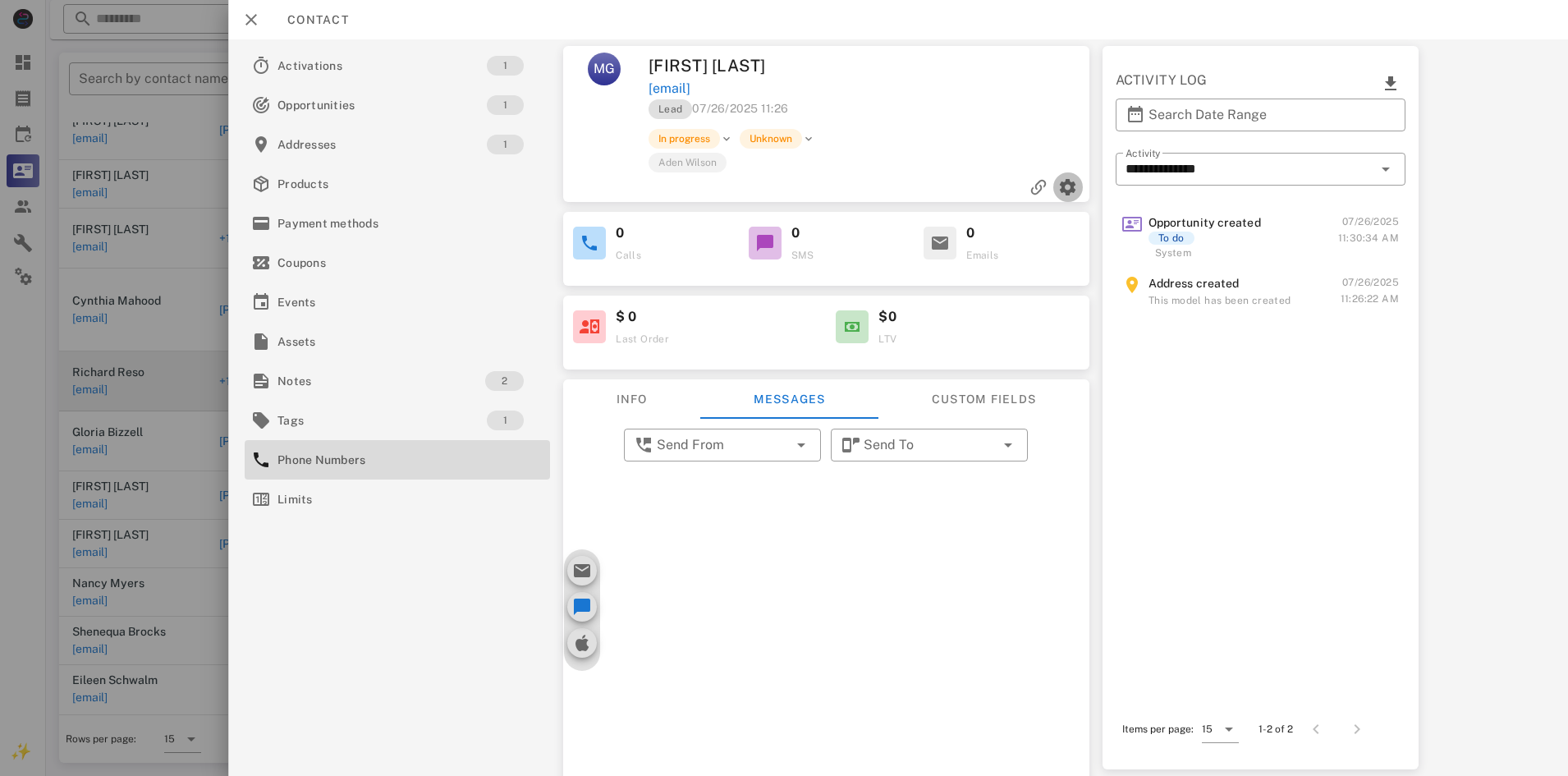 click at bounding box center (1068, 187) 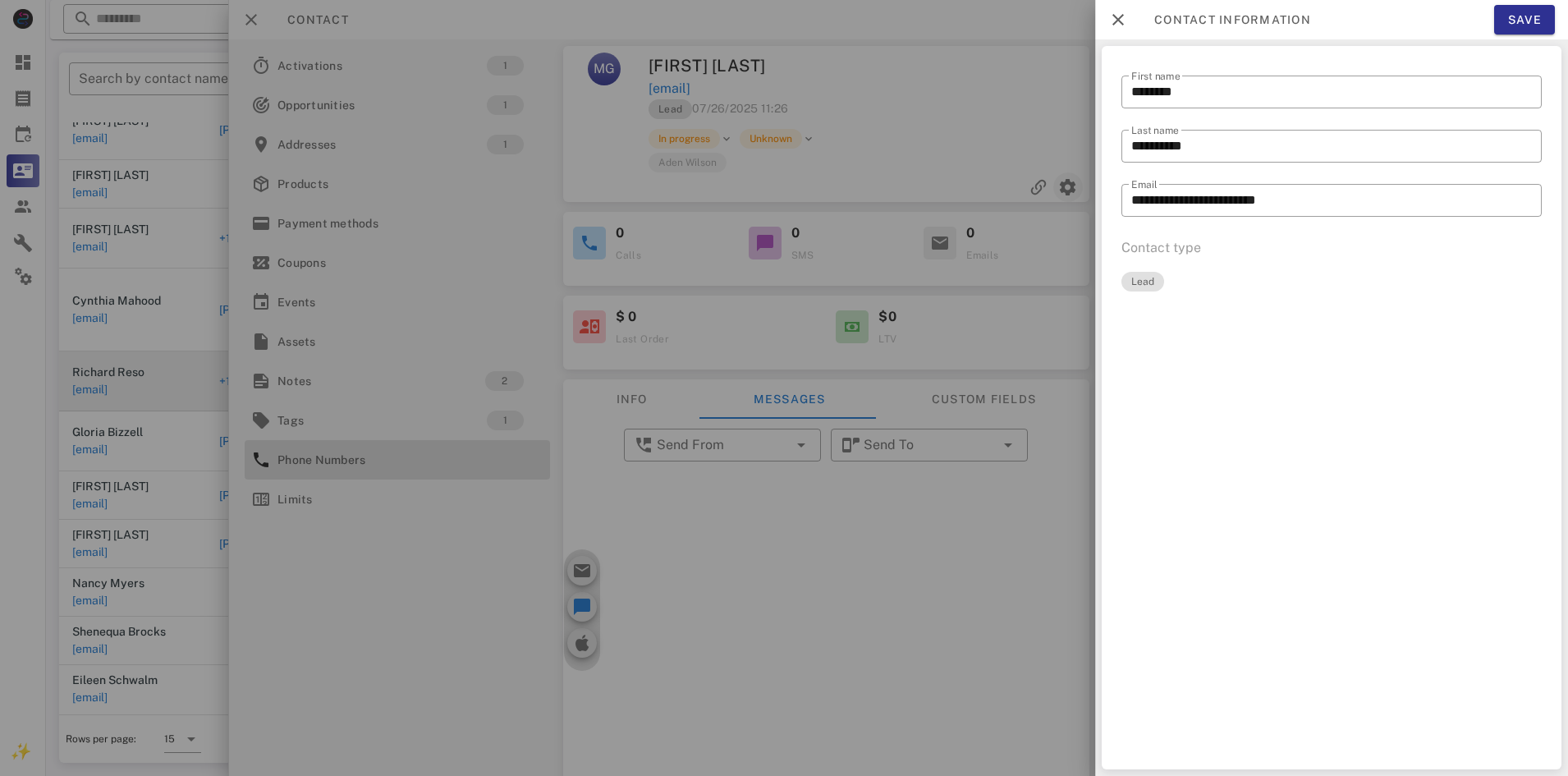 click at bounding box center [784, 388] 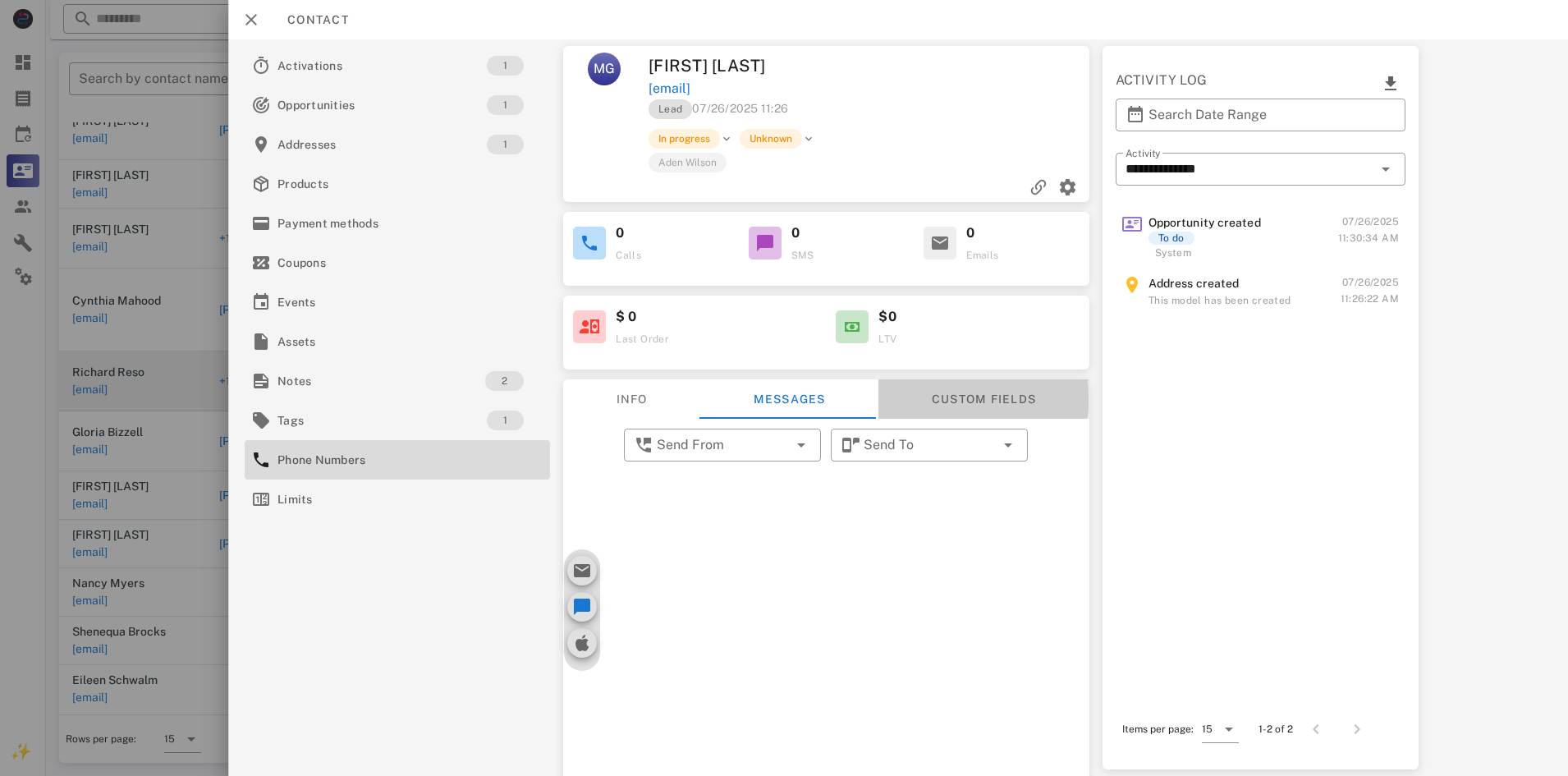 click on "Custom fields" at bounding box center (983, 399) 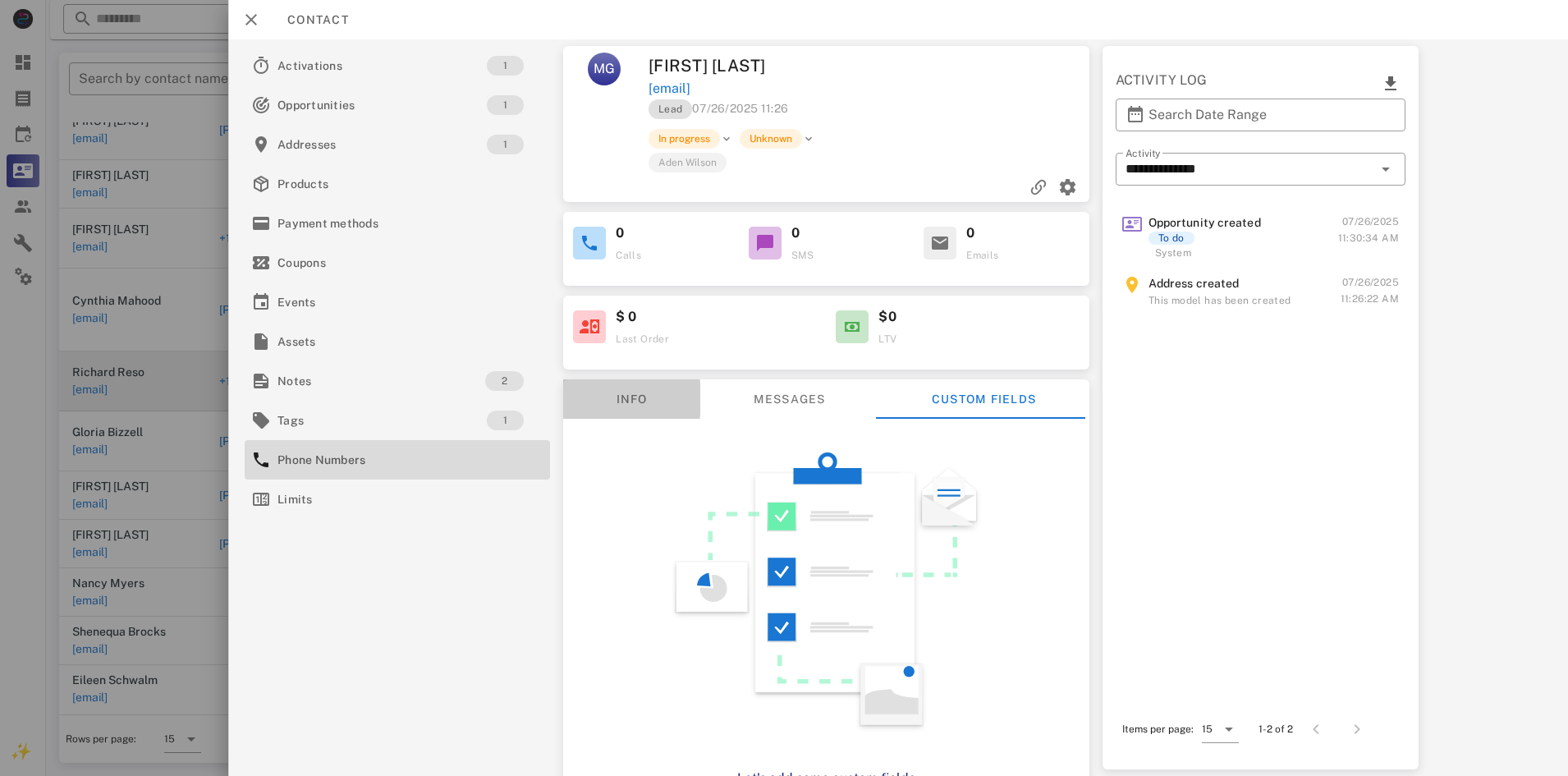 click on "Info" at bounding box center (631, 399) 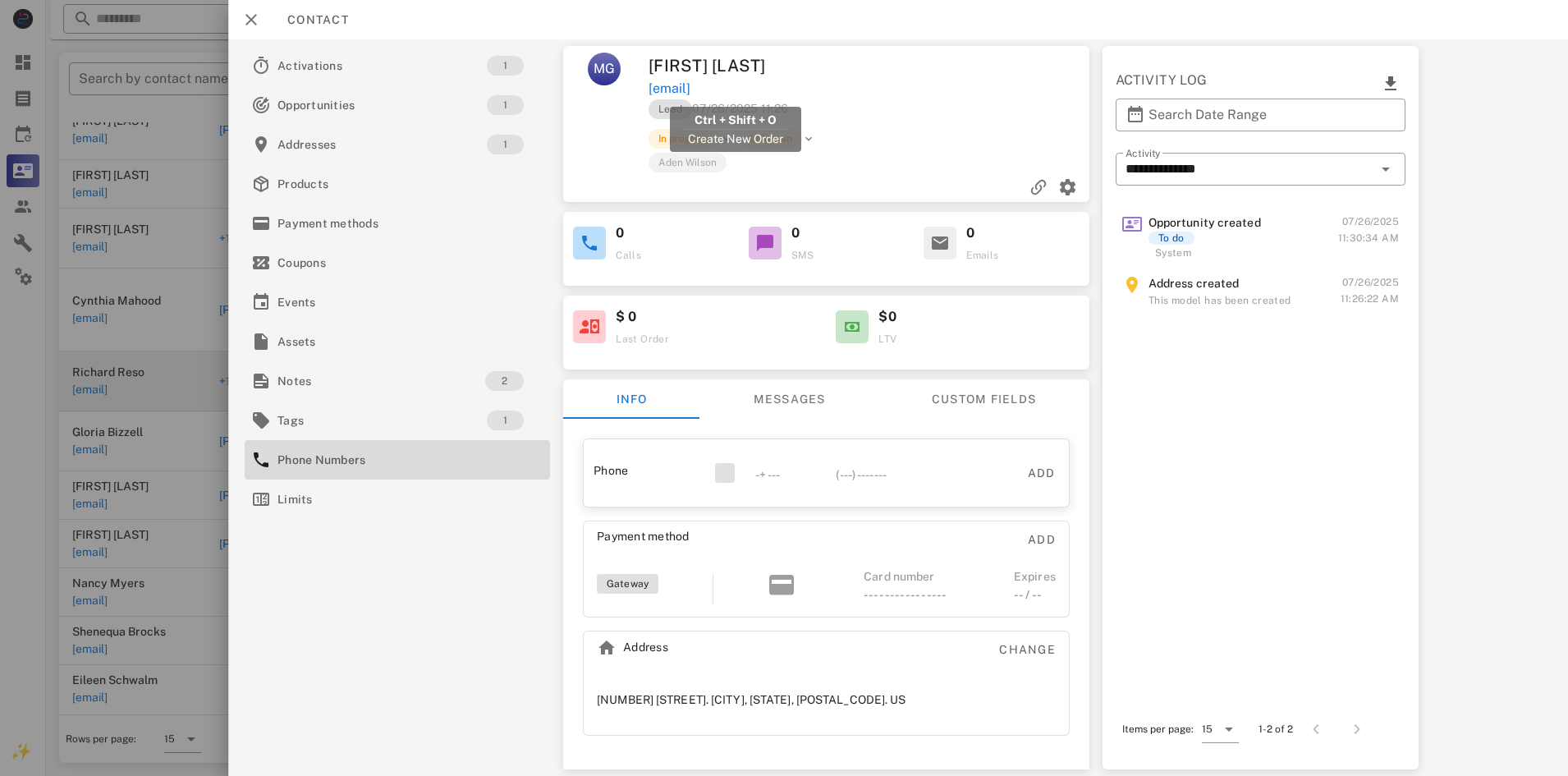 click on "[EMAIL]" at bounding box center [669, 89] 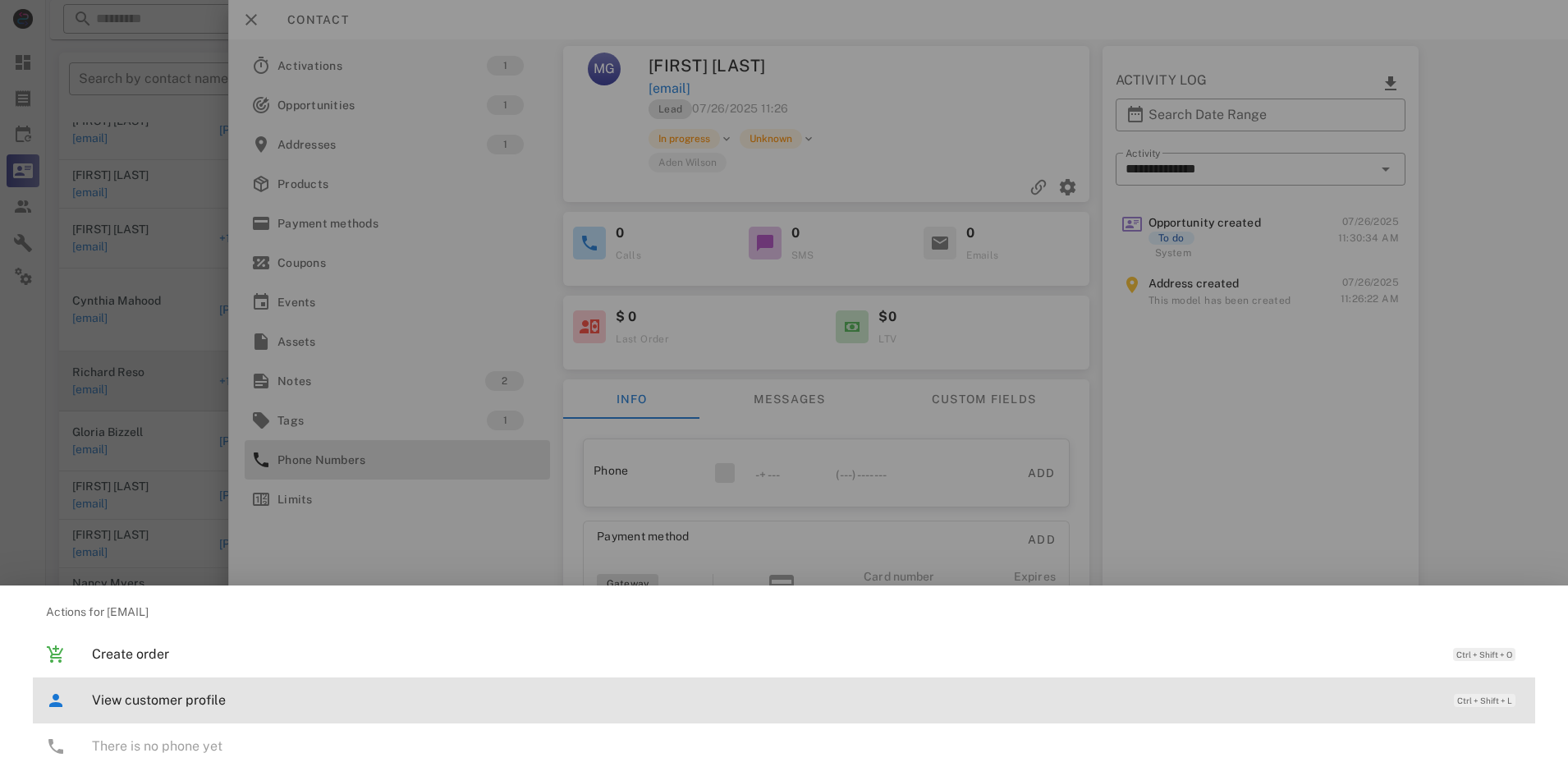 click on "View customer profile" at bounding box center (764, 700) 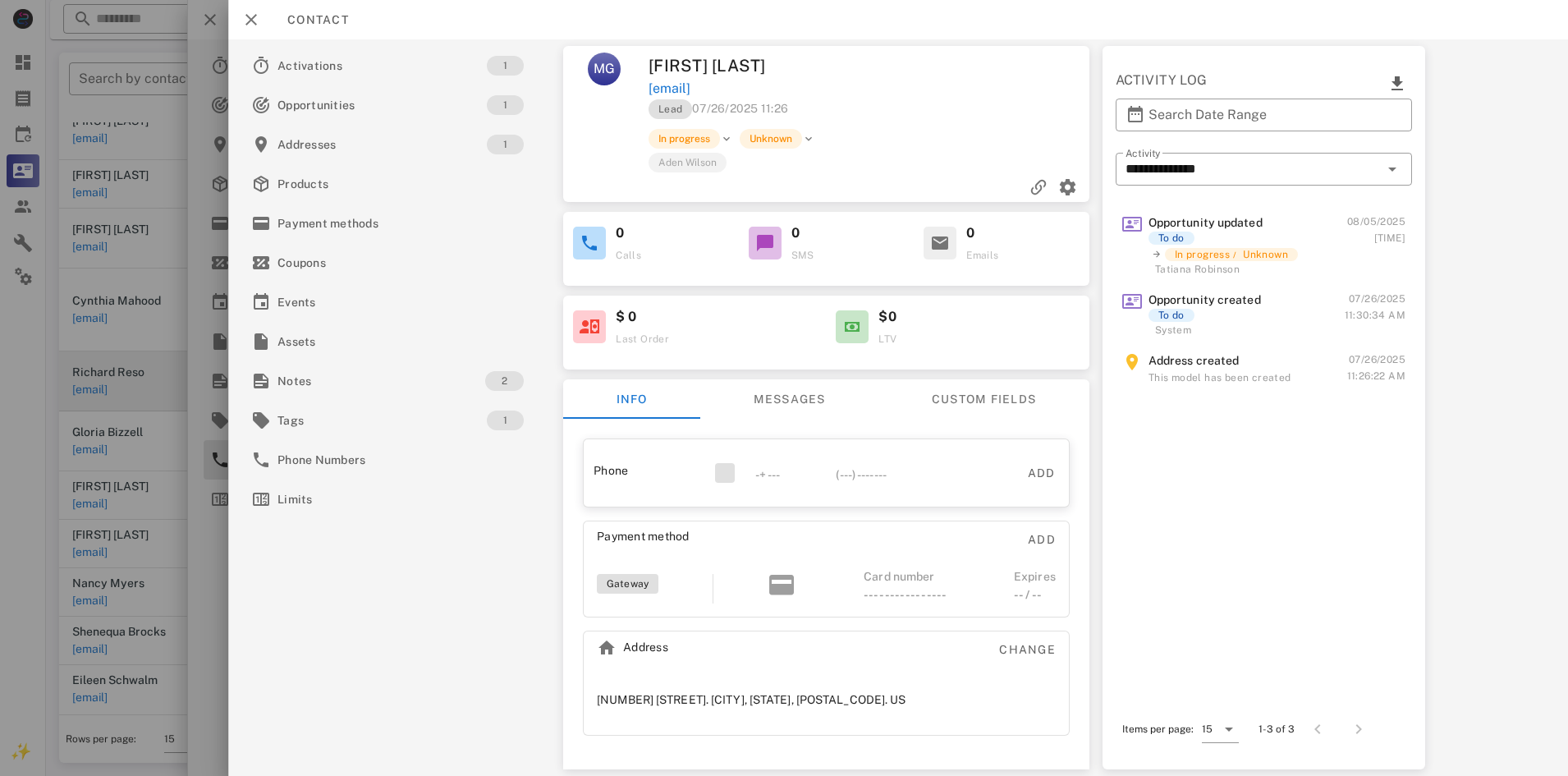 click on "Phone" at bounding box center [644, 471] 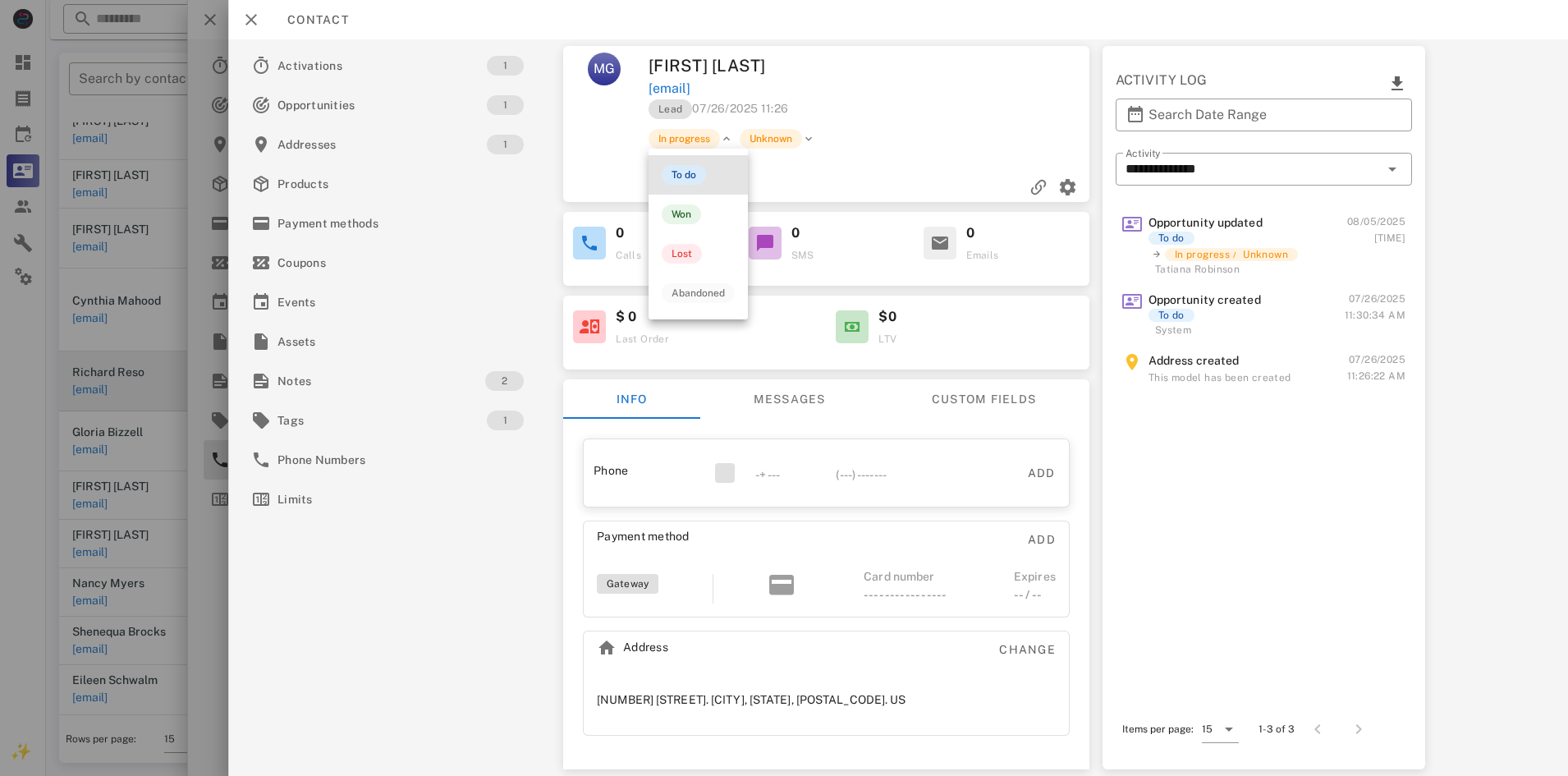 click on "To do" at bounding box center [684, 175] 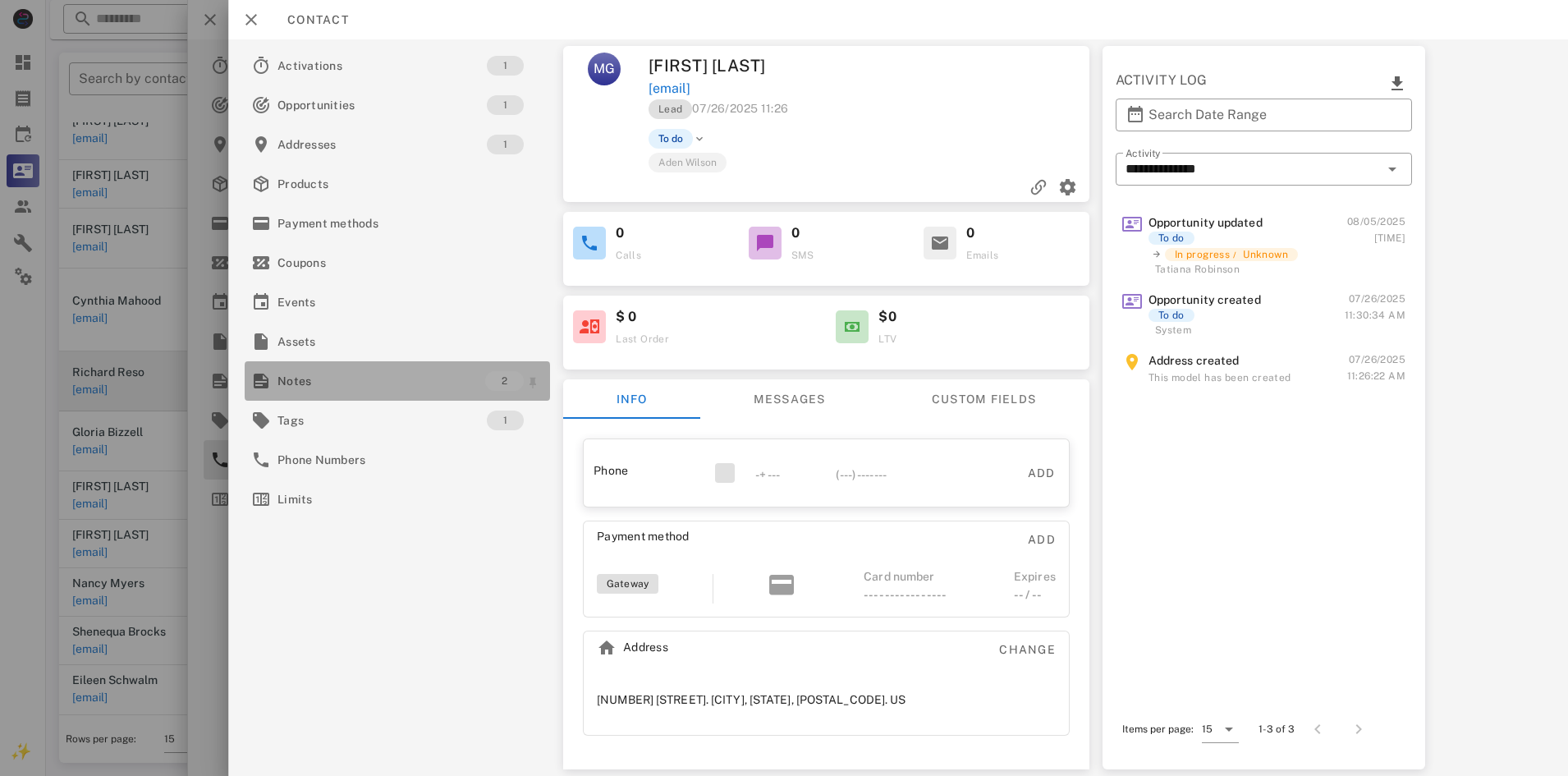click on "Notes" at bounding box center [381, 381] 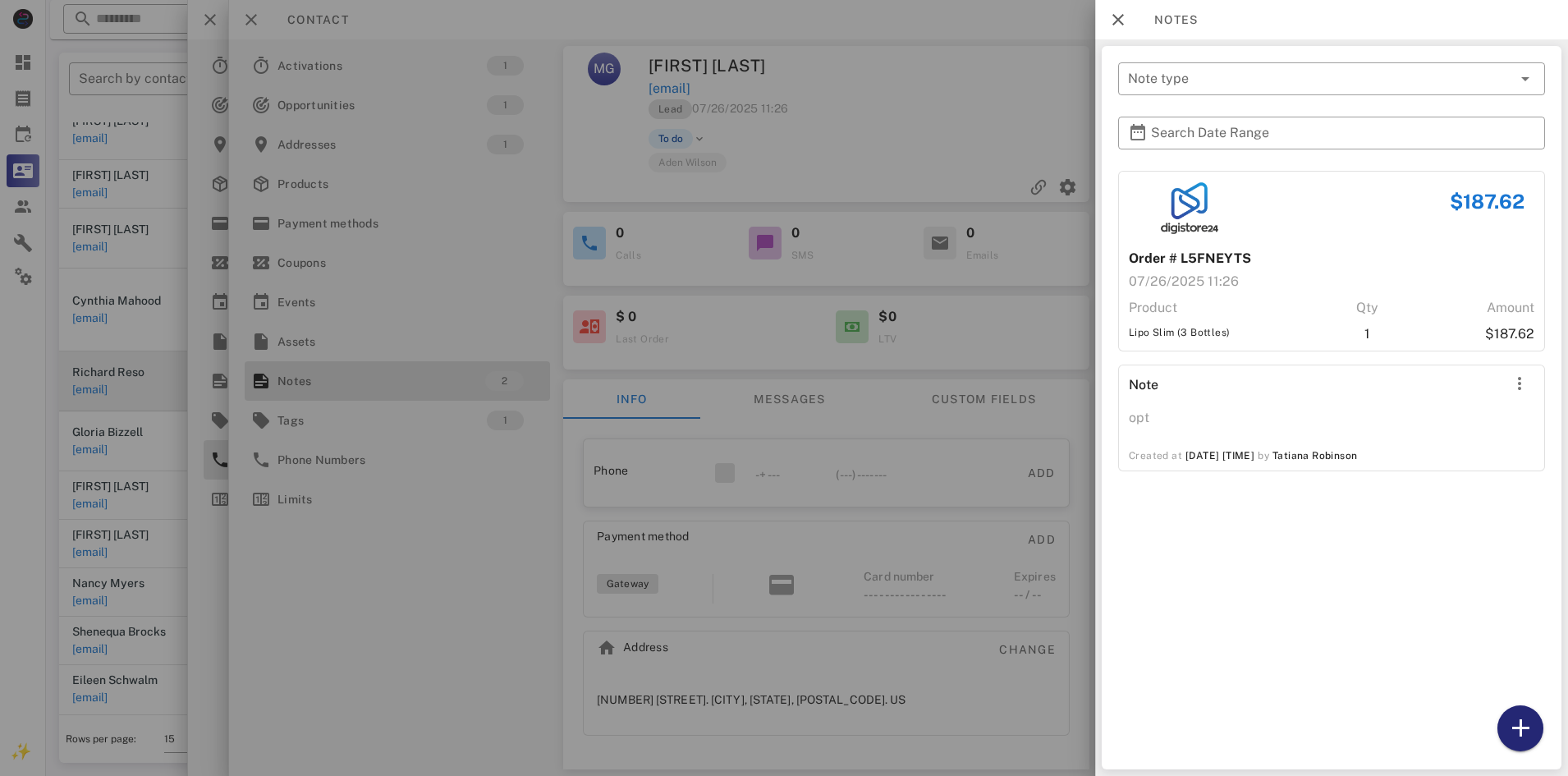 click at bounding box center [1520, 728] 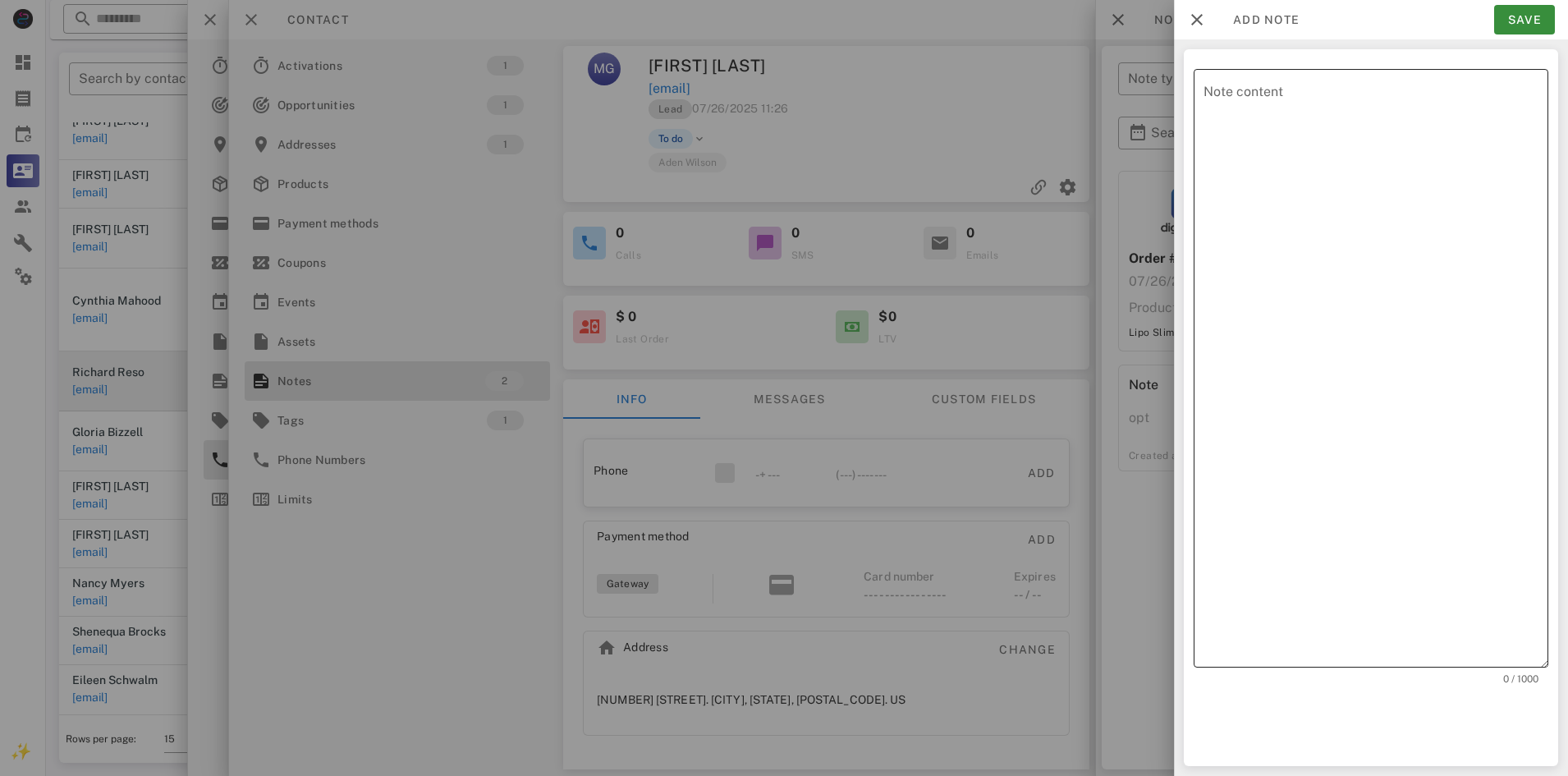 click on "Note content" at bounding box center (1376, 372) 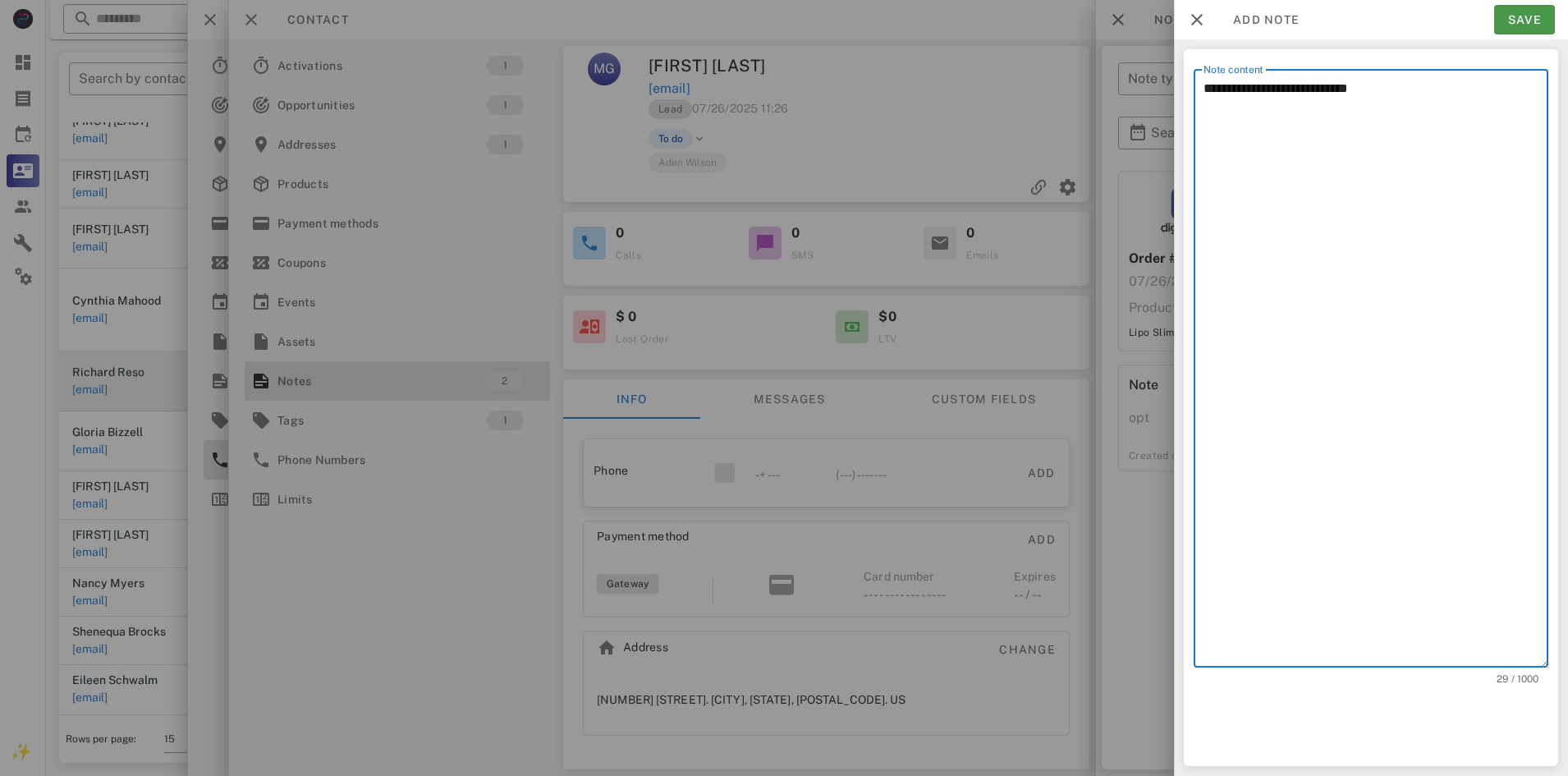 type on "**********" 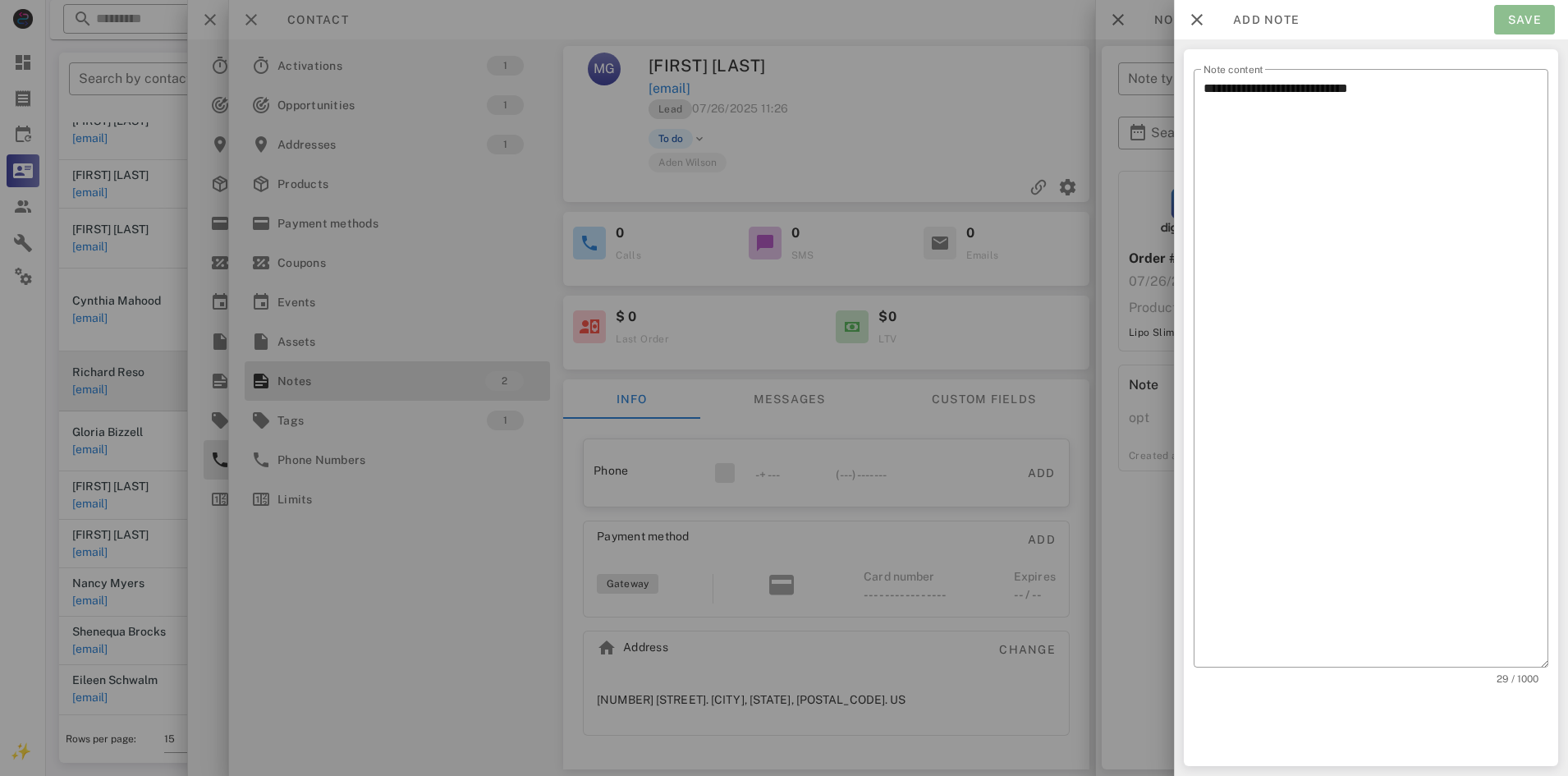 click on "Save" at bounding box center (1524, 20) 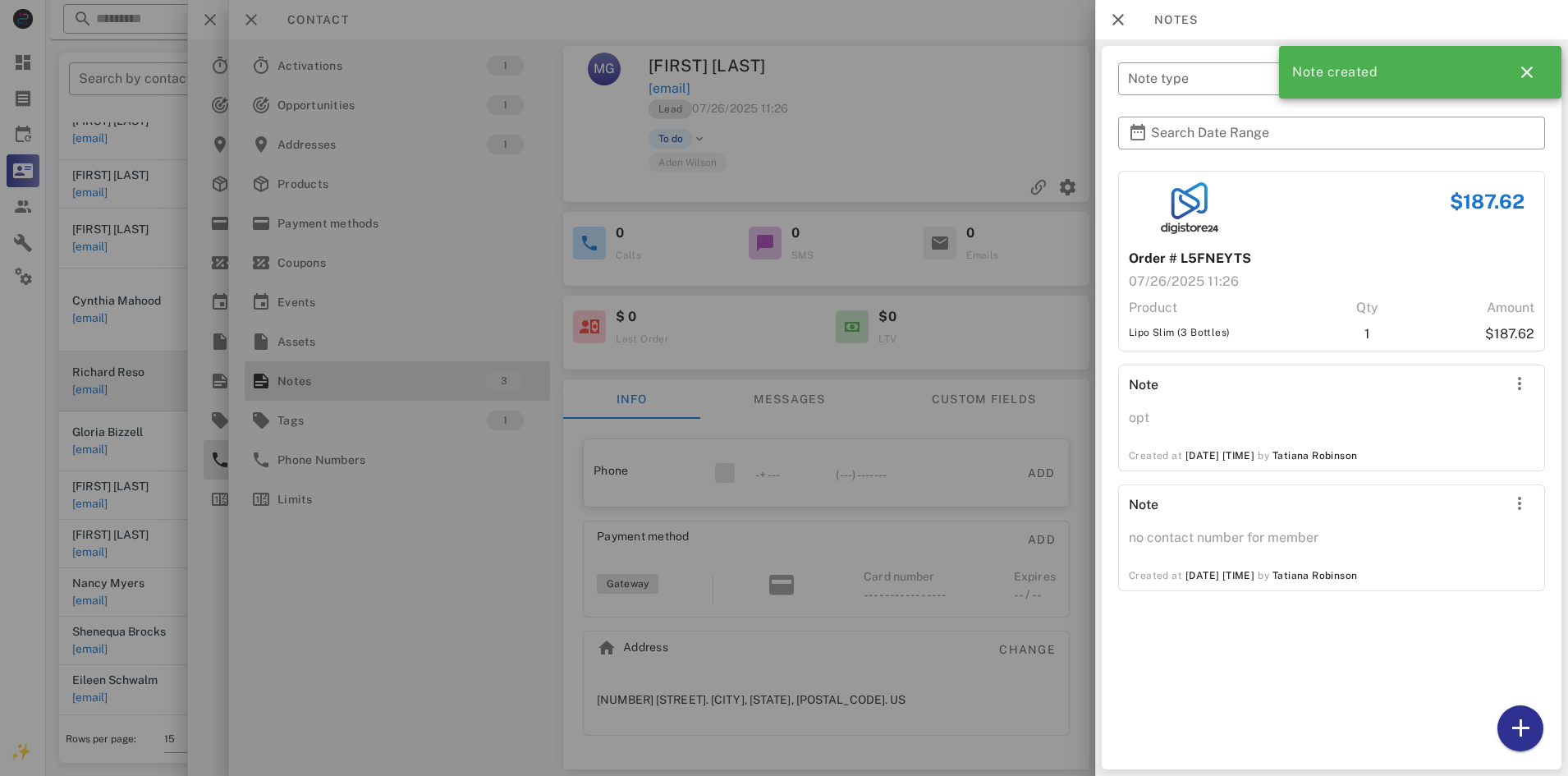drag, startPoint x: 330, startPoint y: 567, endPoint x: 345, endPoint y: 531, distance: 39 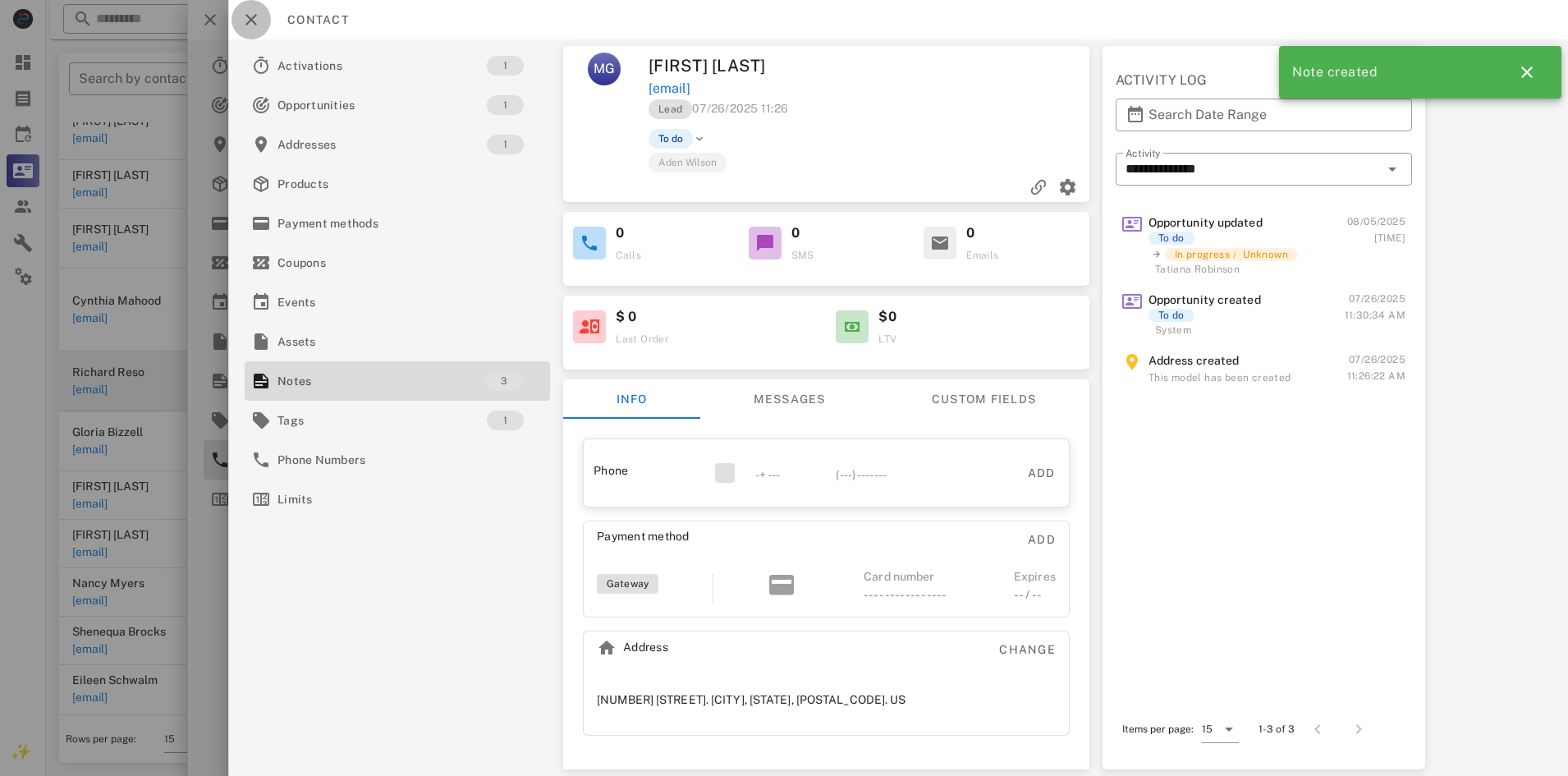 click at bounding box center [251, 20] 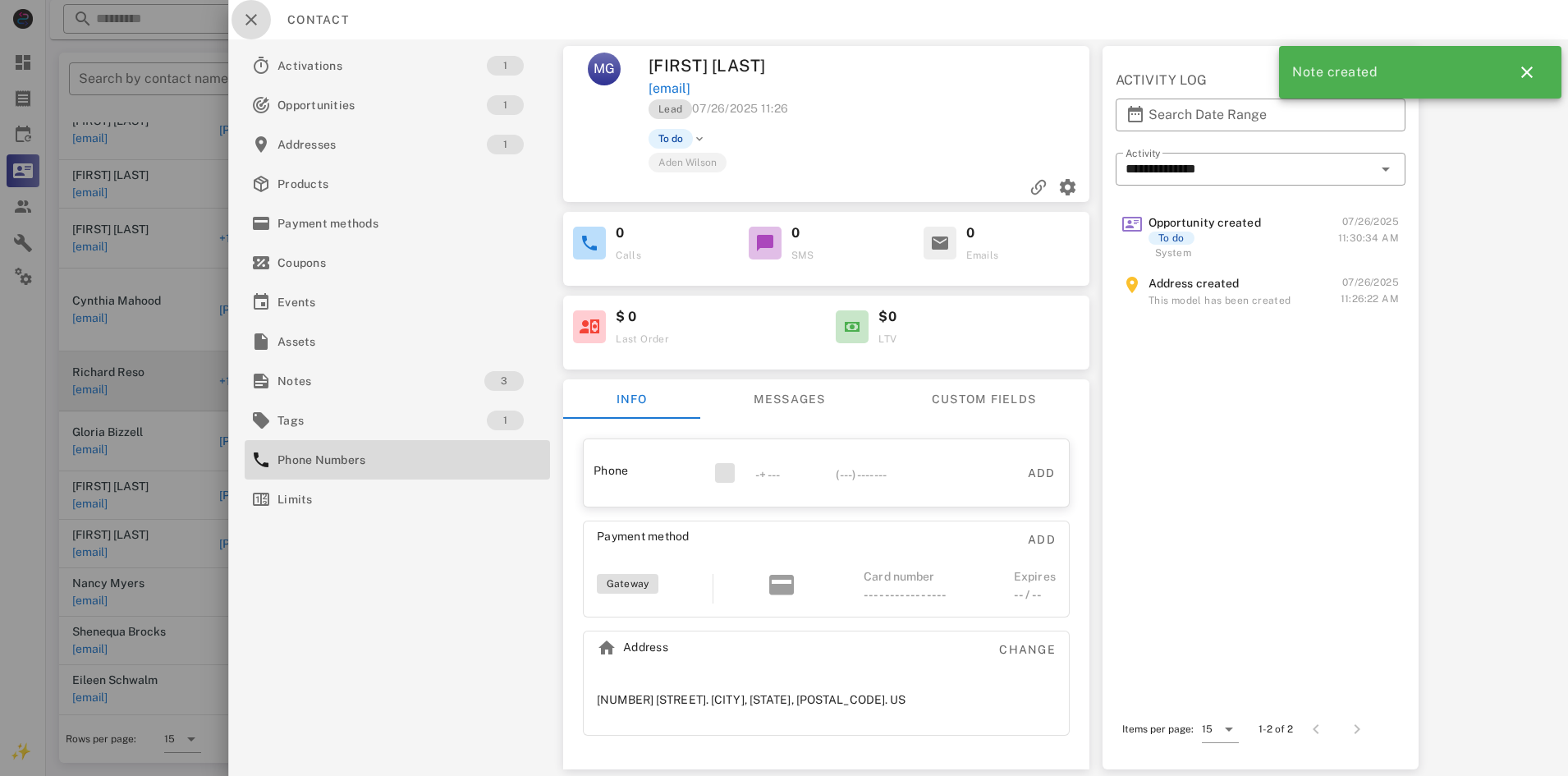 click at bounding box center [251, 20] 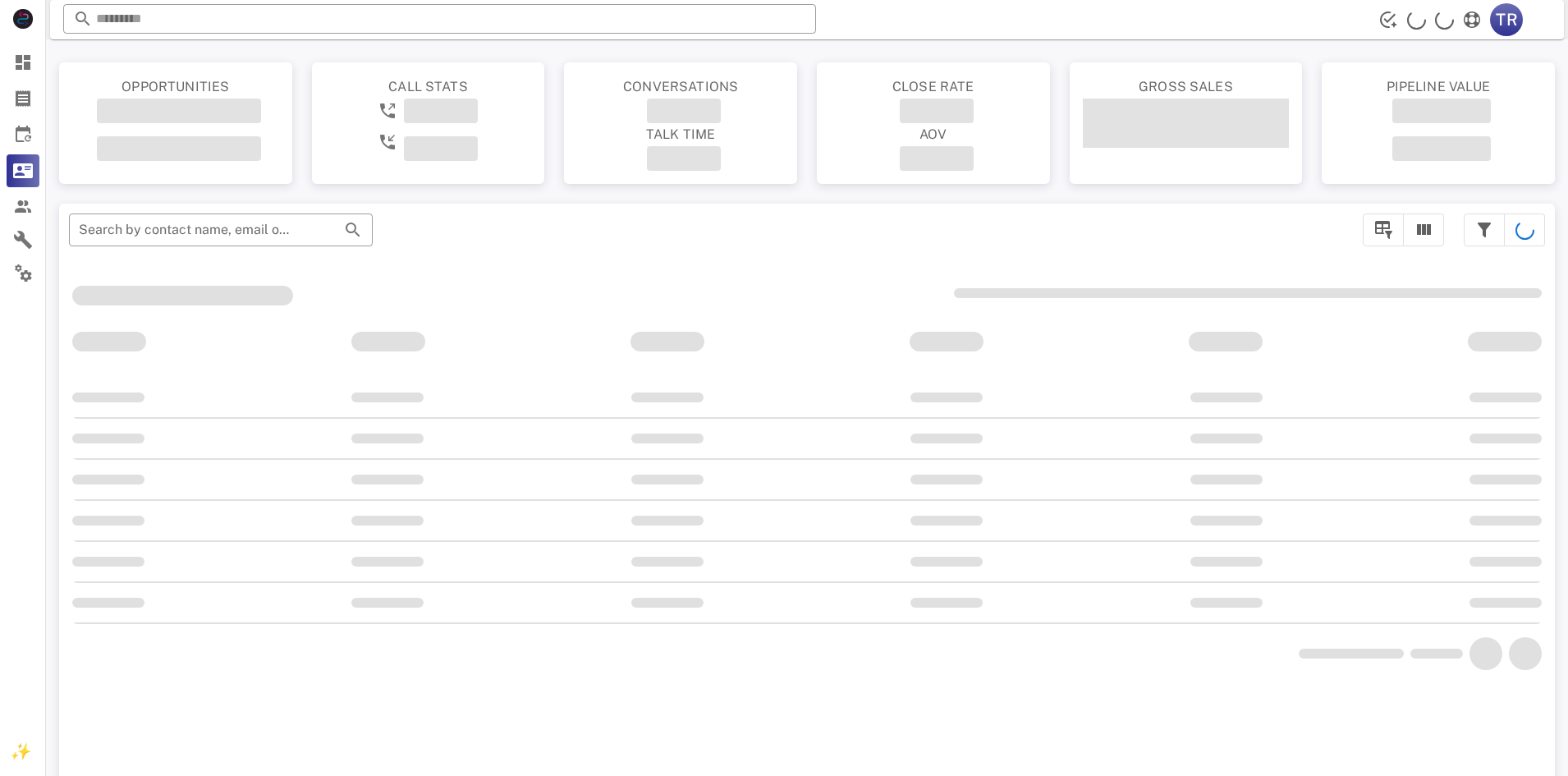 scroll, scrollTop: 151, scrollLeft: 0, axis: vertical 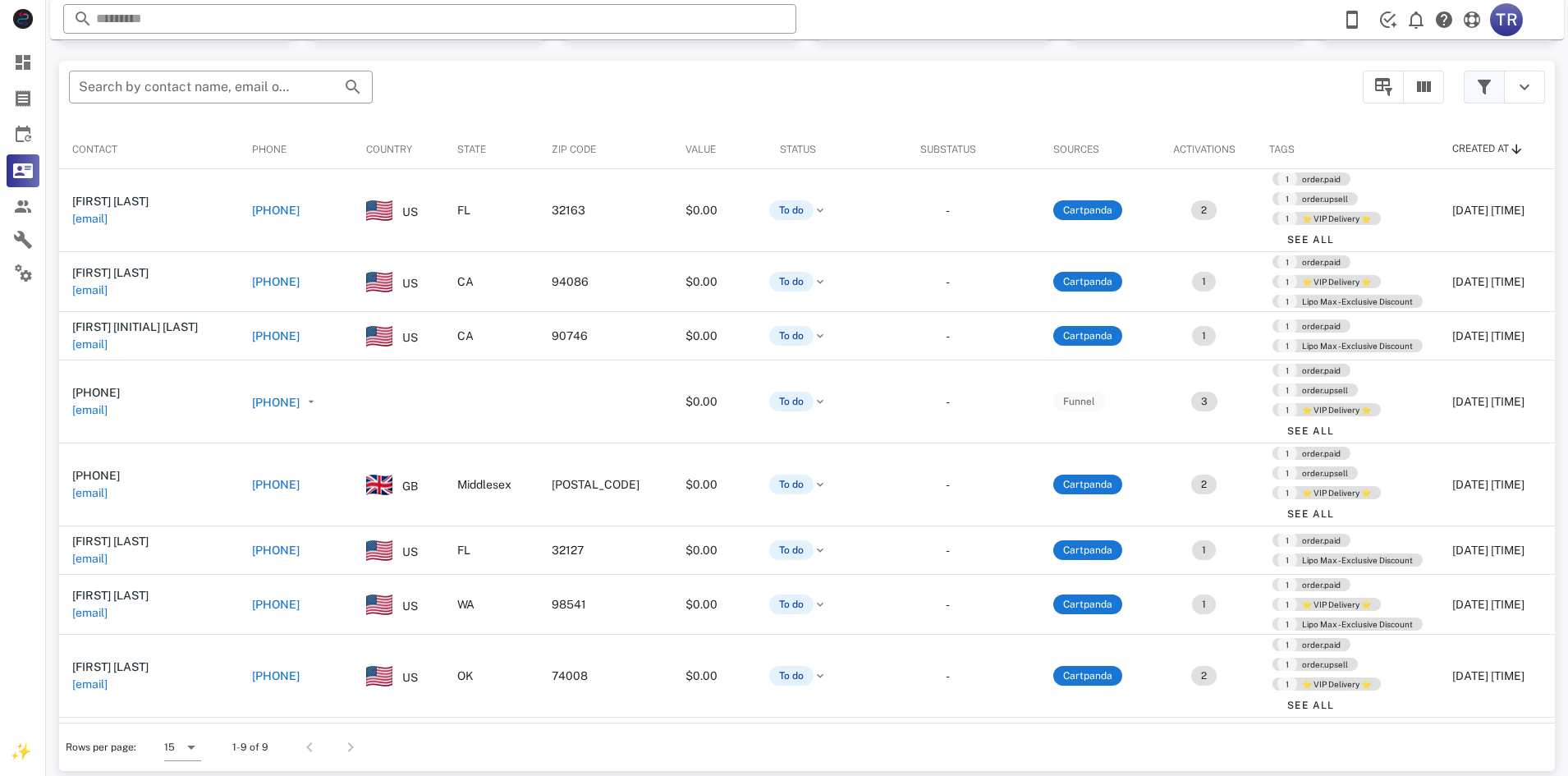 click at bounding box center [1484, 87] 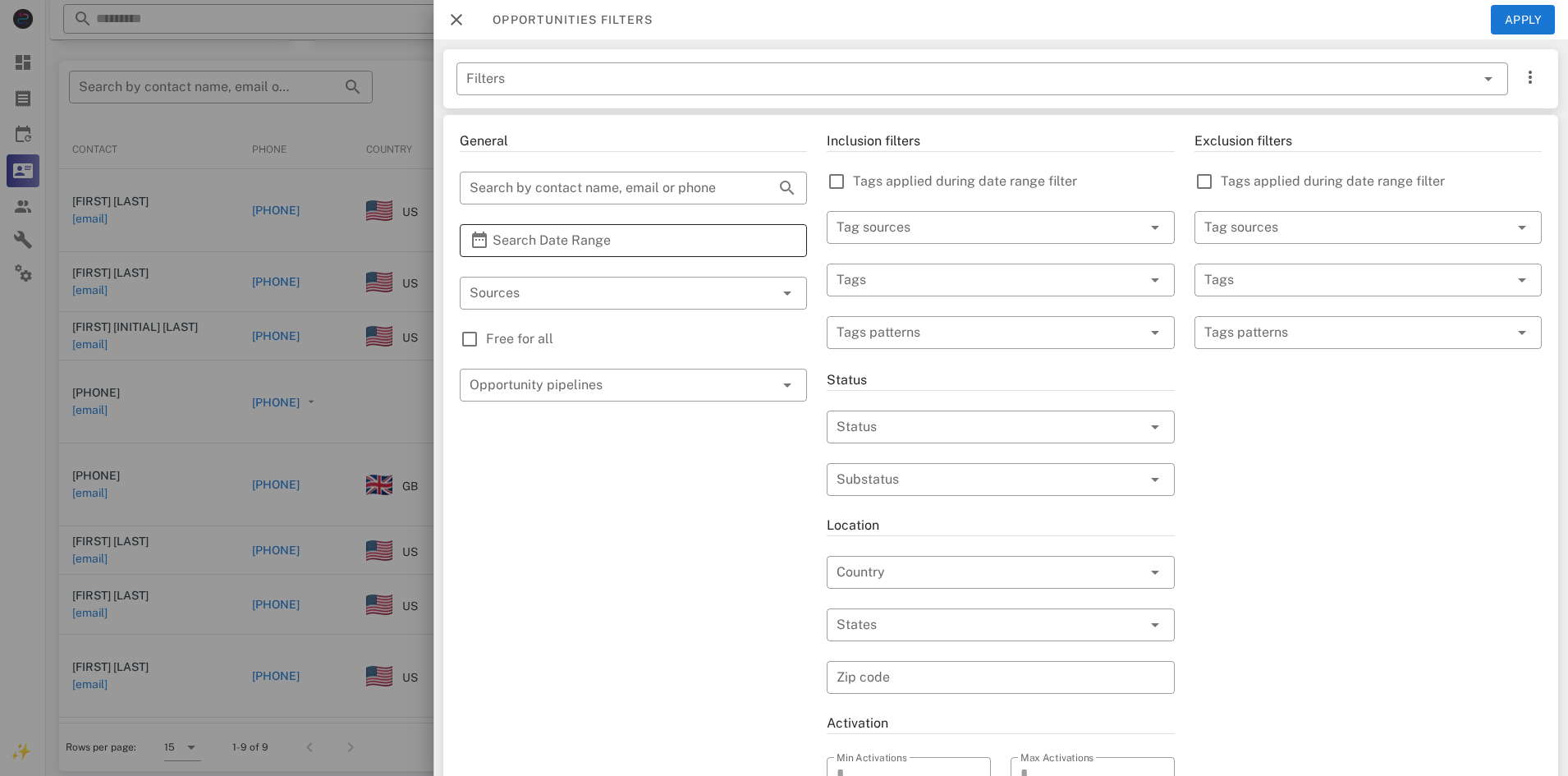 click on "Search Date Range" at bounding box center (633, 241) 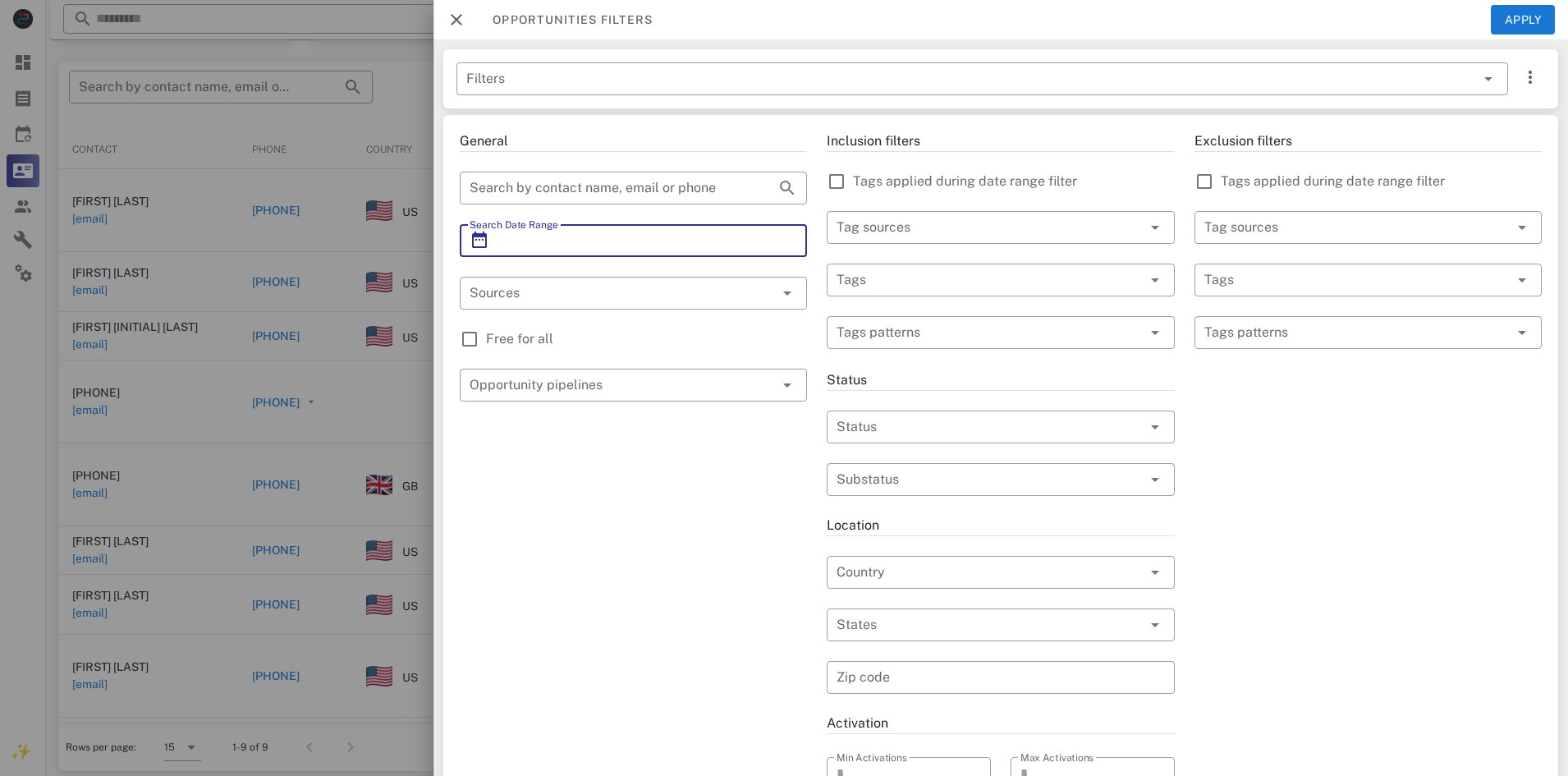 click on "Search Date Range" at bounding box center (633, 241) 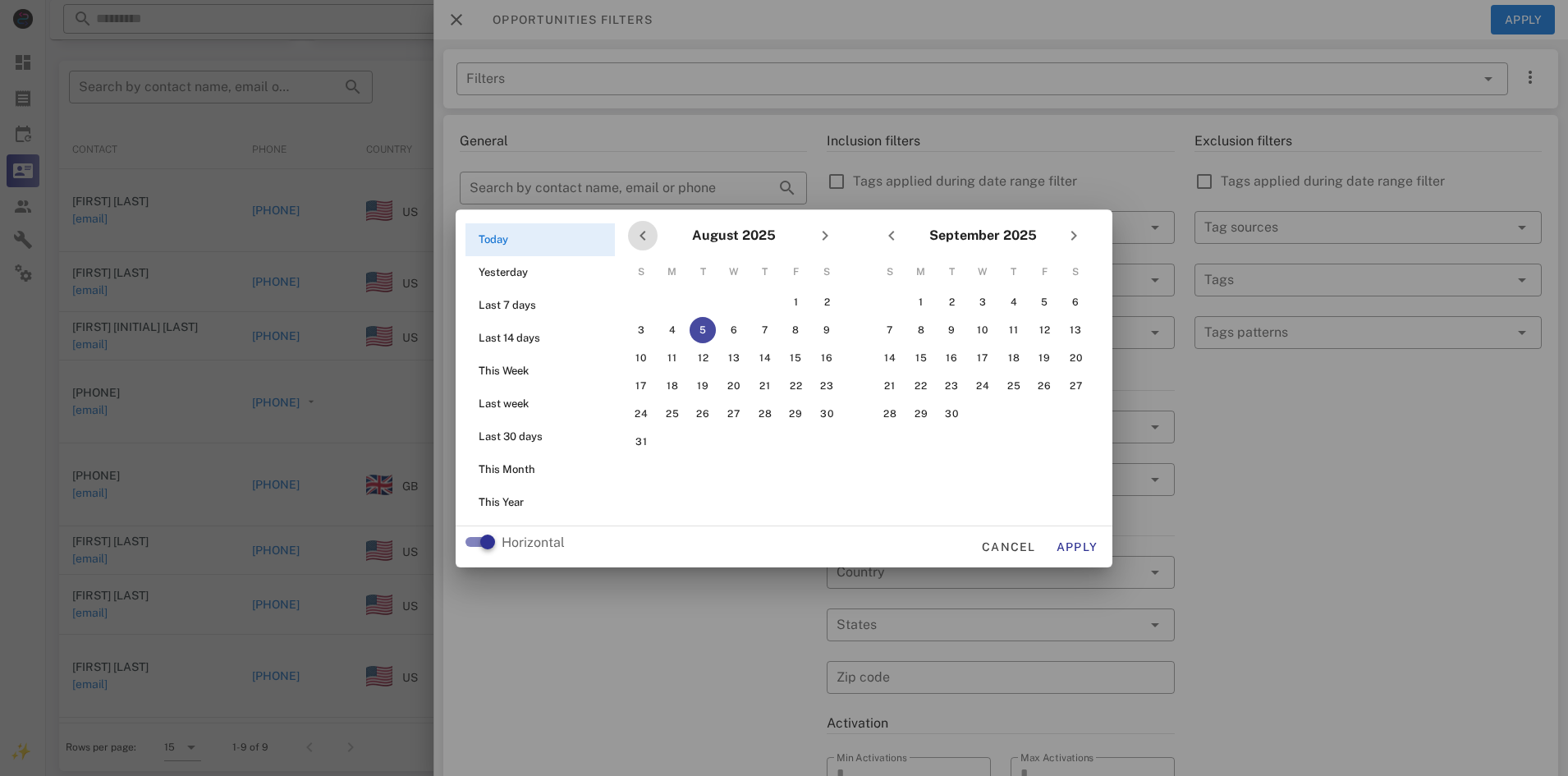 click at bounding box center [643, 236] 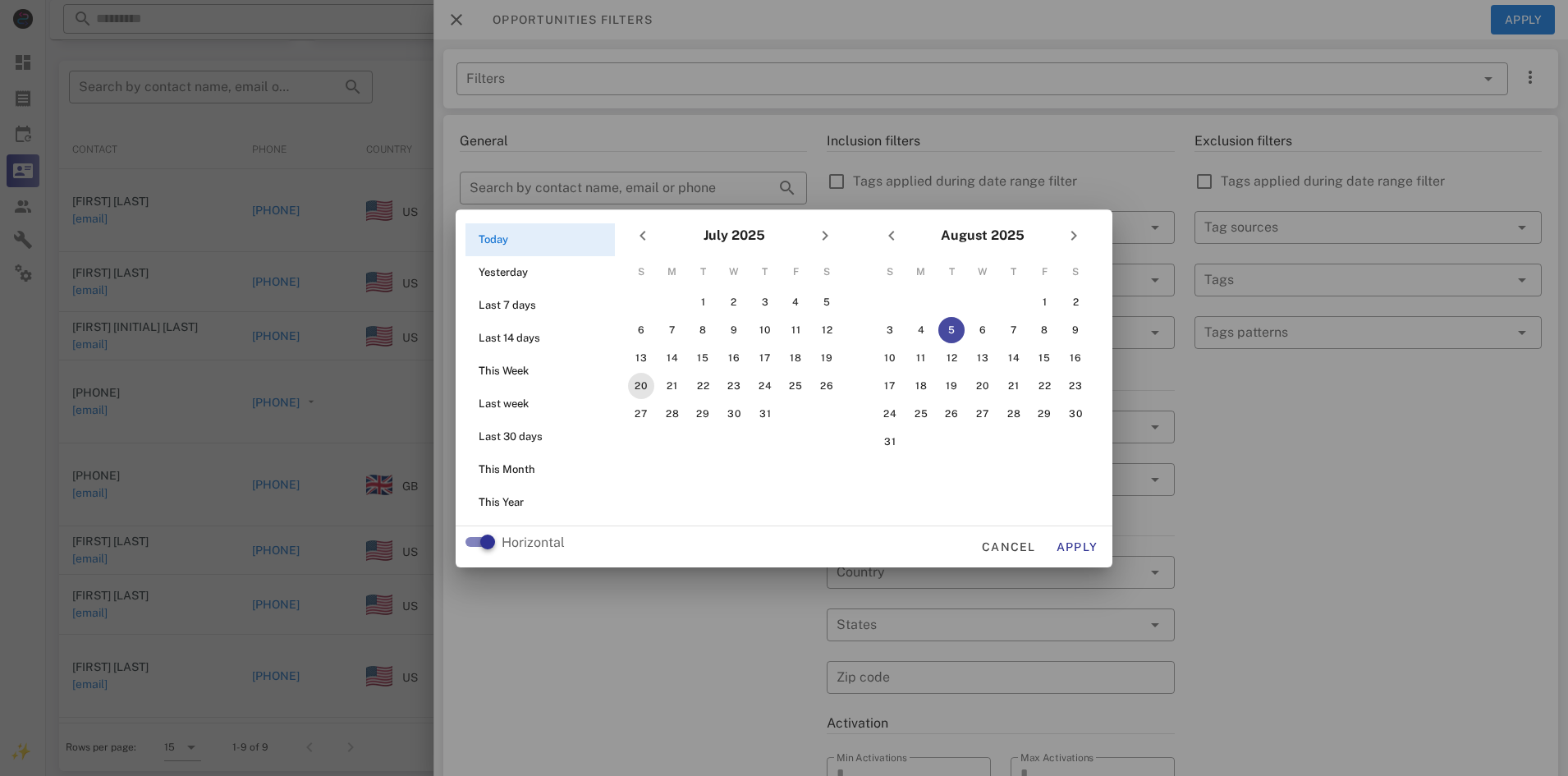 click on "20" at bounding box center [641, 386] 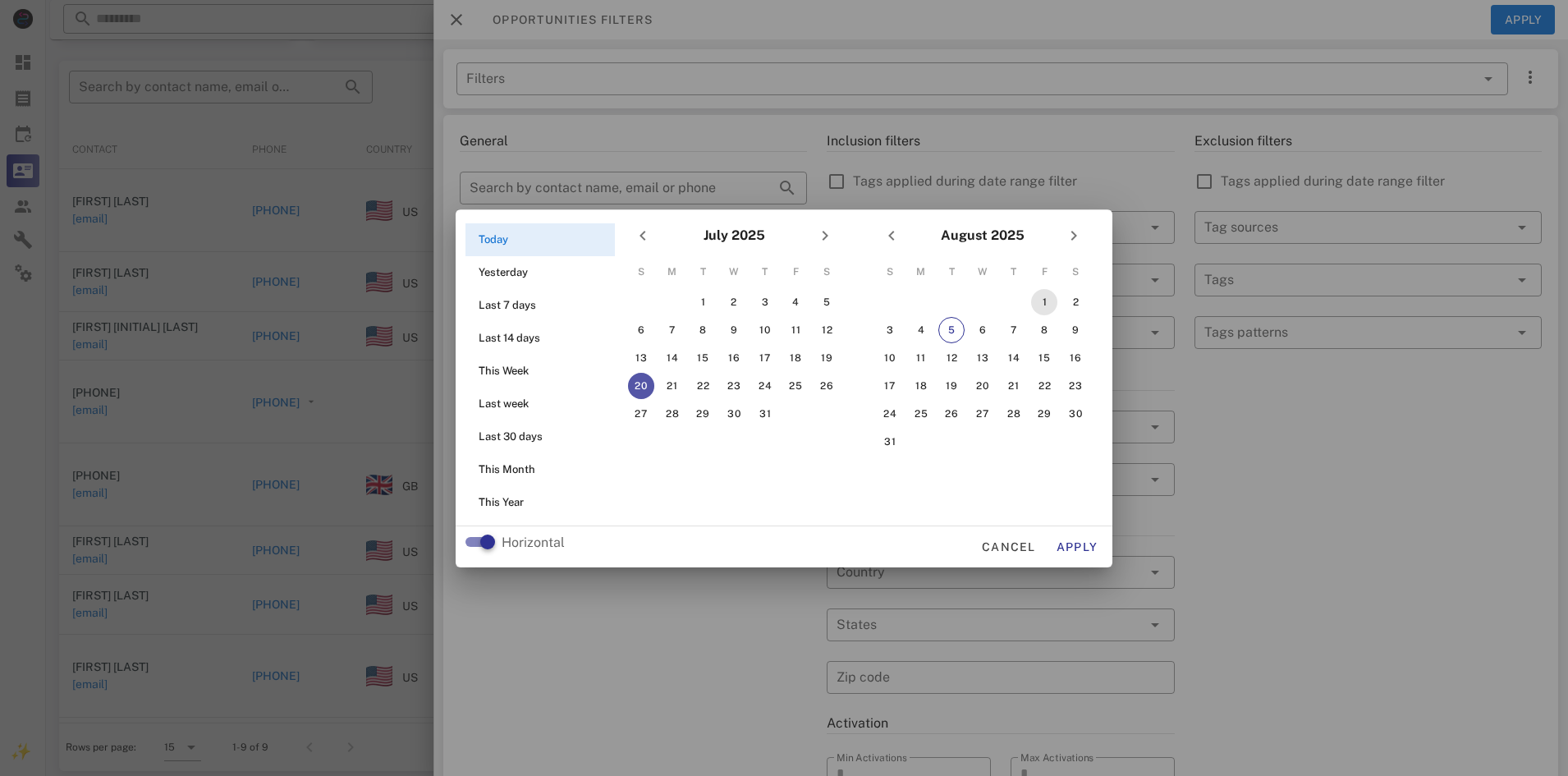 click on "1" at bounding box center [1044, 302] 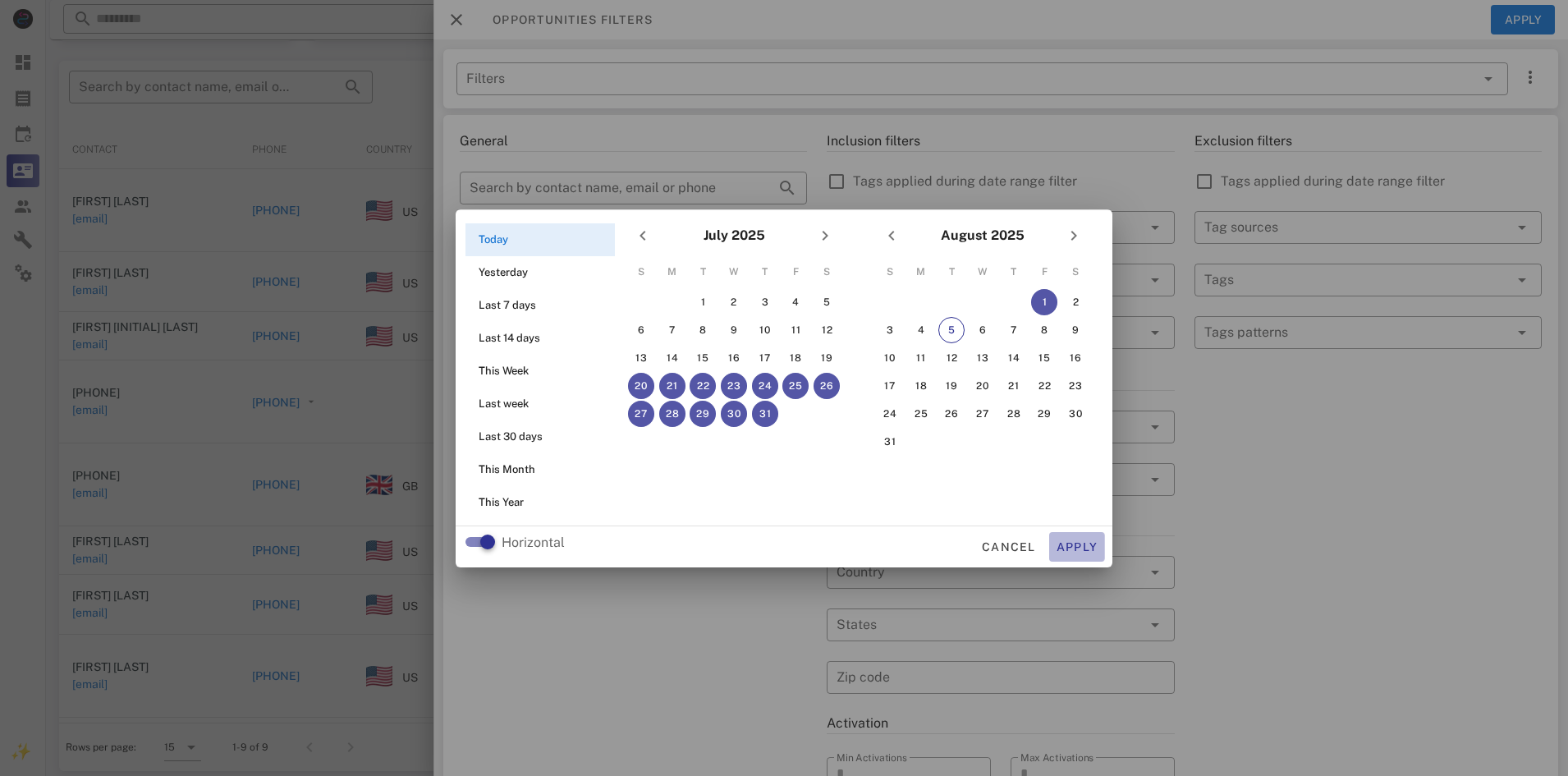 click on "Apply" at bounding box center [1077, 547] 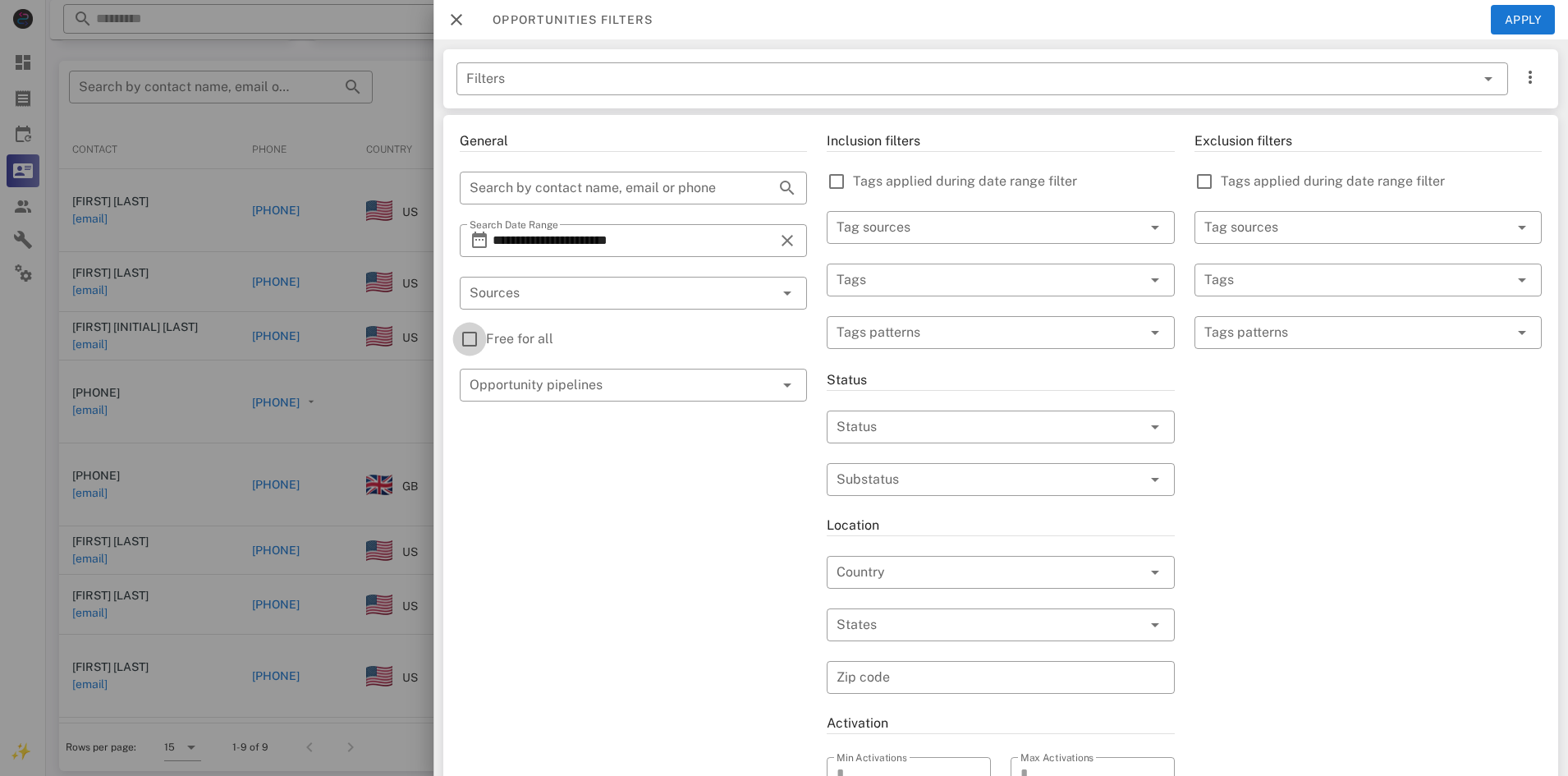 click at bounding box center (470, 339) 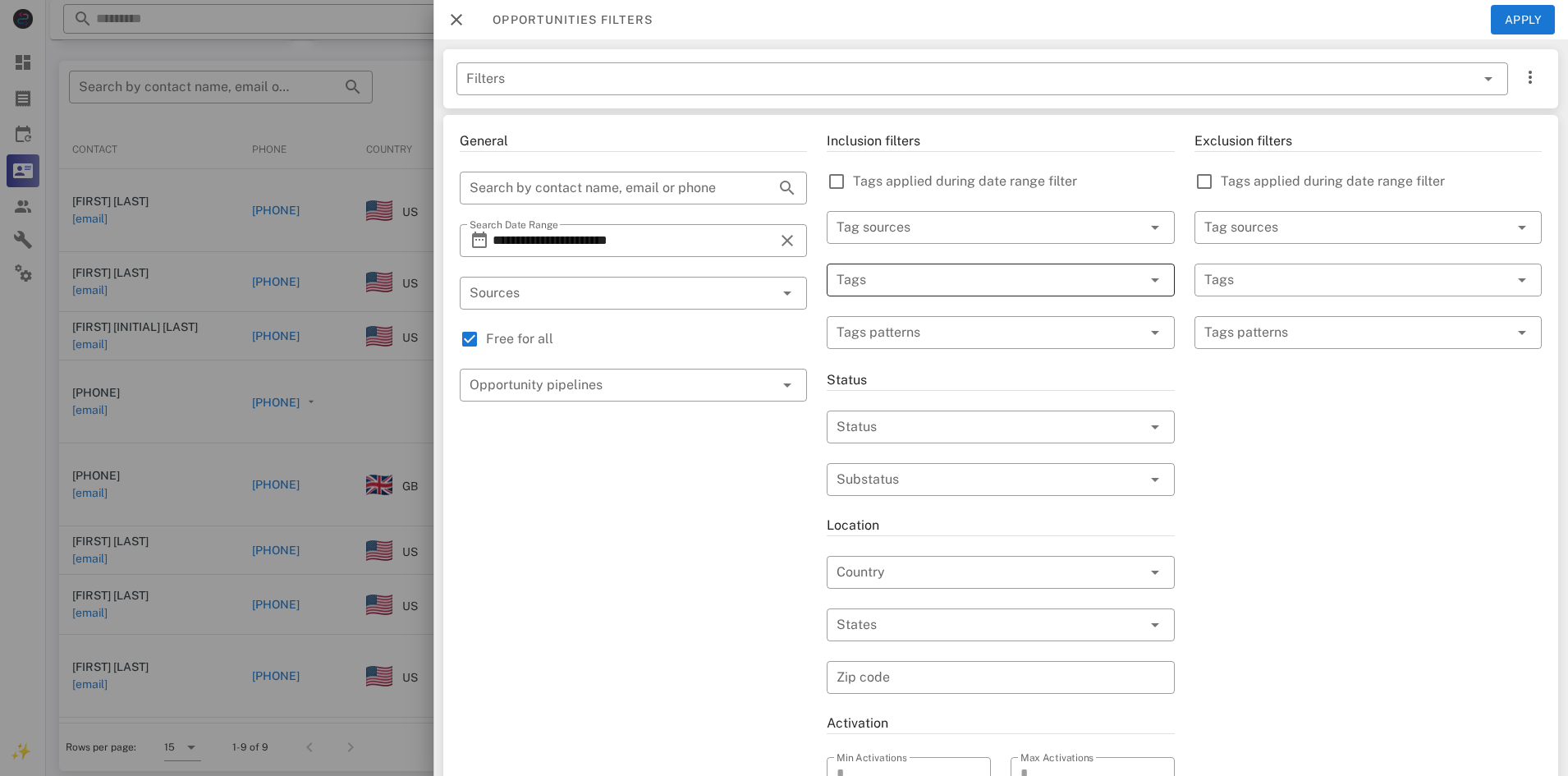 click at bounding box center (977, 280) 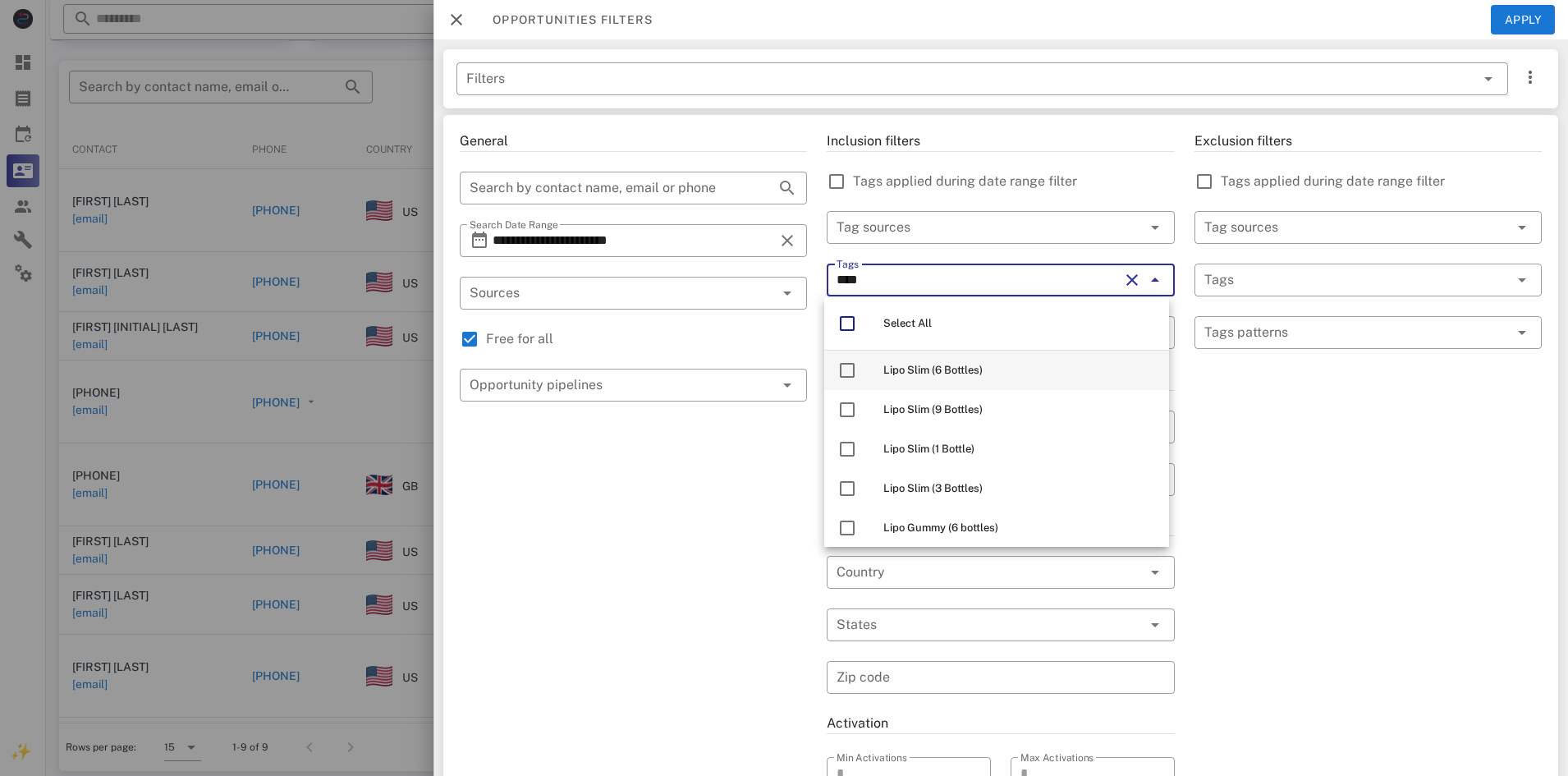click on "Lipo Slim (6 Bottles)" at bounding box center (933, 370) 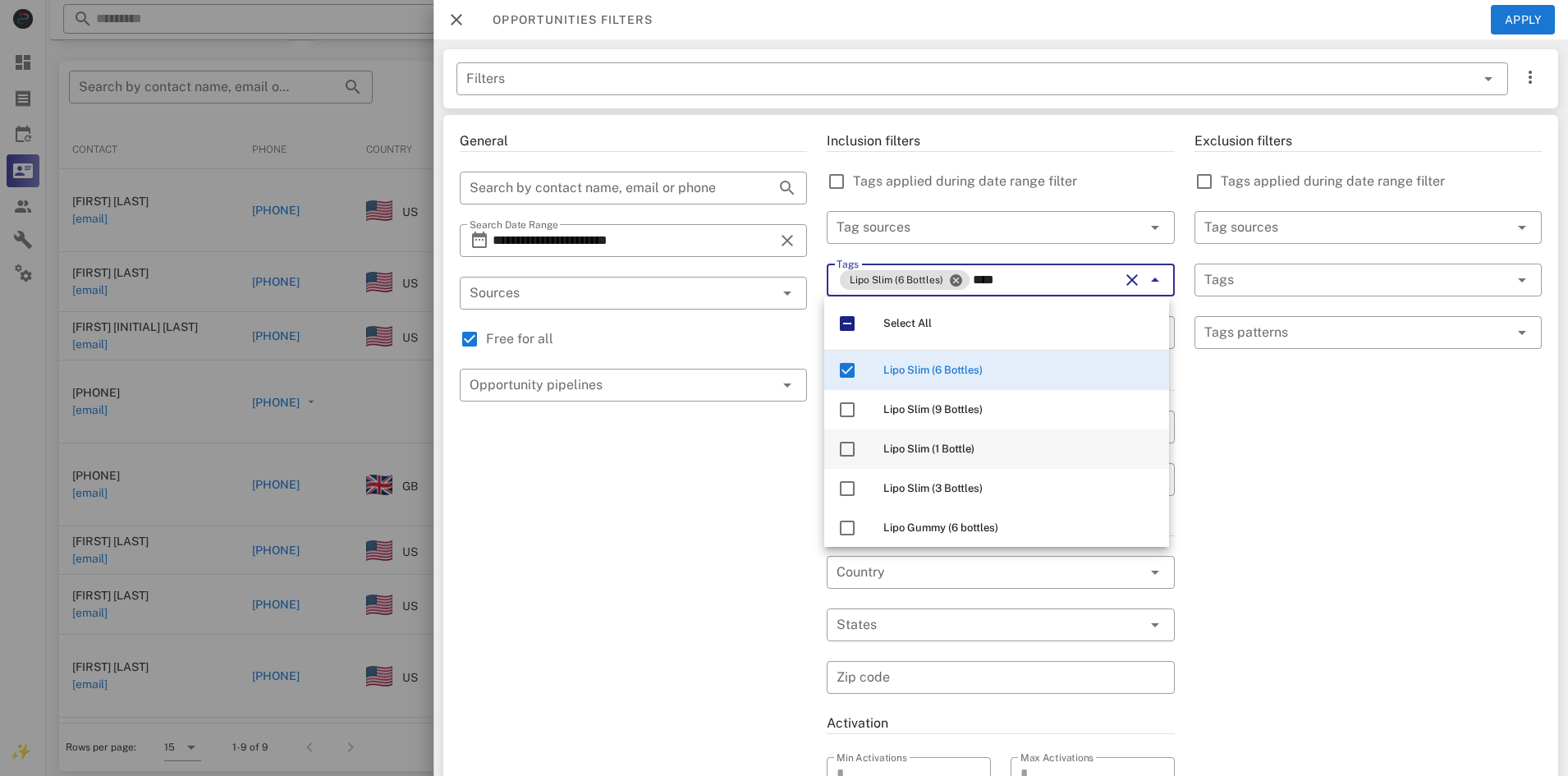 click on "Lipo Slim (1 Bottle)" at bounding box center [928, 448] 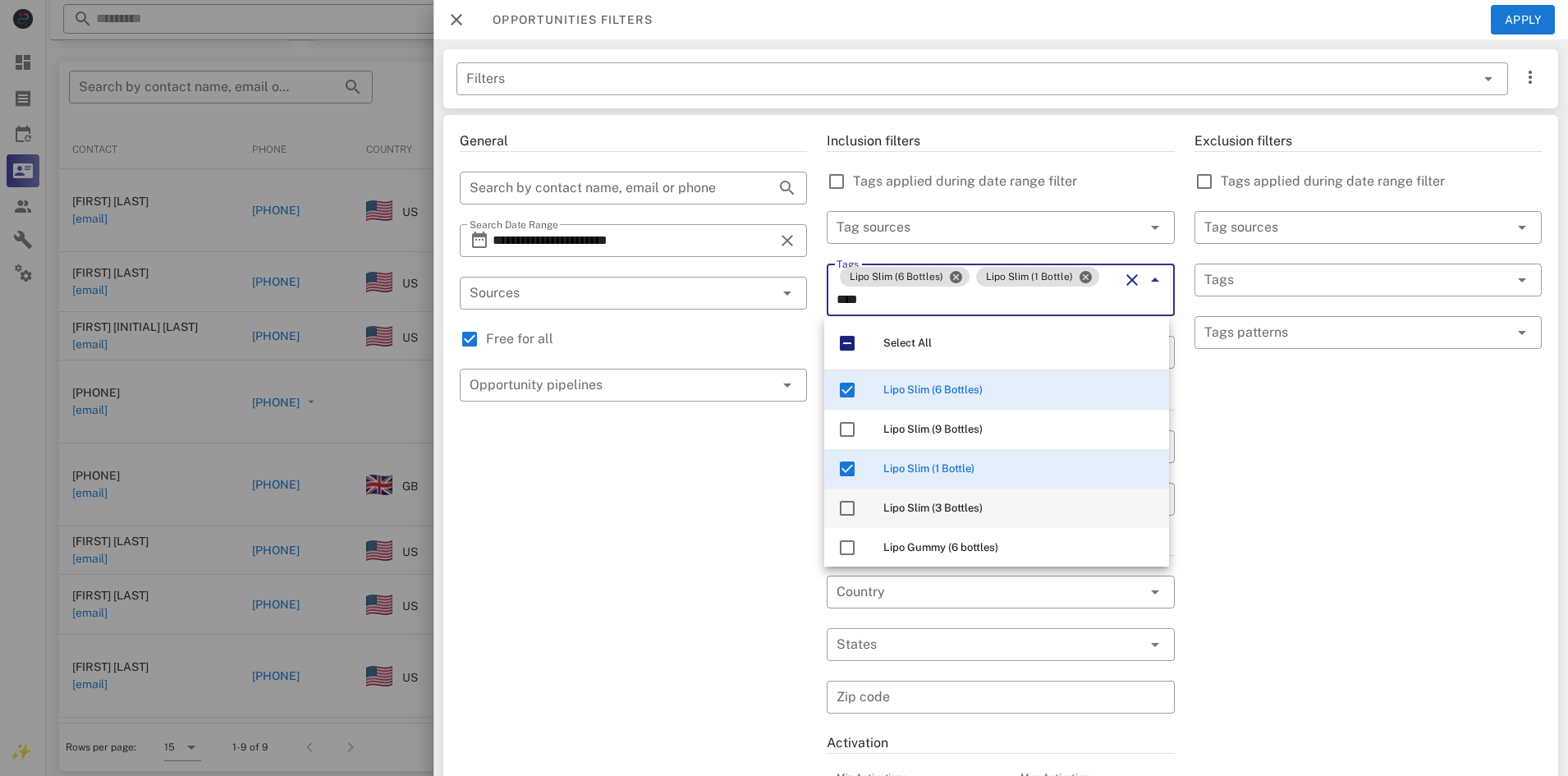 click on "Lipo Slim (3 Bottles)" at bounding box center (933, 507) 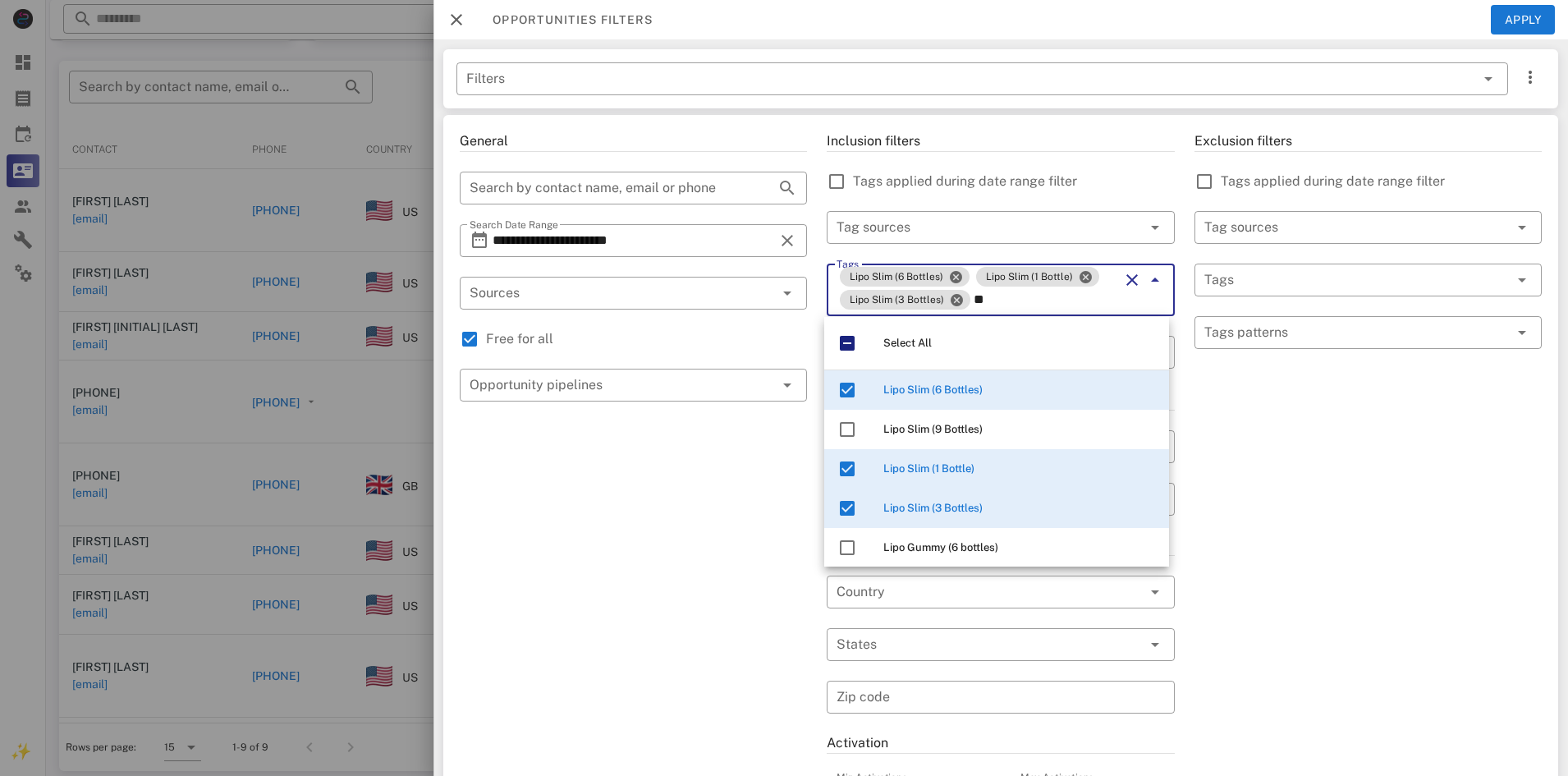 type on "*" 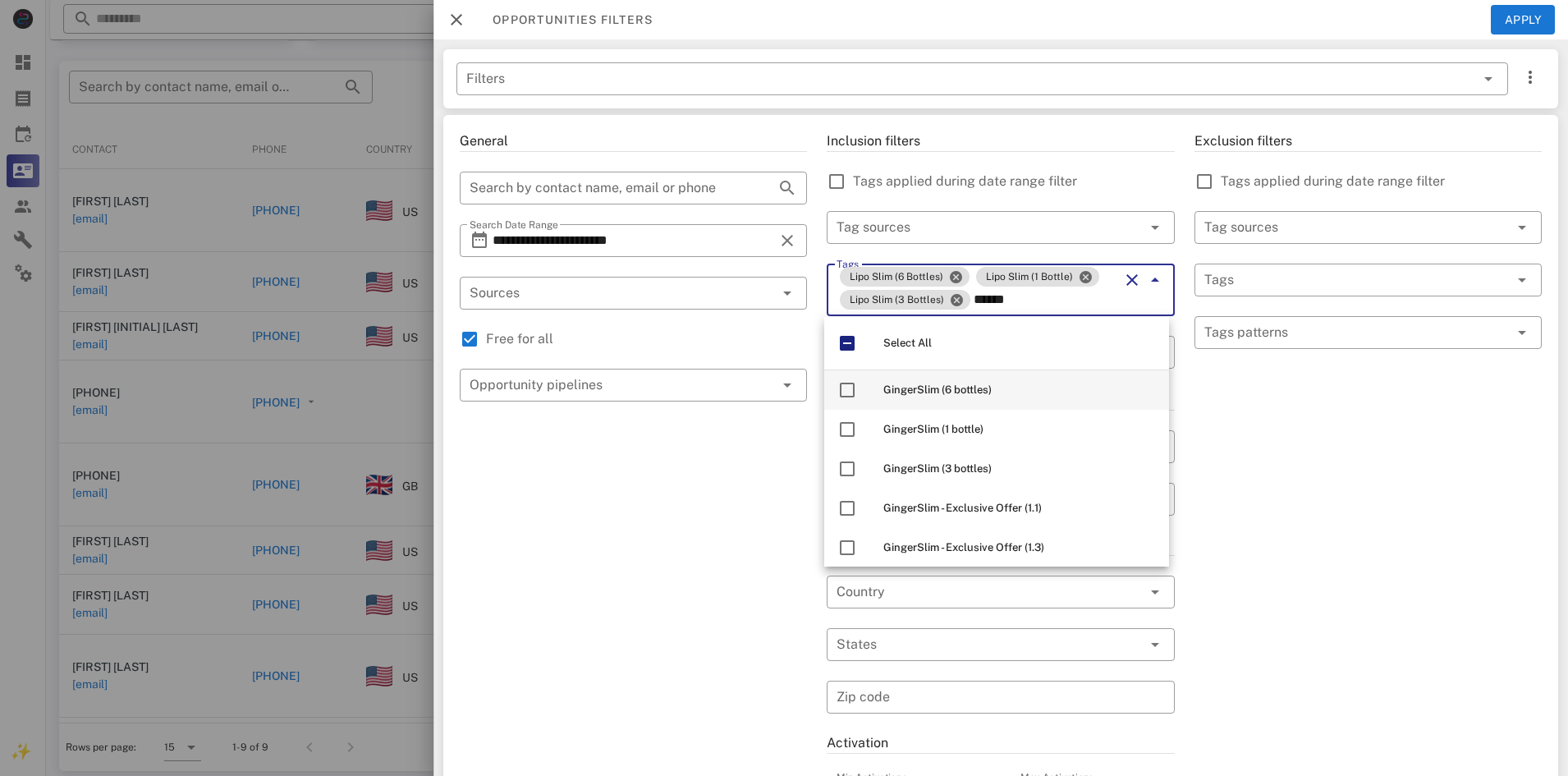 click on "GingerSlim (6 bottles)" at bounding box center (938, 389) 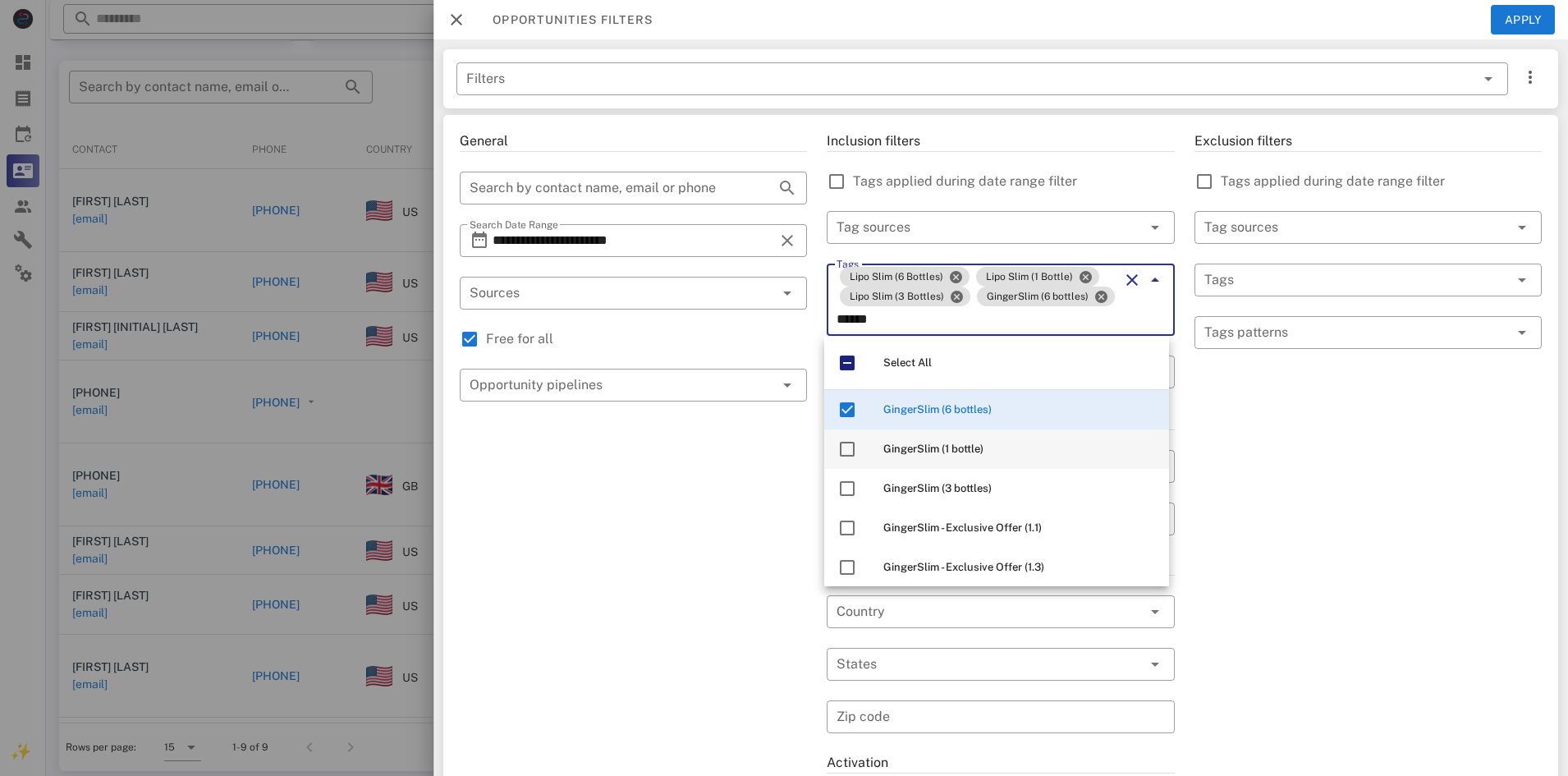 click on "GingerSlim (1 bottle)" at bounding box center (1020, 449) 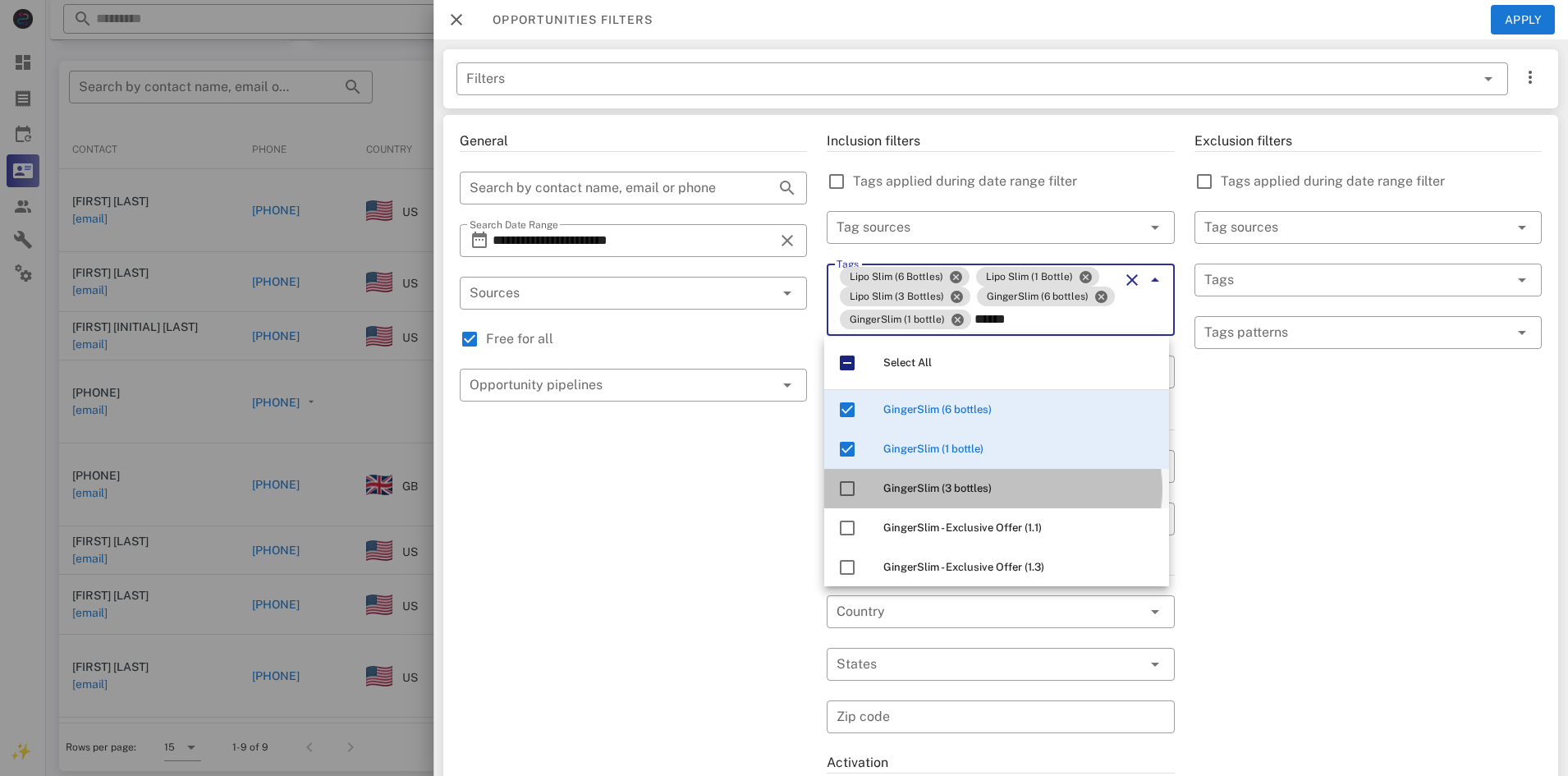click on "GingerSlim (3 bottles)" at bounding box center [938, 488] 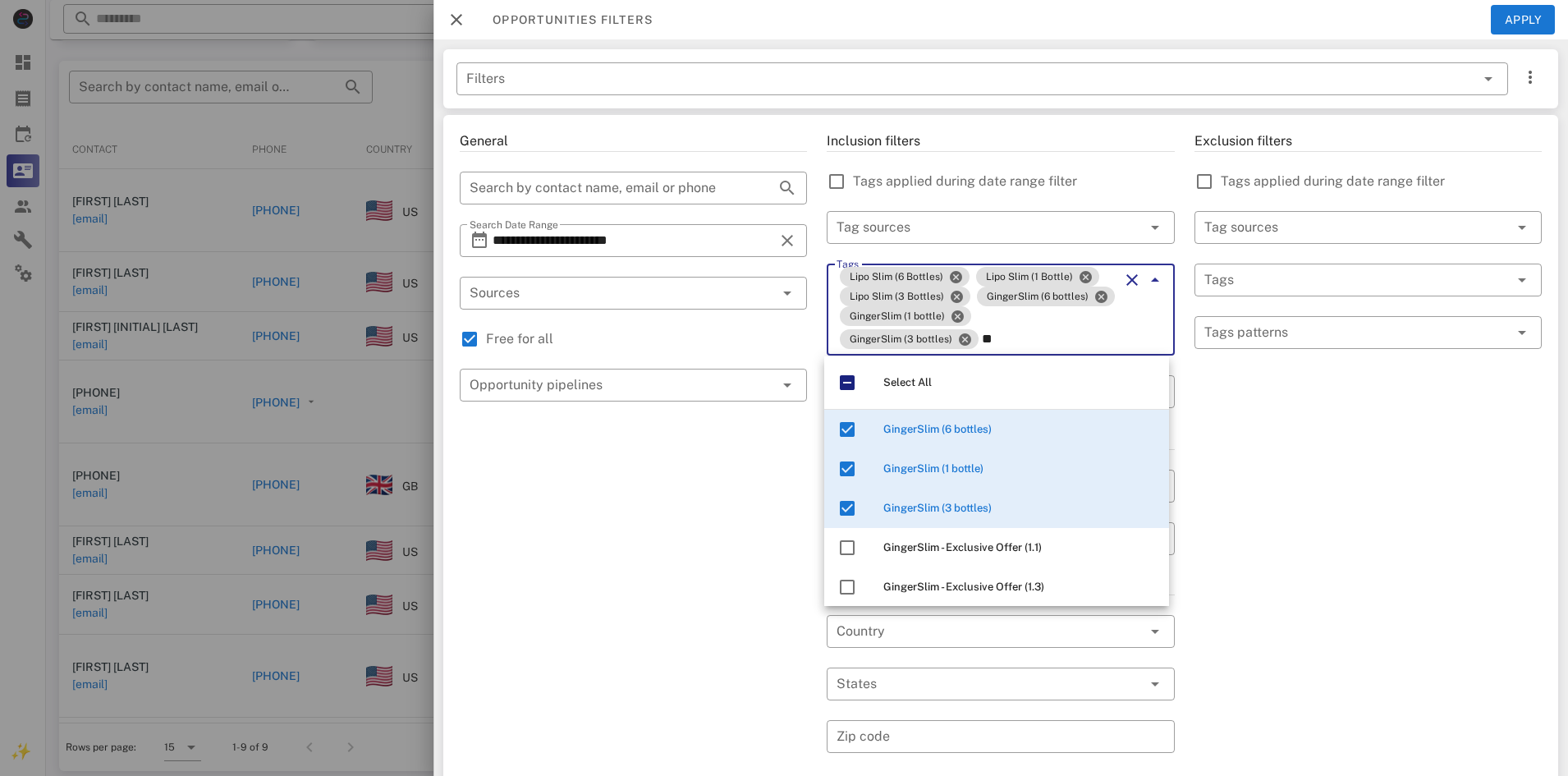 type on "*" 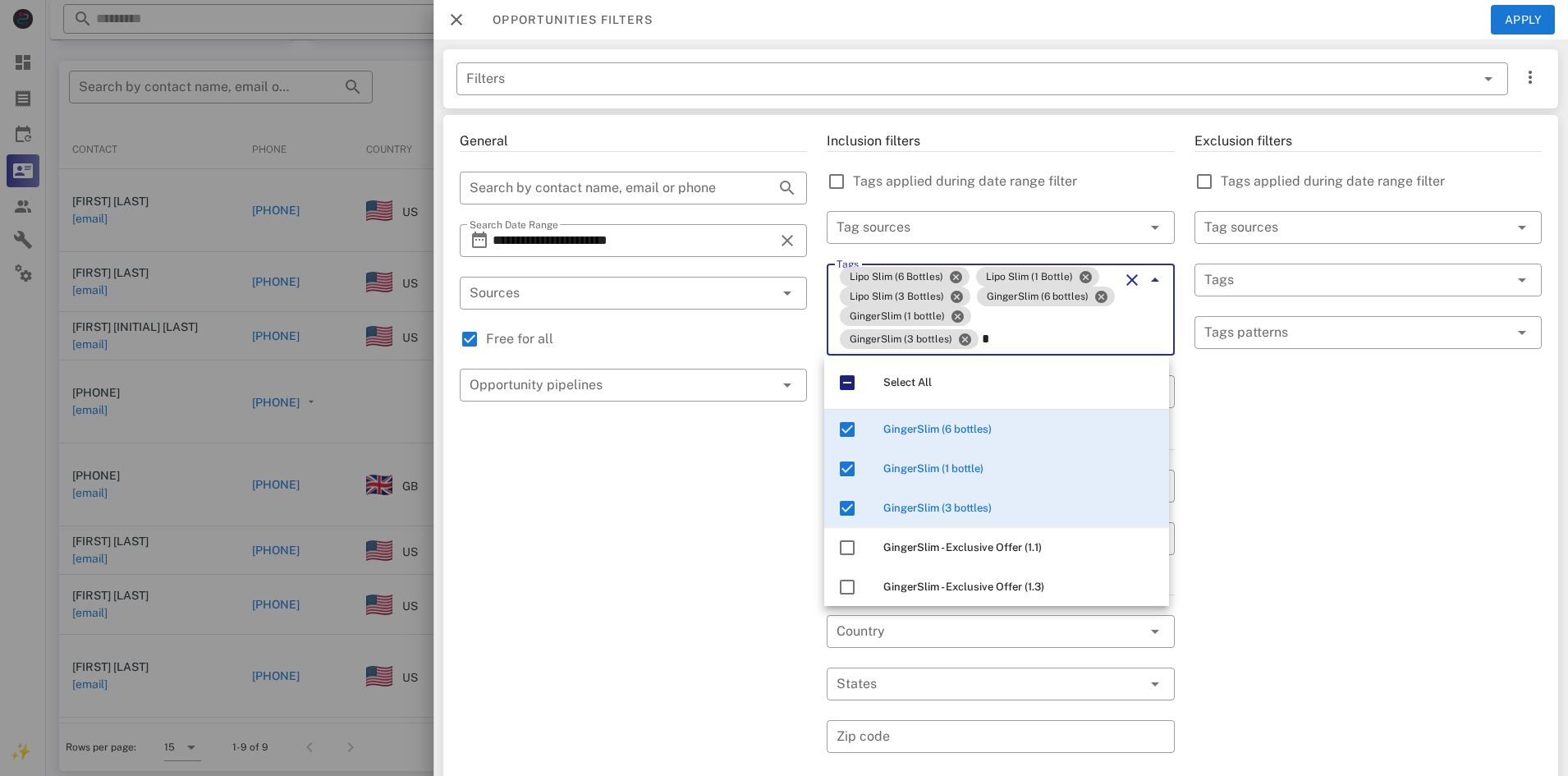 type 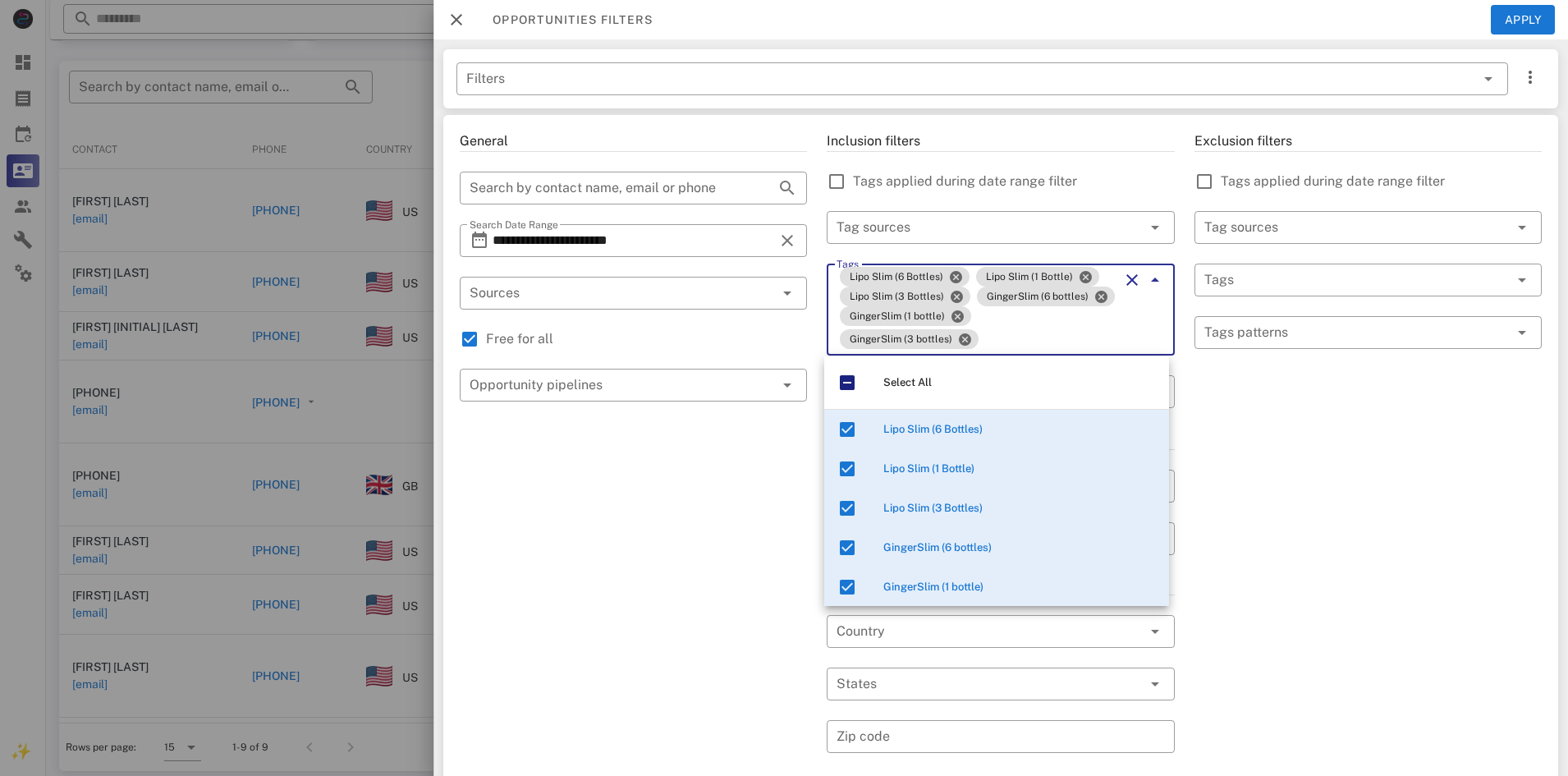 click on "Exclusion filters Tags applied during date range filter ​ Tag sources ​ Tags ​ Tags patterns" at bounding box center [1368, 612] 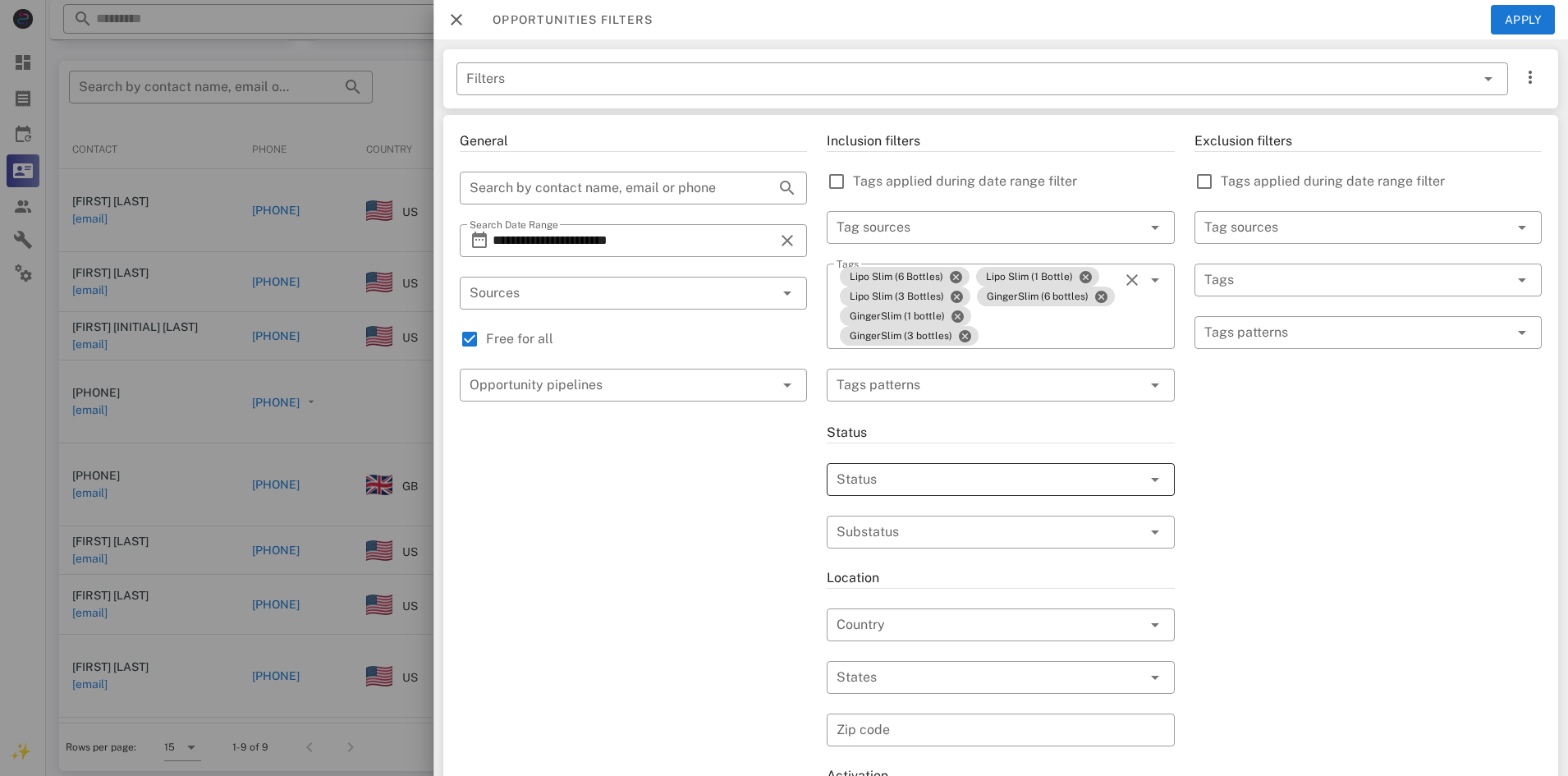 click at bounding box center [977, 480] 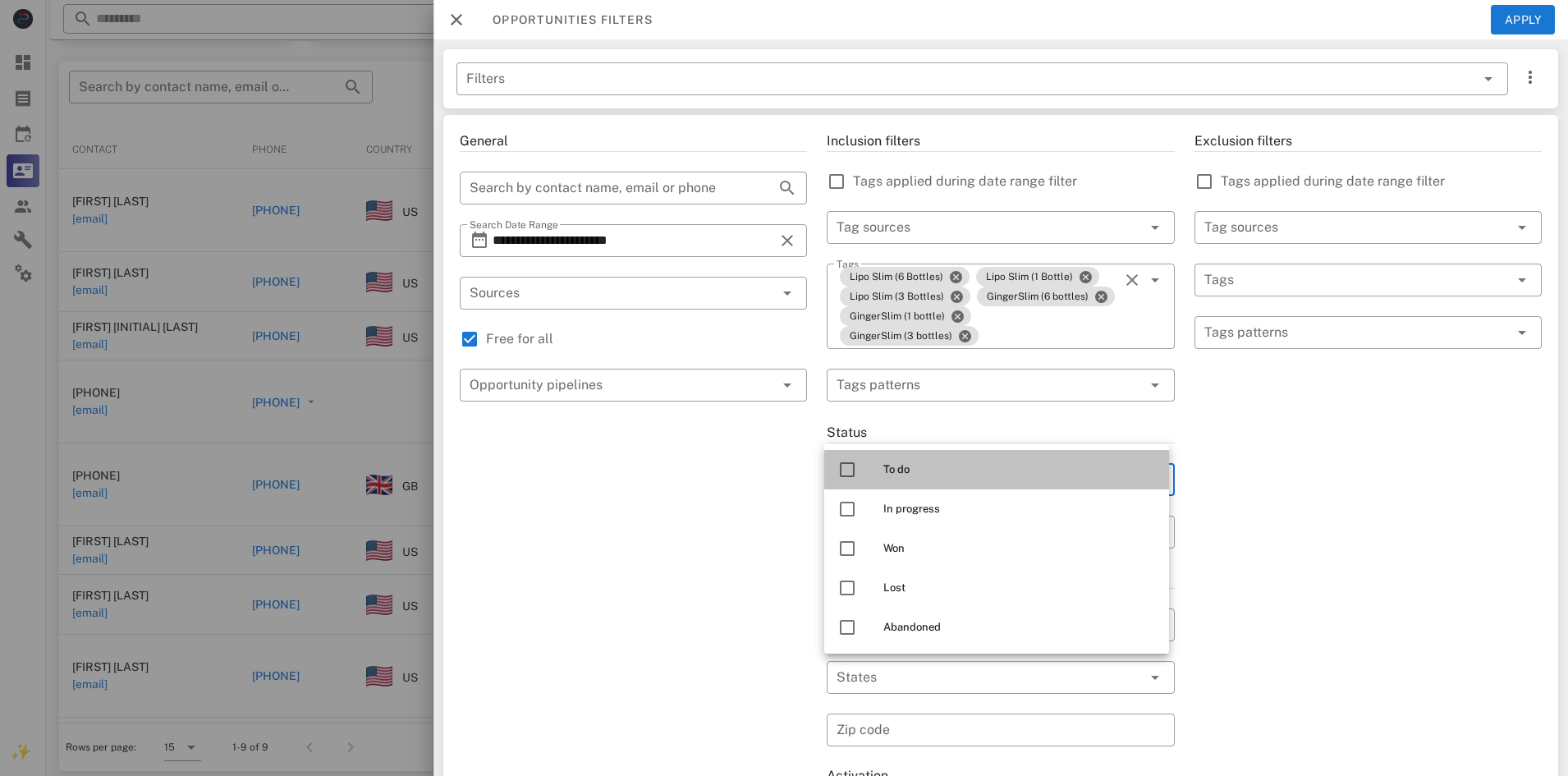click on "To do" at bounding box center [1020, 470] 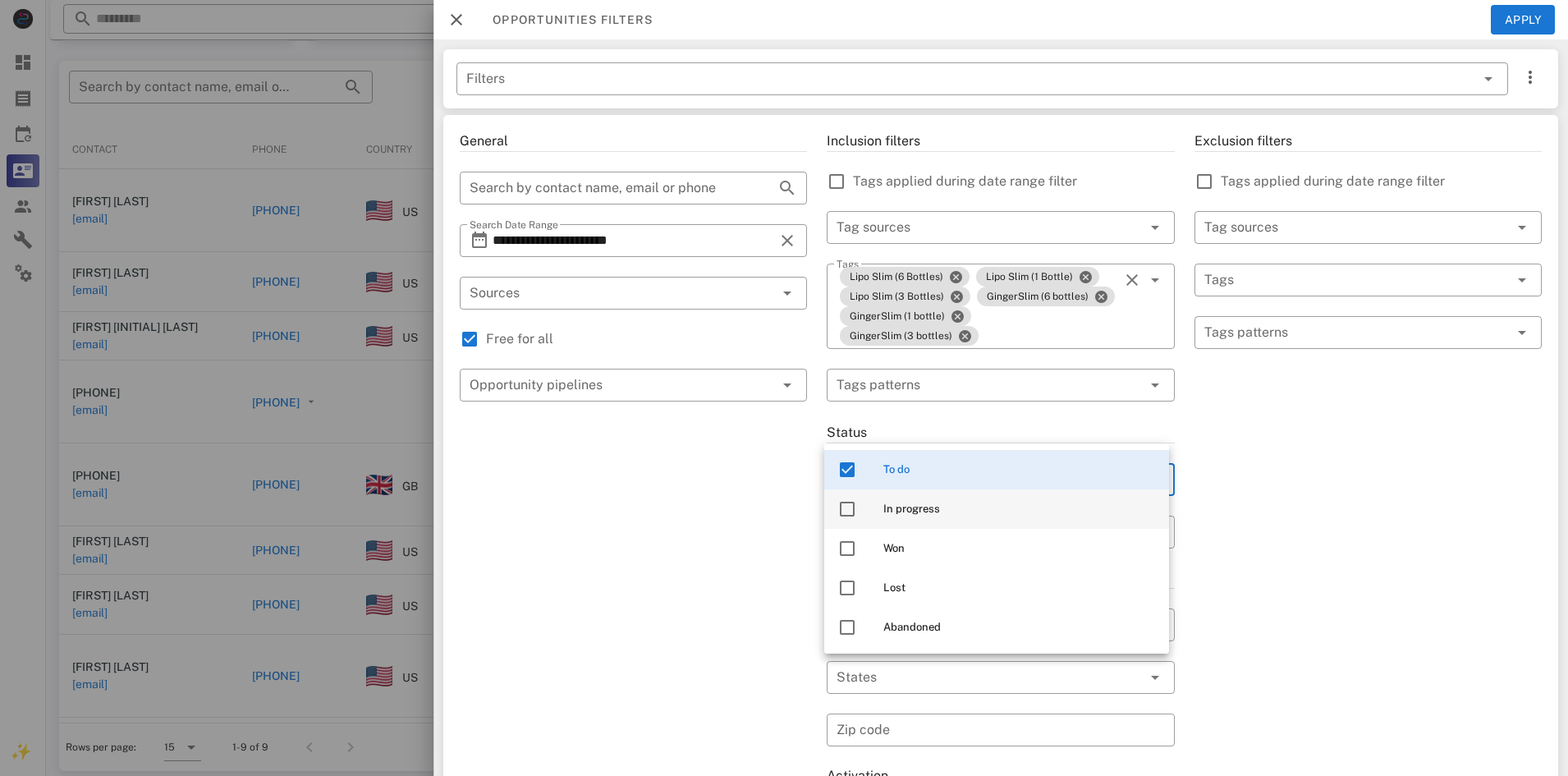 click on "In progress" at bounding box center (1020, 509) 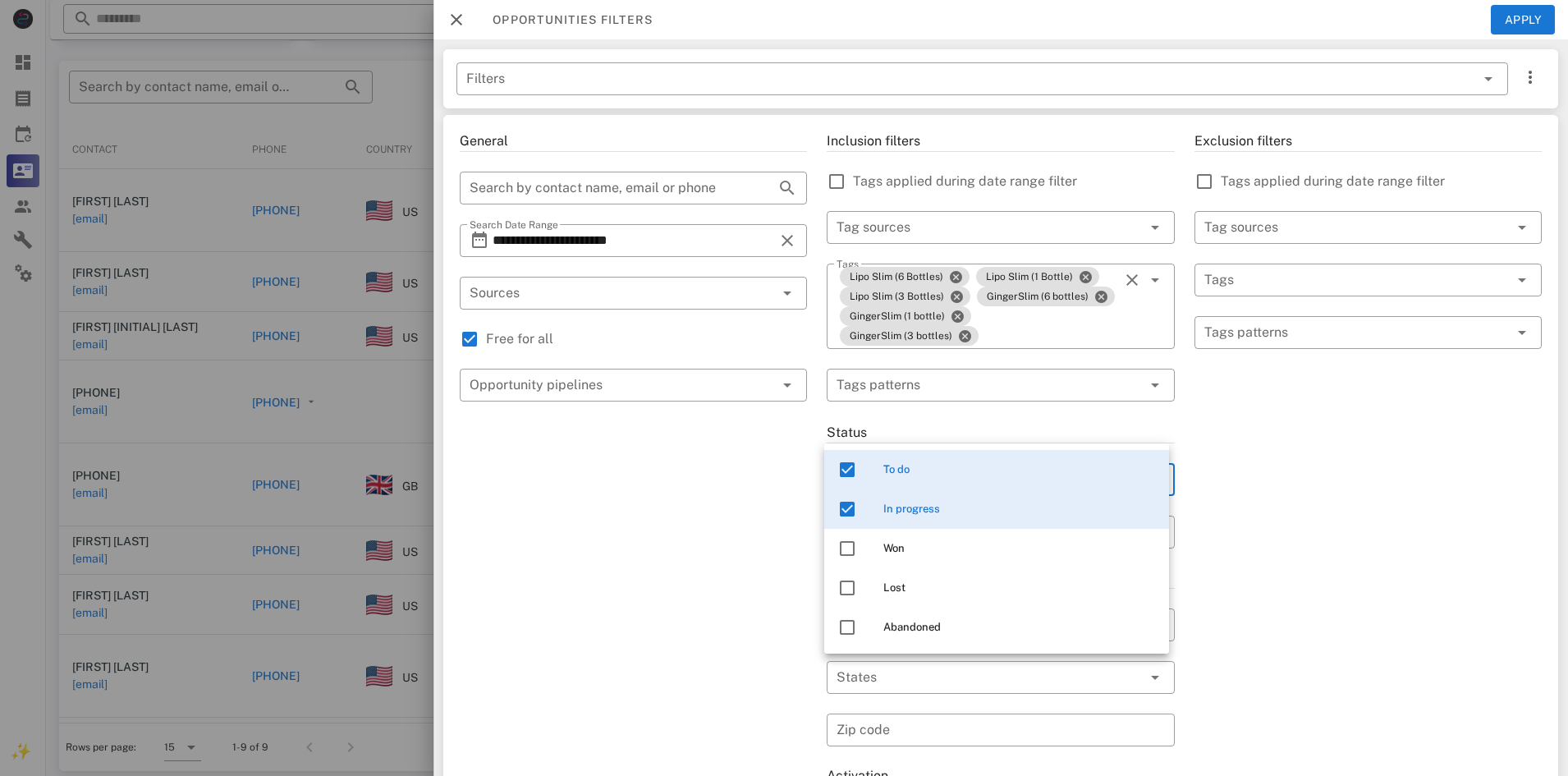 click on "Exclusion filters Tags applied during date range filter ​ Tag sources ​ Tags ​ Tags patterns" at bounding box center [1368, 608] 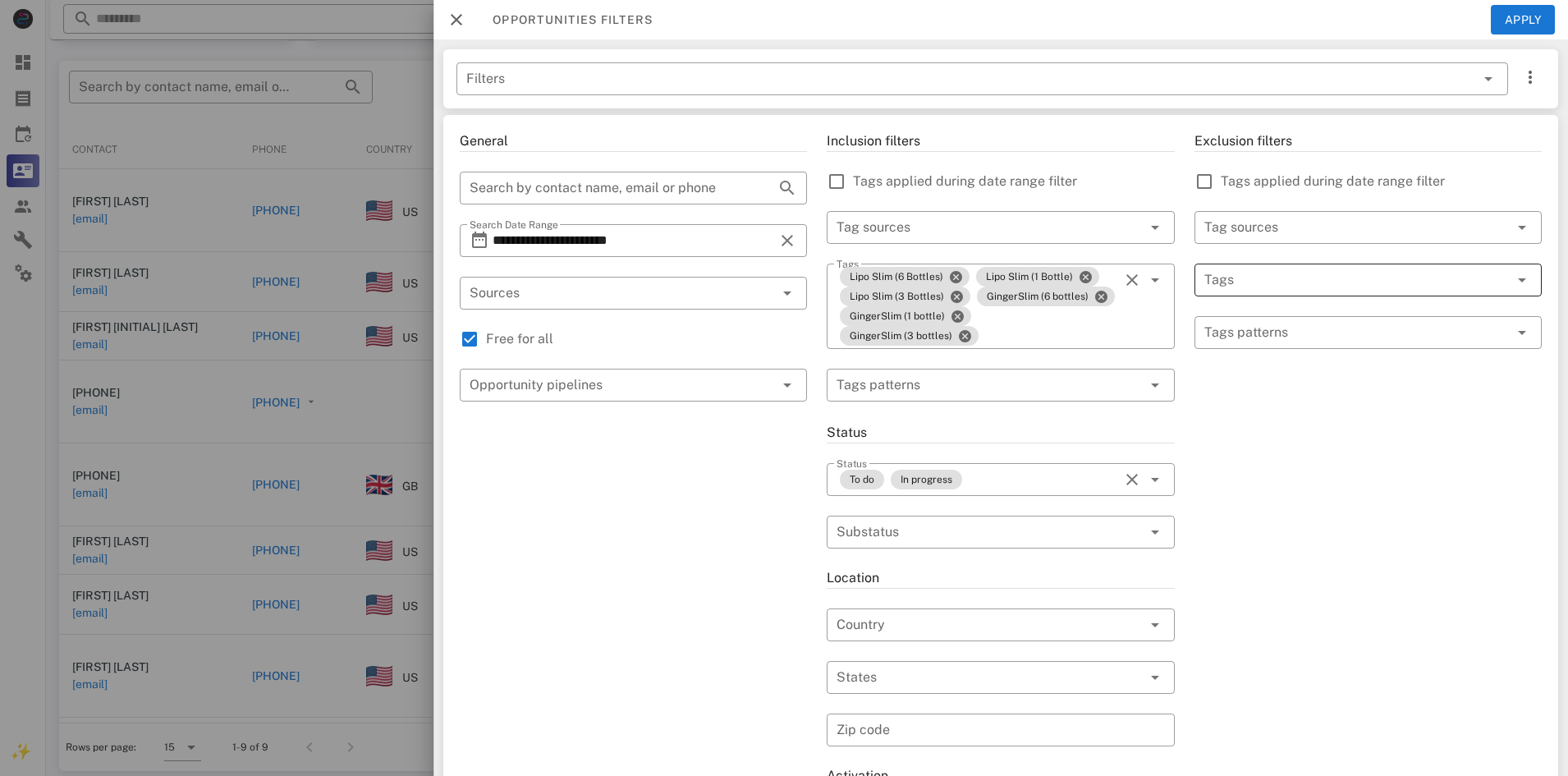 click at bounding box center (1345, 280) 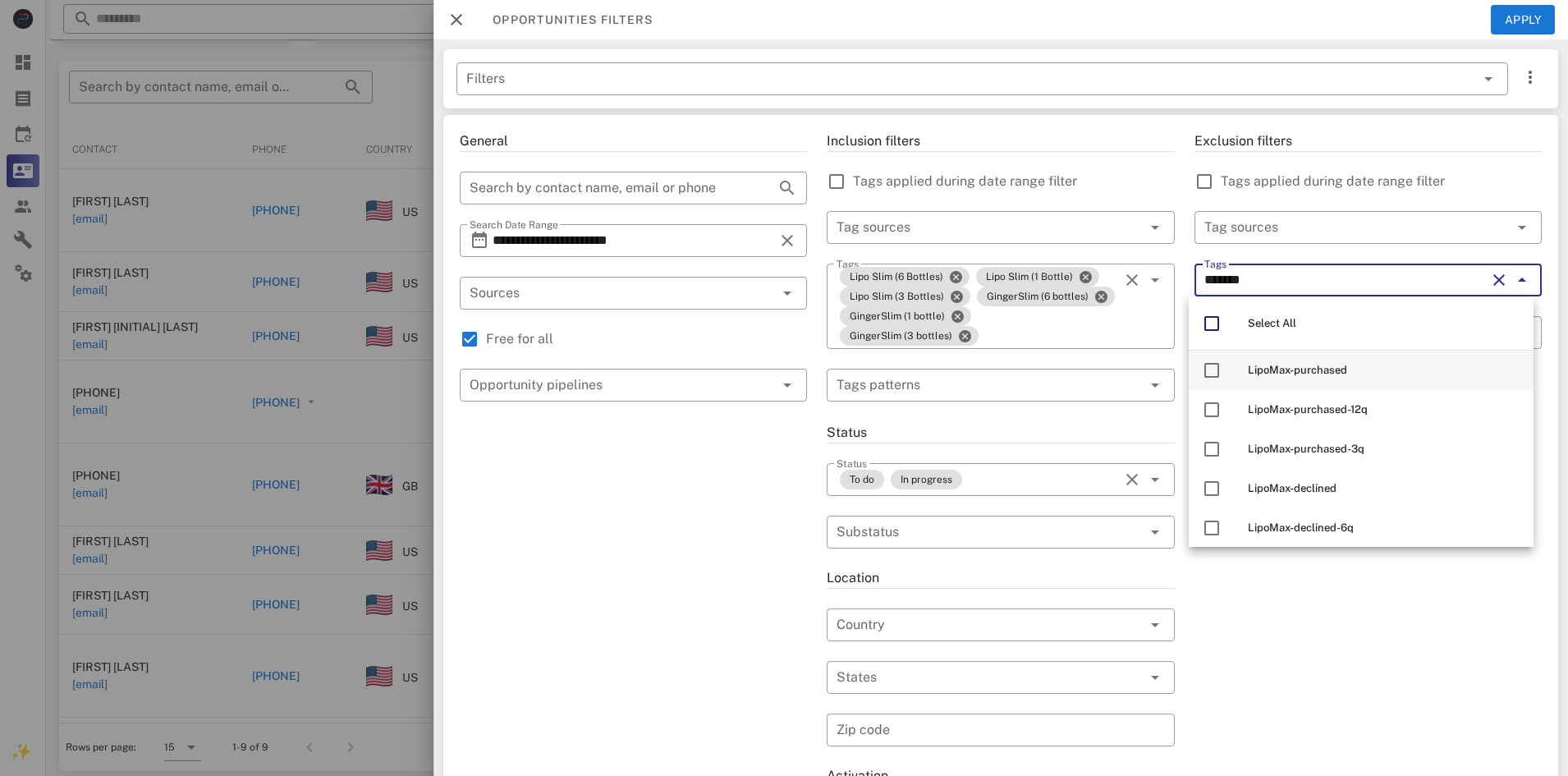 click on "LipoMax-purchased" at bounding box center (1297, 370) 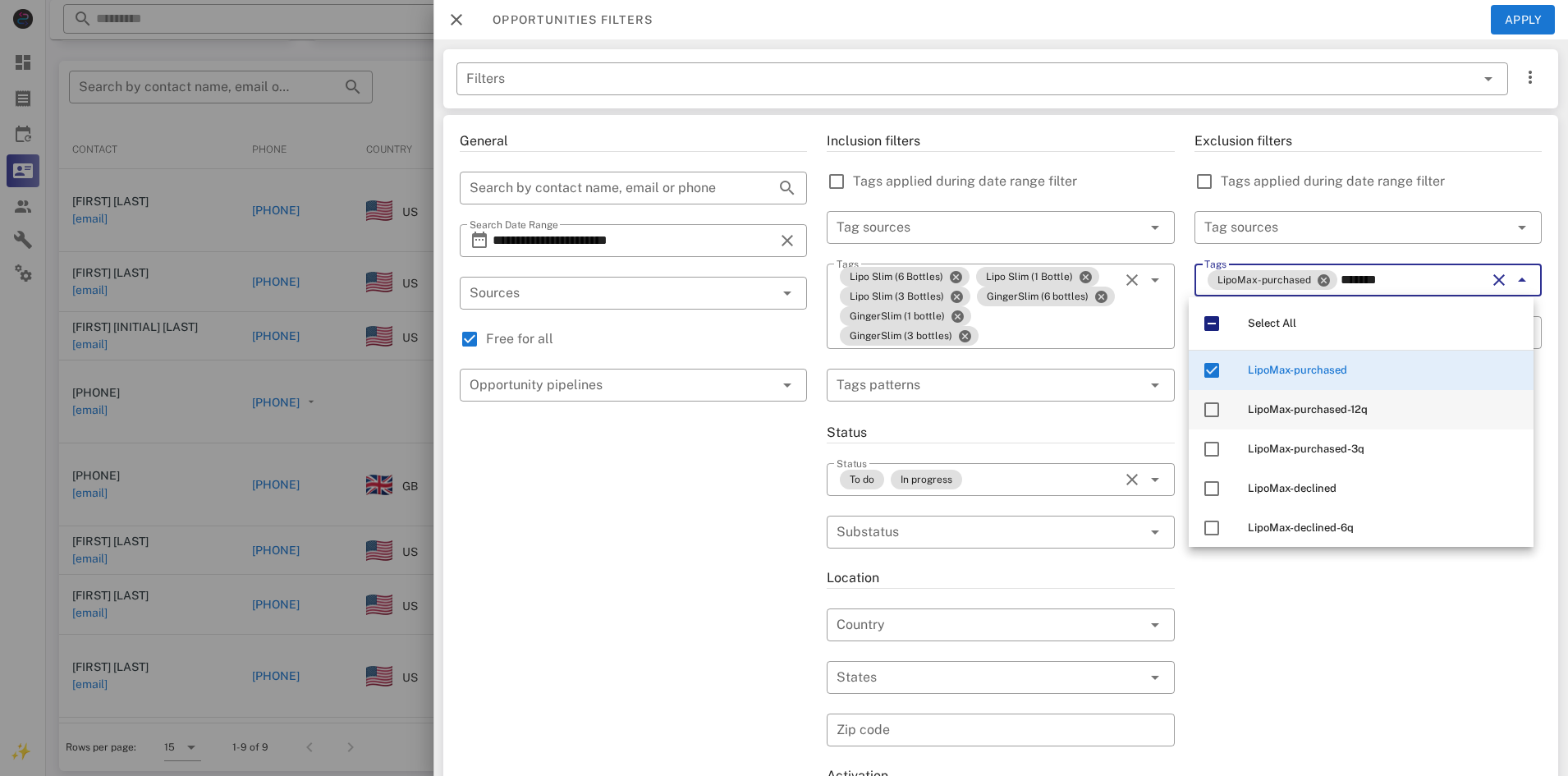 click on "LipoMax-purchased-12q" at bounding box center (1308, 409) 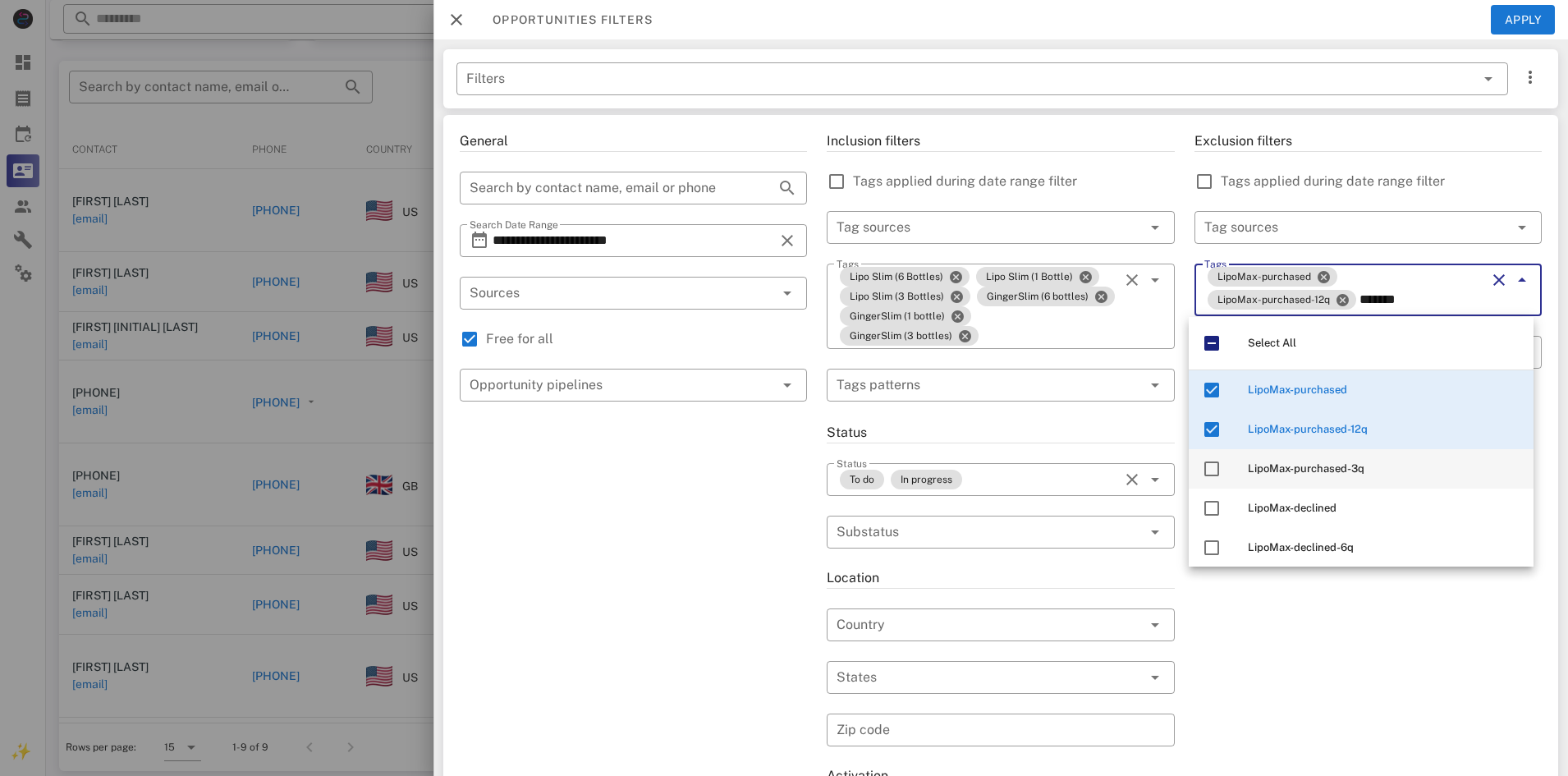 click on "LipoMax-purchased-3q" at bounding box center [1361, 469] 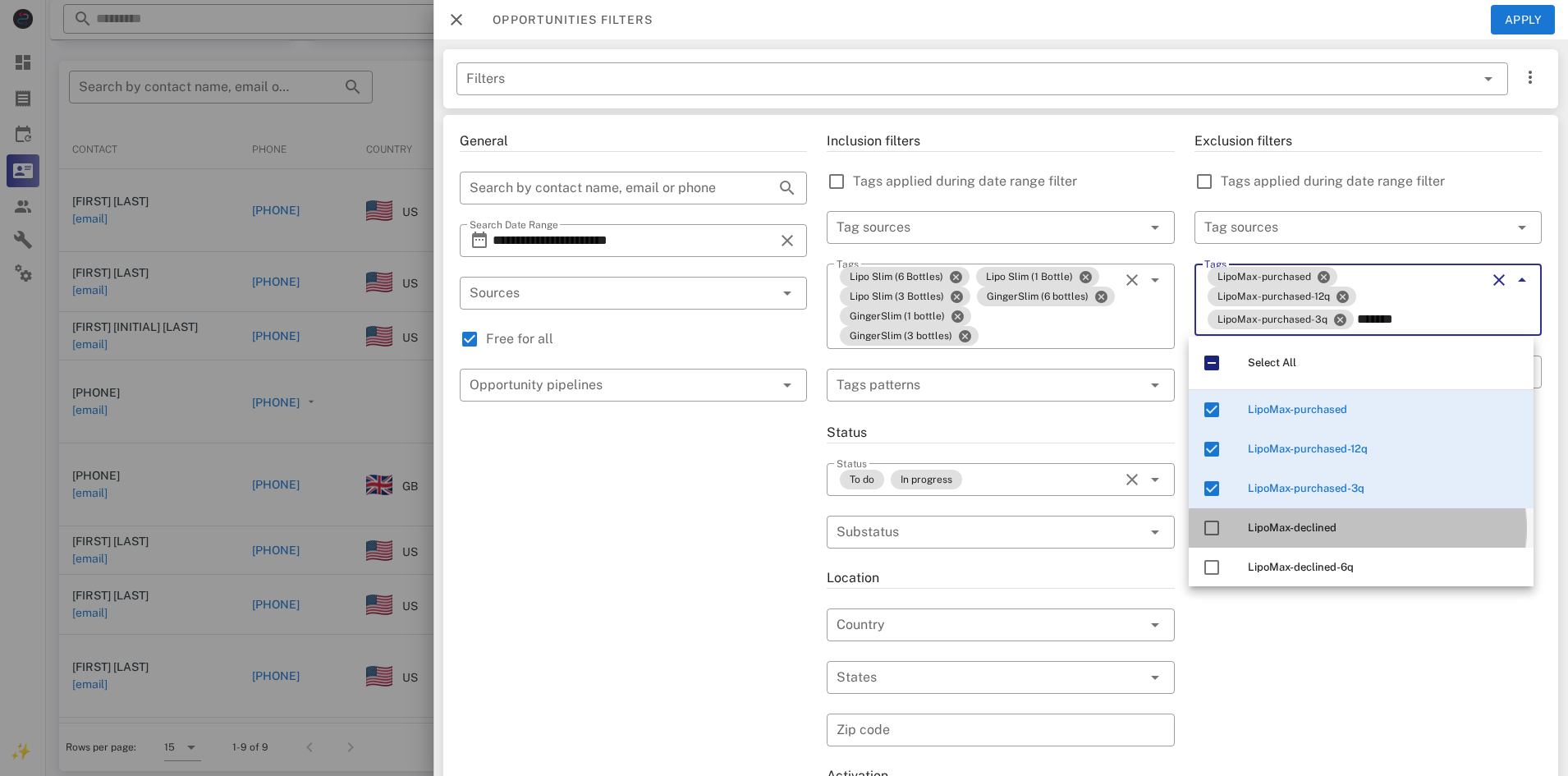 click on "LipoMax-declined" at bounding box center (1384, 528) 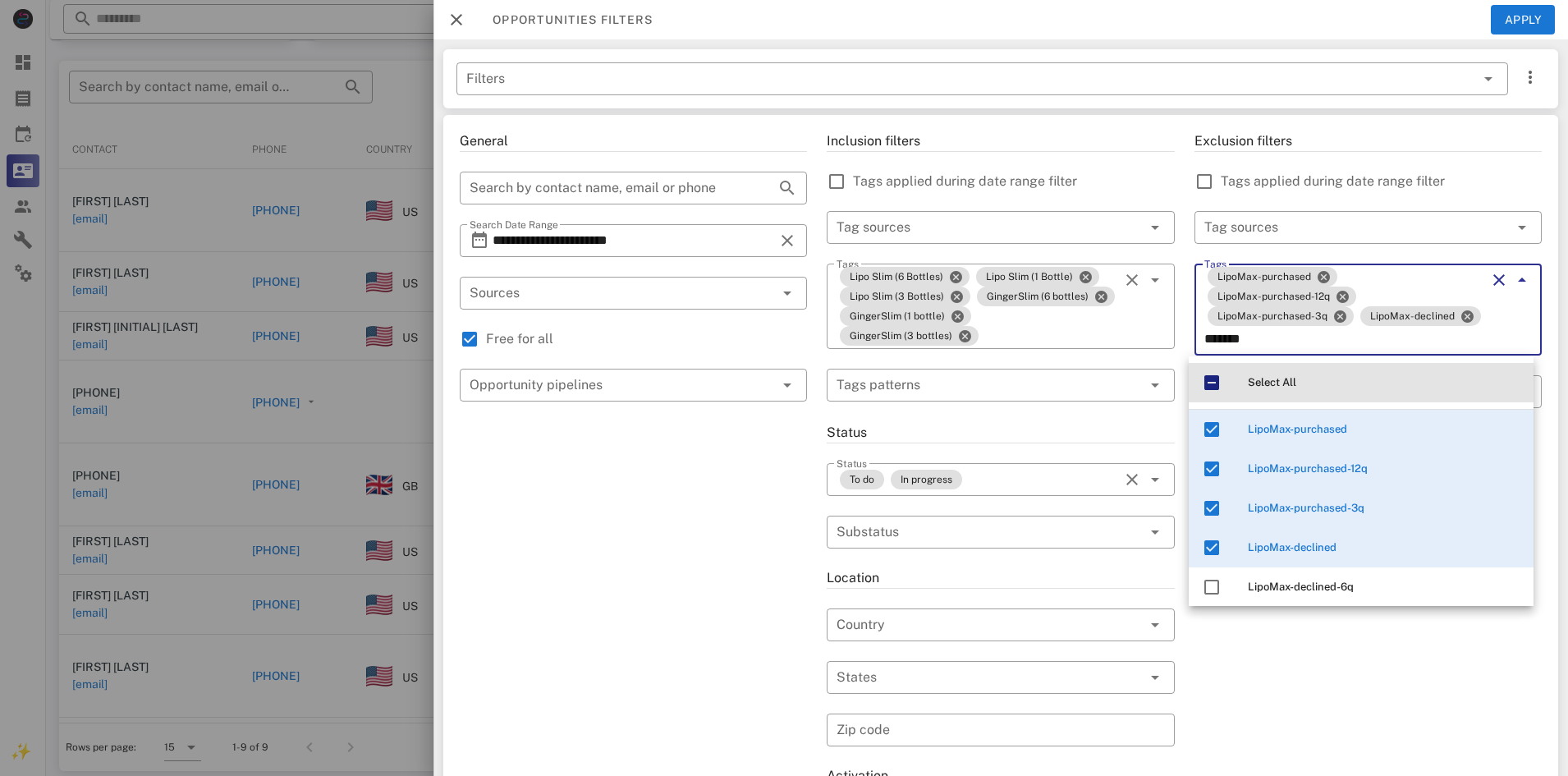 click on "Select All" at bounding box center (1384, 383) 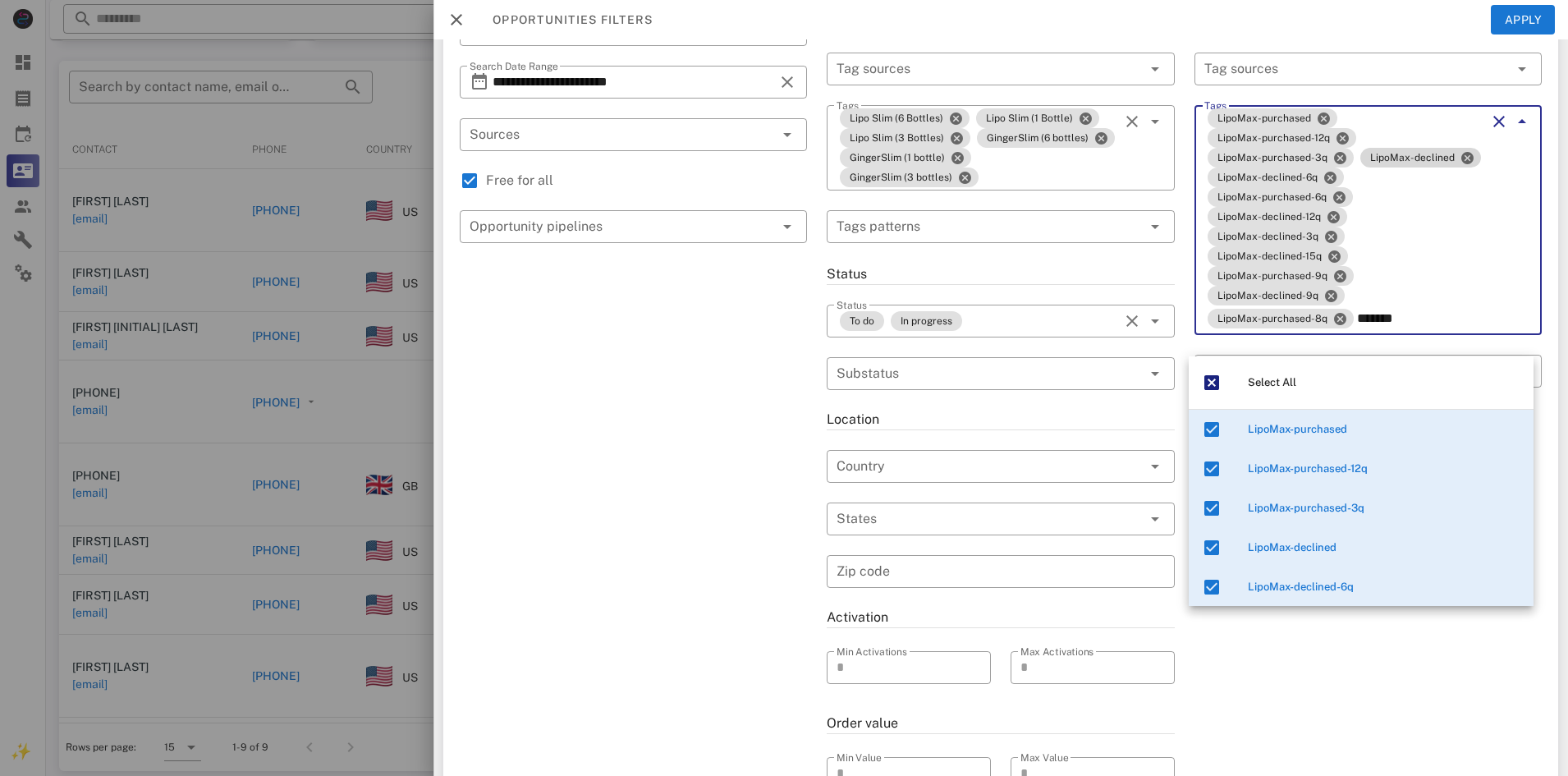 scroll, scrollTop: 146, scrollLeft: 0, axis: vertical 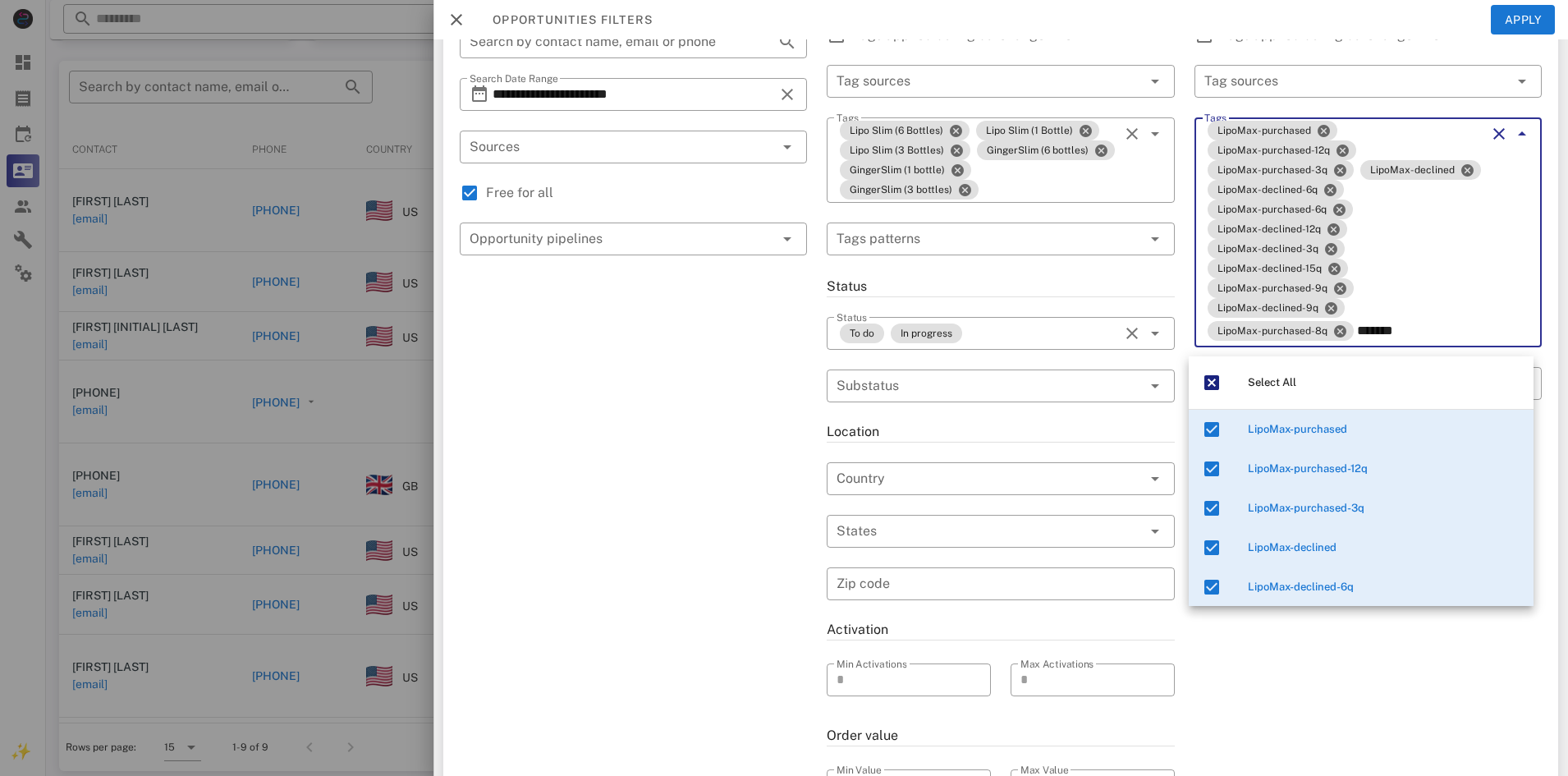 click on "*******" at bounding box center [1421, 331] 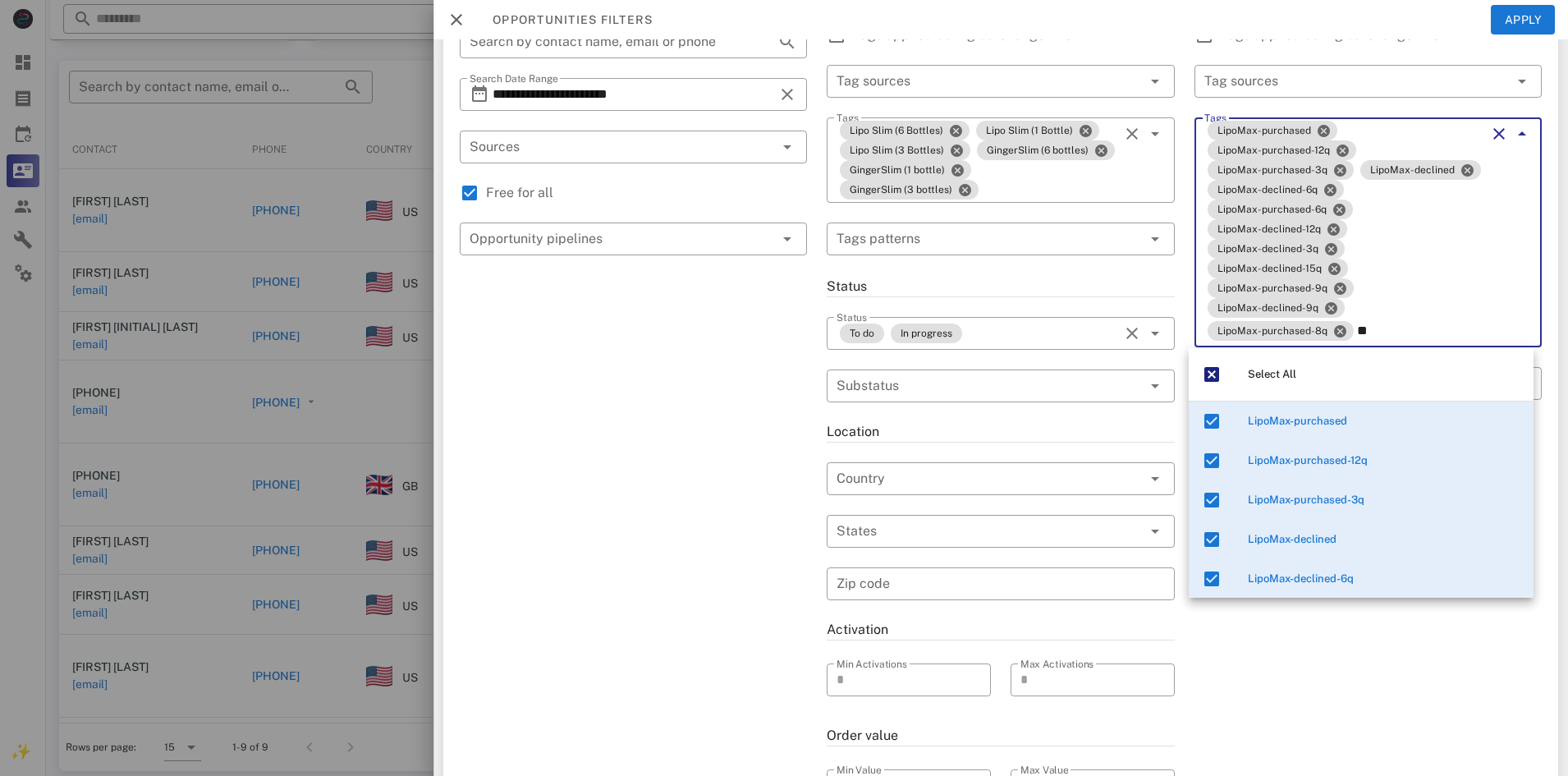 type on "*" 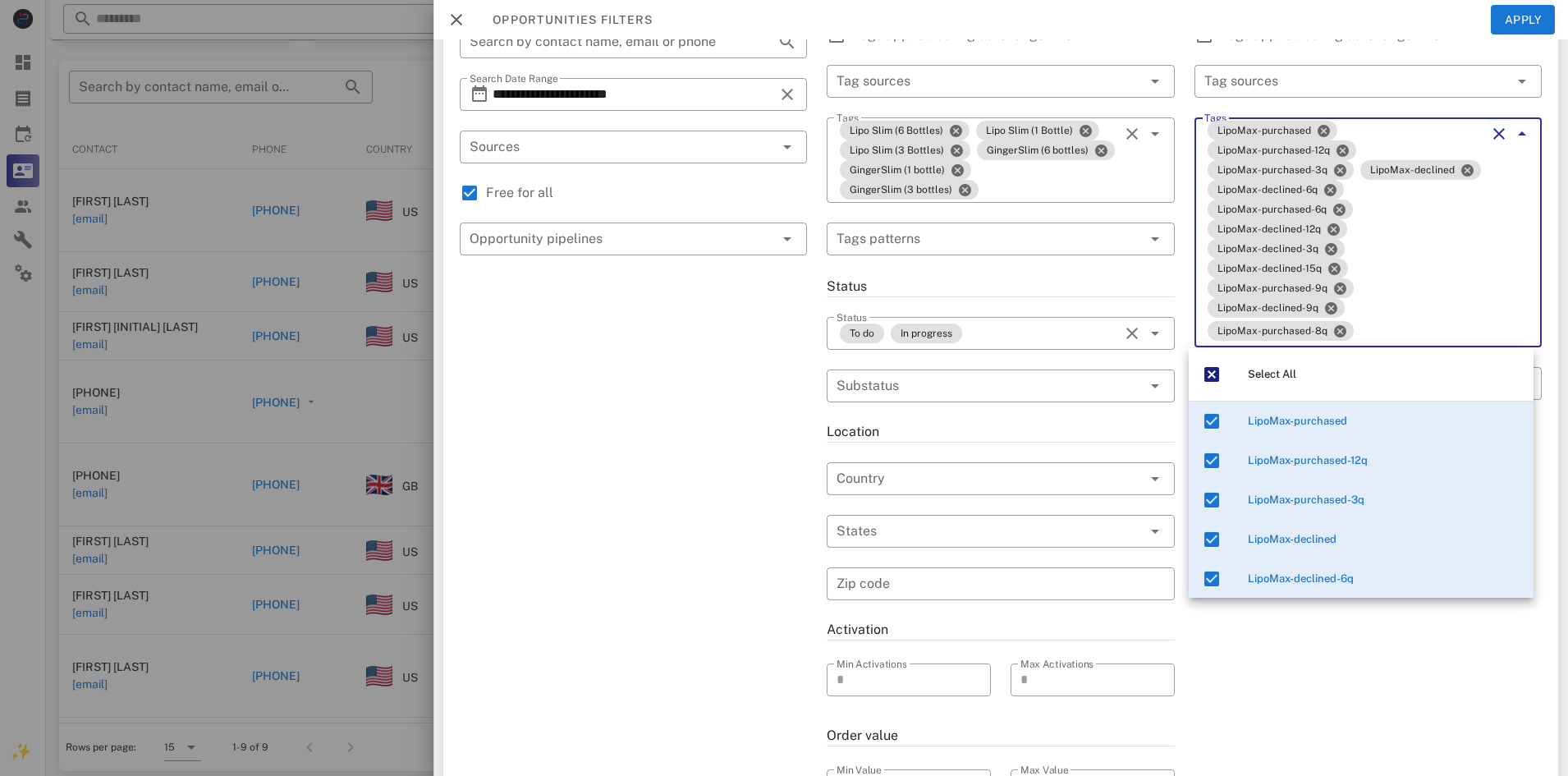 click on "Tags" at bounding box center (1421, 331) 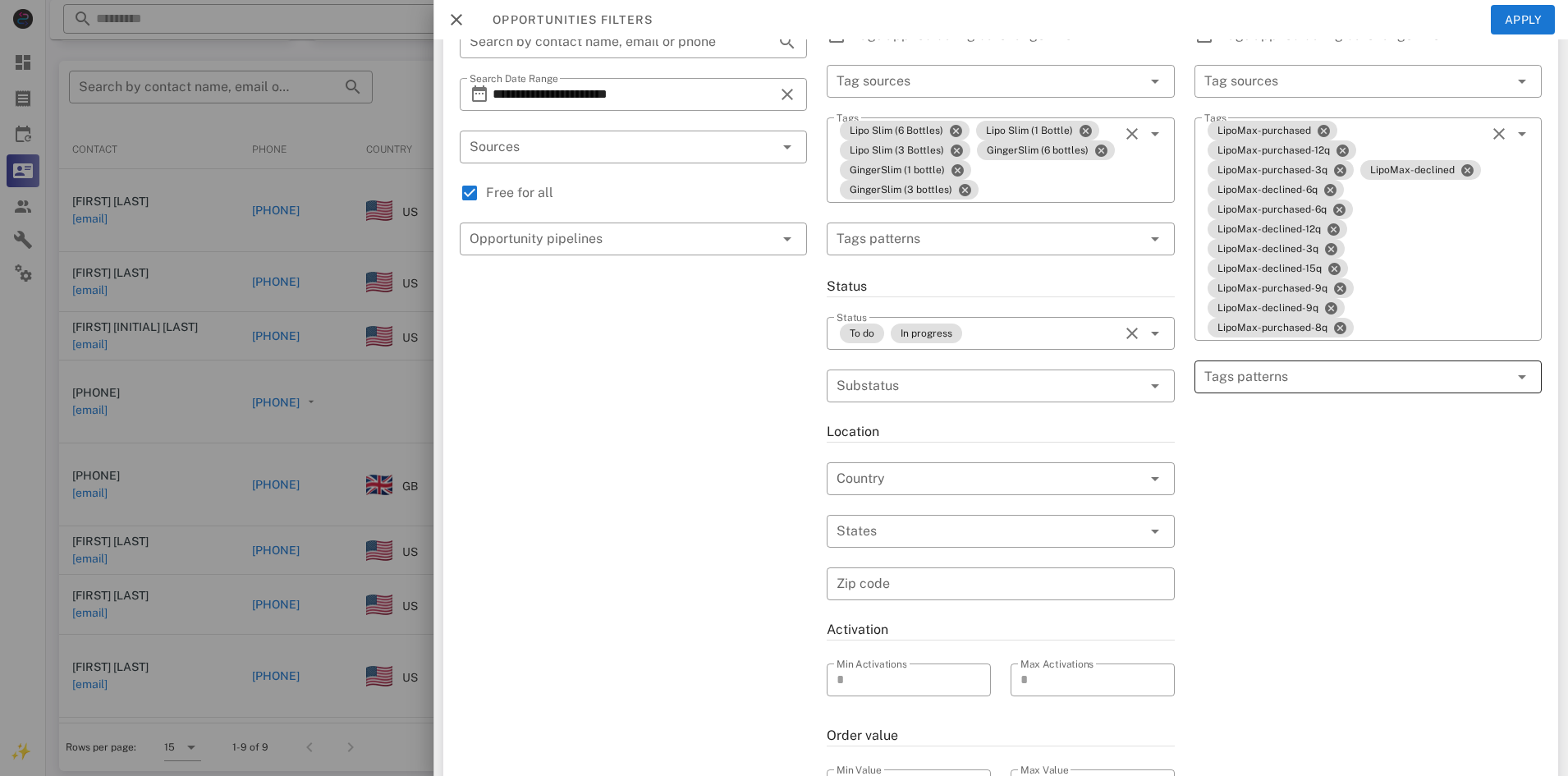 click at bounding box center (1356, 377) 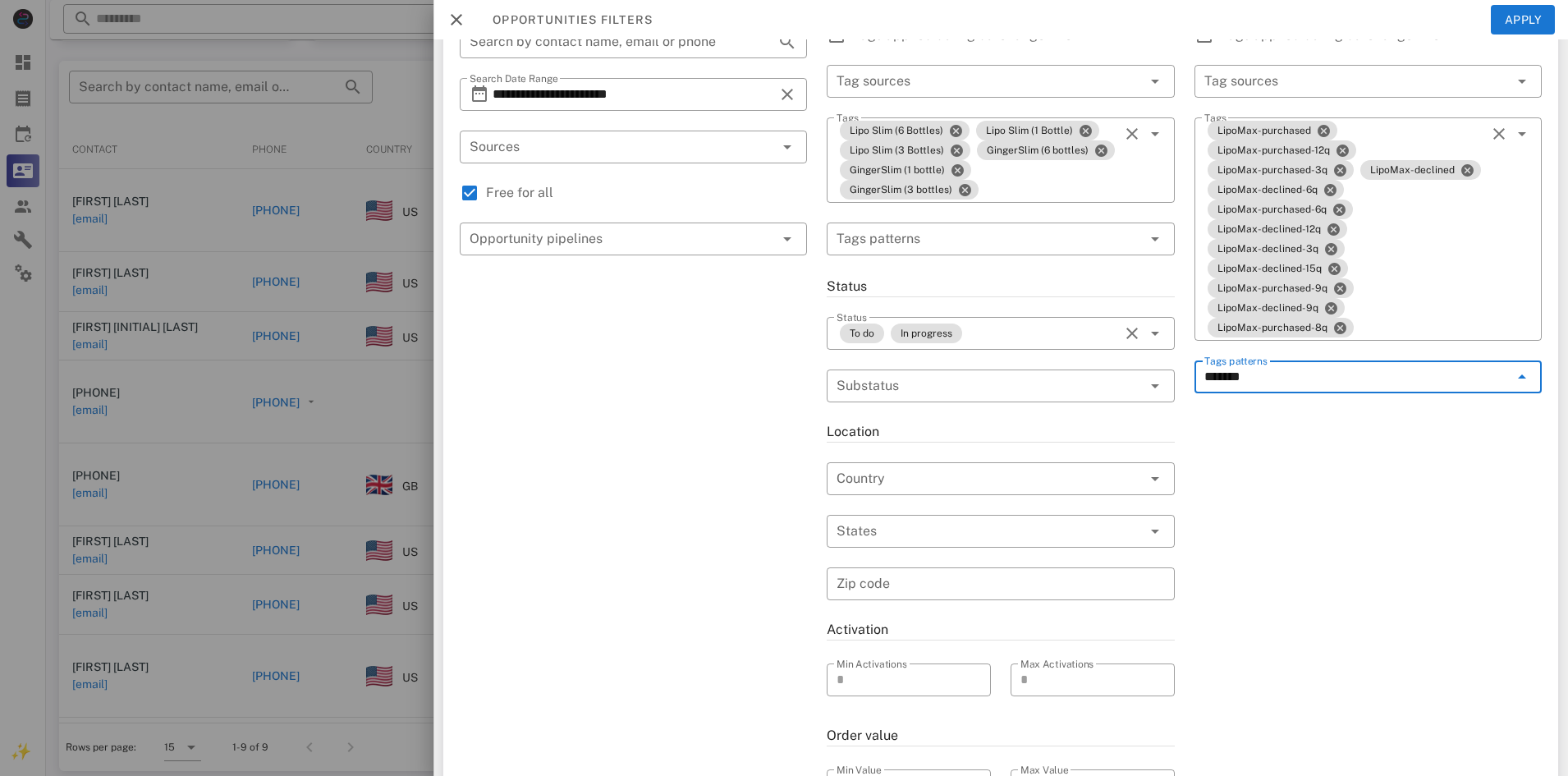 type on "********" 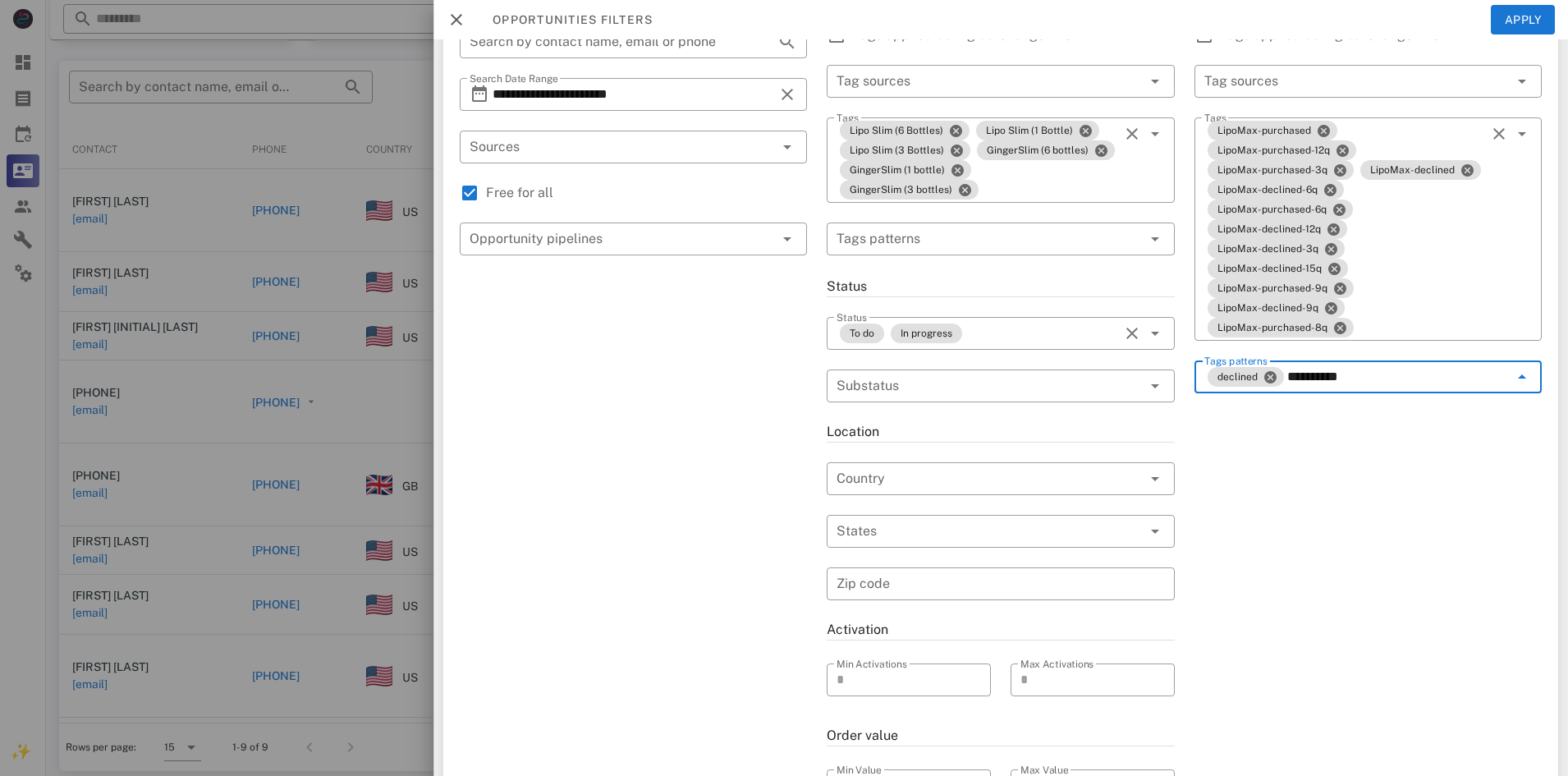 type on "*********" 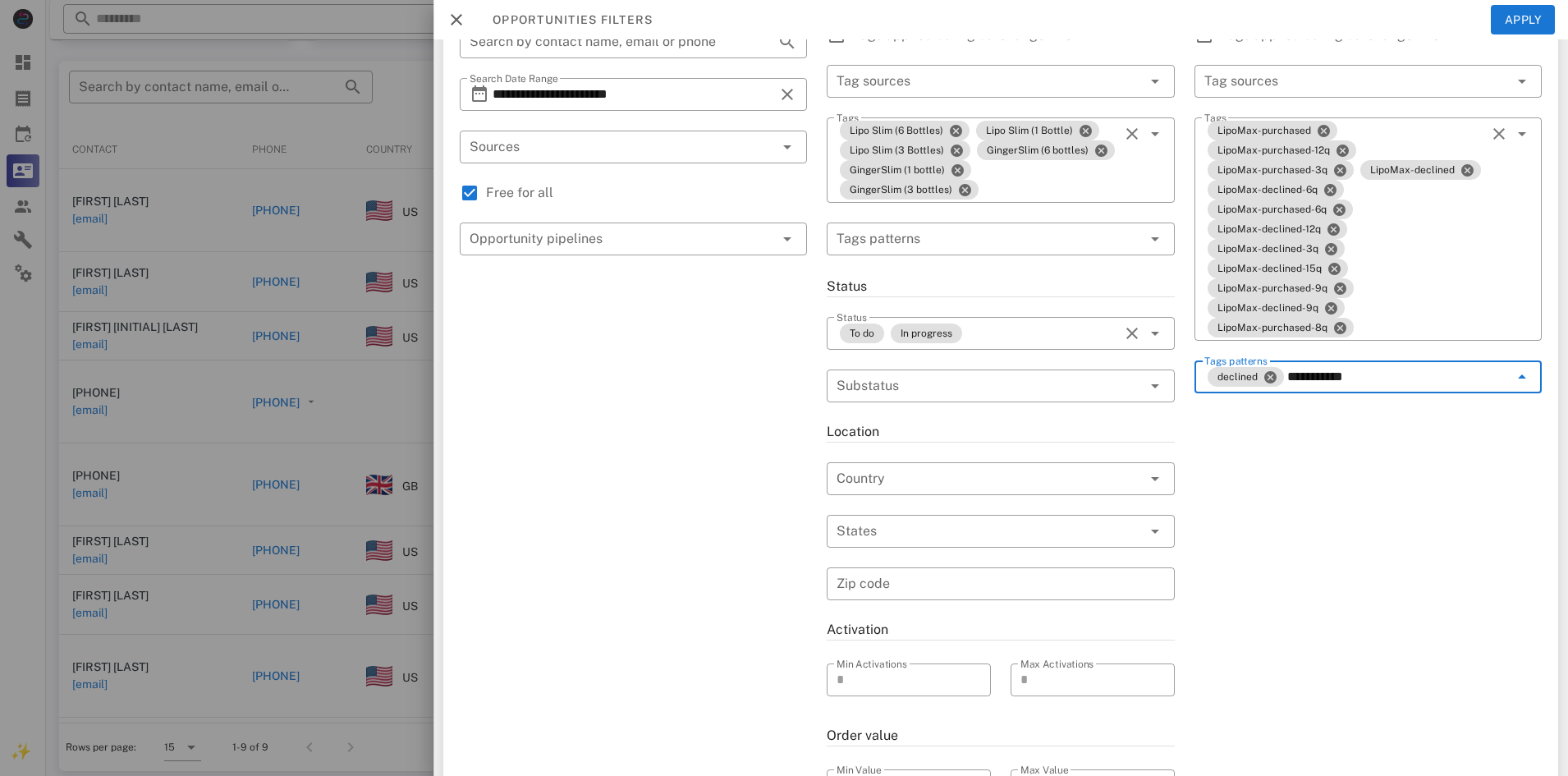 type 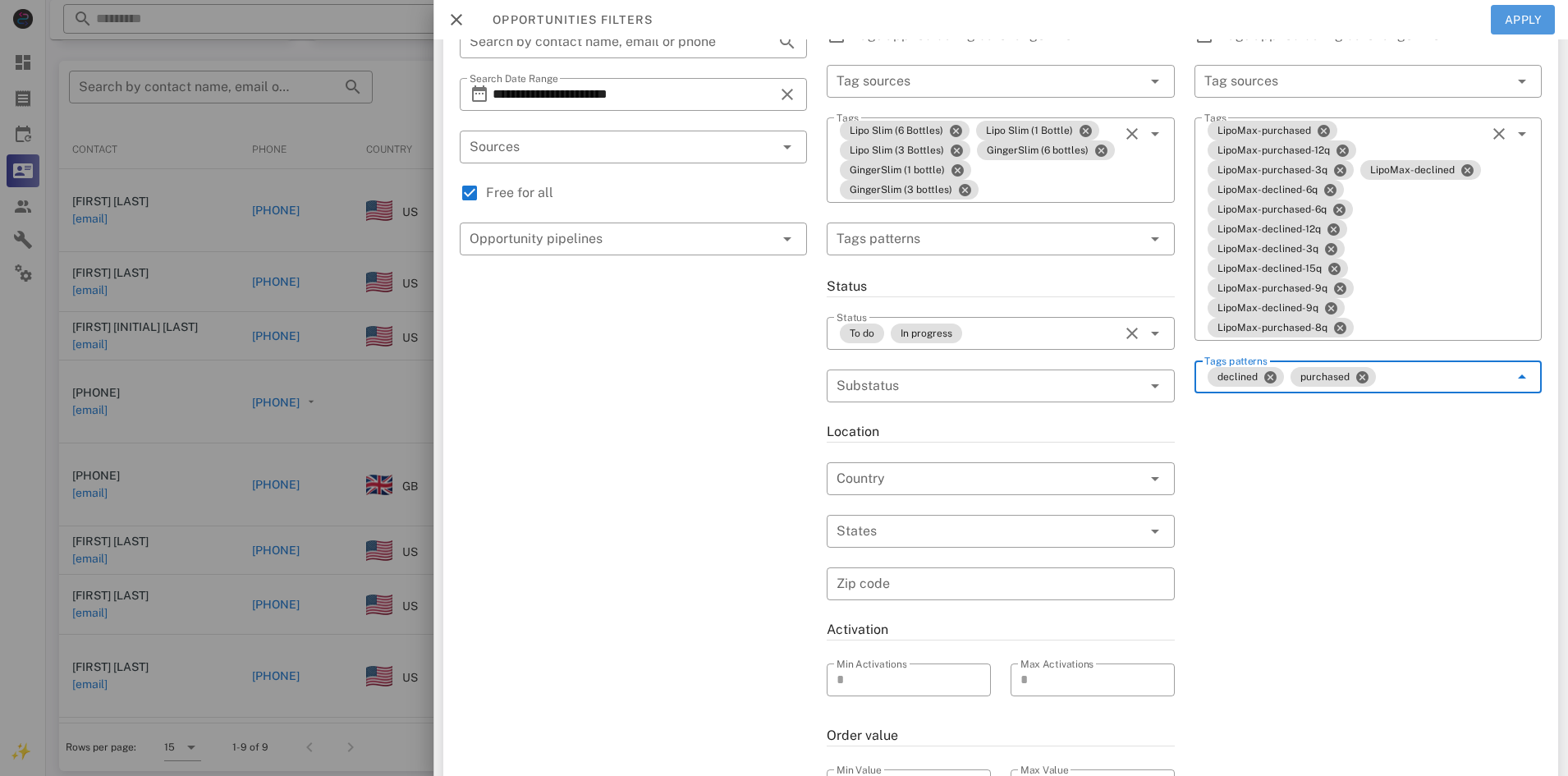 click on "Apply" at bounding box center [1523, 20] 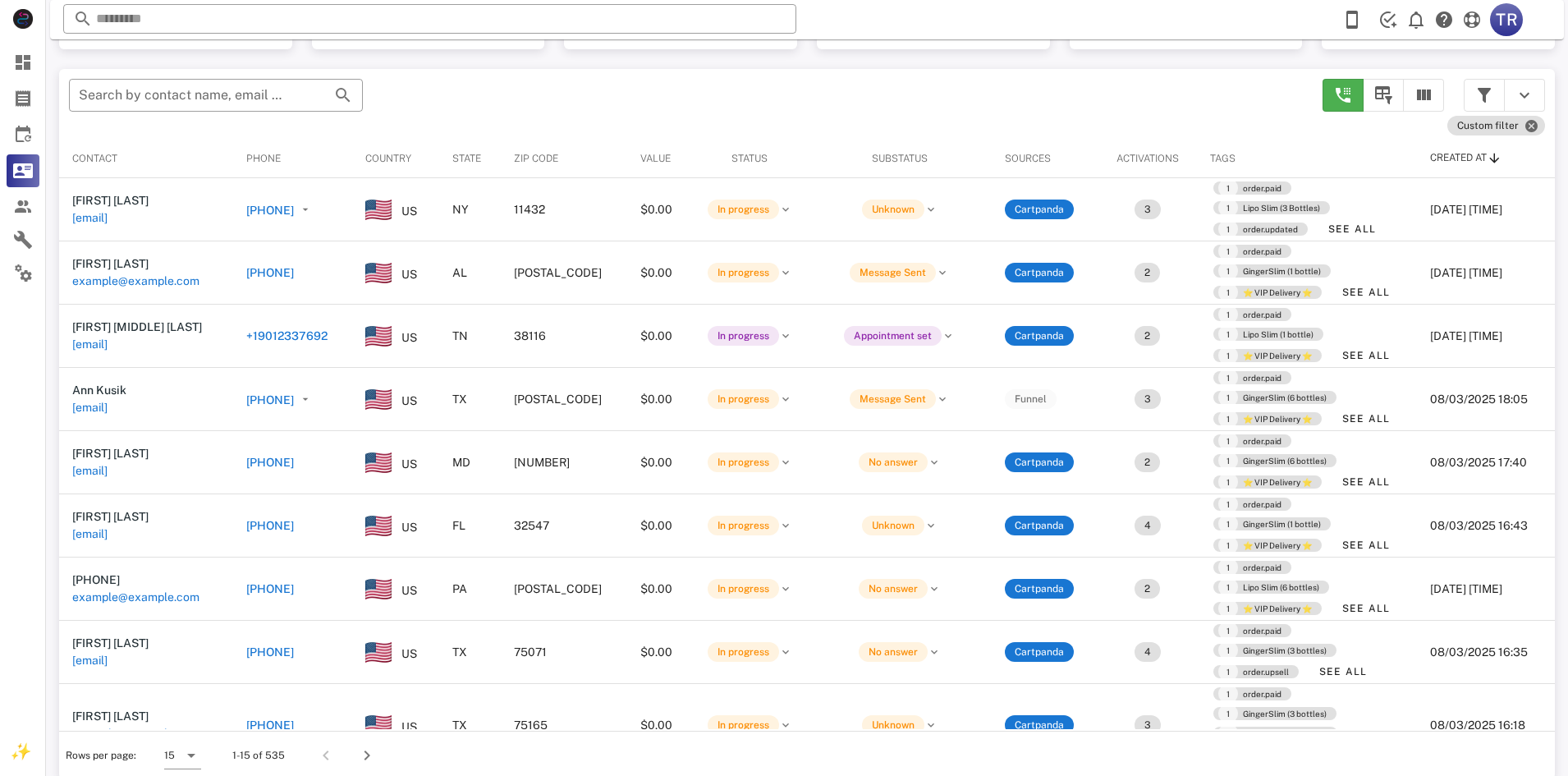 scroll, scrollTop: 159, scrollLeft: 0, axis: vertical 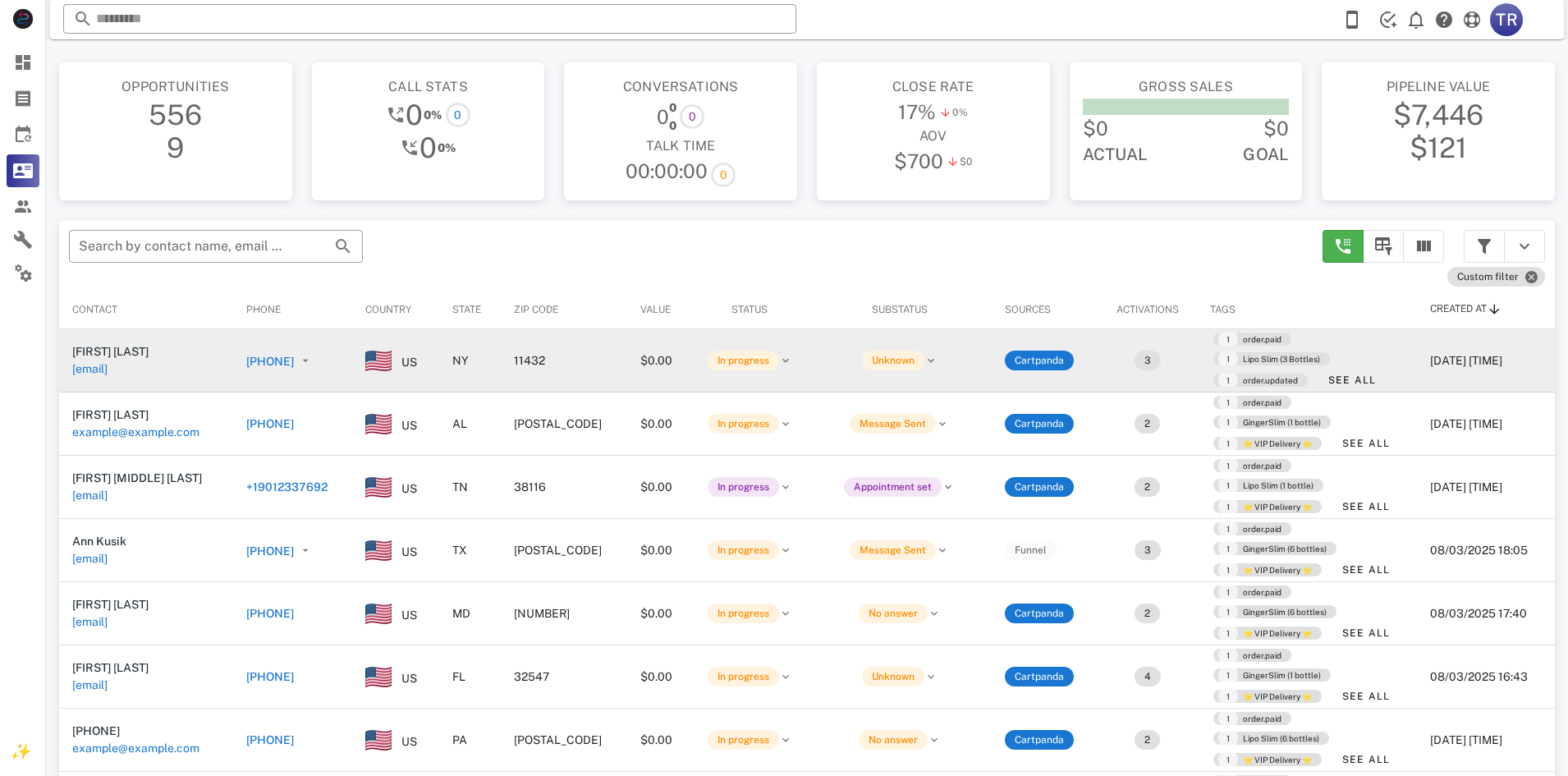 click on "+16466703124" at bounding box center (270, 361) 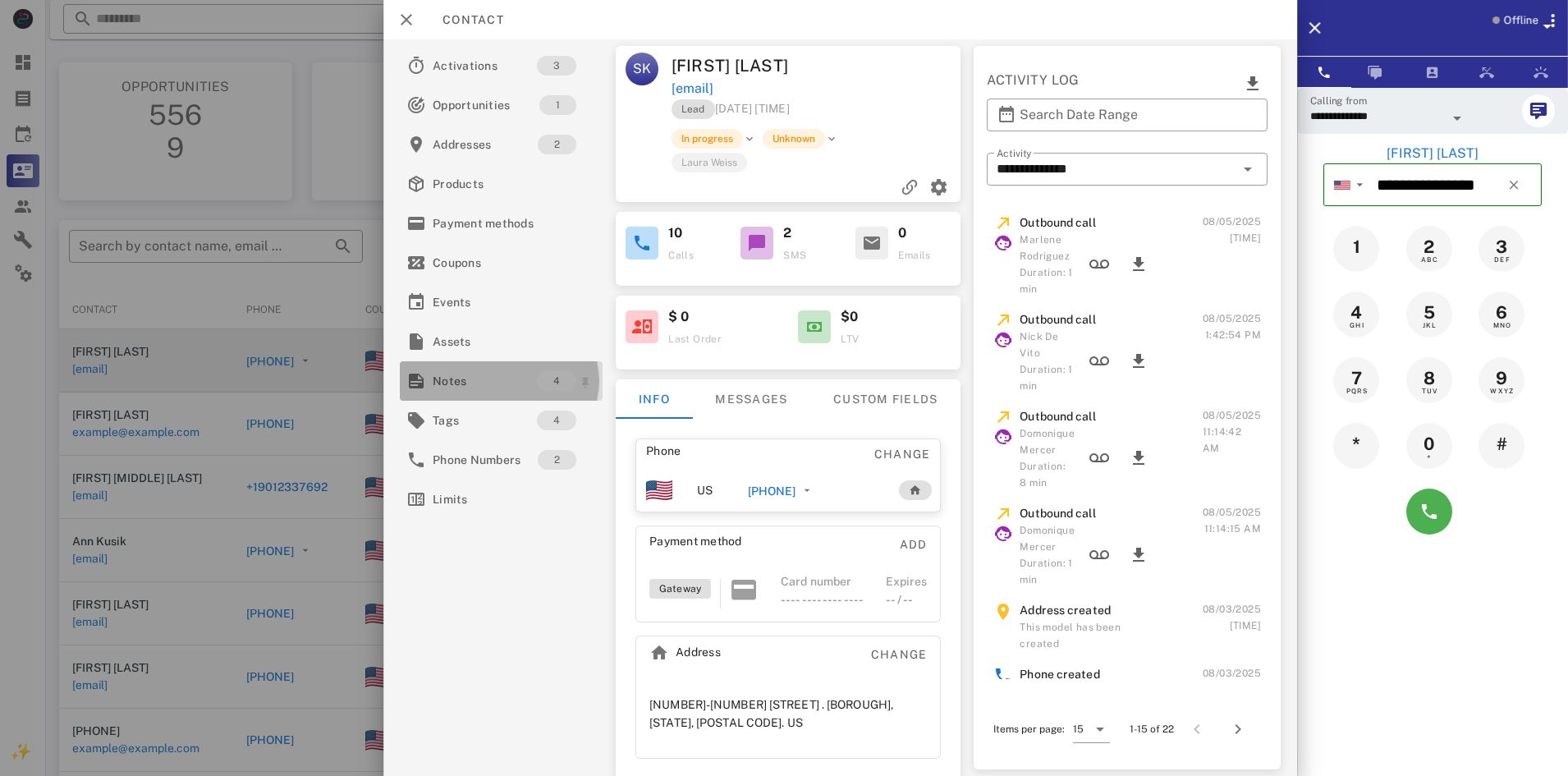 click on "Notes" at bounding box center (484, 381) 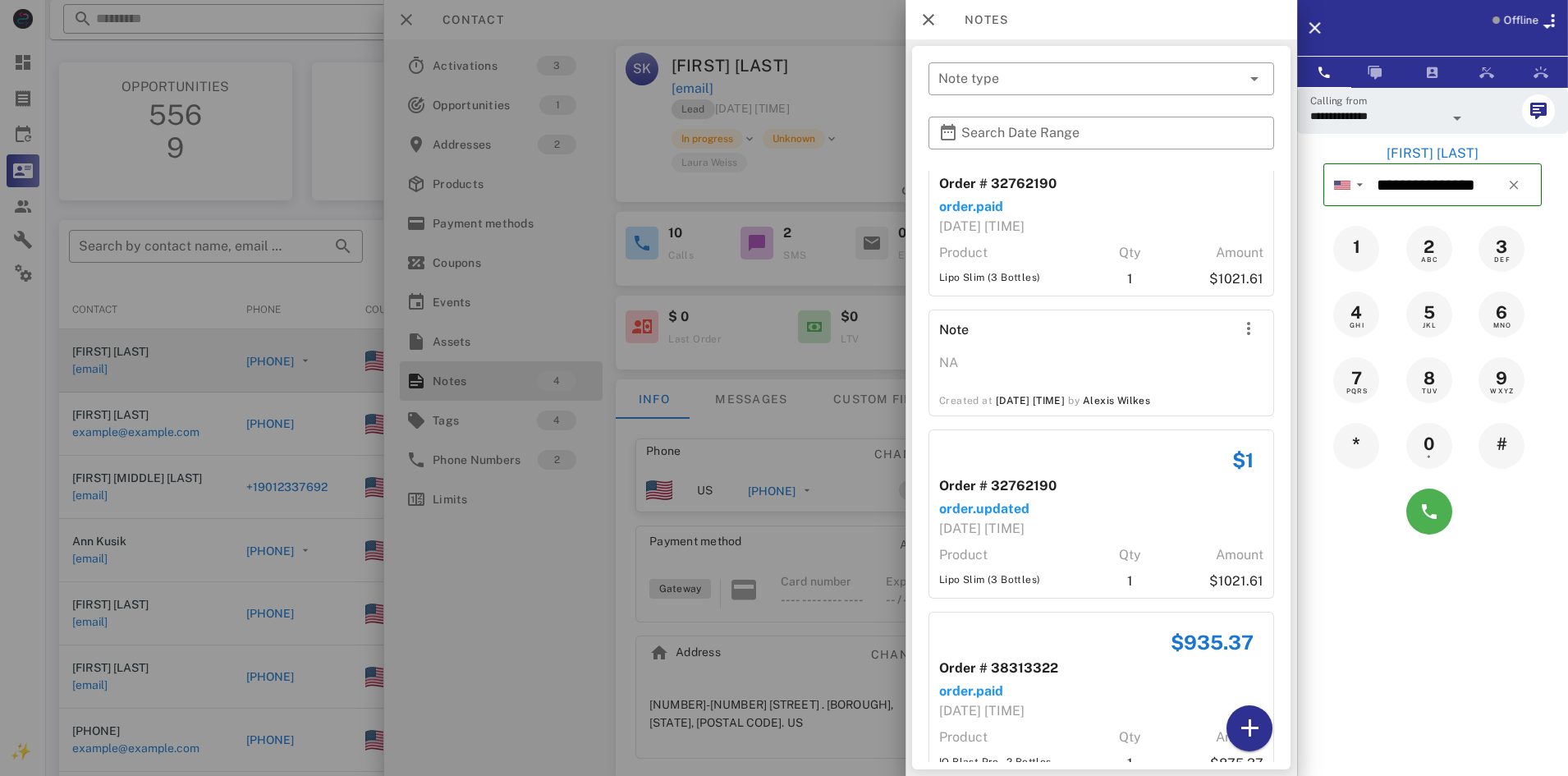 scroll, scrollTop: 85, scrollLeft: 0, axis: vertical 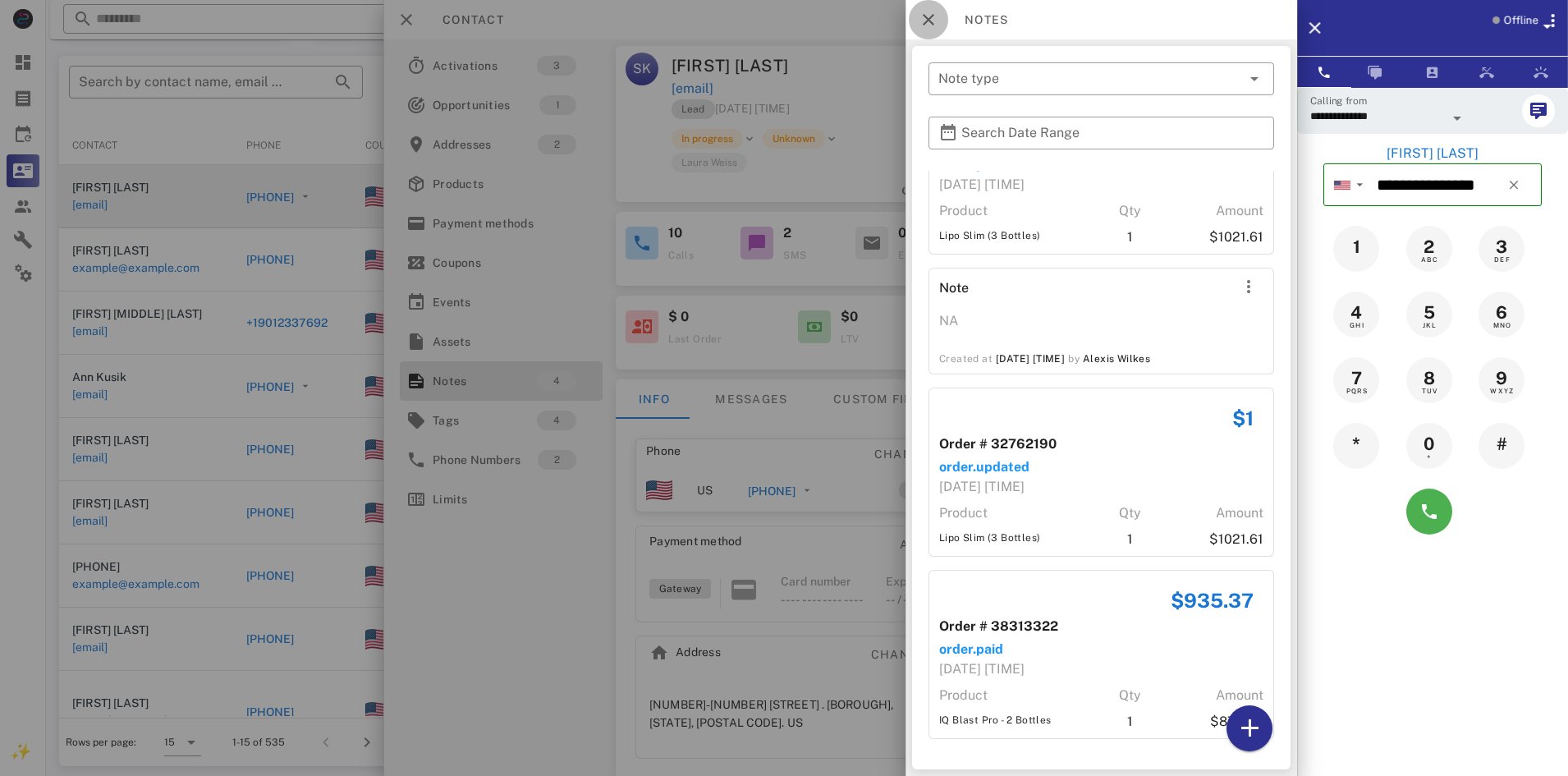 click at bounding box center (928, 20) 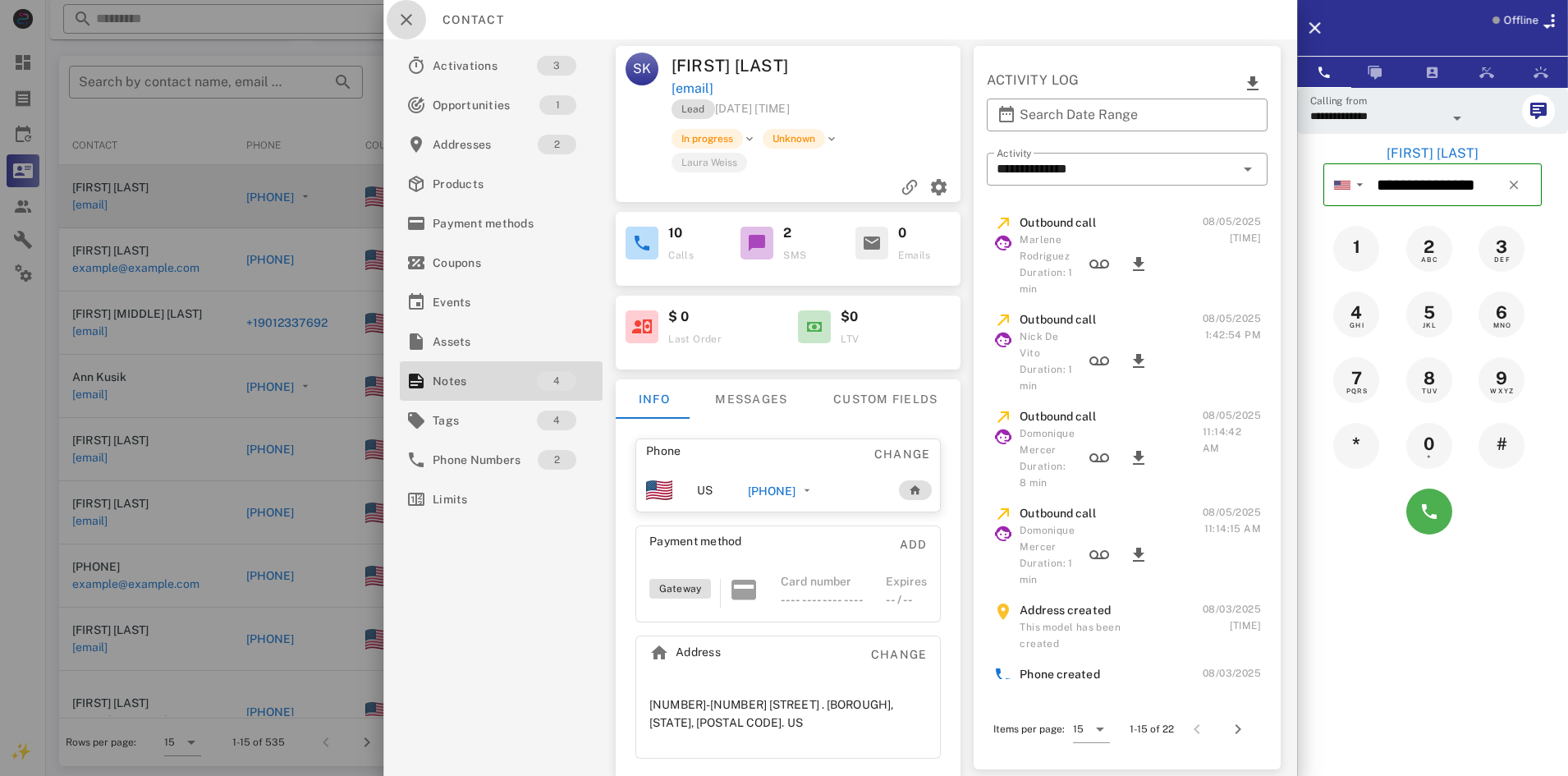 click at bounding box center [406, 20] 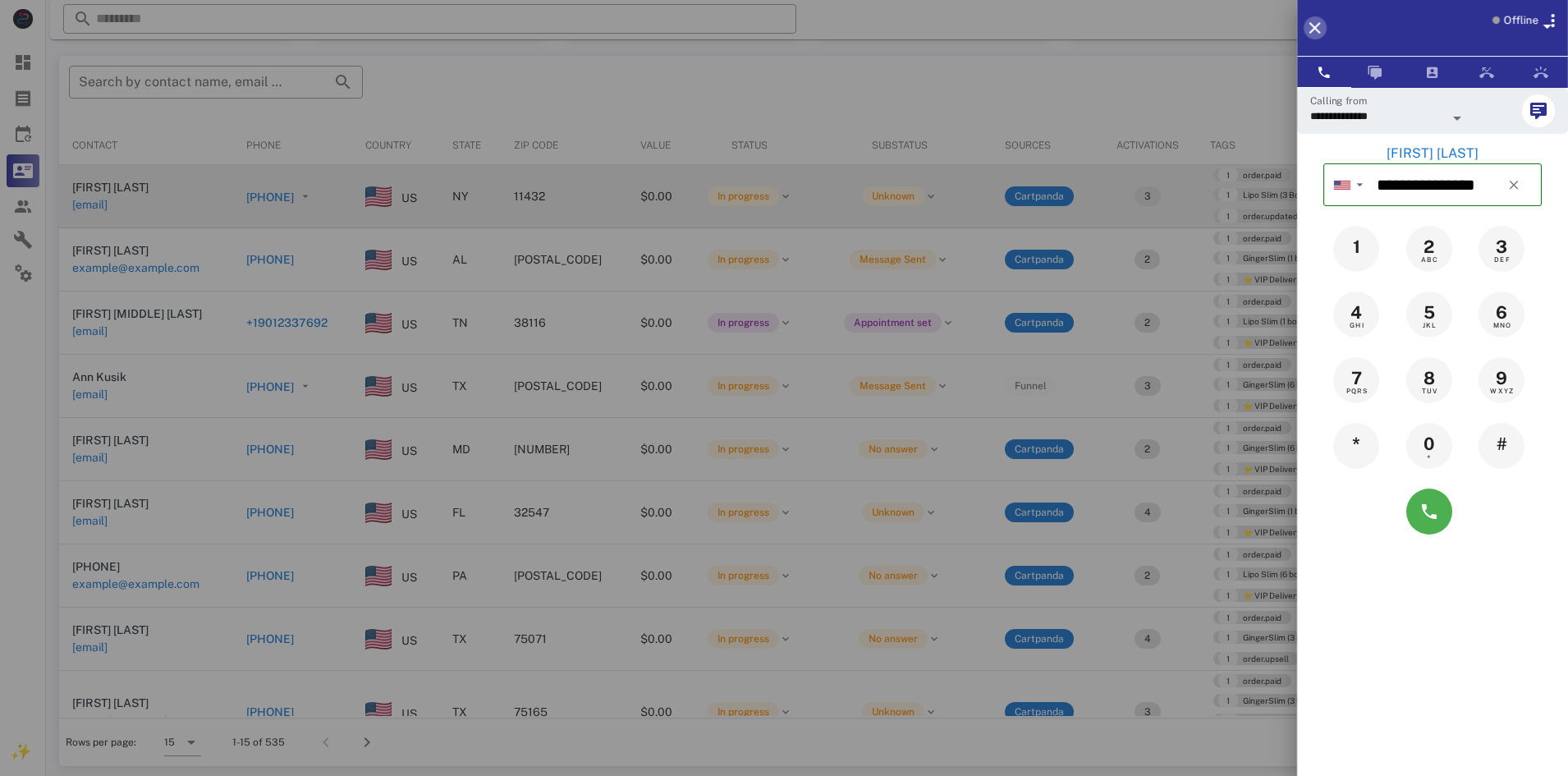 click at bounding box center [1315, 28] 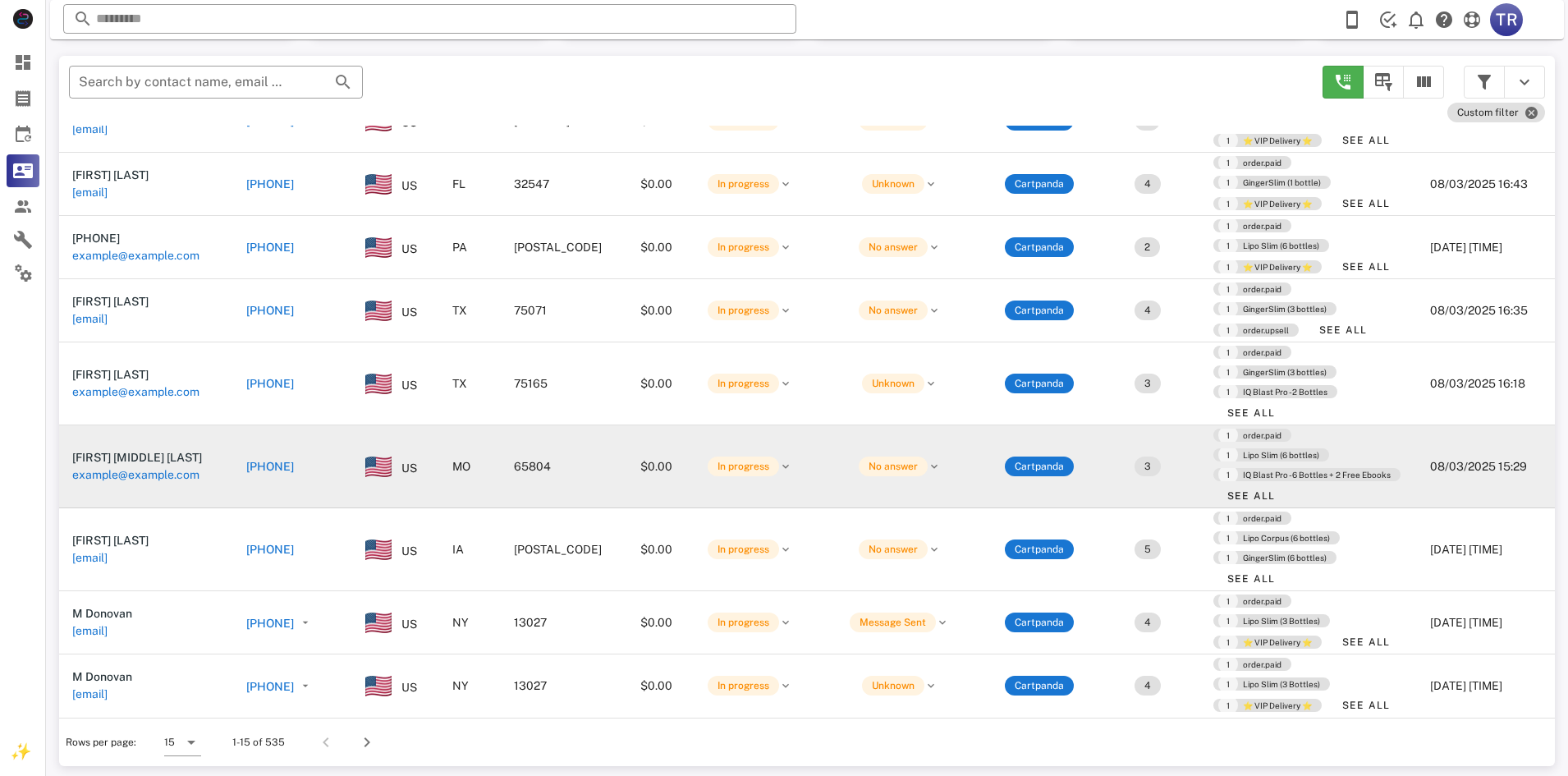 scroll, scrollTop: 456, scrollLeft: 0, axis: vertical 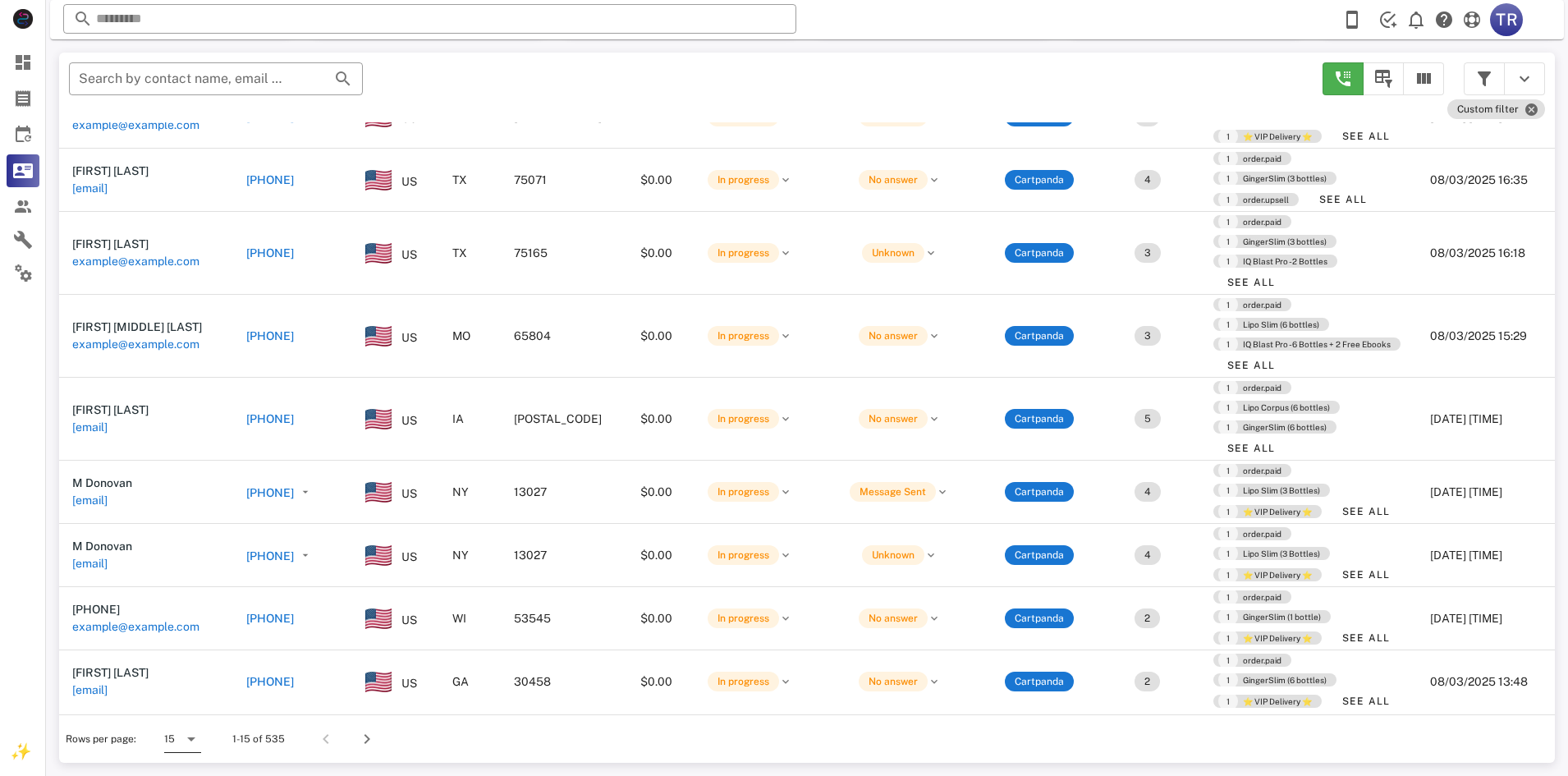 click at bounding box center [191, 739] 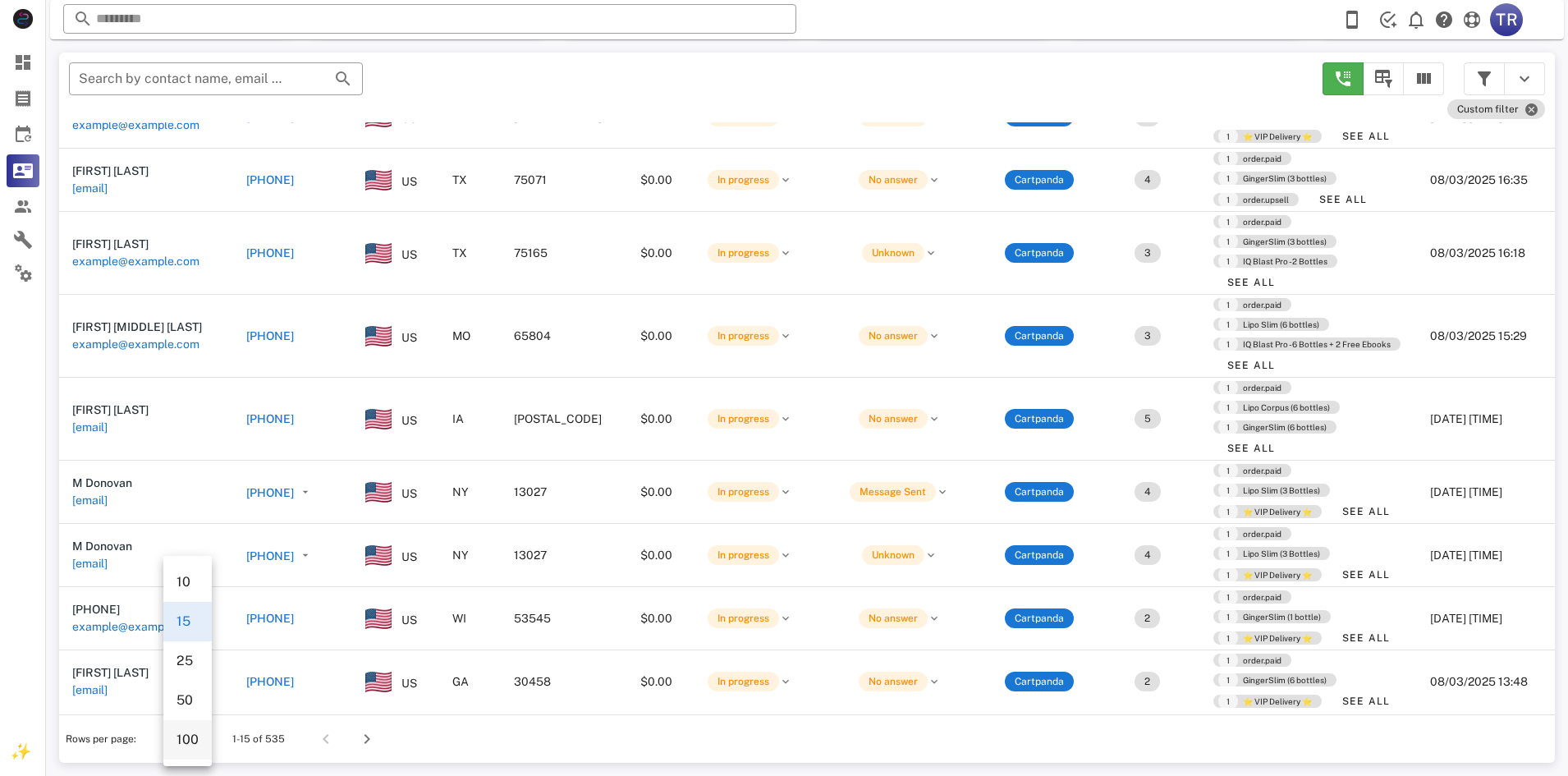 click on "100" at bounding box center [187, 739] 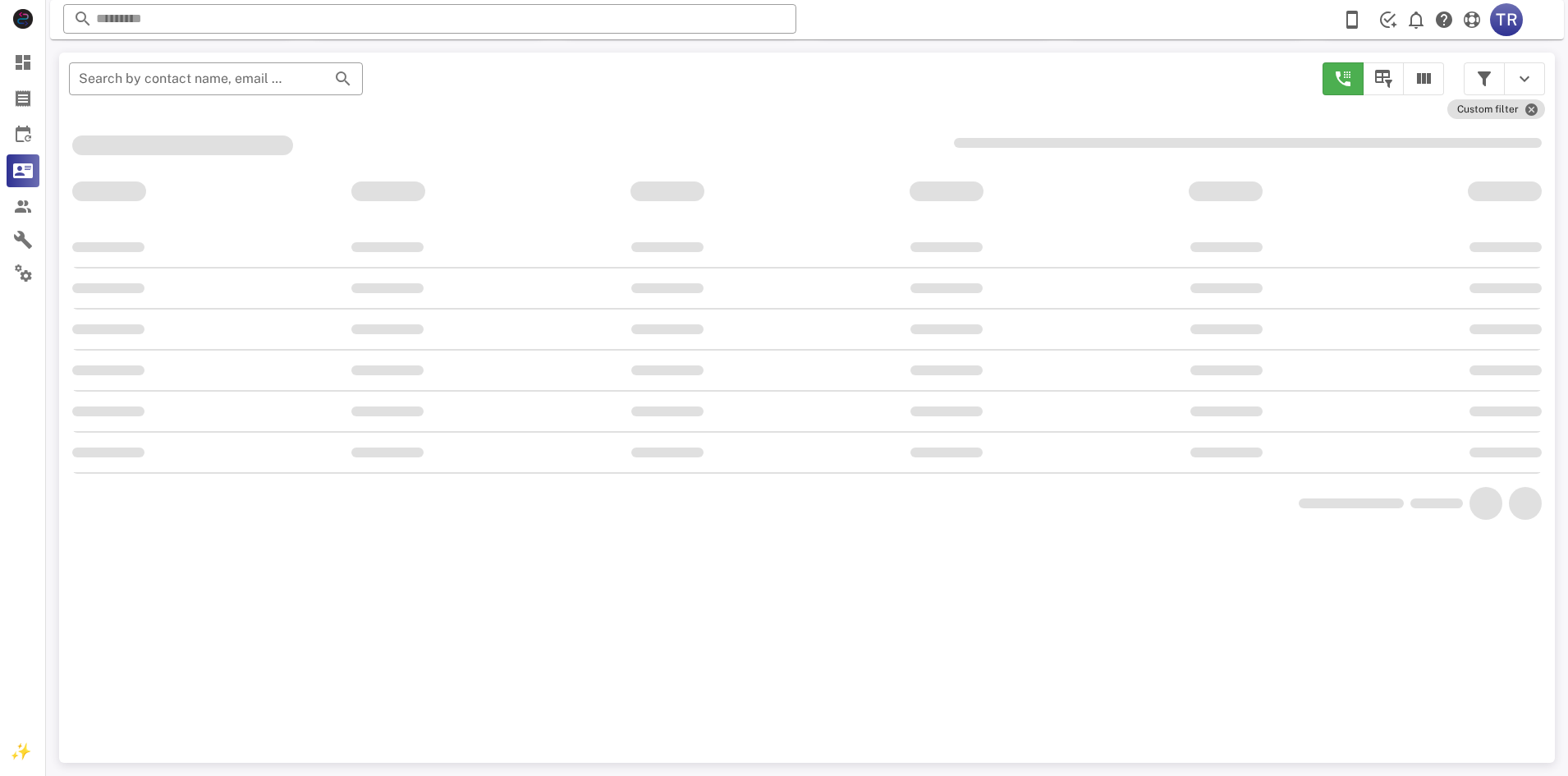 scroll, scrollTop: 168, scrollLeft: 0, axis: vertical 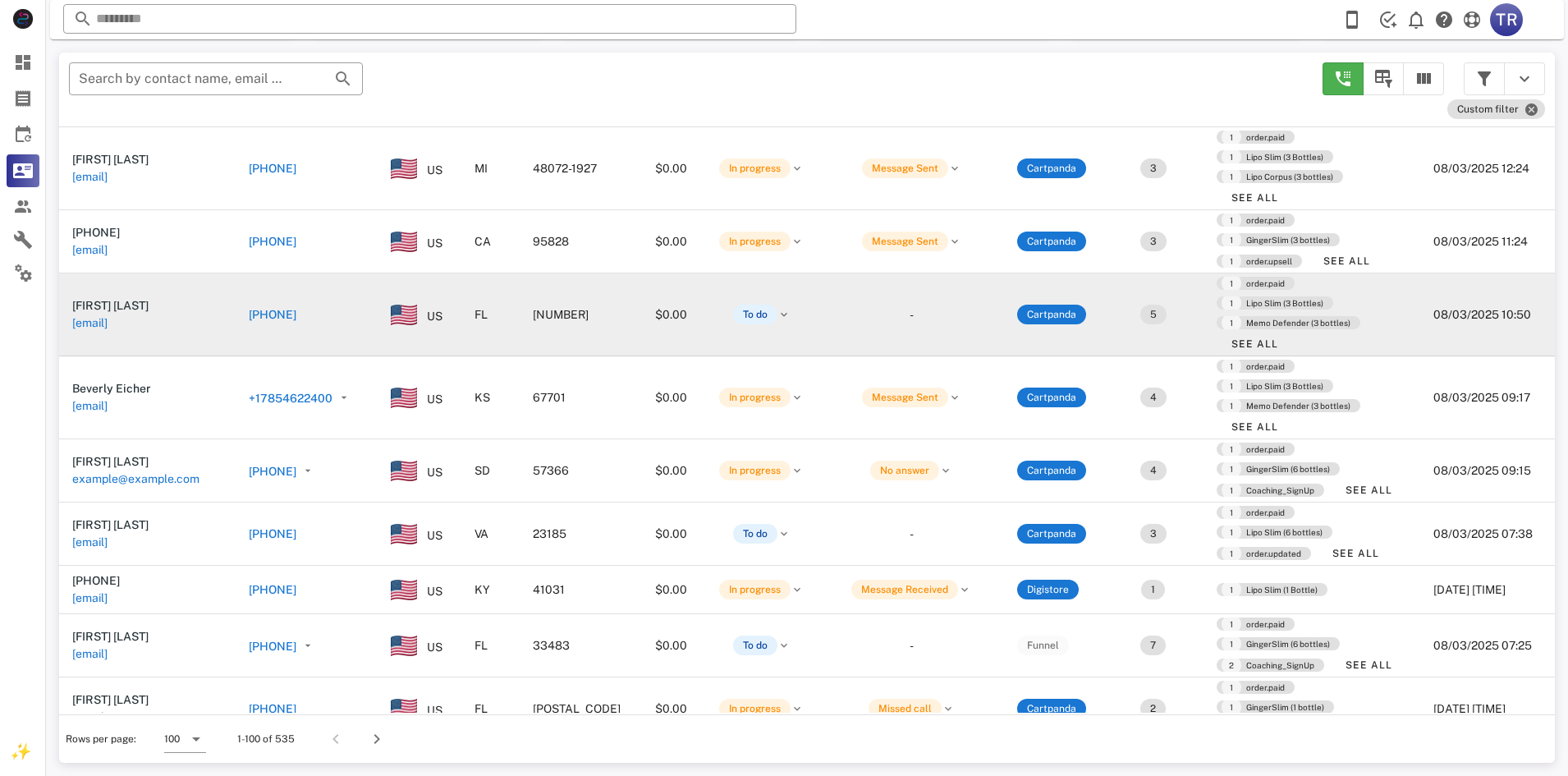 click on "+12394048071" at bounding box center (273, 315) 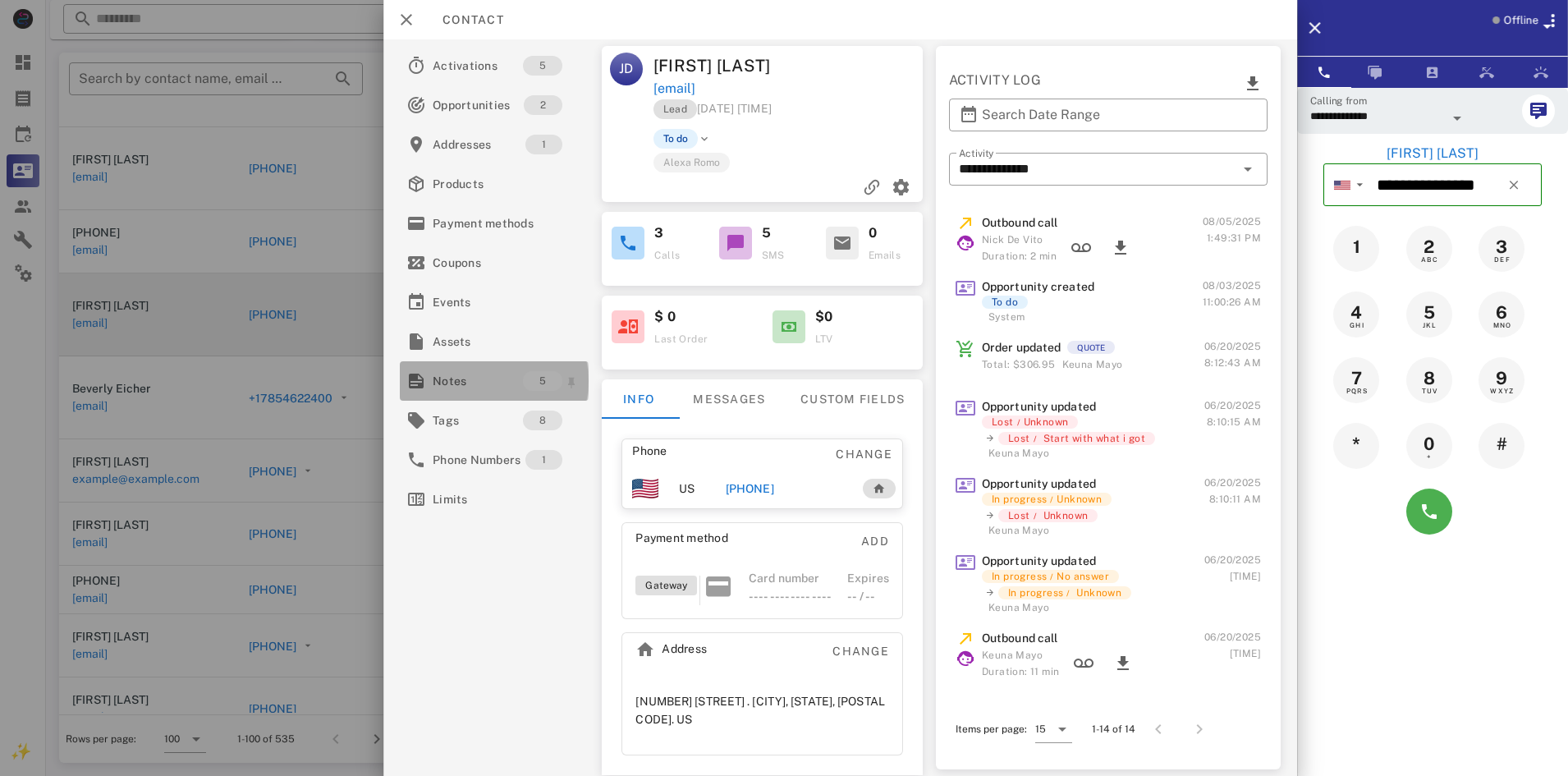 click on "Notes" at bounding box center [478, 381] 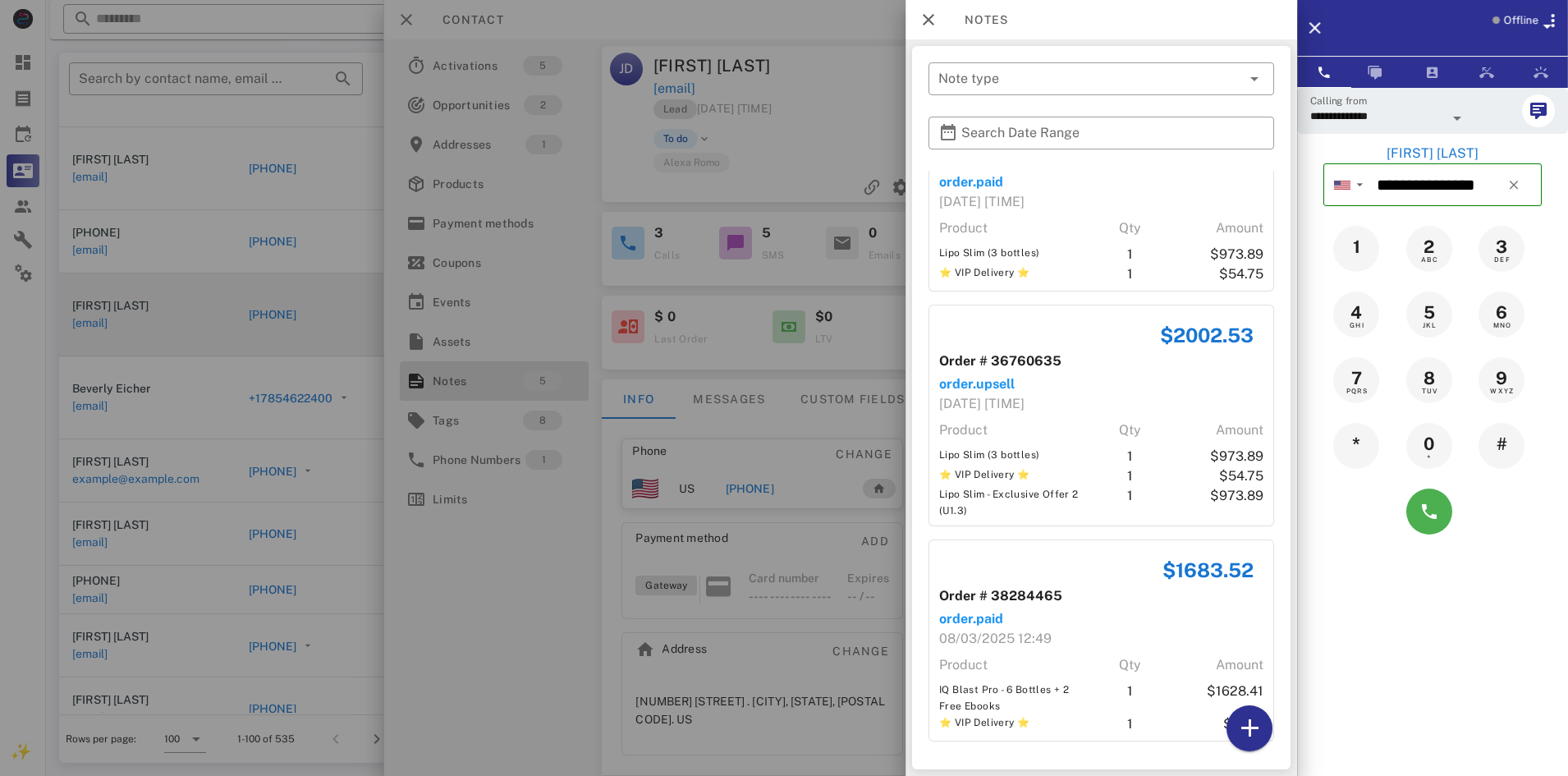 scroll, scrollTop: 468, scrollLeft: 0, axis: vertical 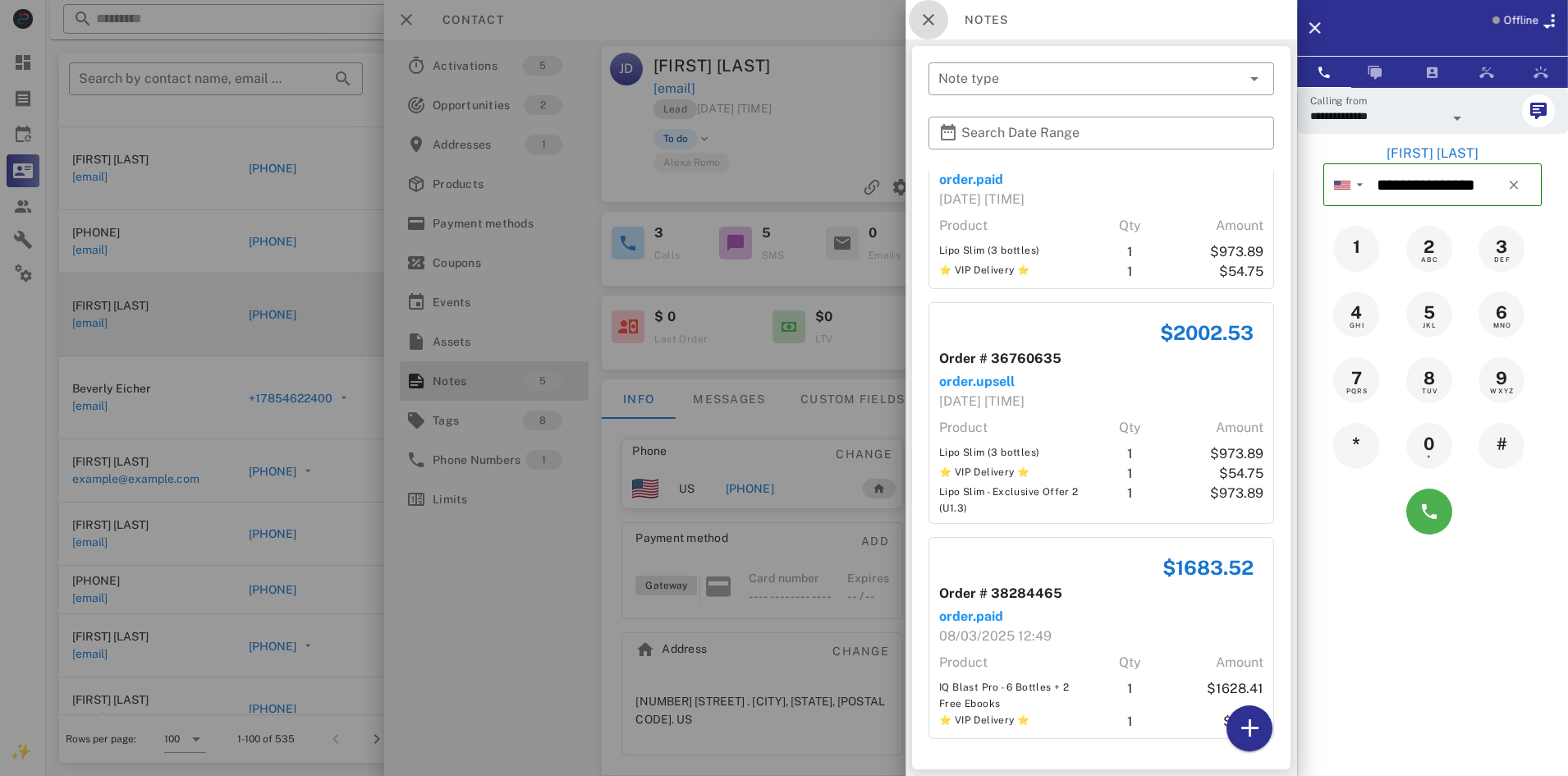 click at bounding box center [928, 20] 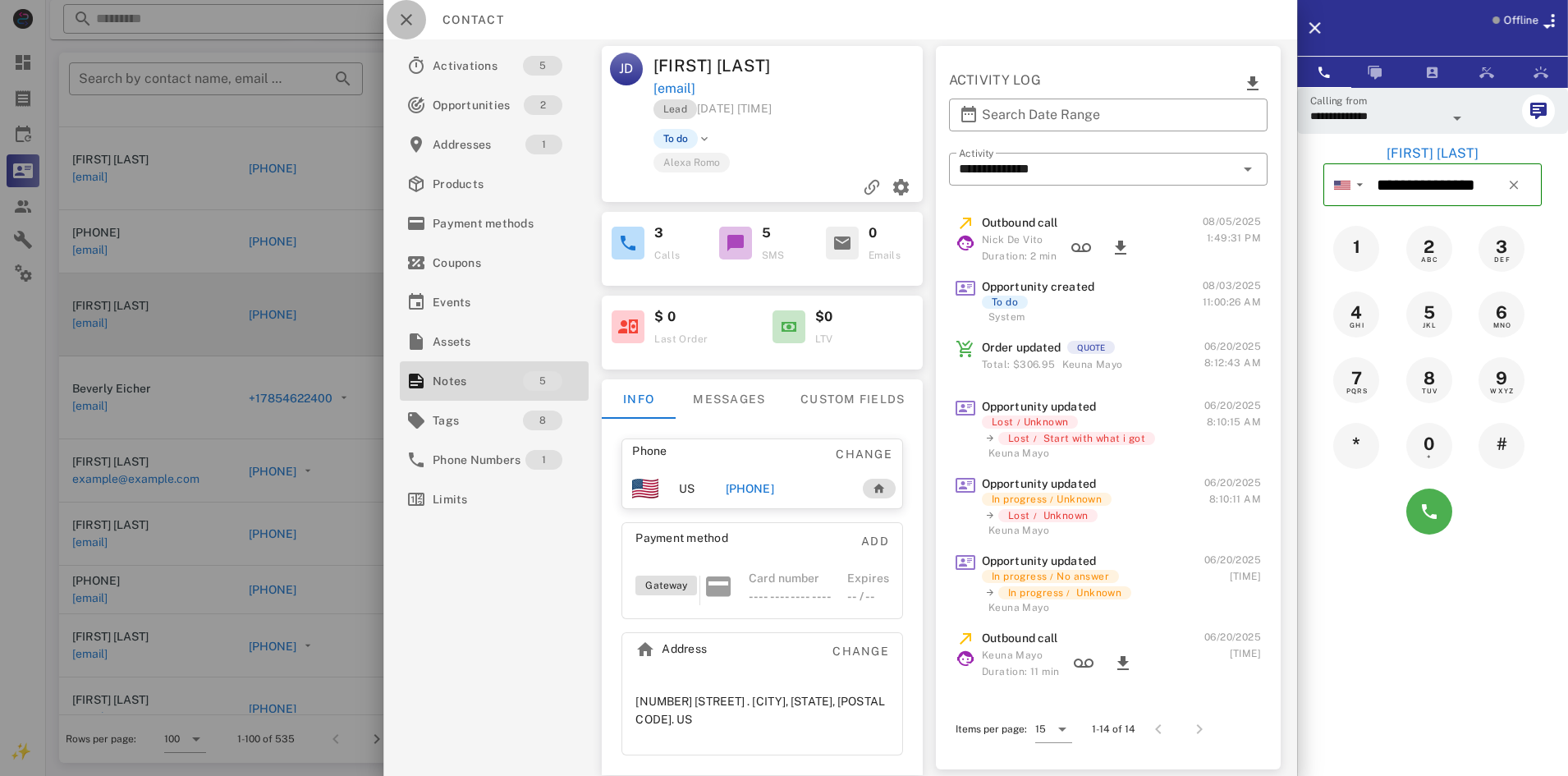 click at bounding box center (406, 20) 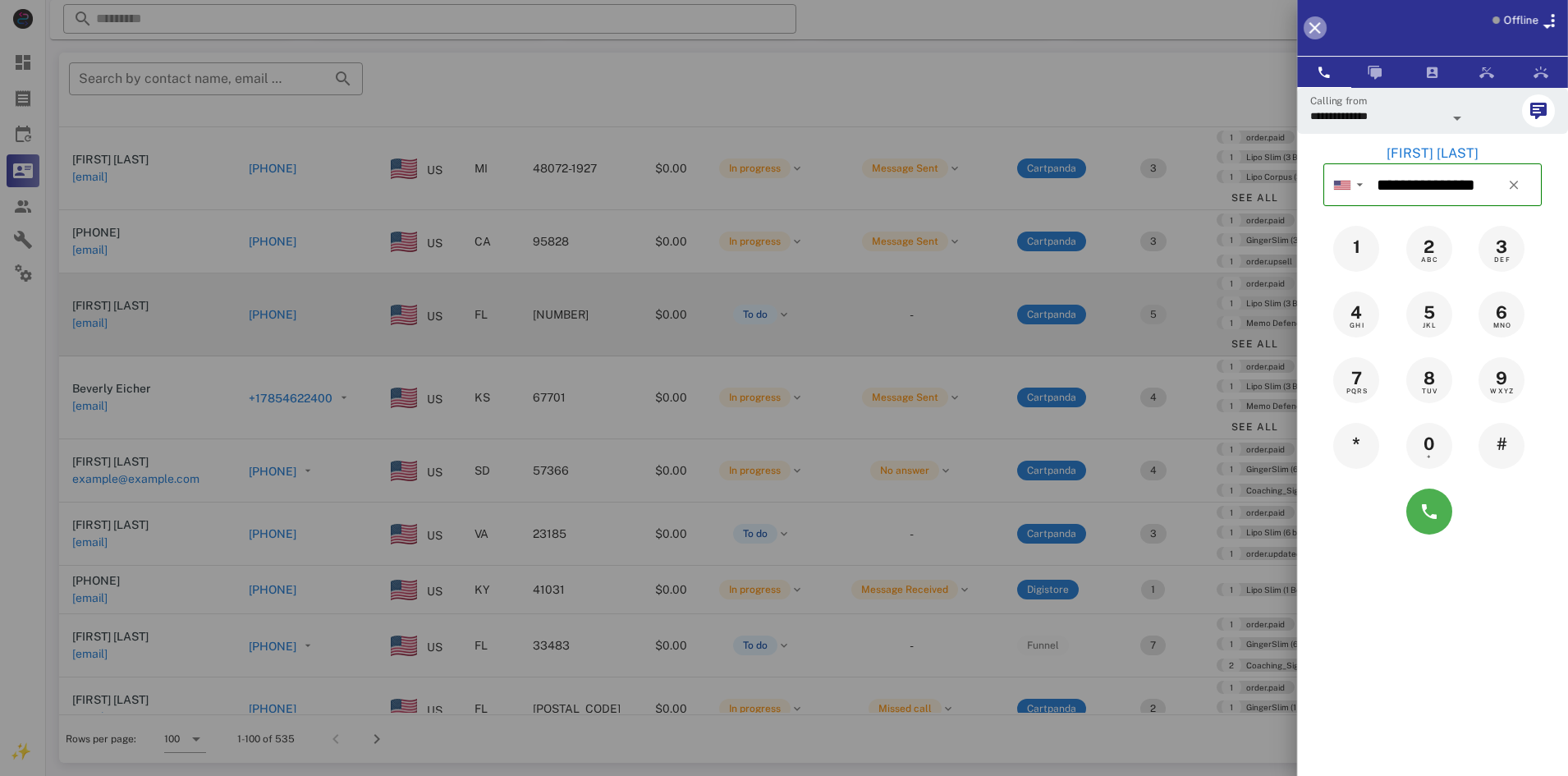 click at bounding box center (1315, 28) 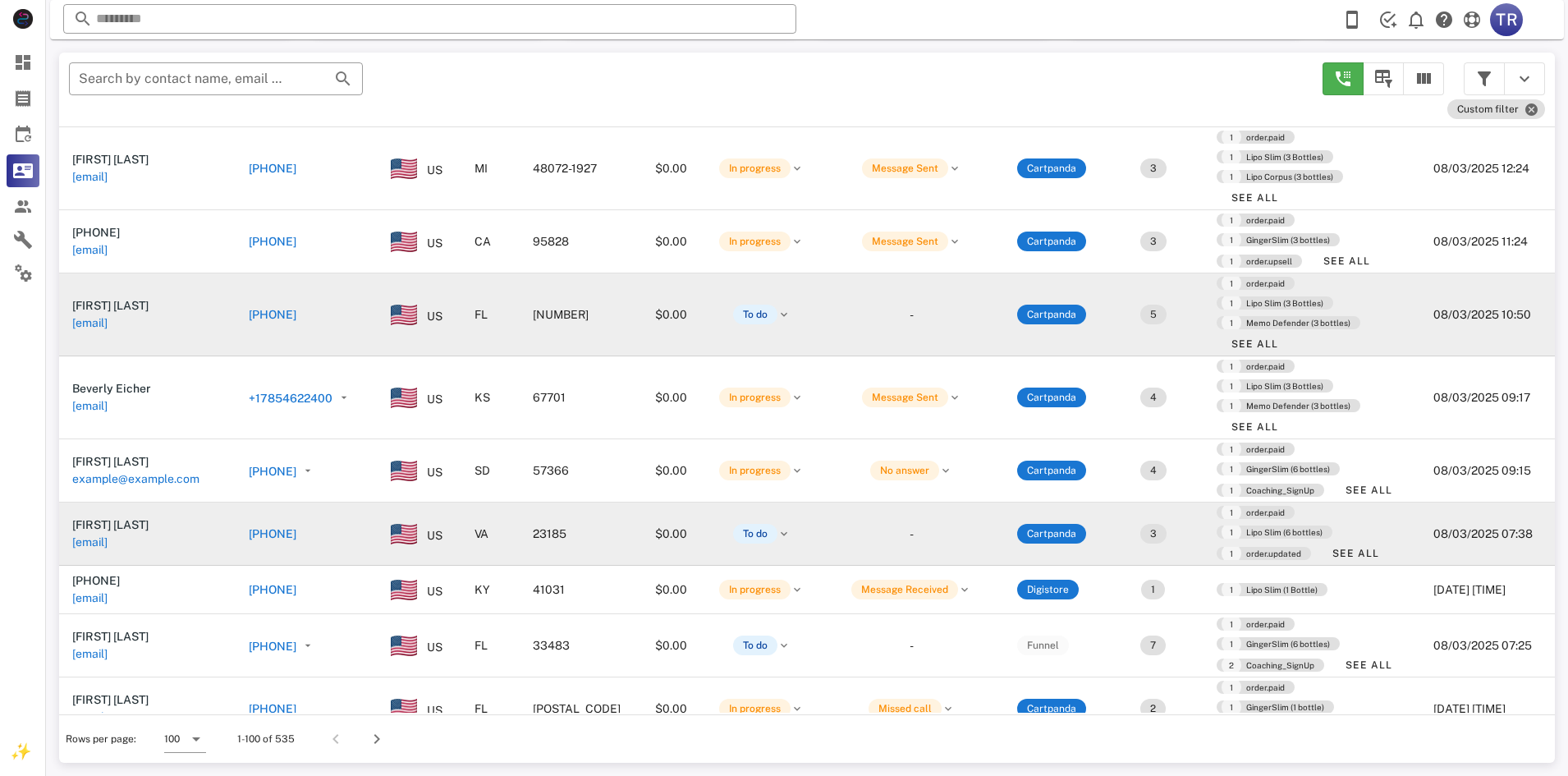 click on "+17578719554" at bounding box center [273, 534] 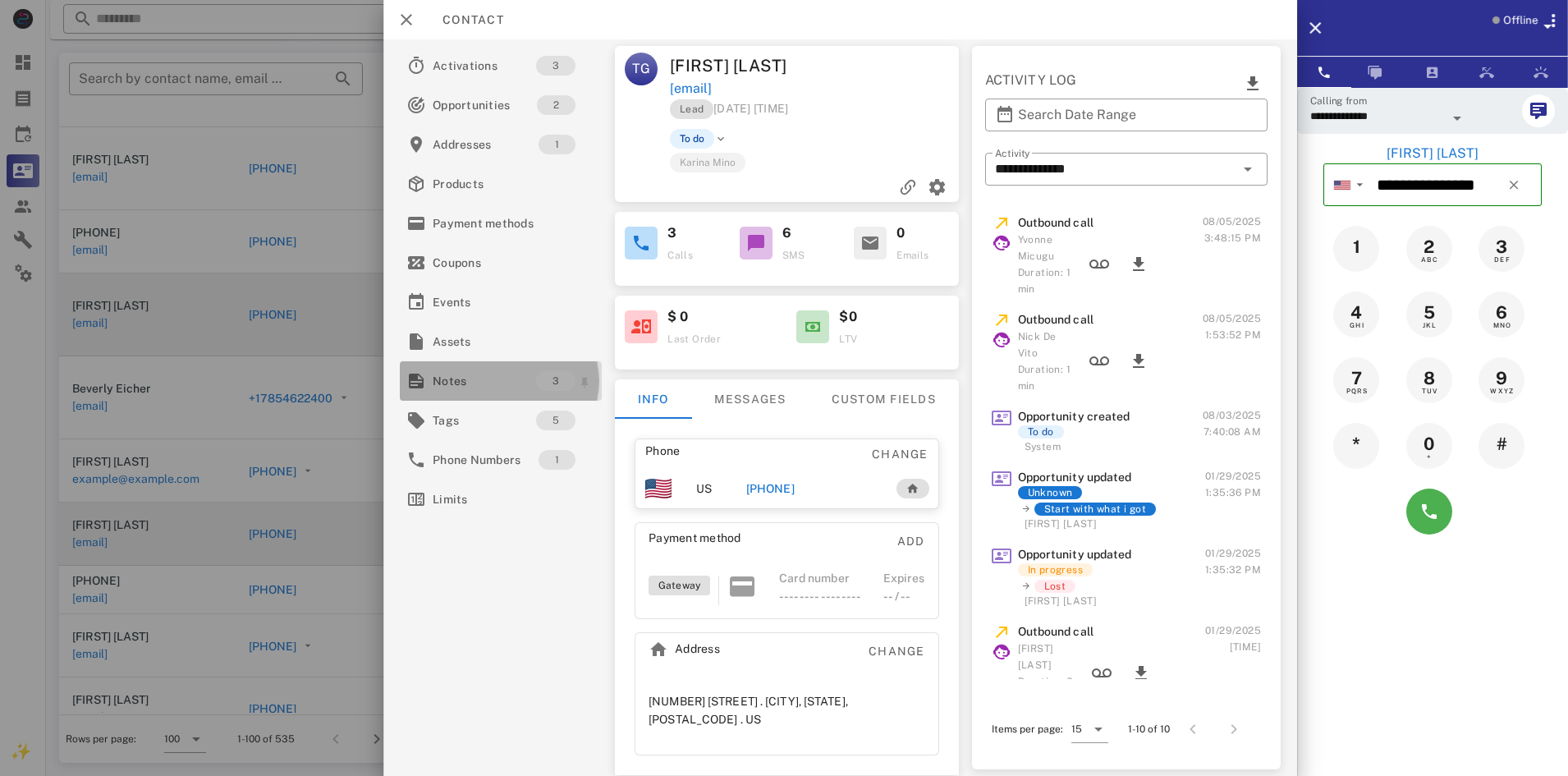 click on "Notes" at bounding box center (484, 381) 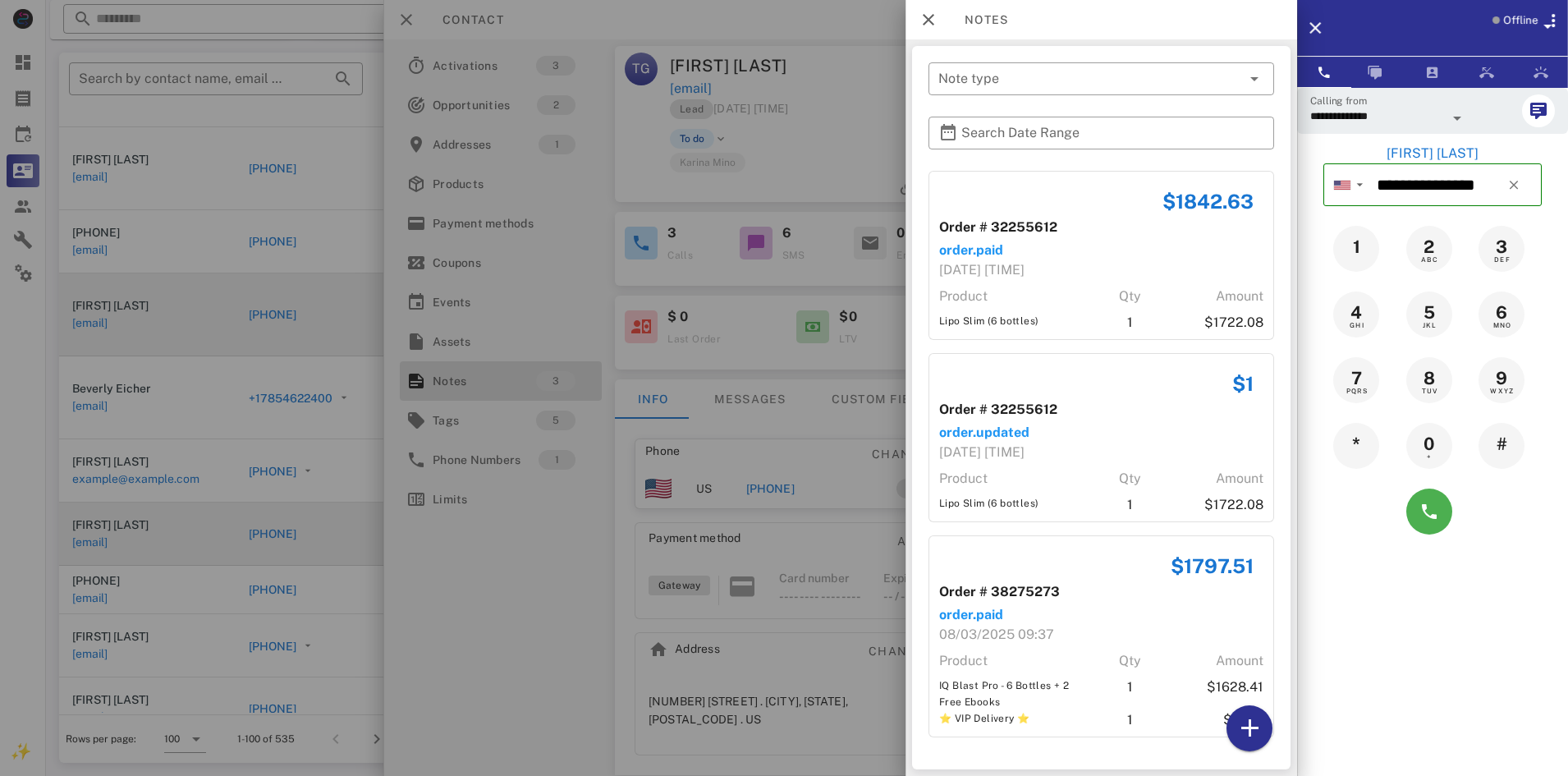 click at bounding box center (784, 388) 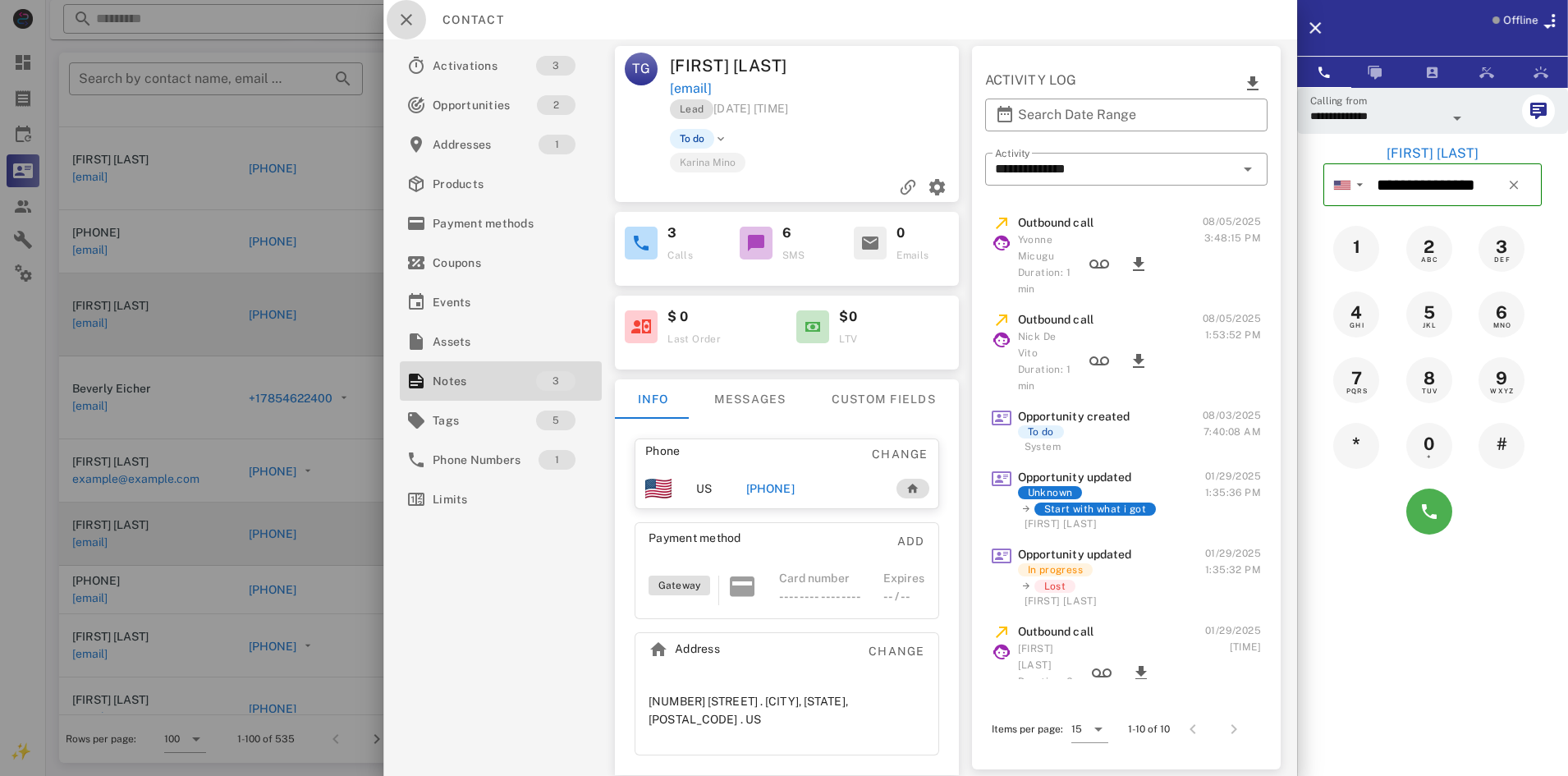 click at bounding box center (406, 20) 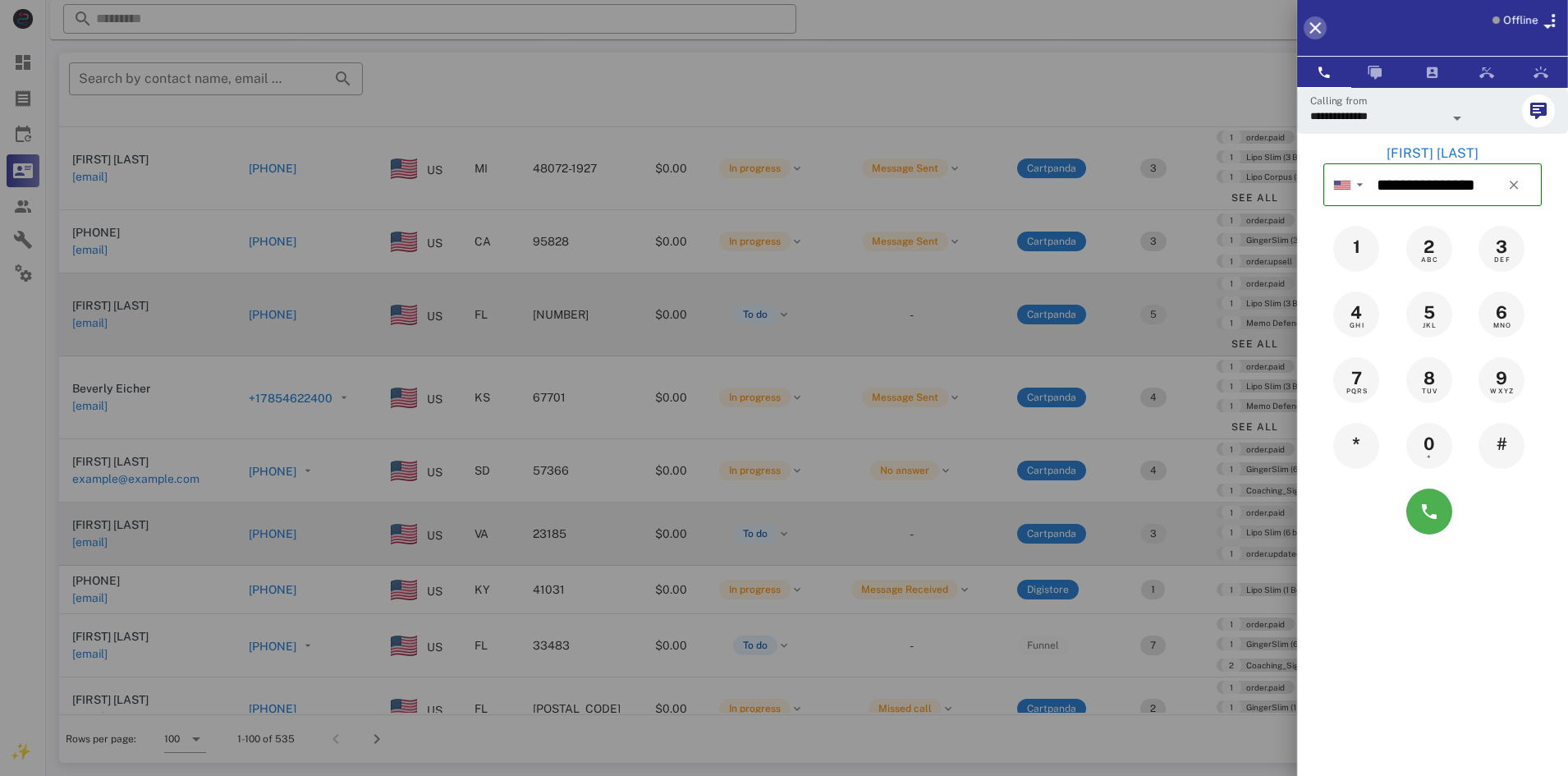 click at bounding box center [1315, 28] 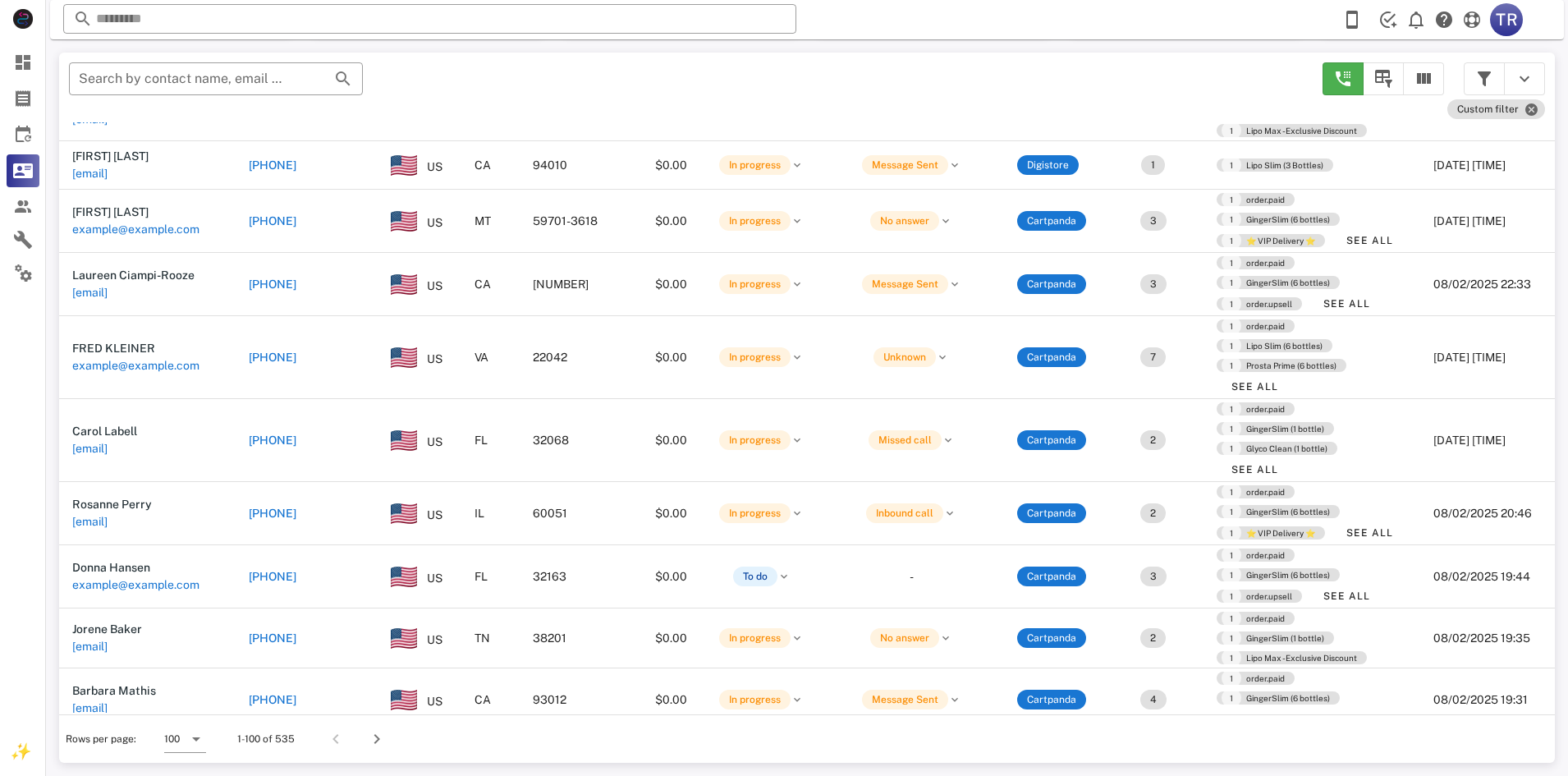 scroll, scrollTop: 1971, scrollLeft: 0, axis: vertical 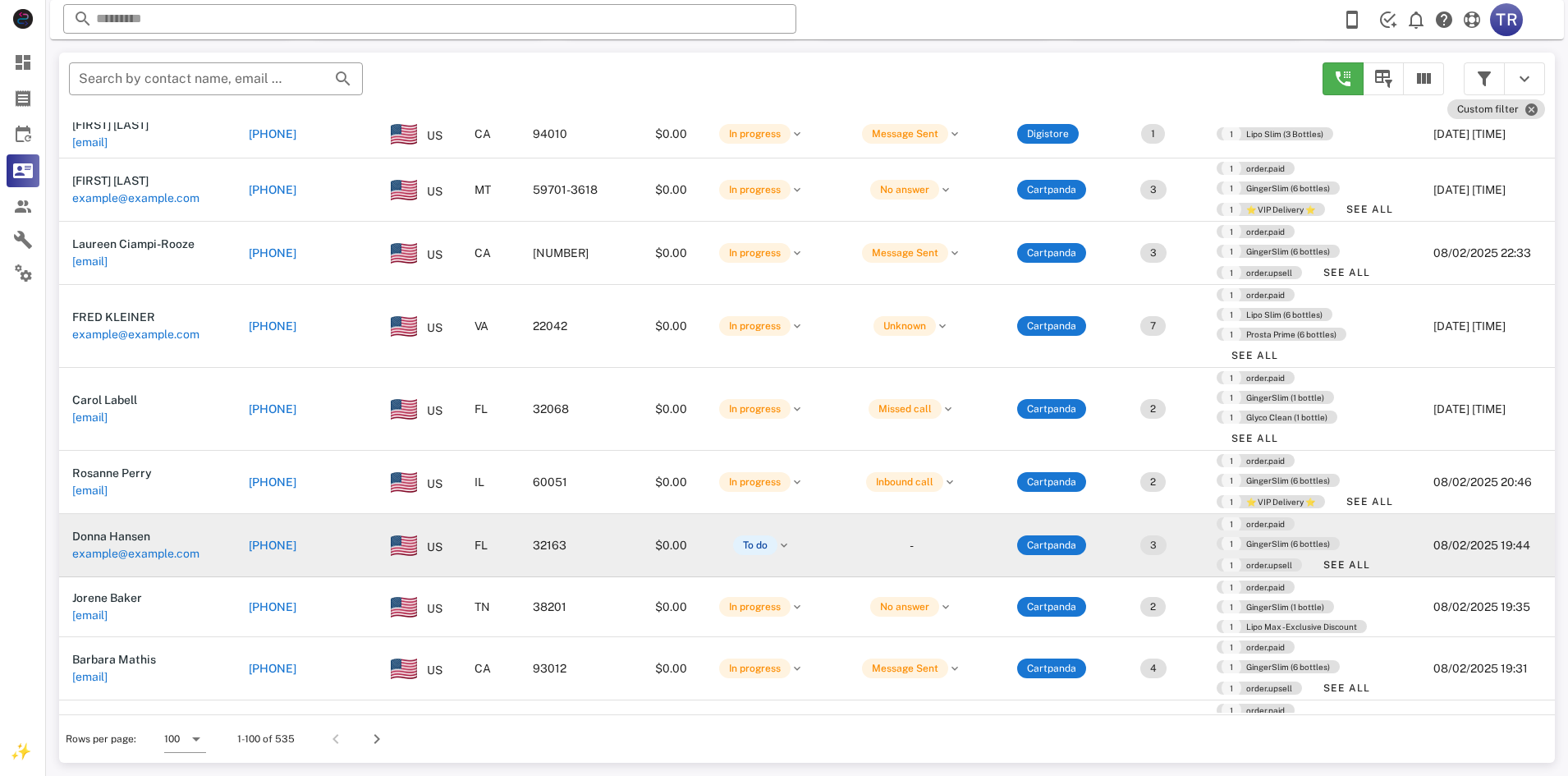 click on "+13019040819" at bounding box center [273, 545] 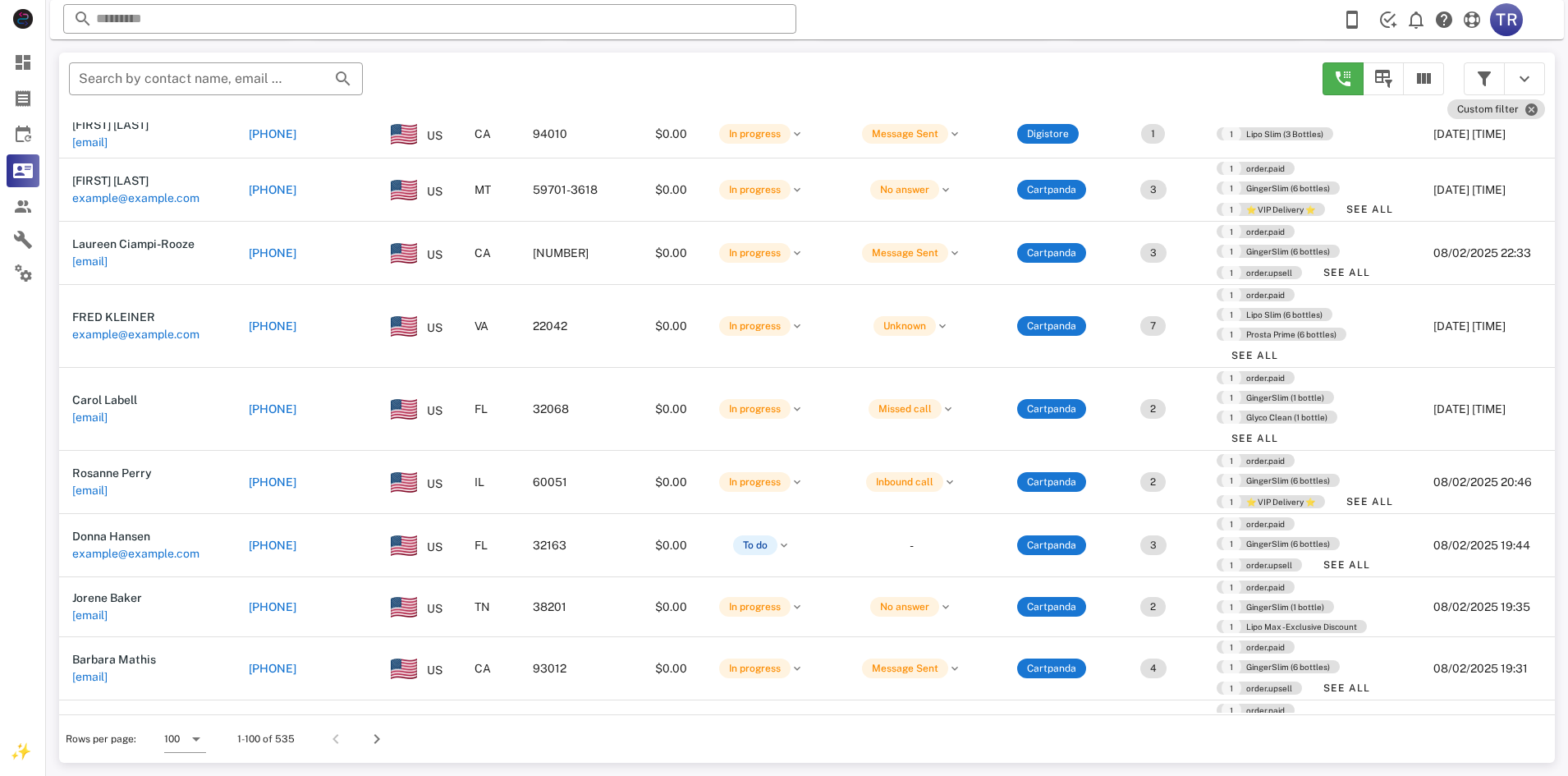 type on "**********" 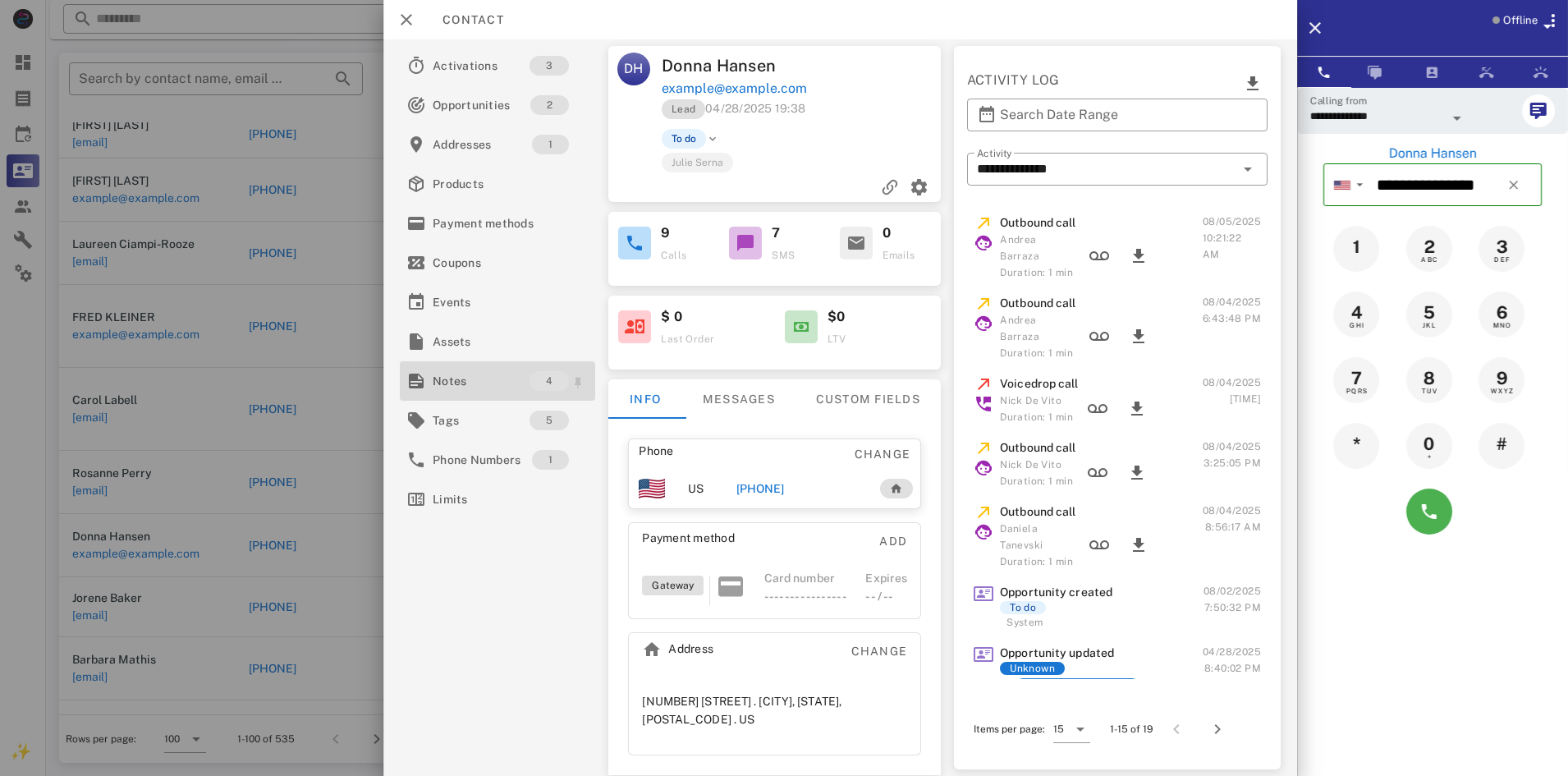 click on "Notes" at bounding box center [481, 381] 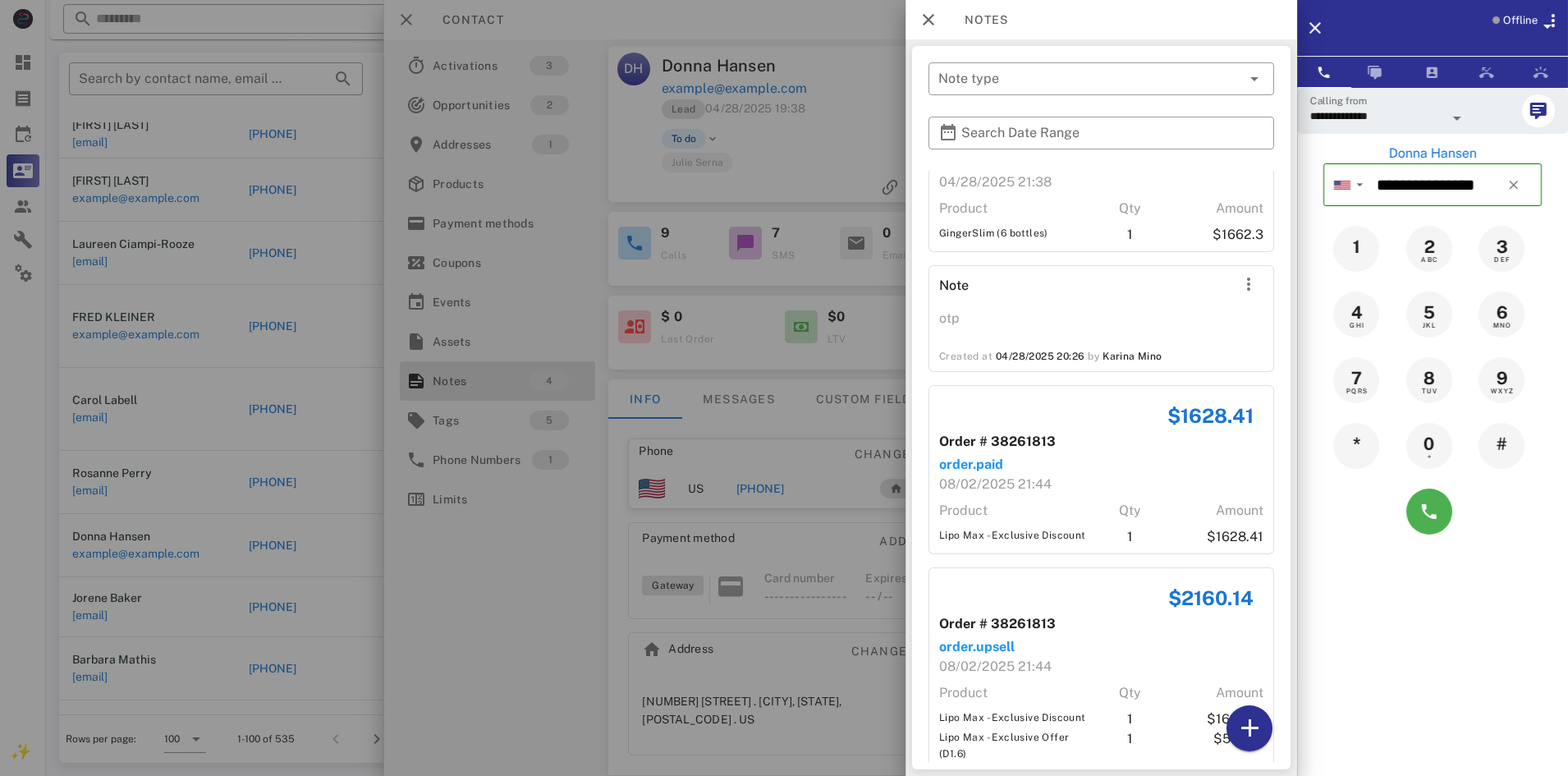 scroll, scrollTop: 118, scrollLeft: 0, axis: vertical 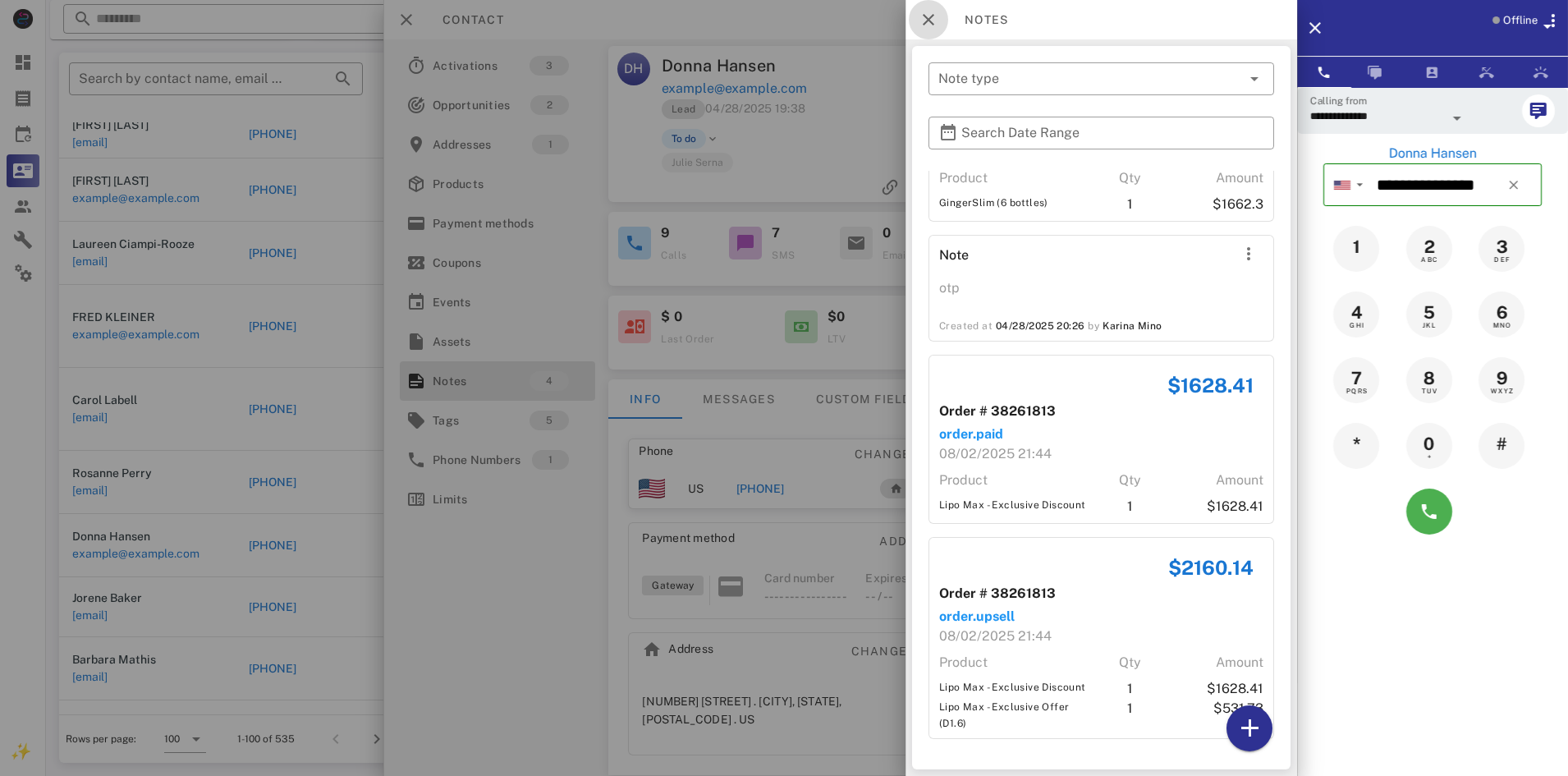 drag, startPoint x: 922, startPoint y: 17, endPoint x: 617, endPoint y: 25, distance: 305.1049 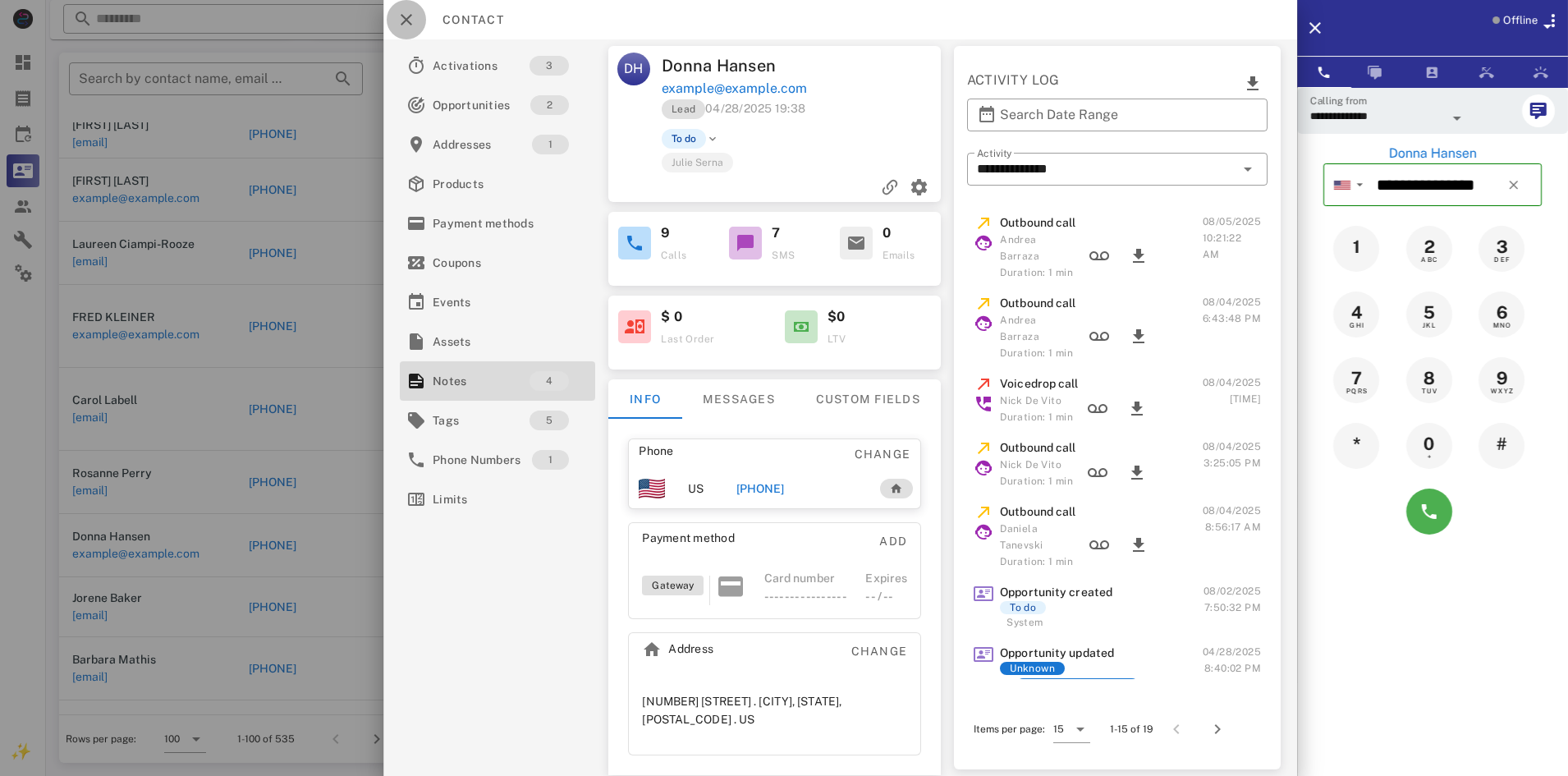 click at bounding box center [406, 20] 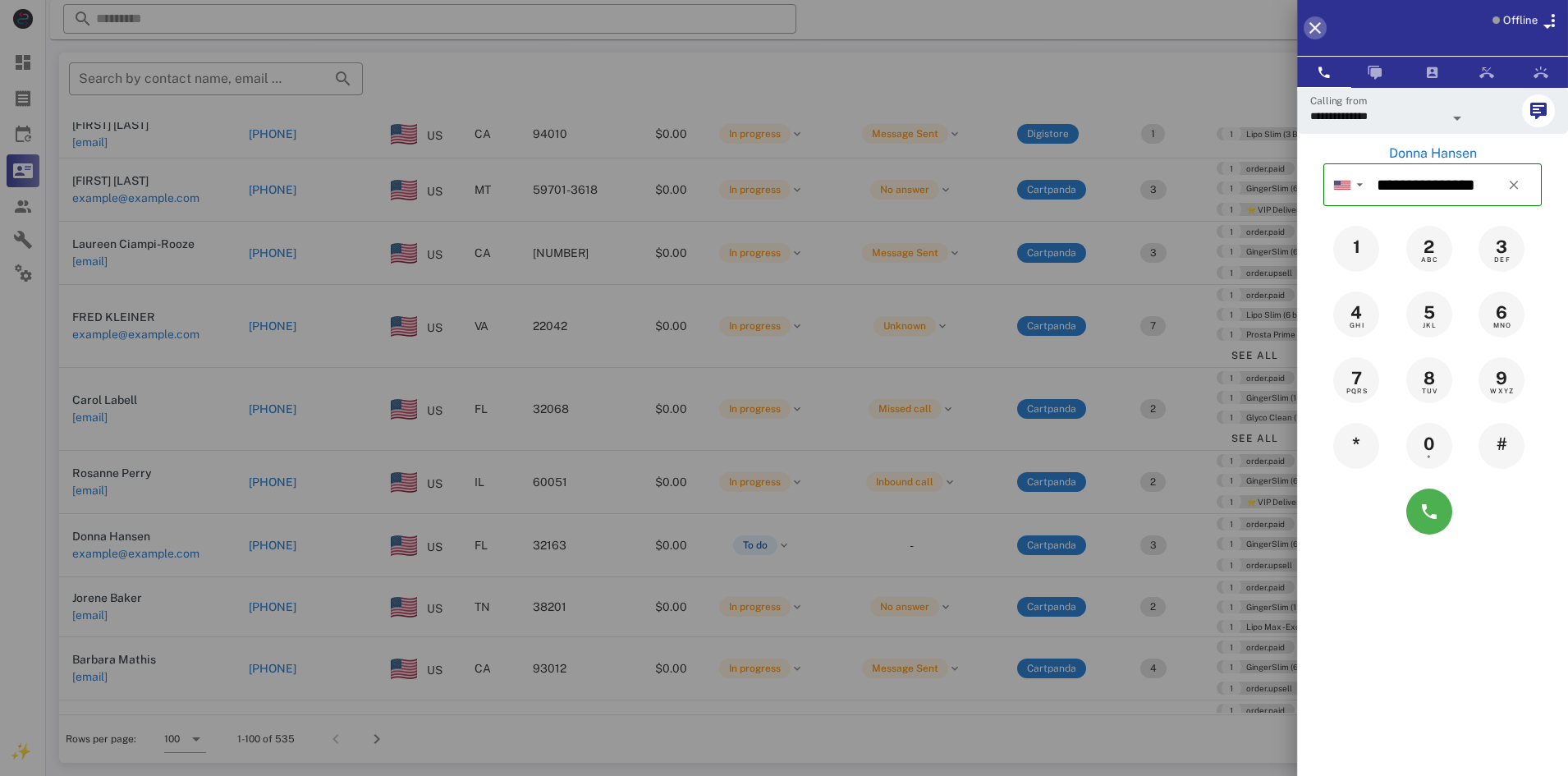 click at bounding box center (1315, 28) 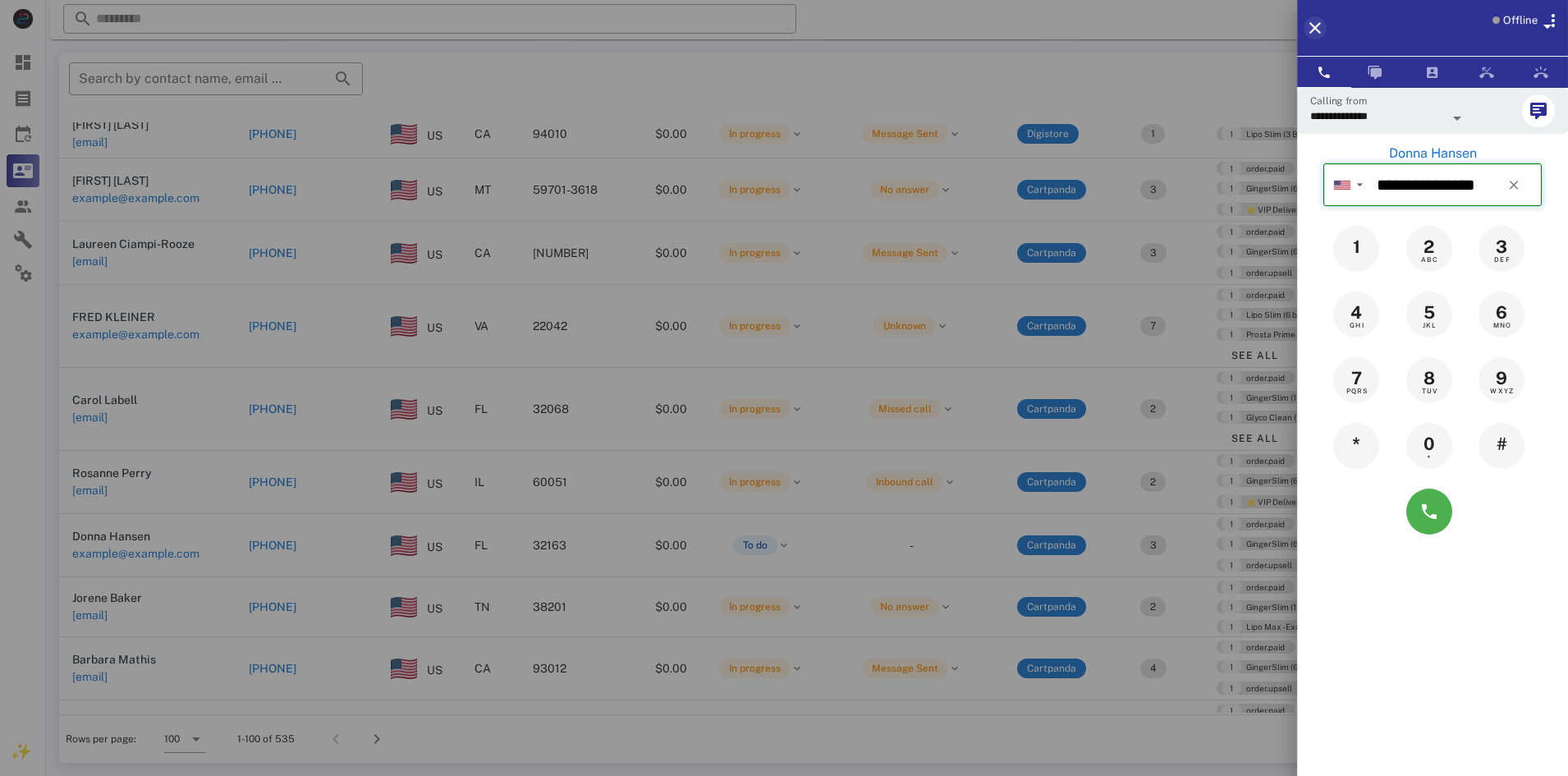 type 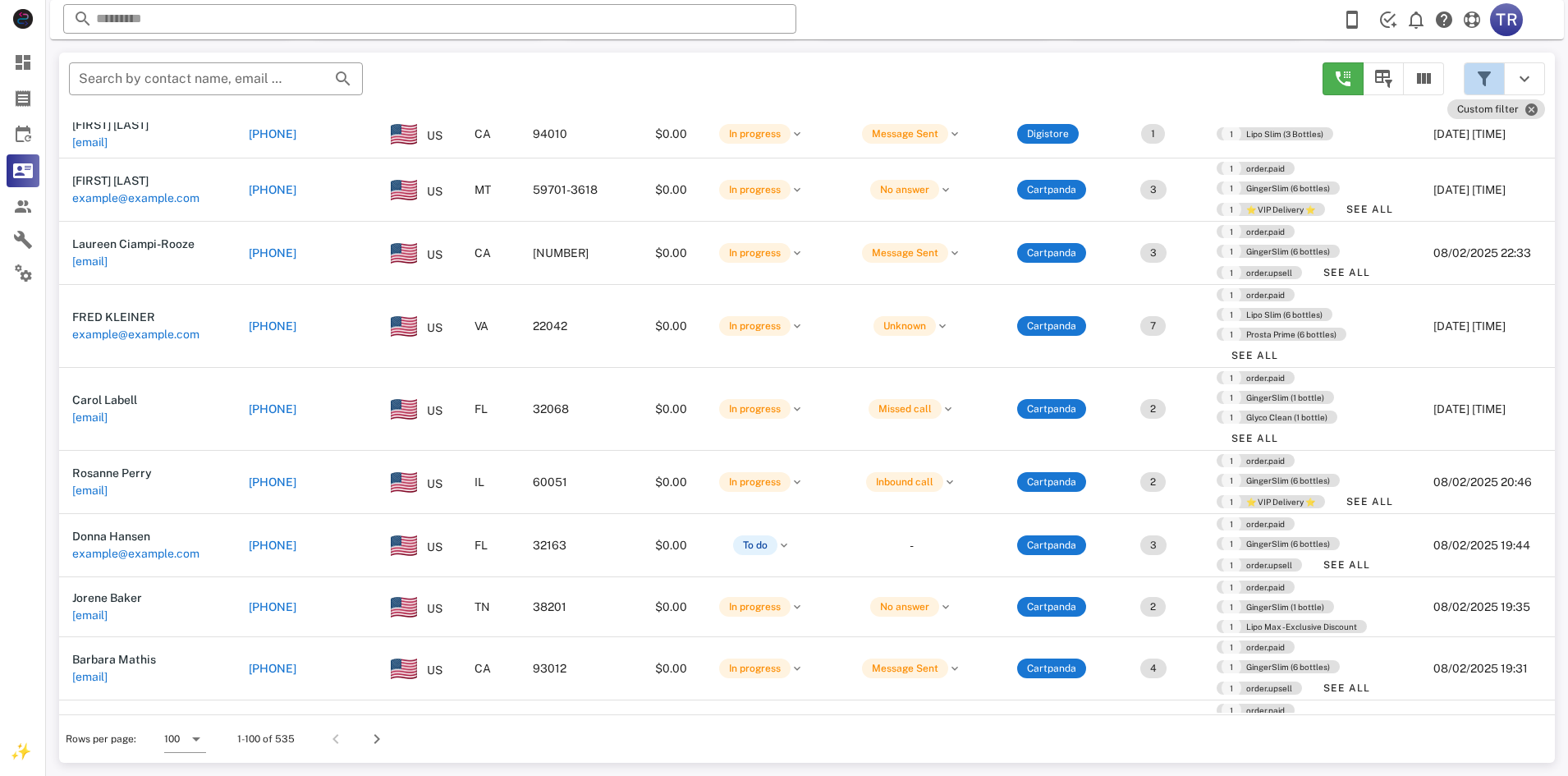click at bounding box center [1484, 79] 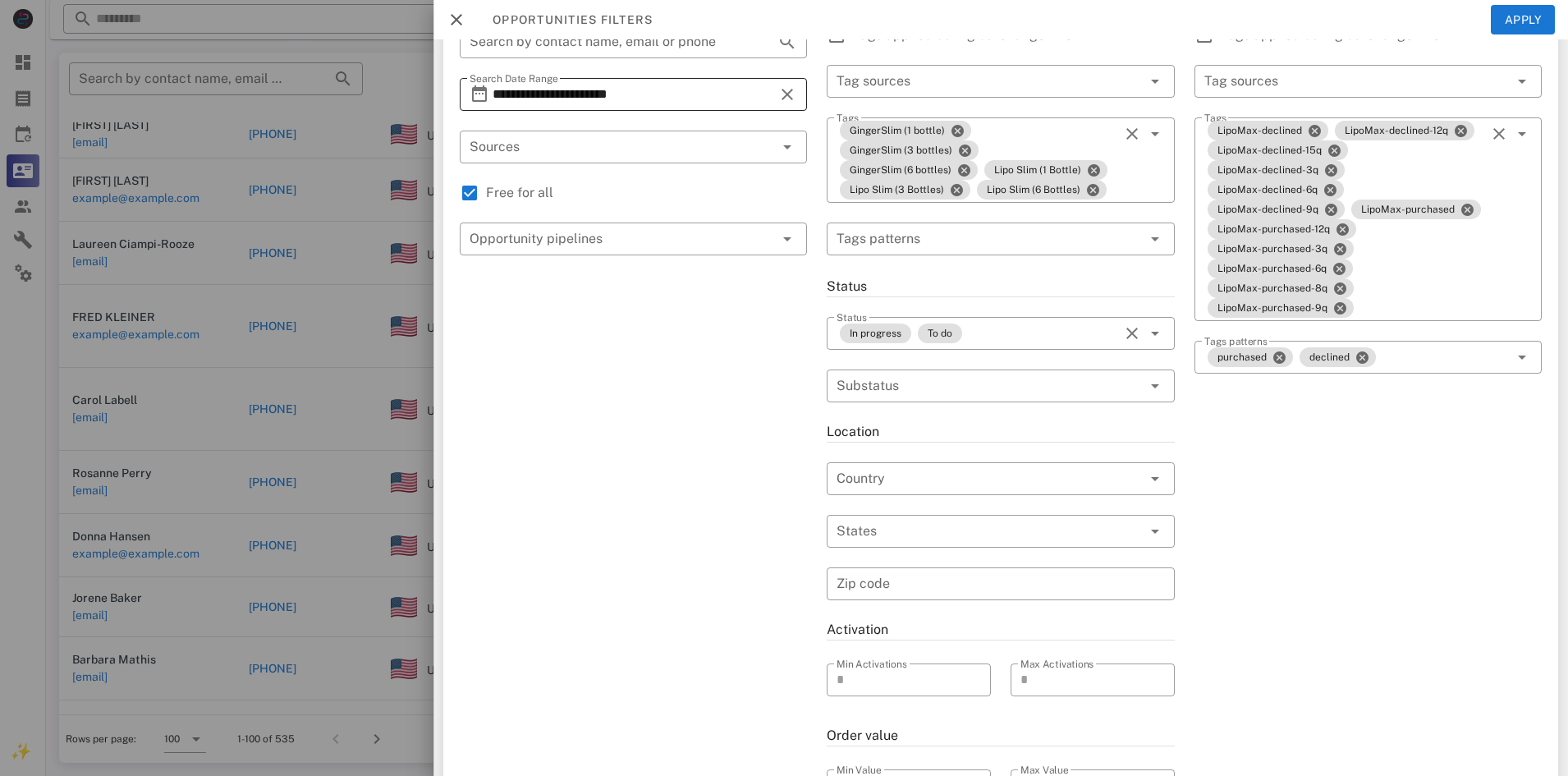 click at bounding box center [787, 94] 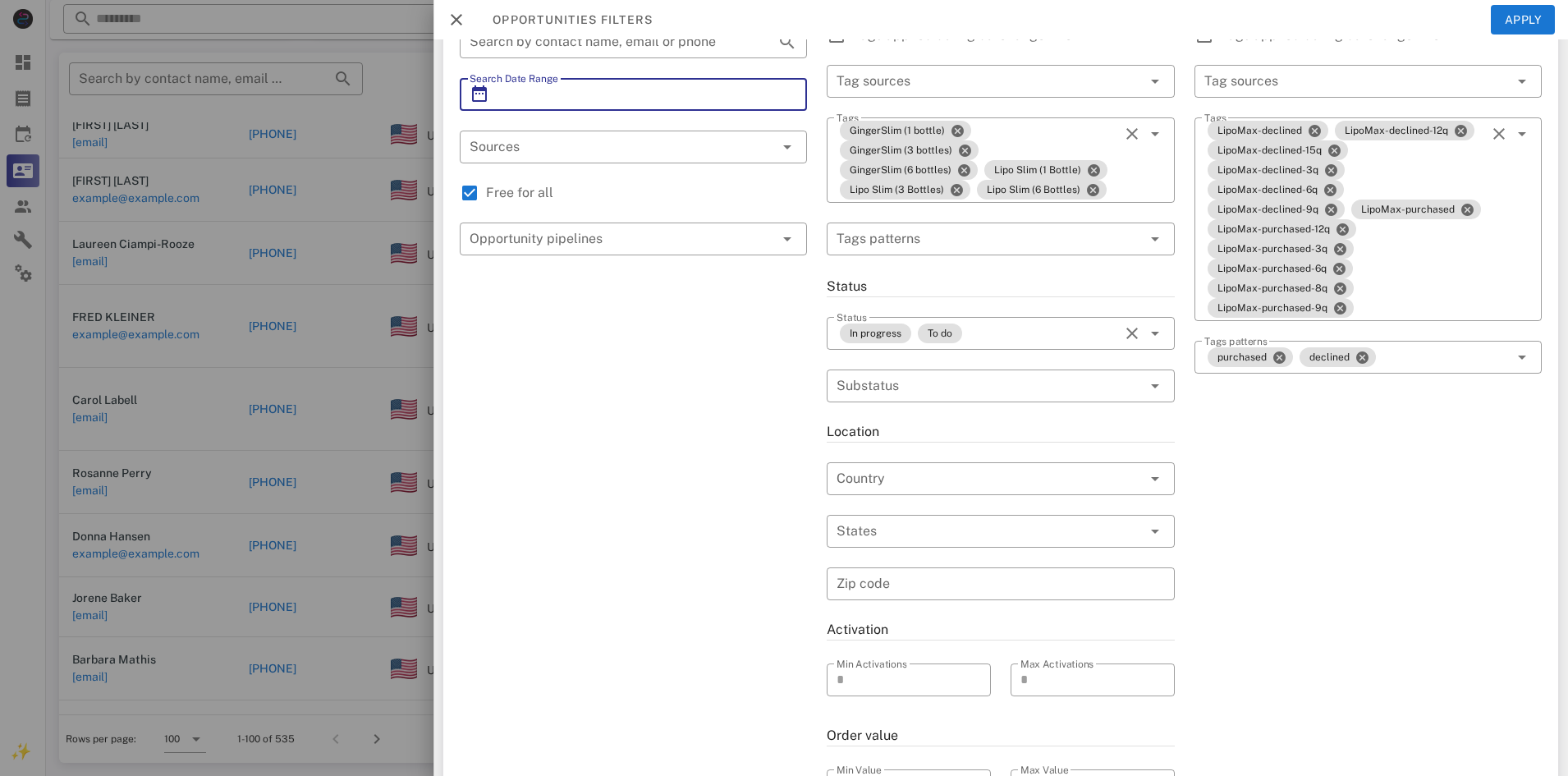 click on "Search Date Range" at bounding box center (633, 94) 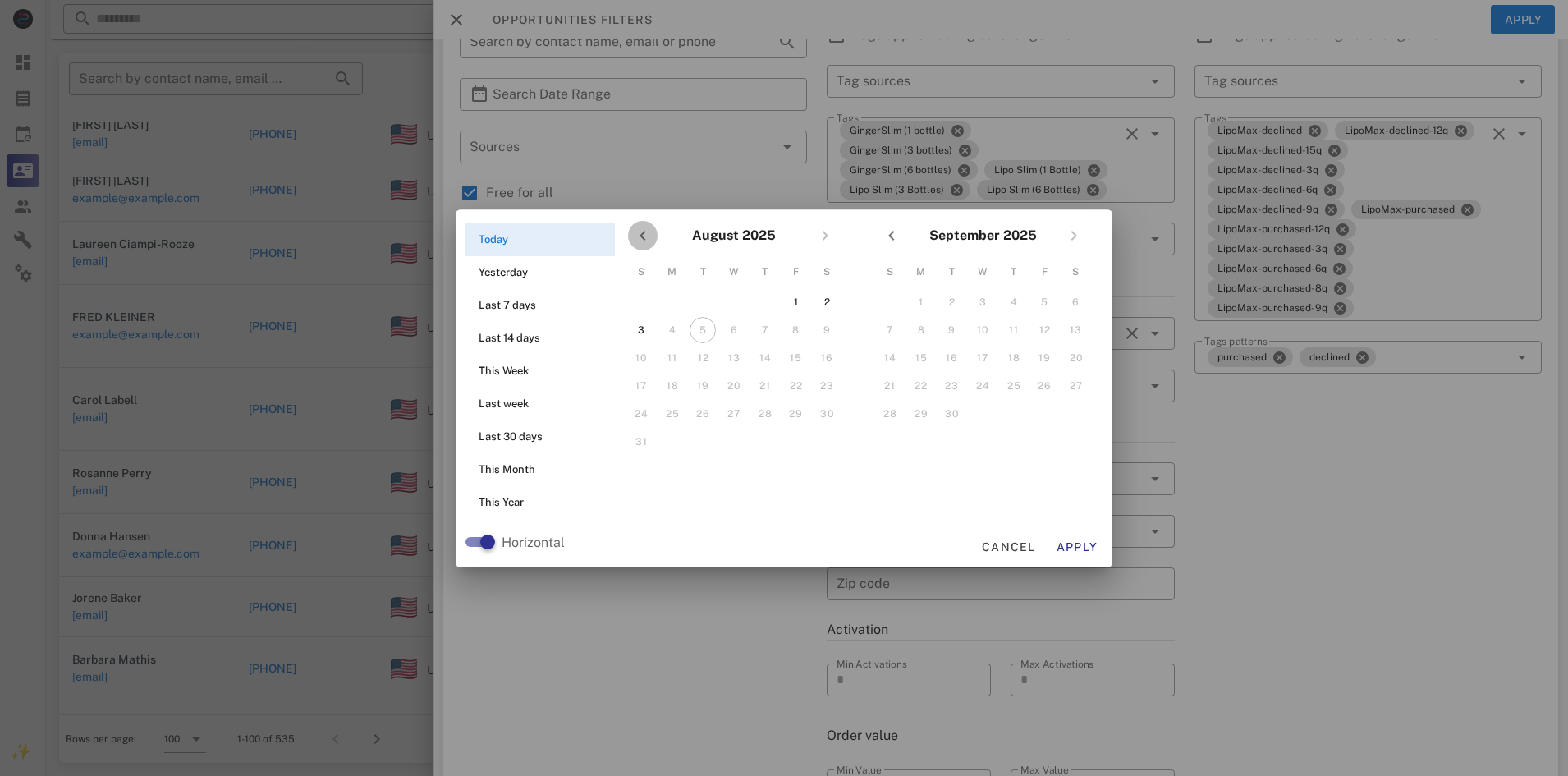 click at bounding box center (643, 236) 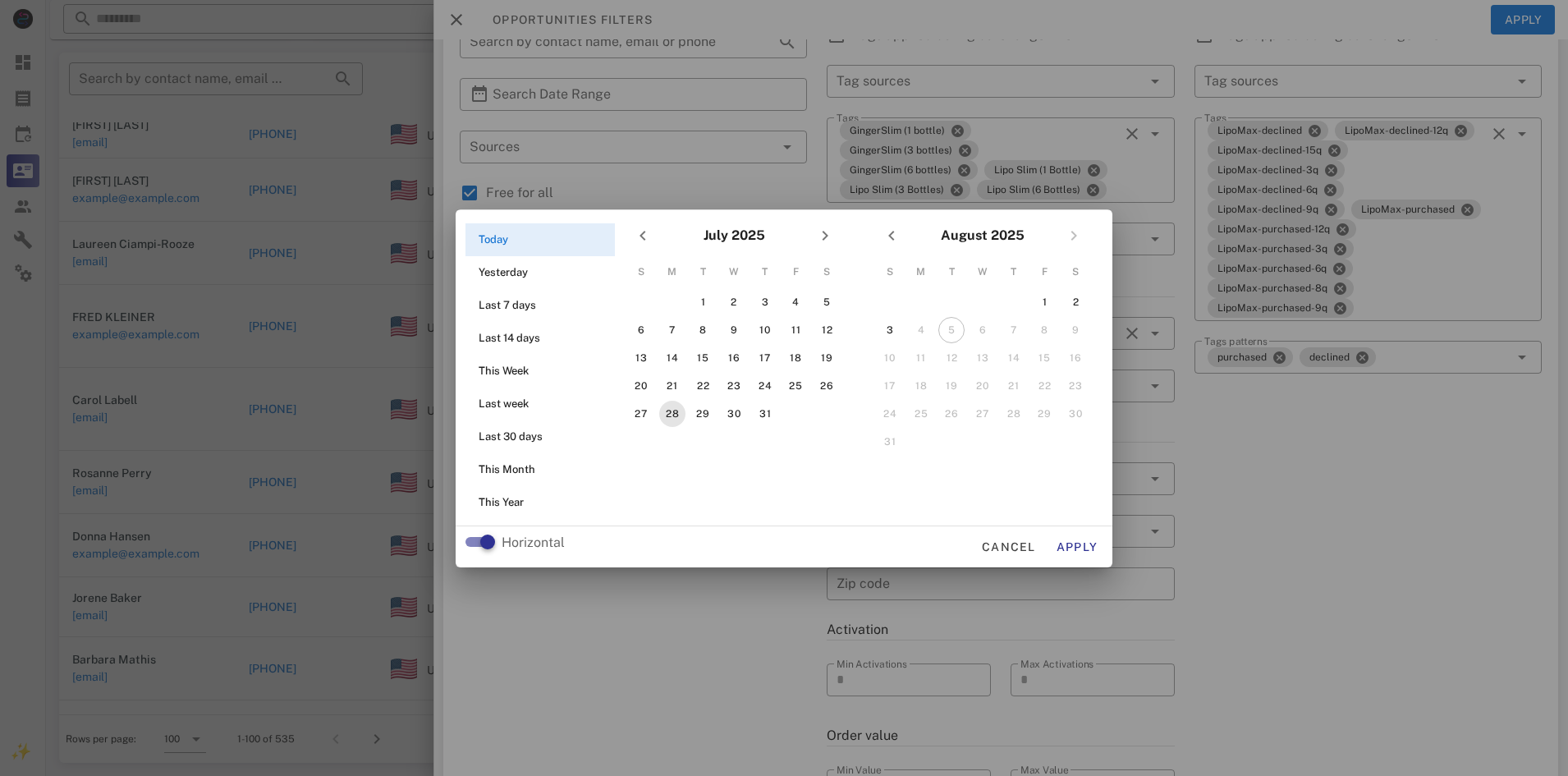 click on "28" at bounding box center [672, 414] 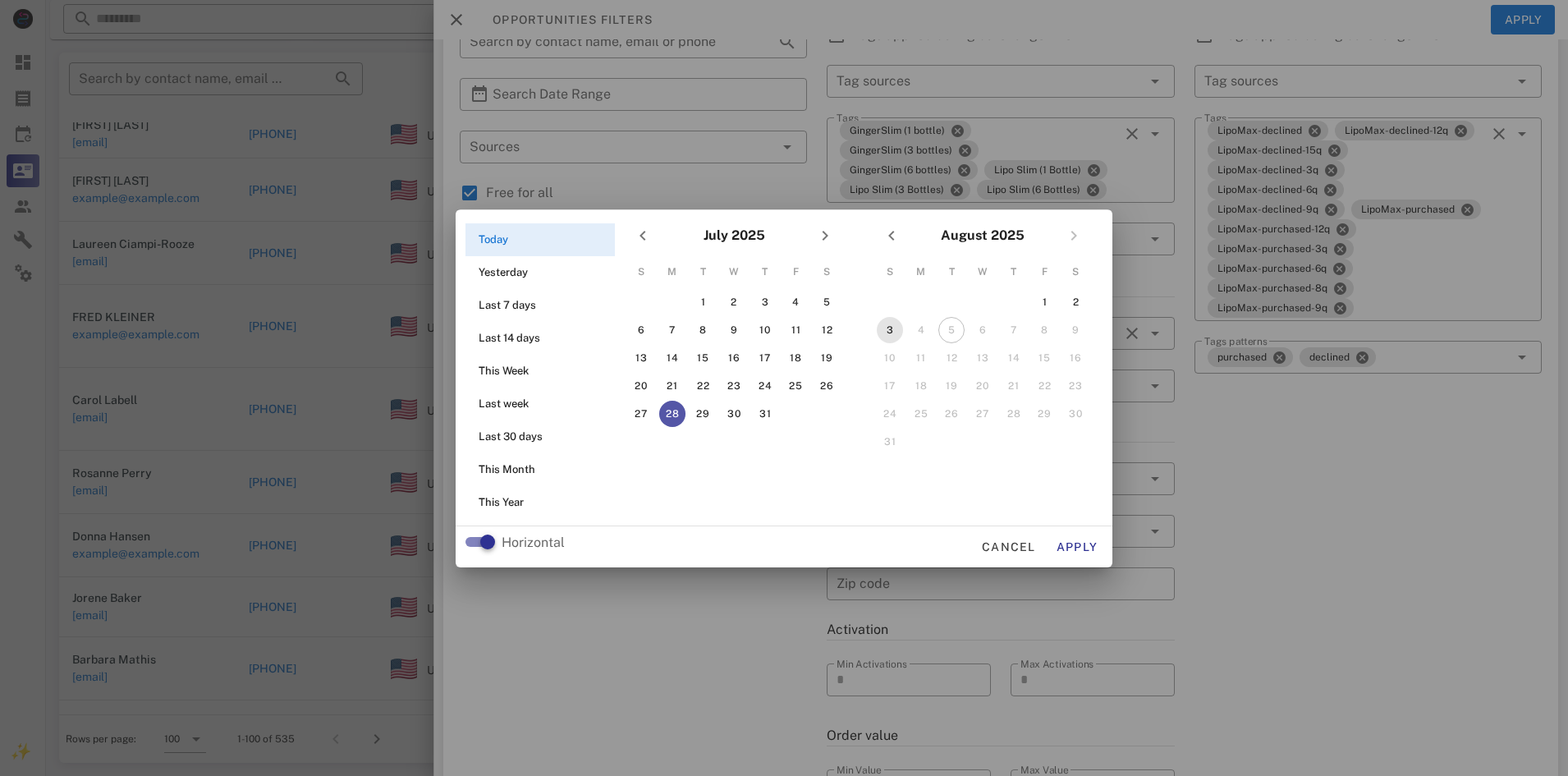 click on "3" at bounding box center (890, 330) 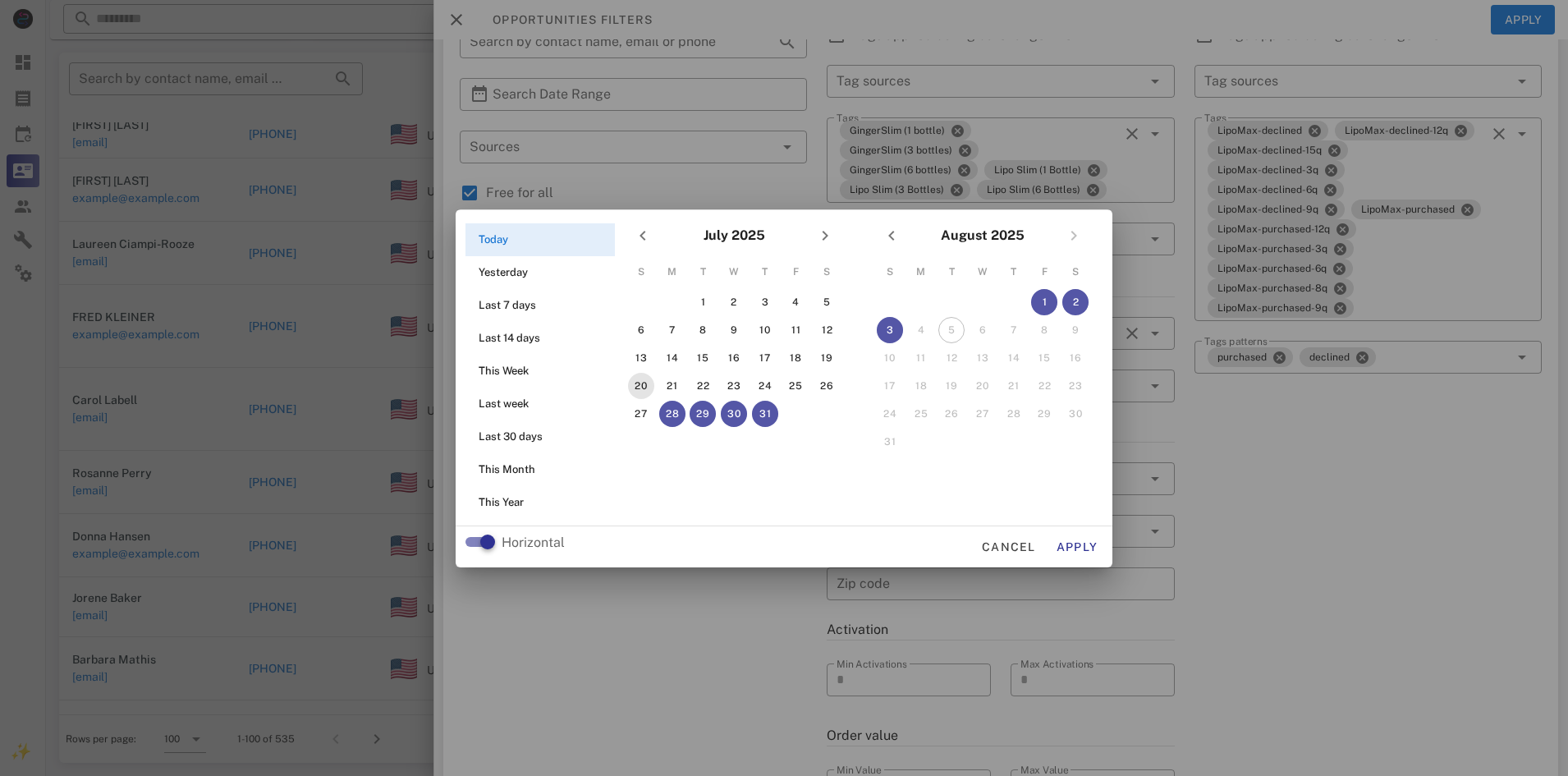 click on "20" at bounding box center (641, 386) 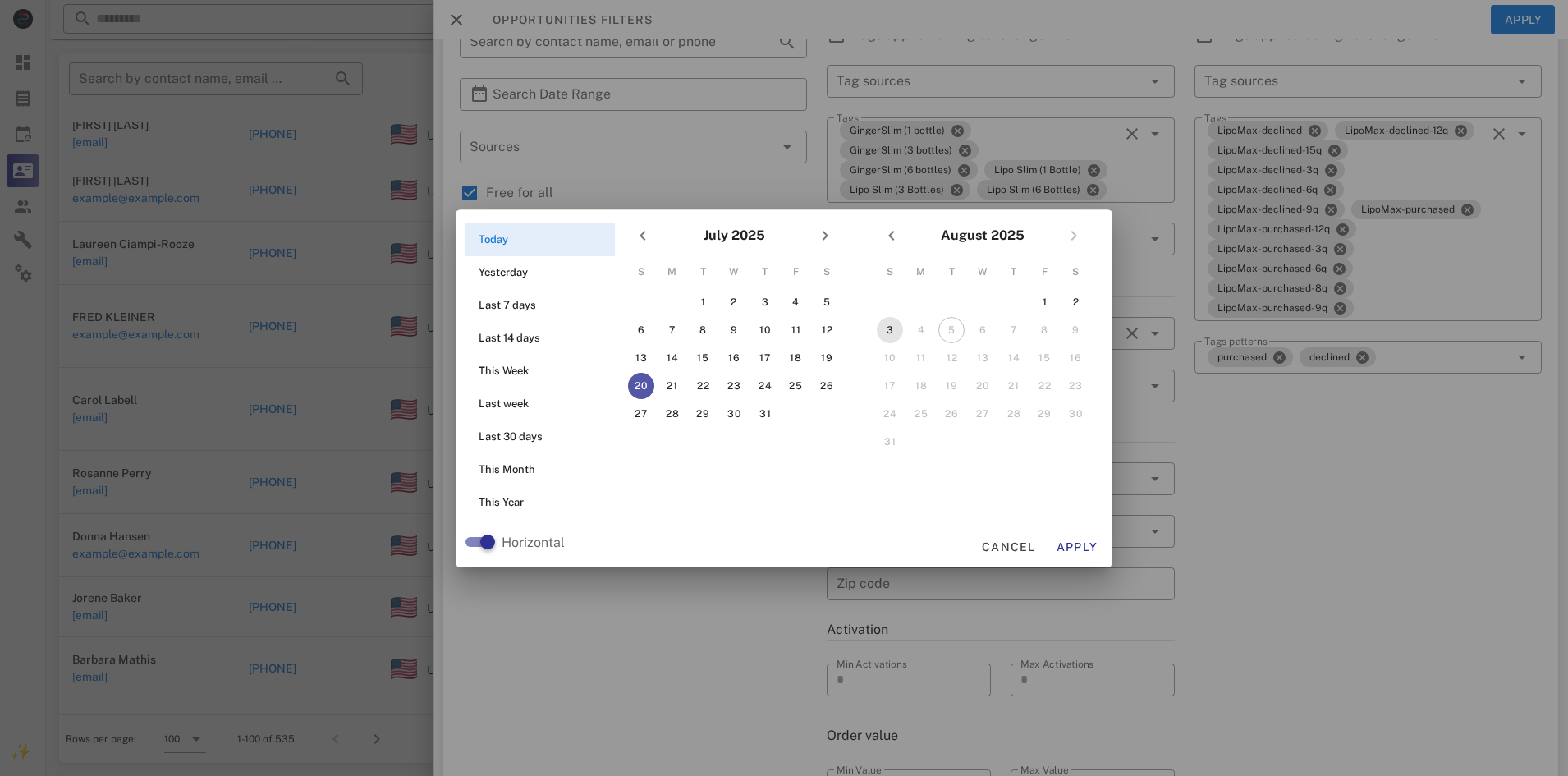 click on "3" at bounding box center (890, 330) 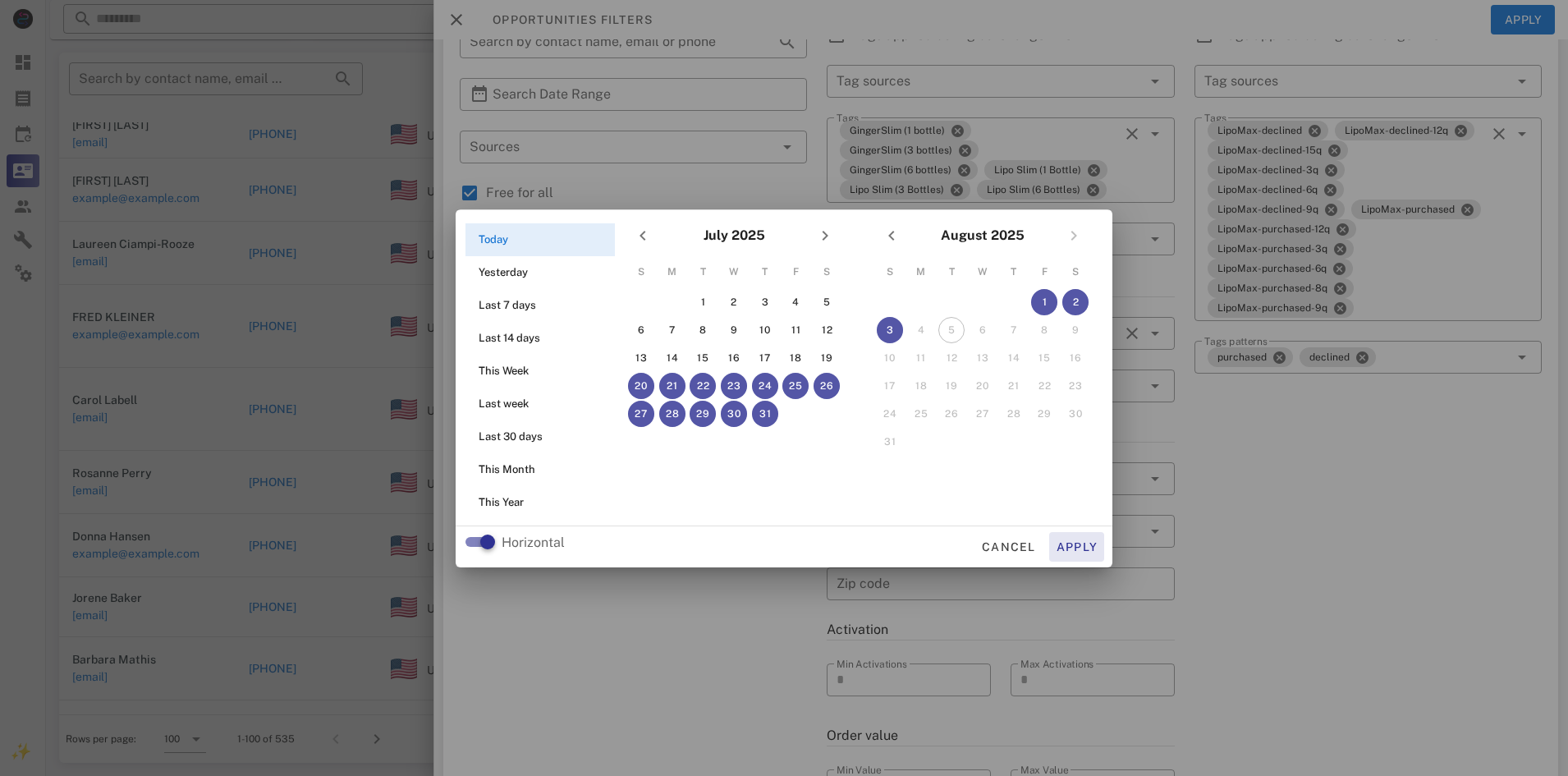 click on "Apply" at bounding box center (1077, 547) 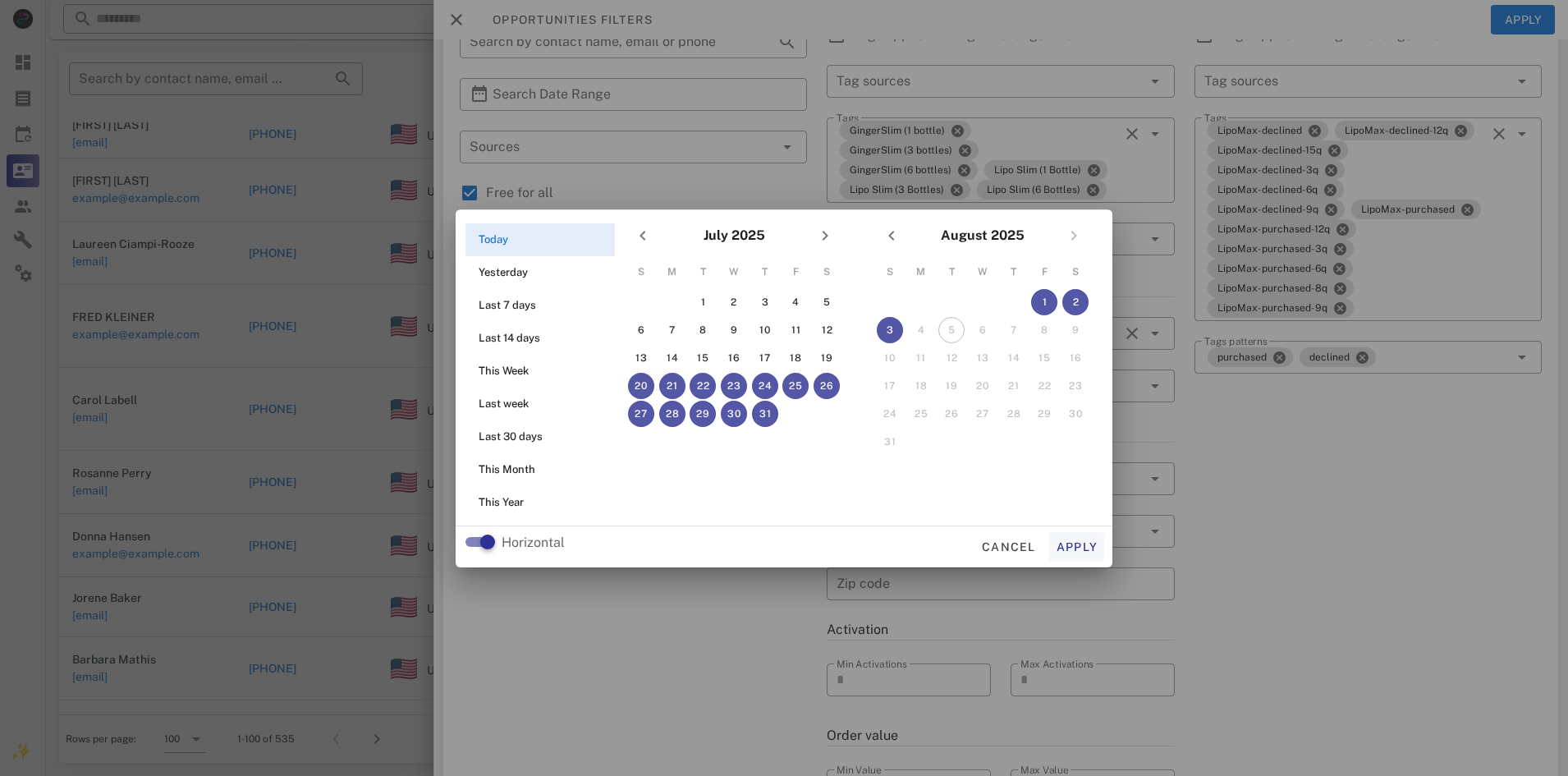 type on "**********" 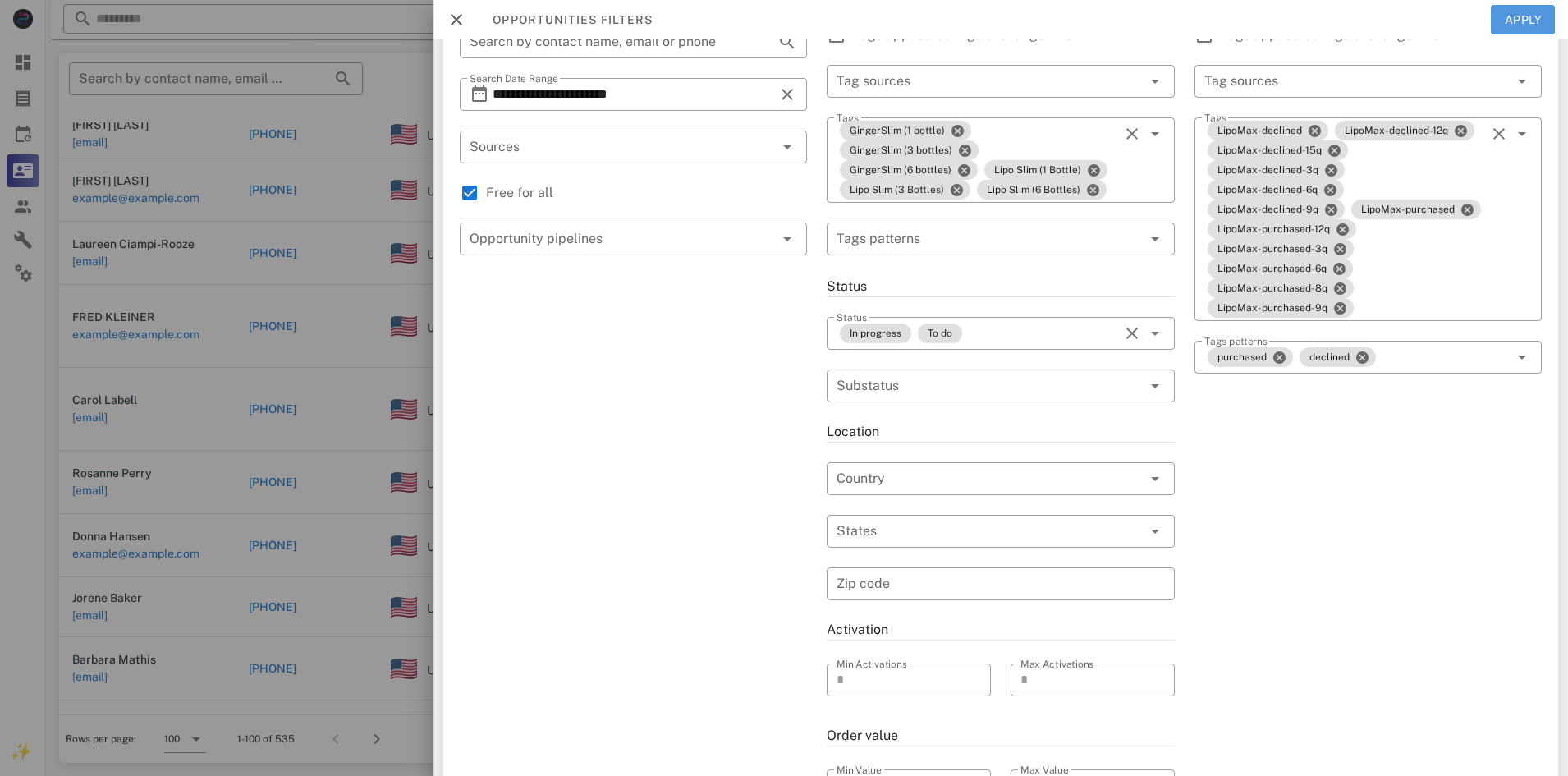 click on "Apply" at bounding box center (1523, 20) 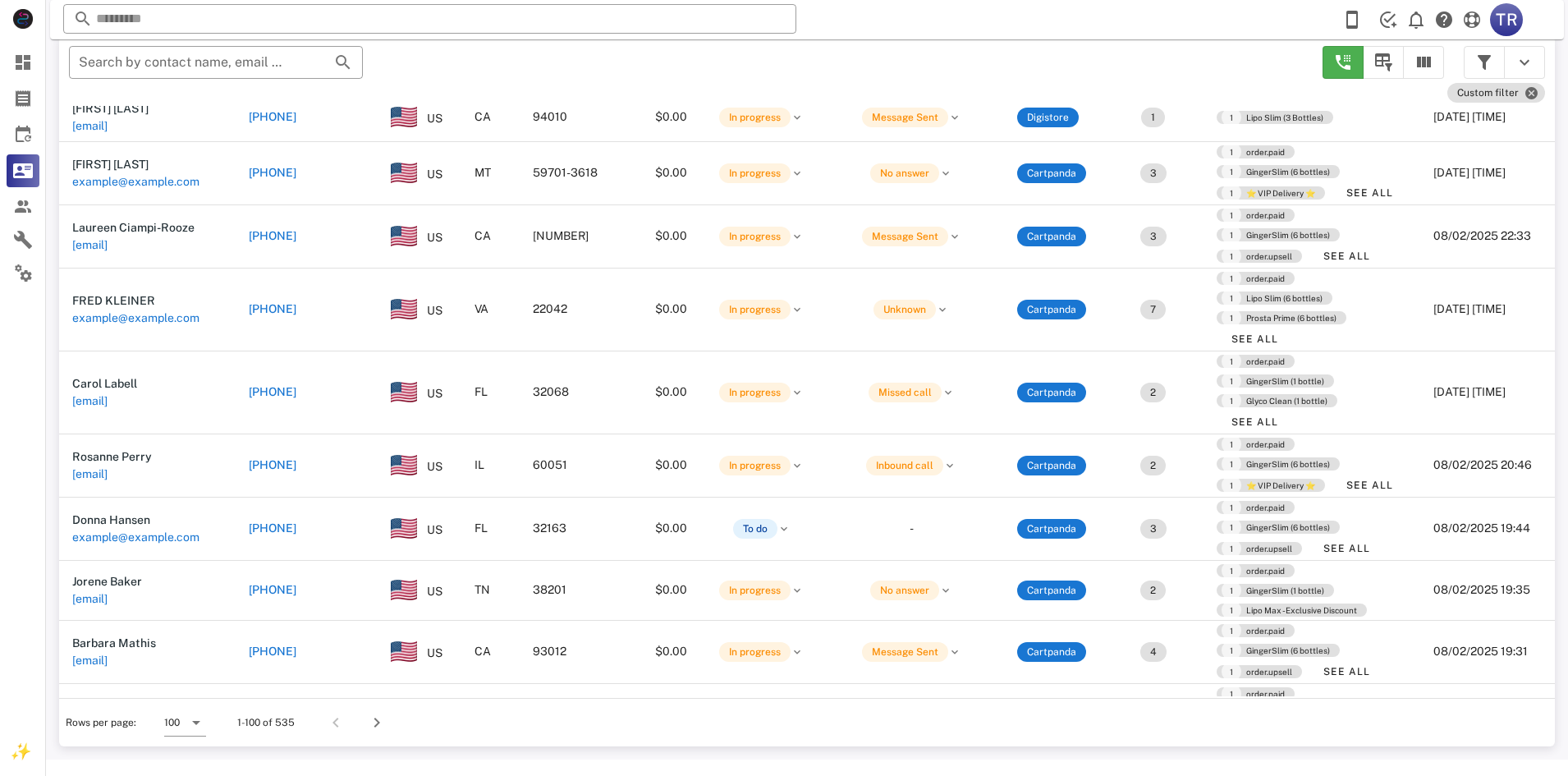 scroll, scrollTop: 151, scrollLeft: 0, axis: vertical 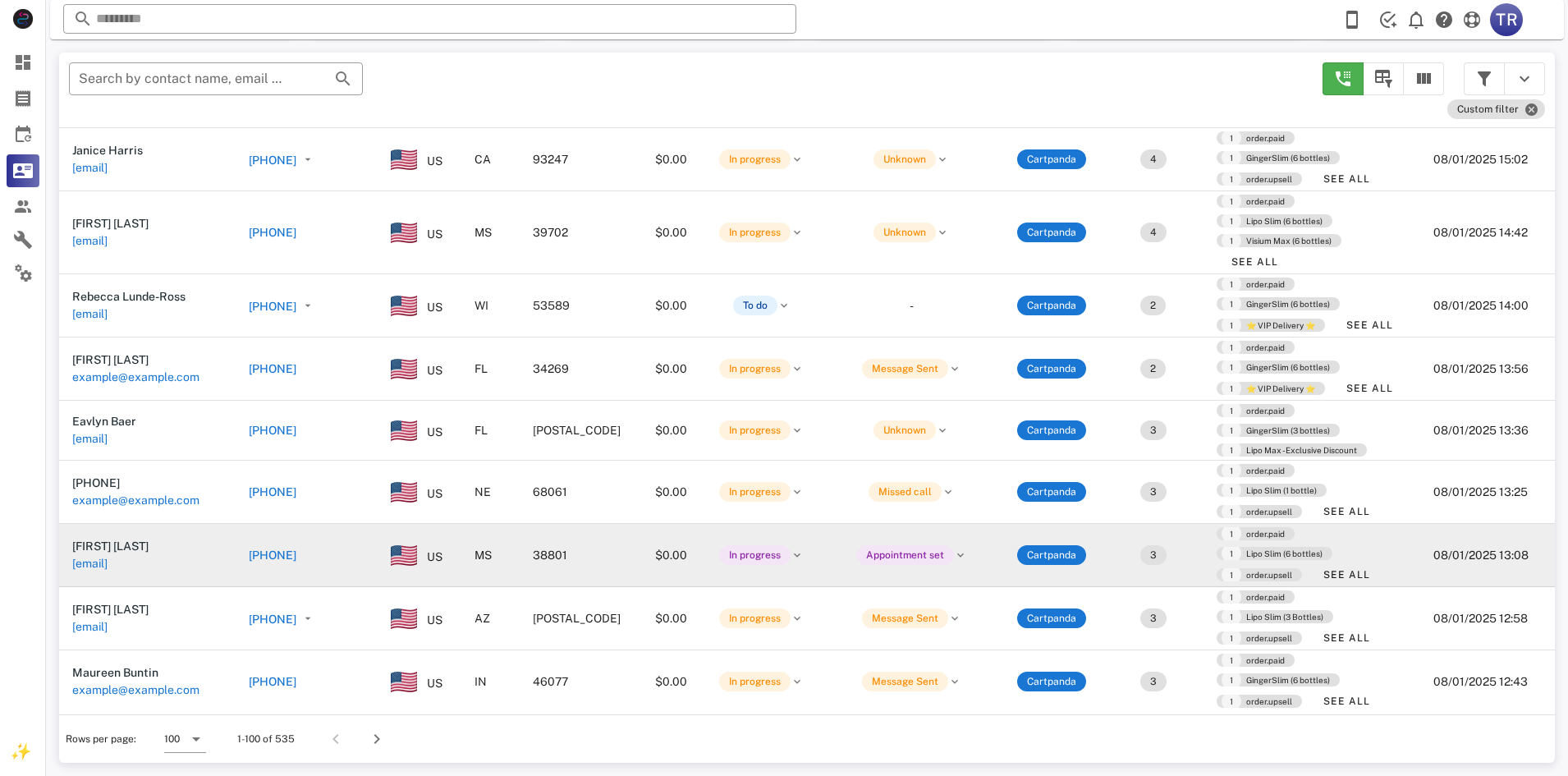 click on "[PHONE]" at bounding box center [273, 555] 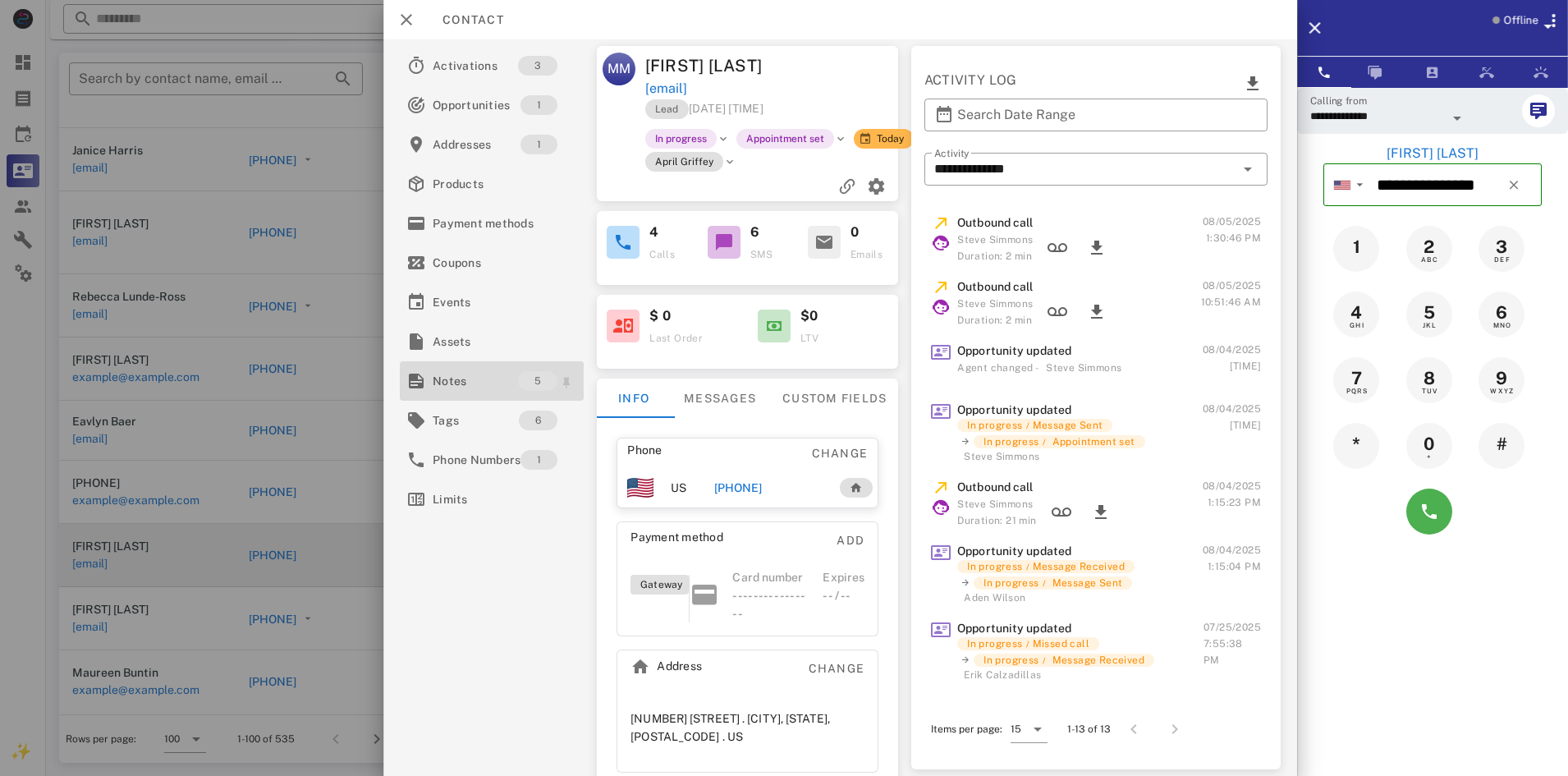click on "Notes" at bounding box center (475, 381) 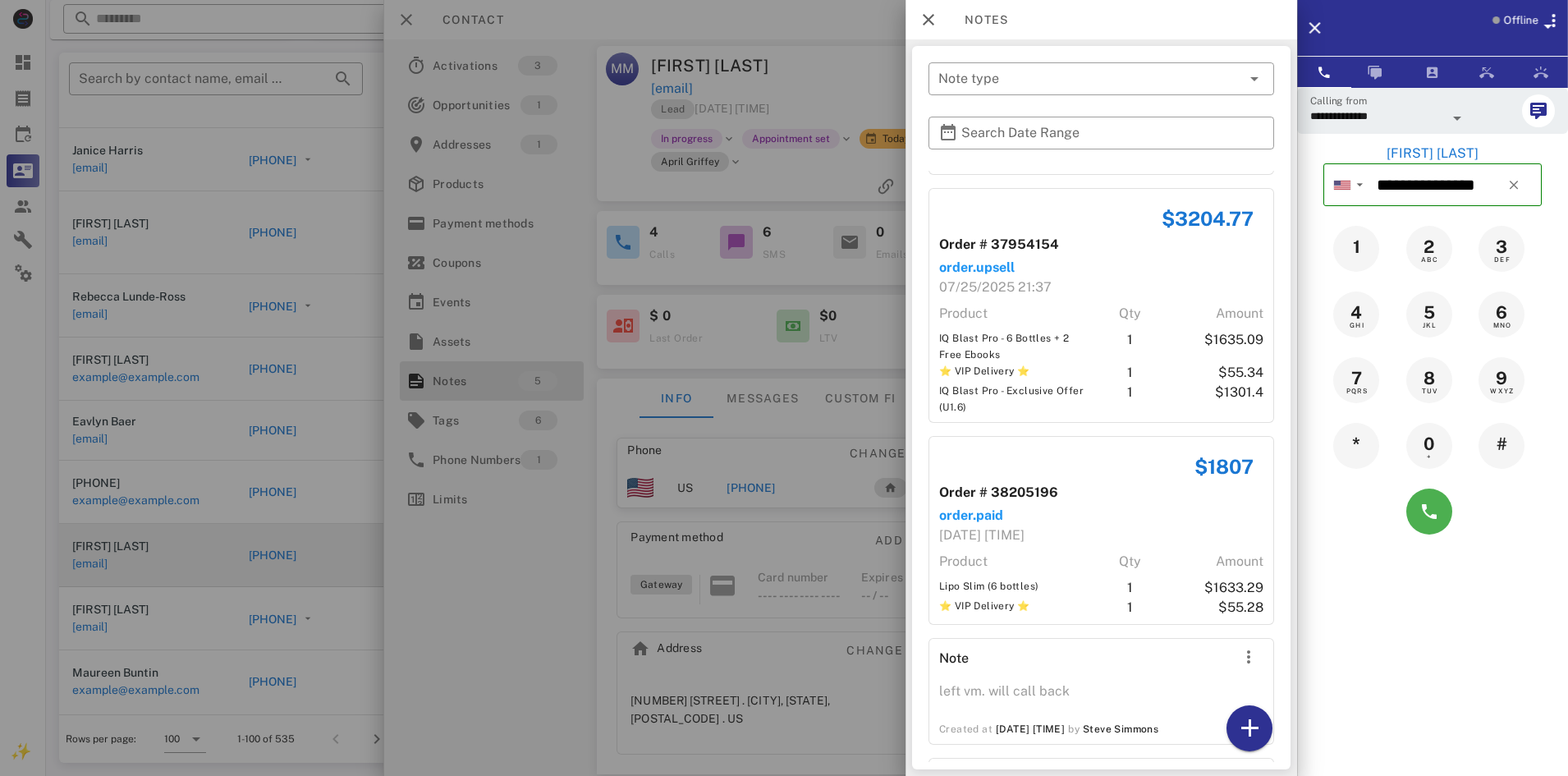 scroll, scrollTop: 324, scrollLeft: 0, axis: vertical 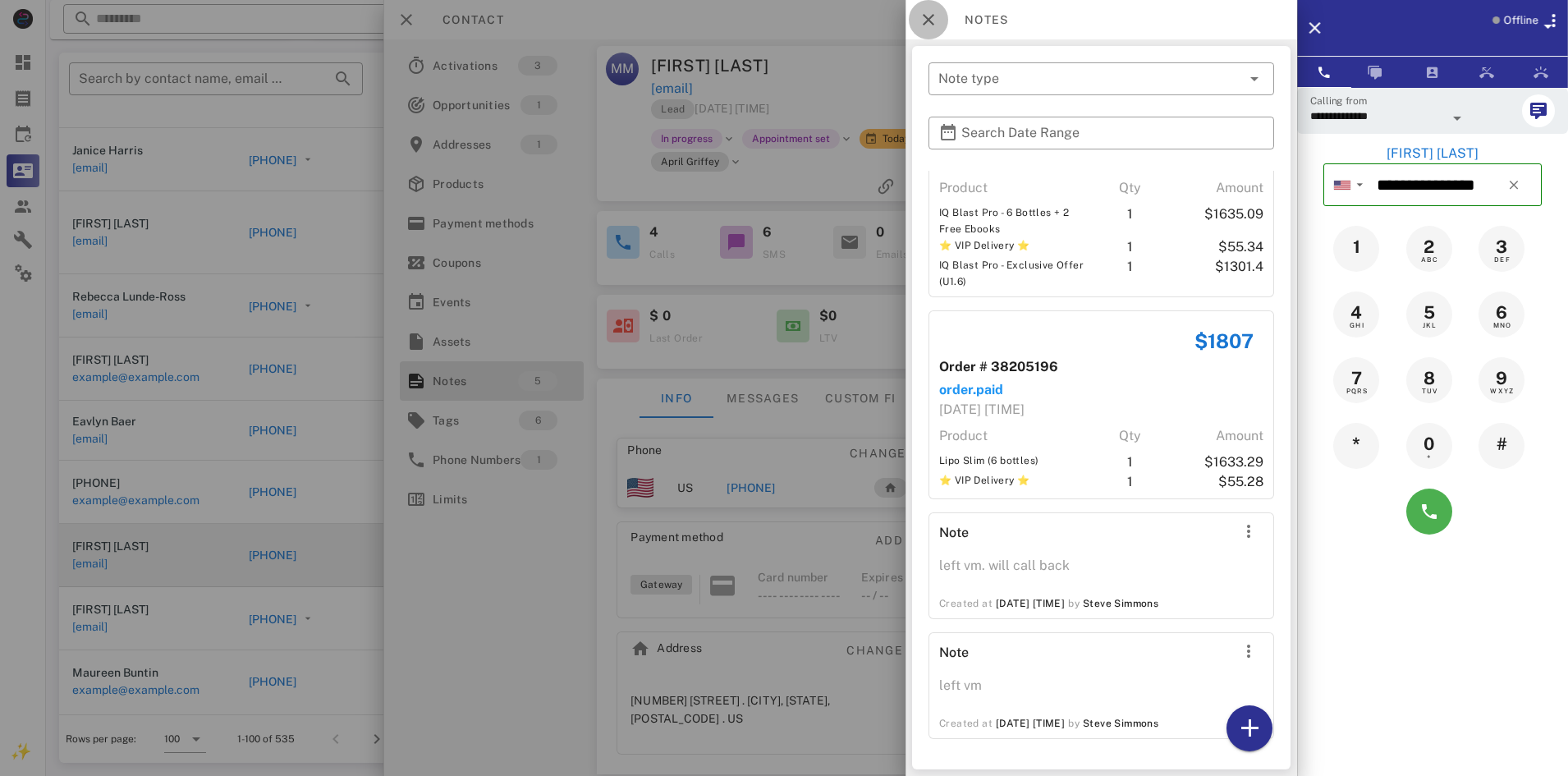 click at bounding box center [928, 20] 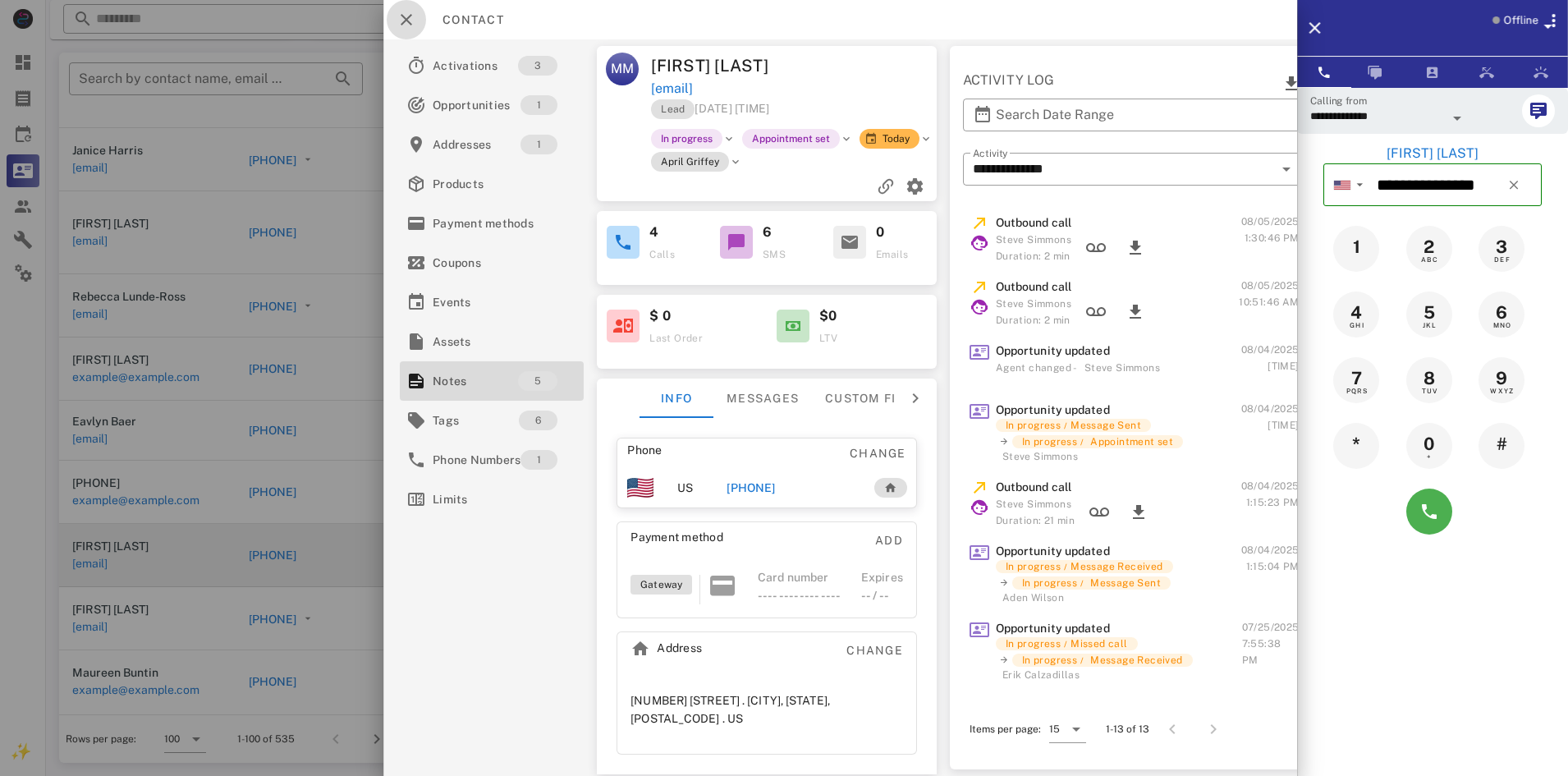 click at bounding box center [406, 20] 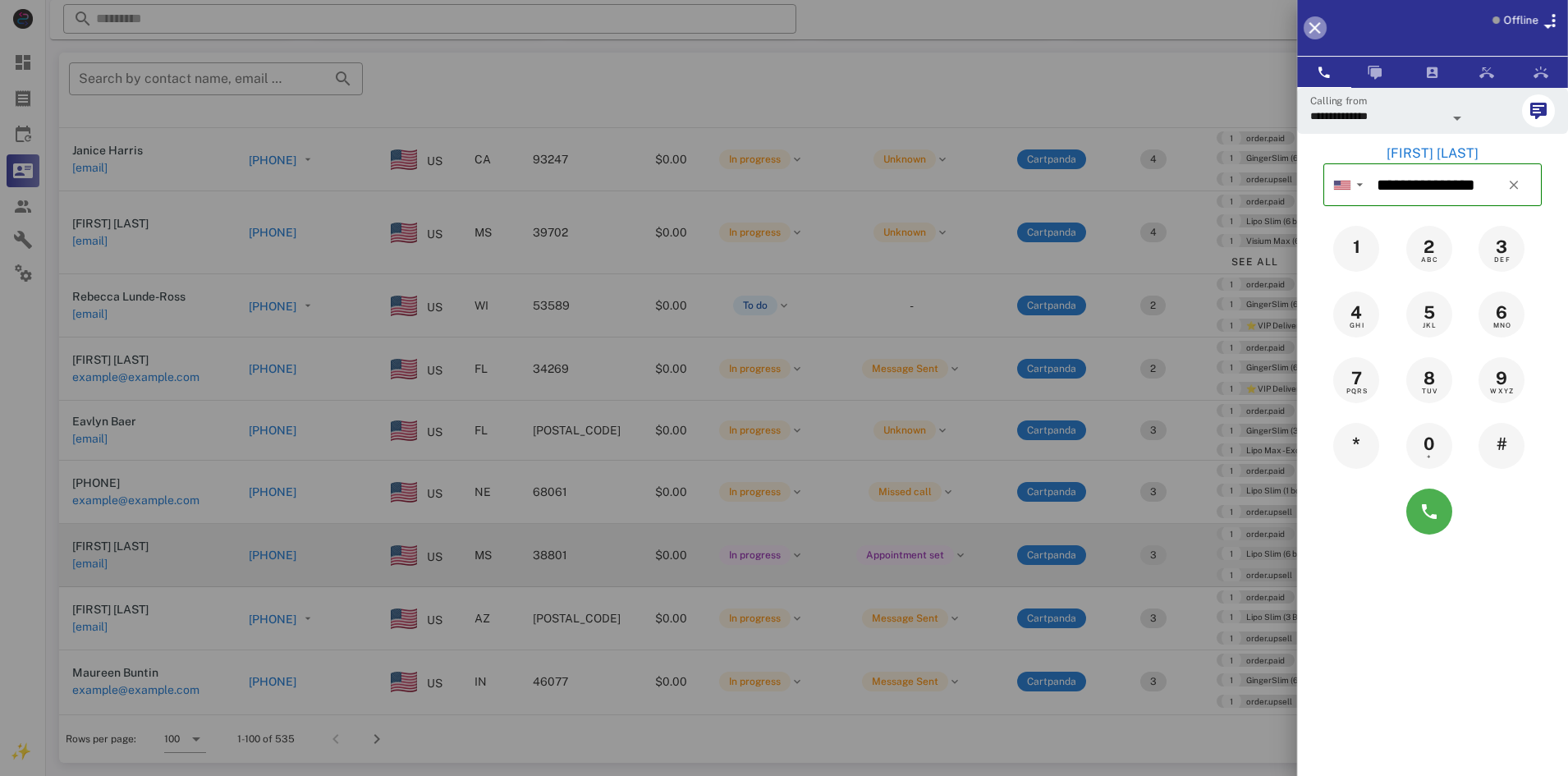click at bounding box center (1315, 28) 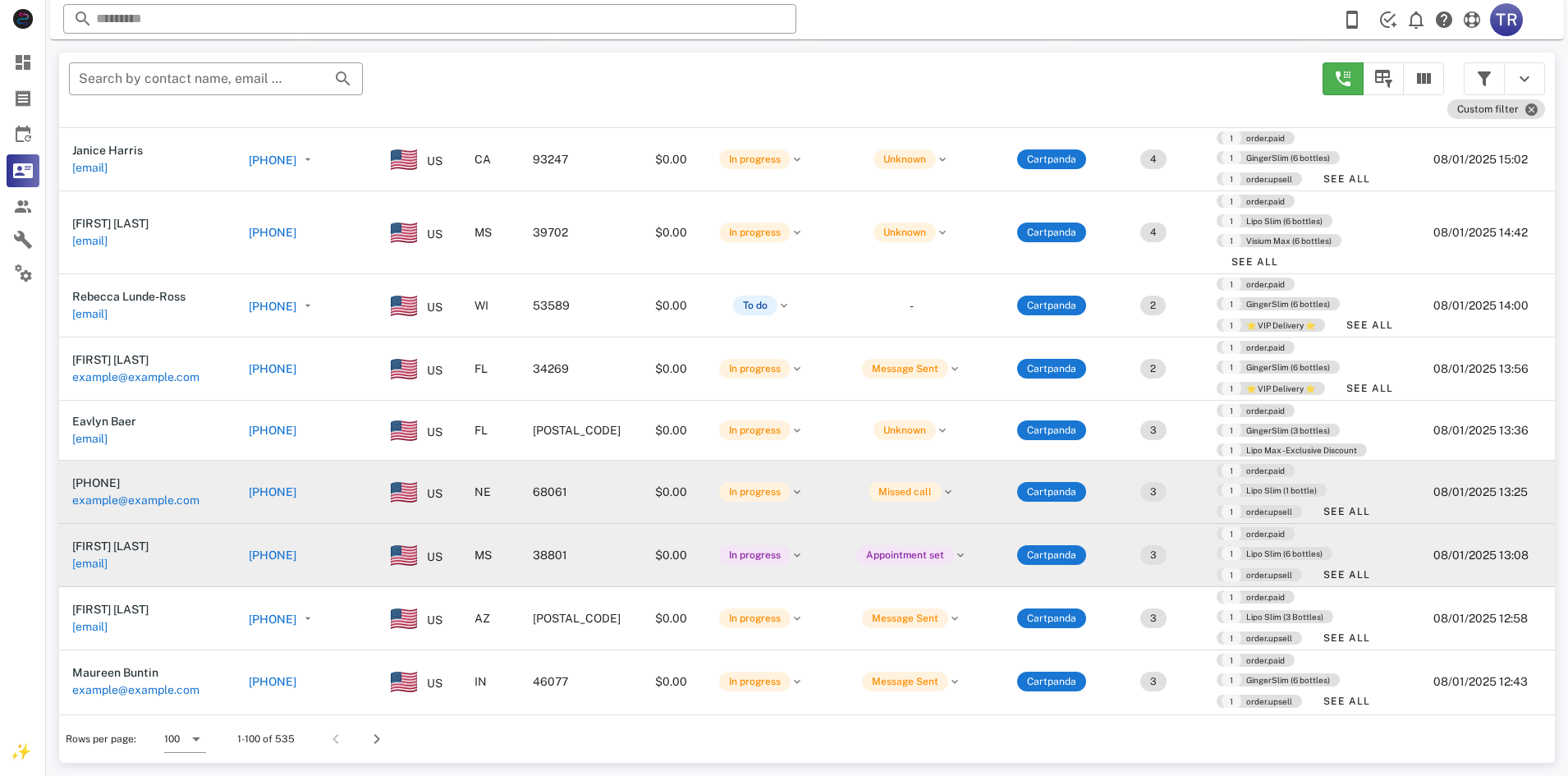 click on "+14025758878" at bounding box center (273, 492) 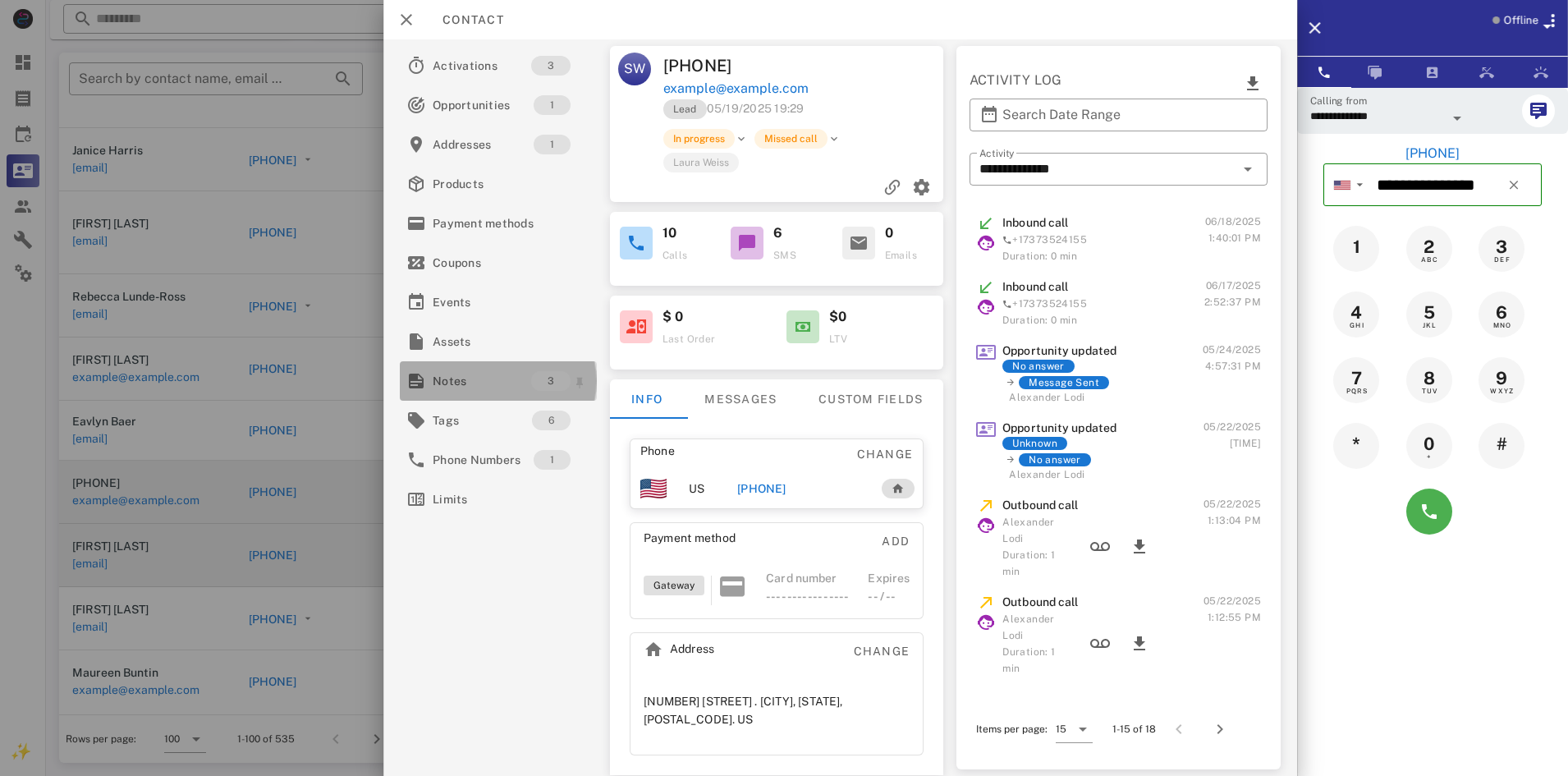 click on "Notes" at bounding box center (482, 381) 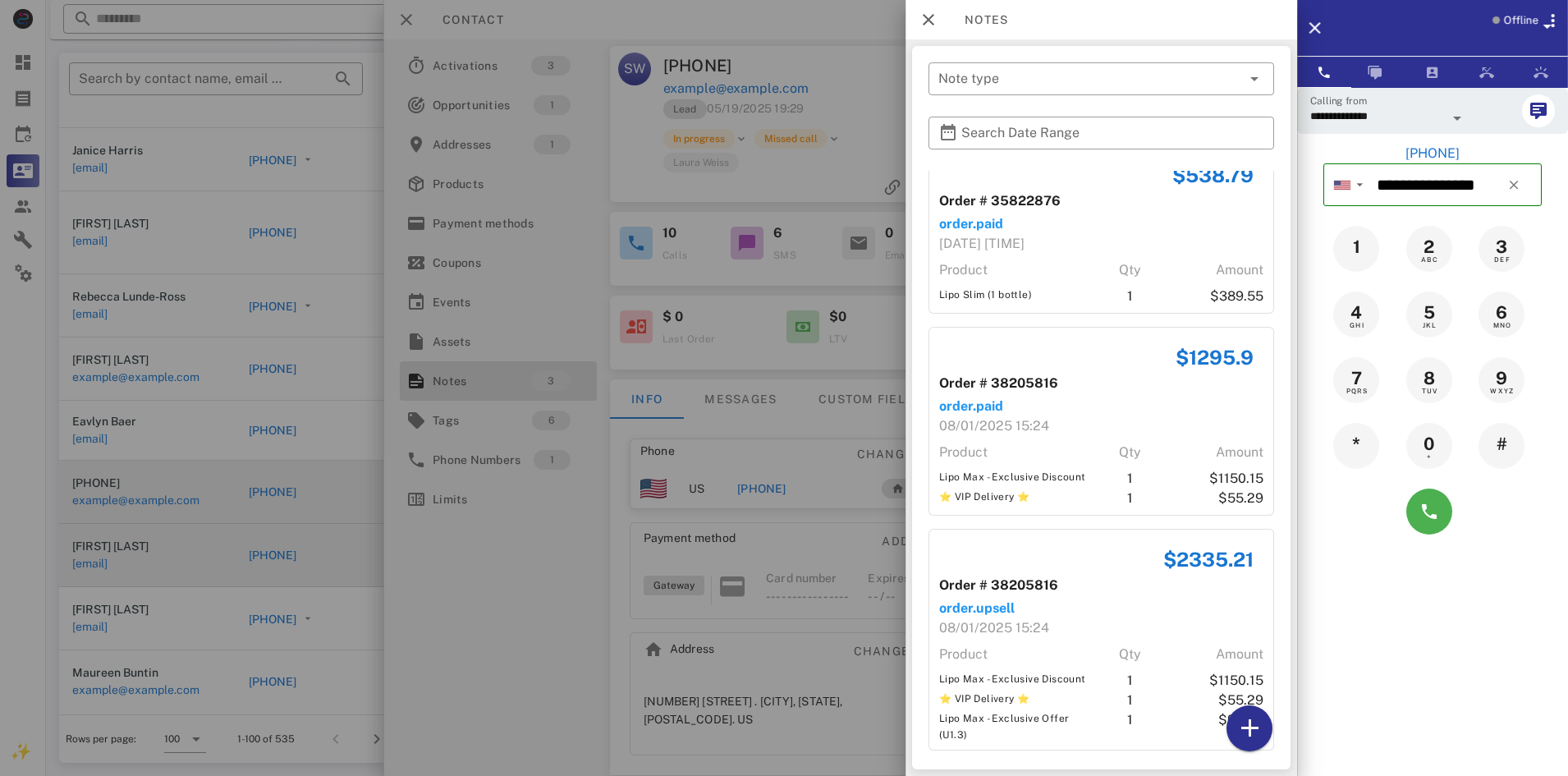 scroll, scrollTop: 38, scrollLeft: 0, axis: vertical 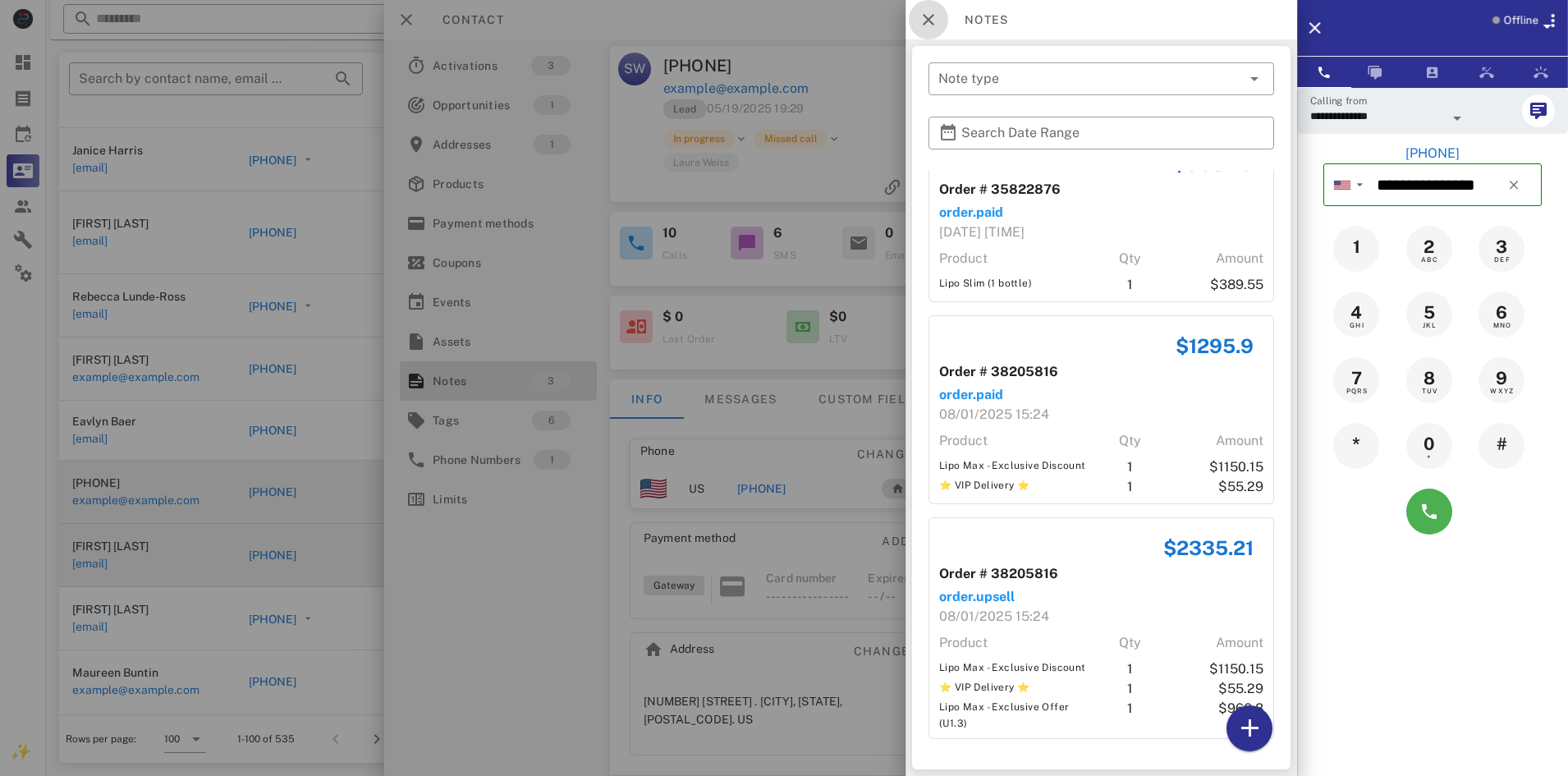 click at bounding box center [928, 20] 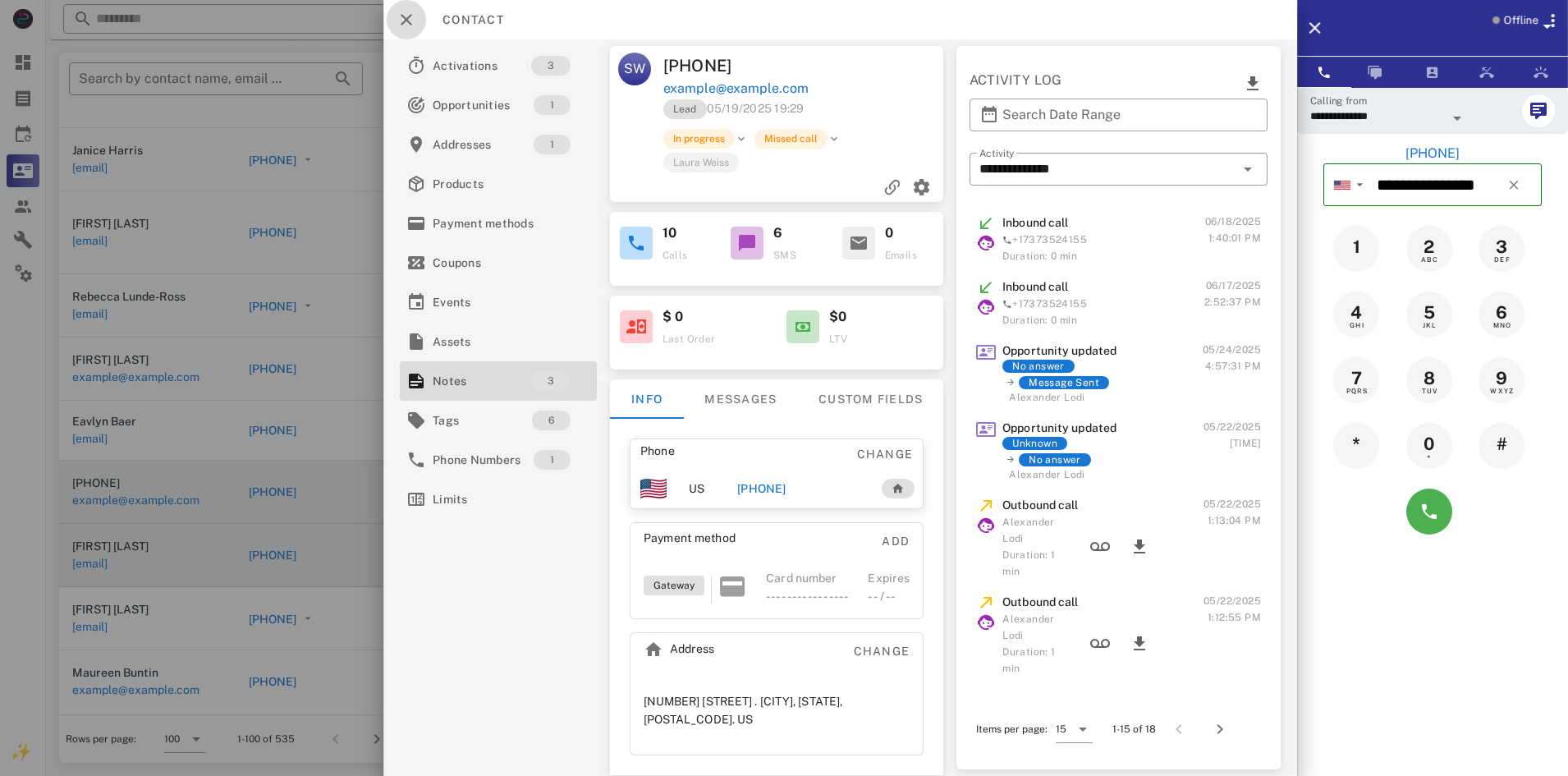 click at bounding box center [406, 20] 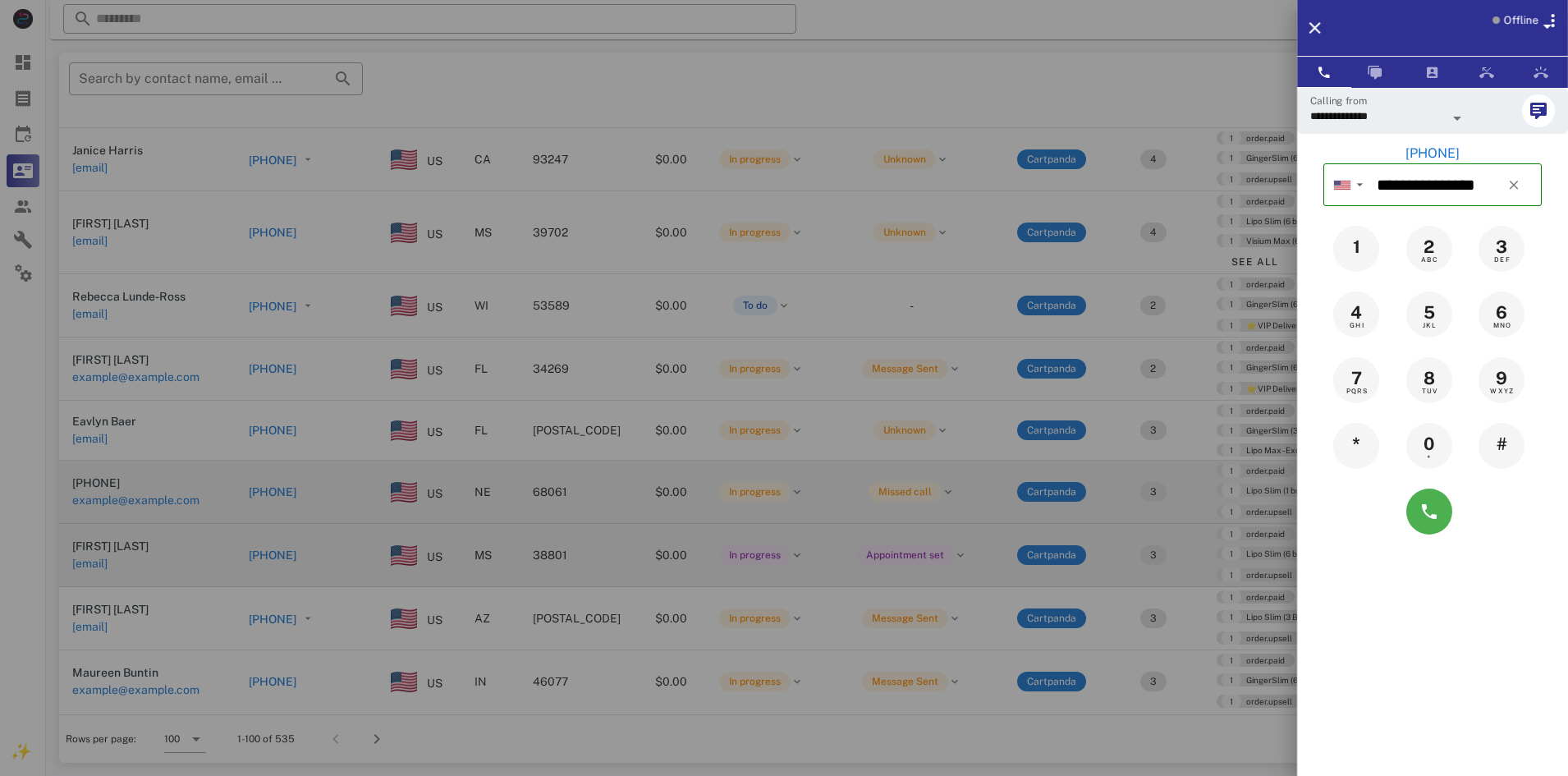click at bounding box center (784, 388) 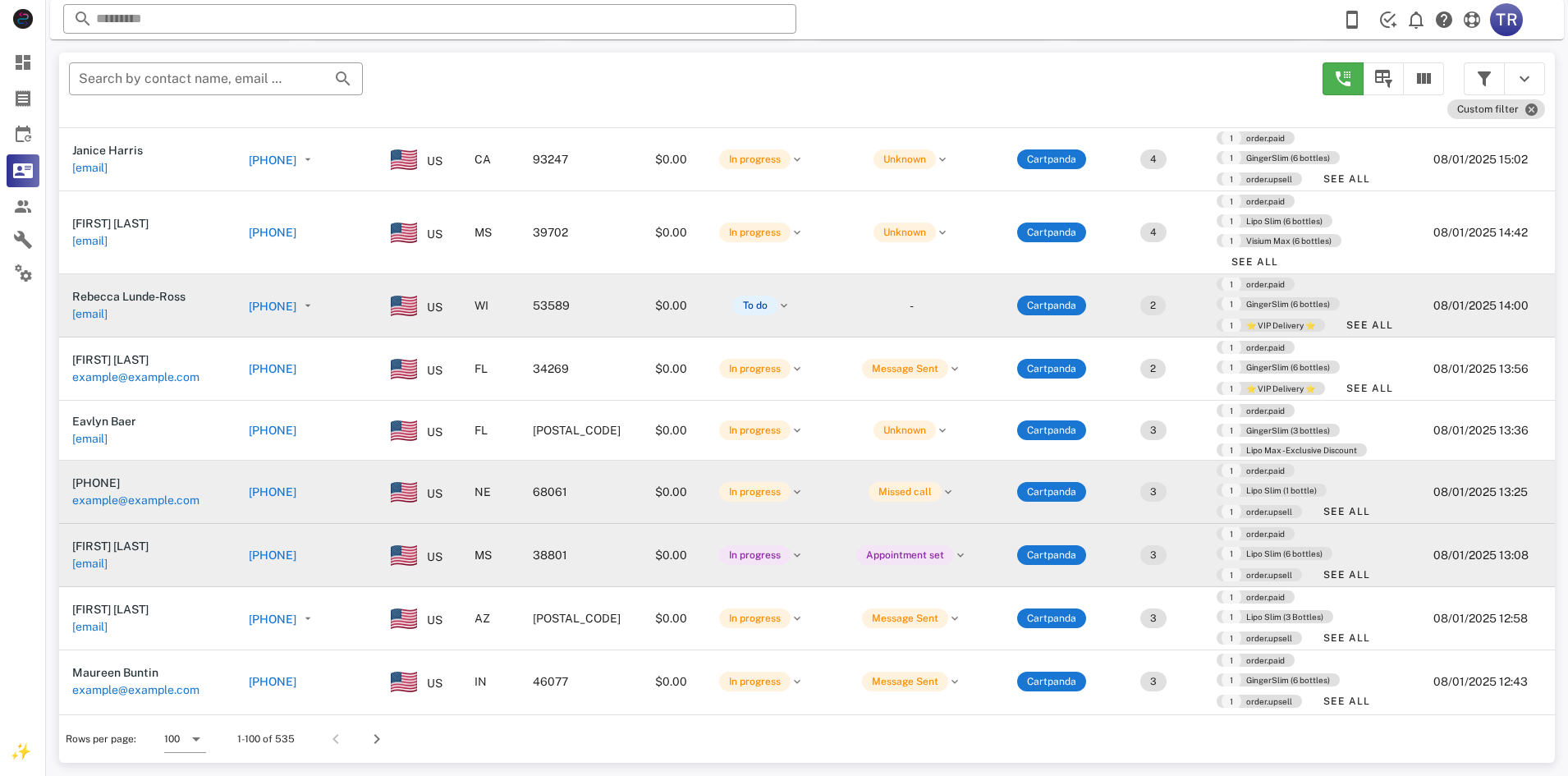 click on "+16082840932" at bounding box center (273, 306) 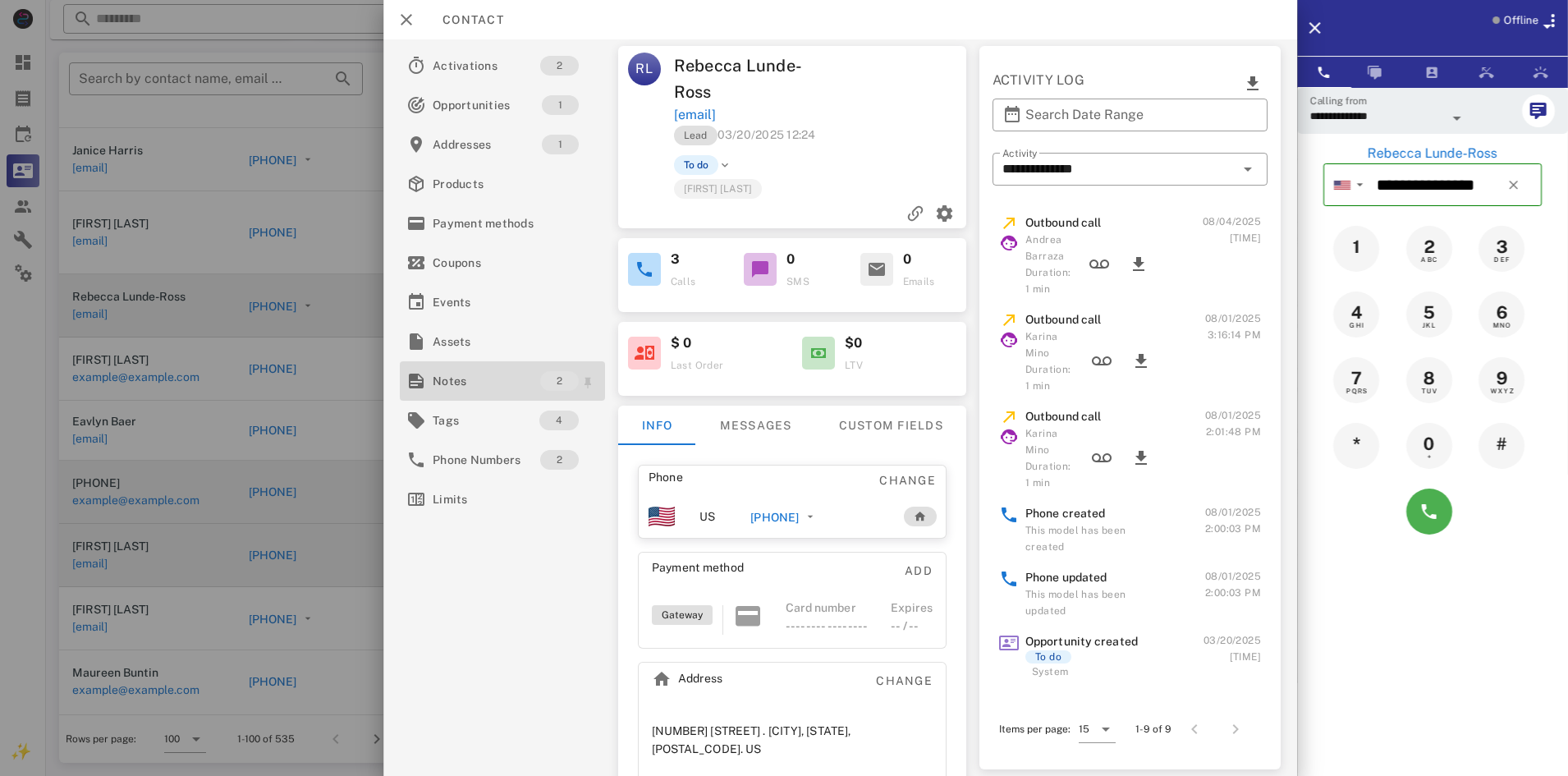 click on "Notes" at bounding box center (486, 381) 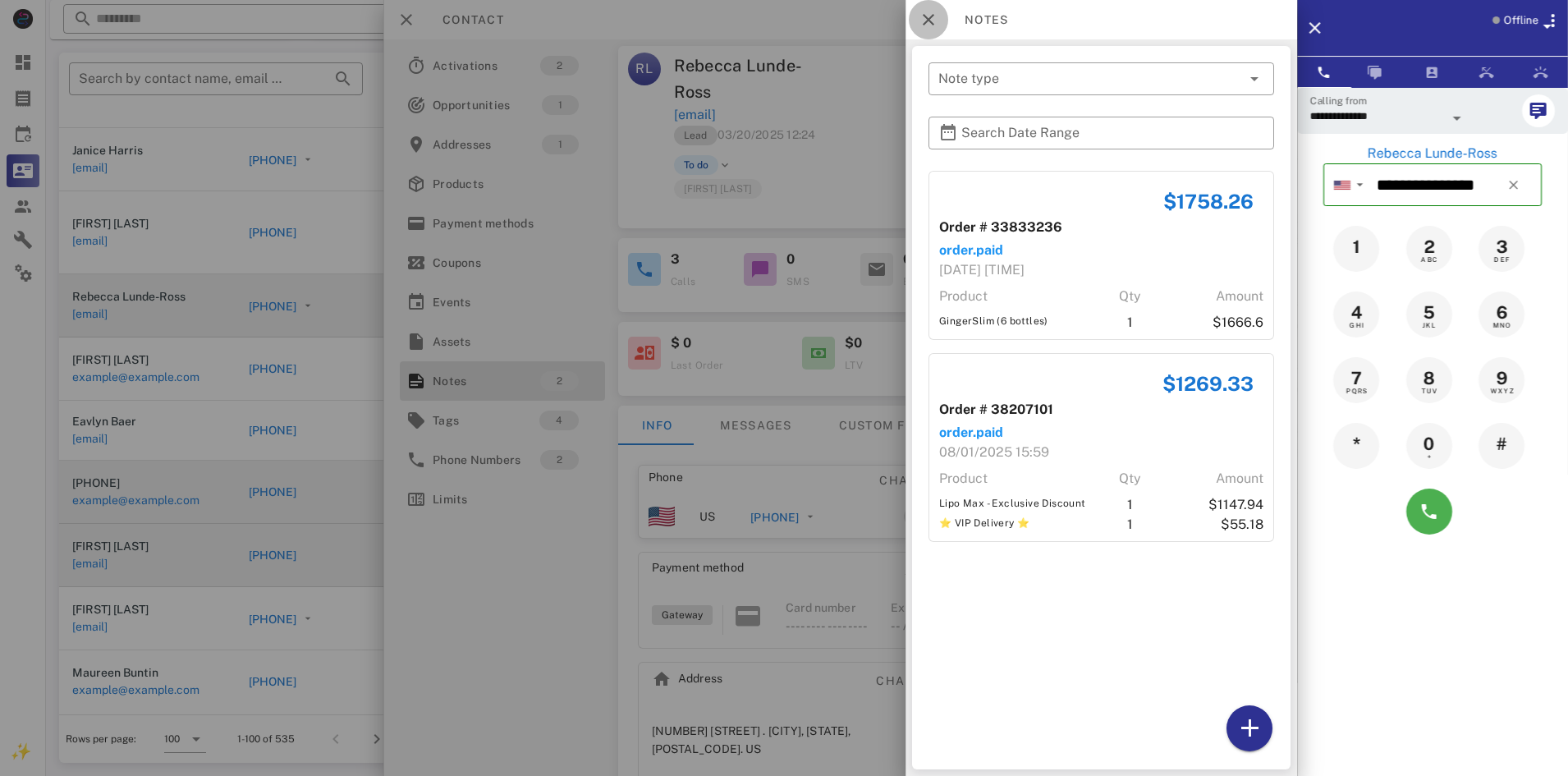 click at bounding box center [928, 20] 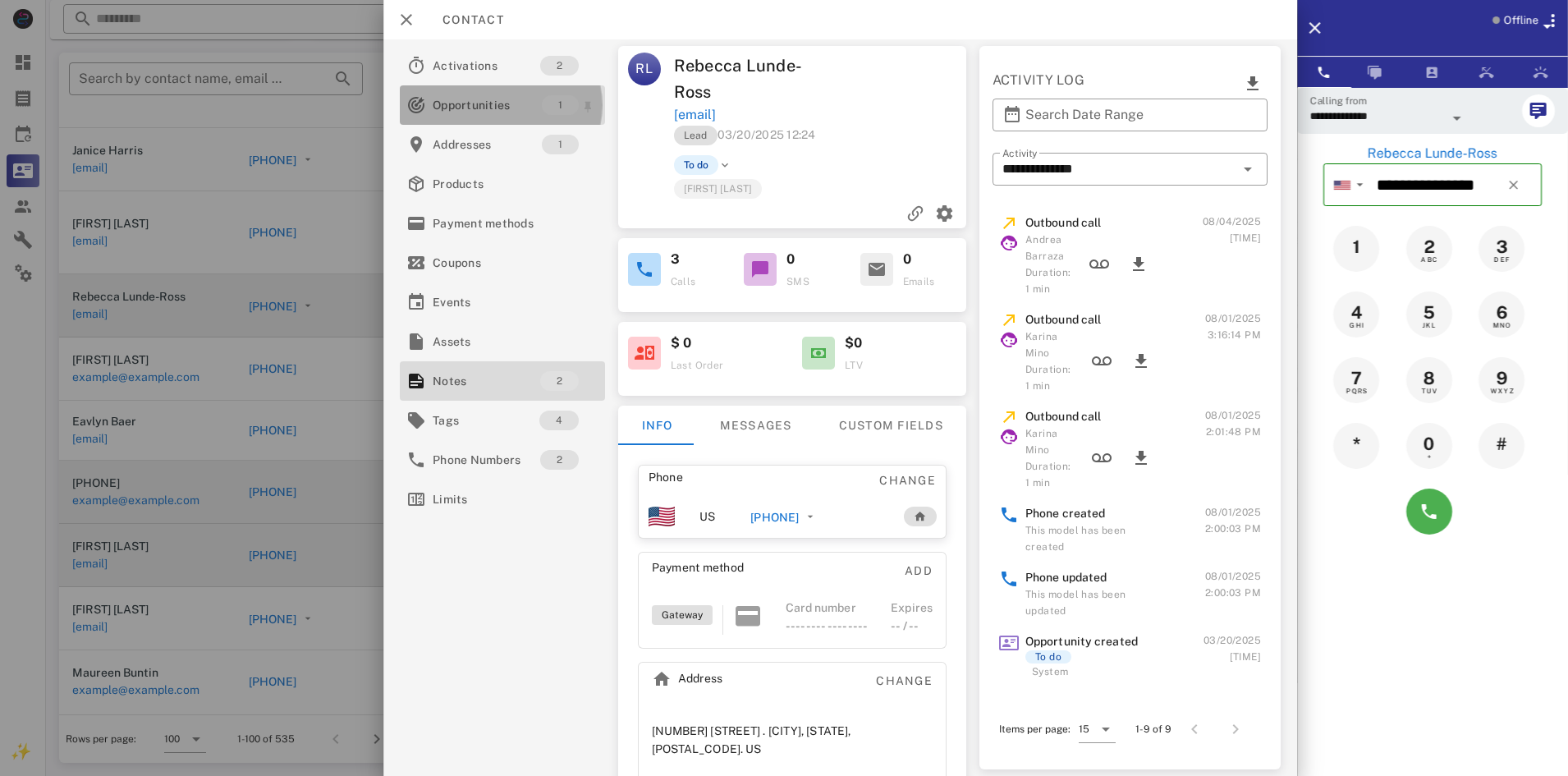 click on "Opportunities" at bounding box center [487, 105] 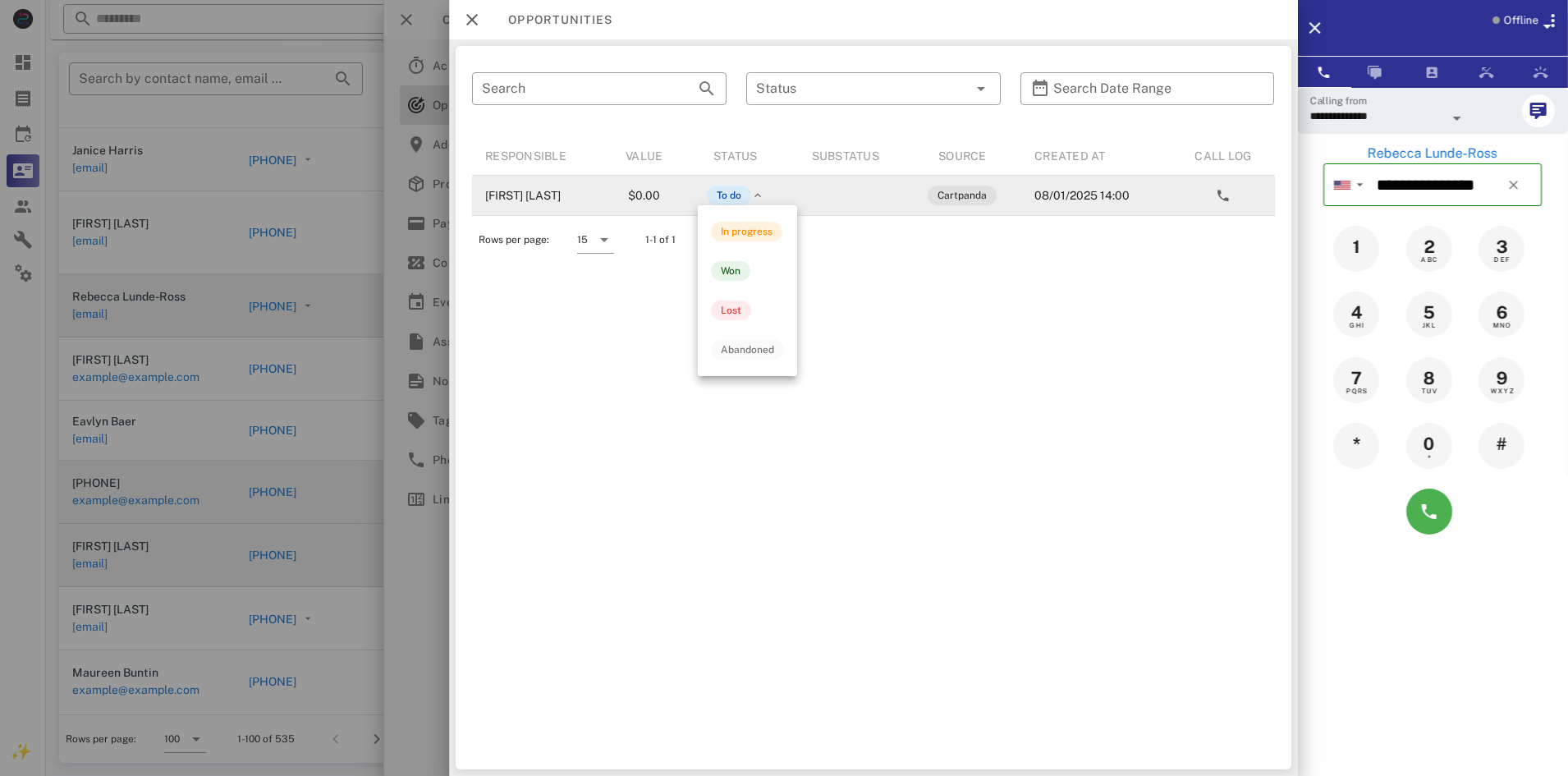 click on "To do" at bounding box center (728, 195) 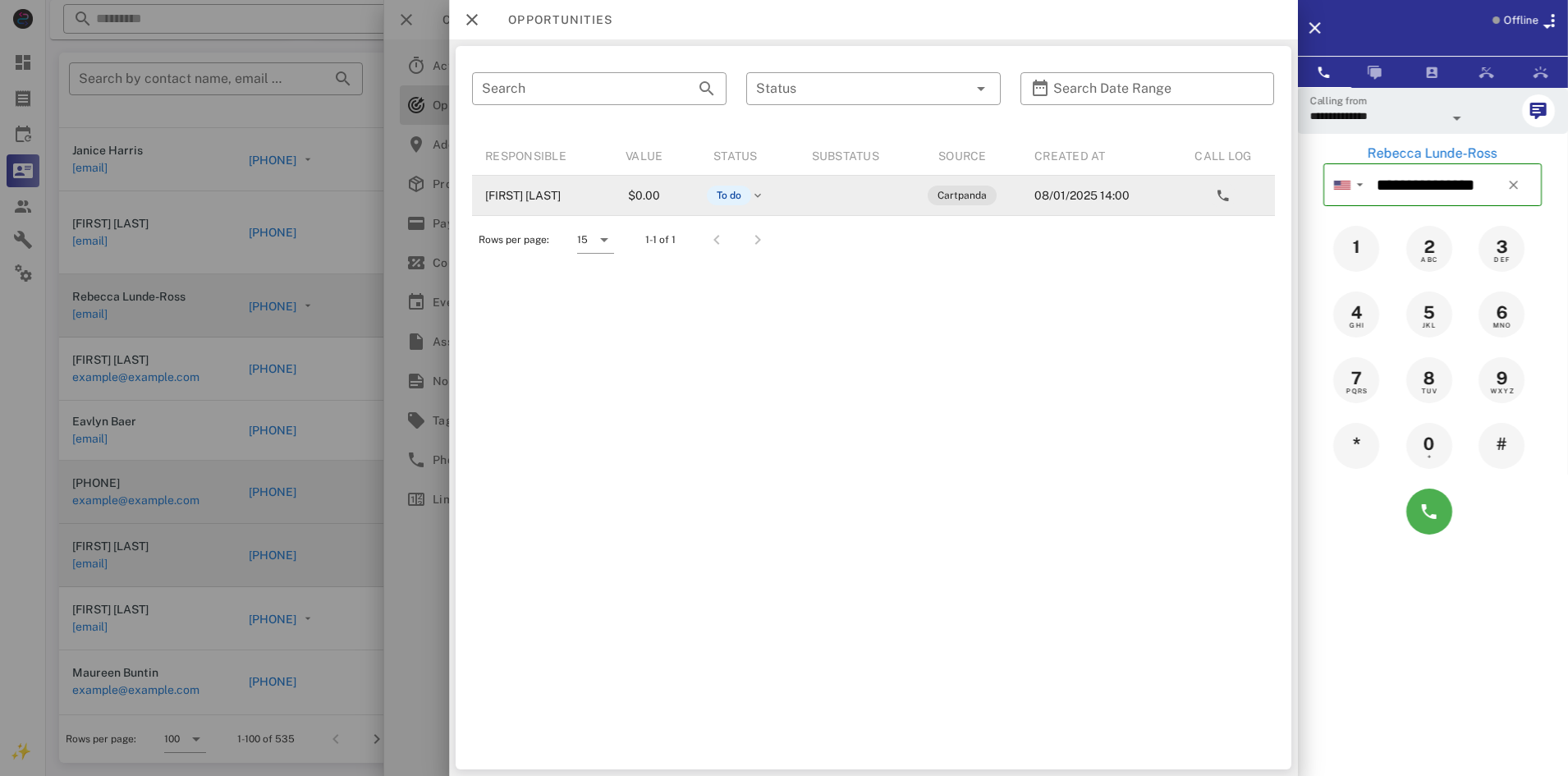 click on "Korynn Forge" at bounding box center [539, 195] 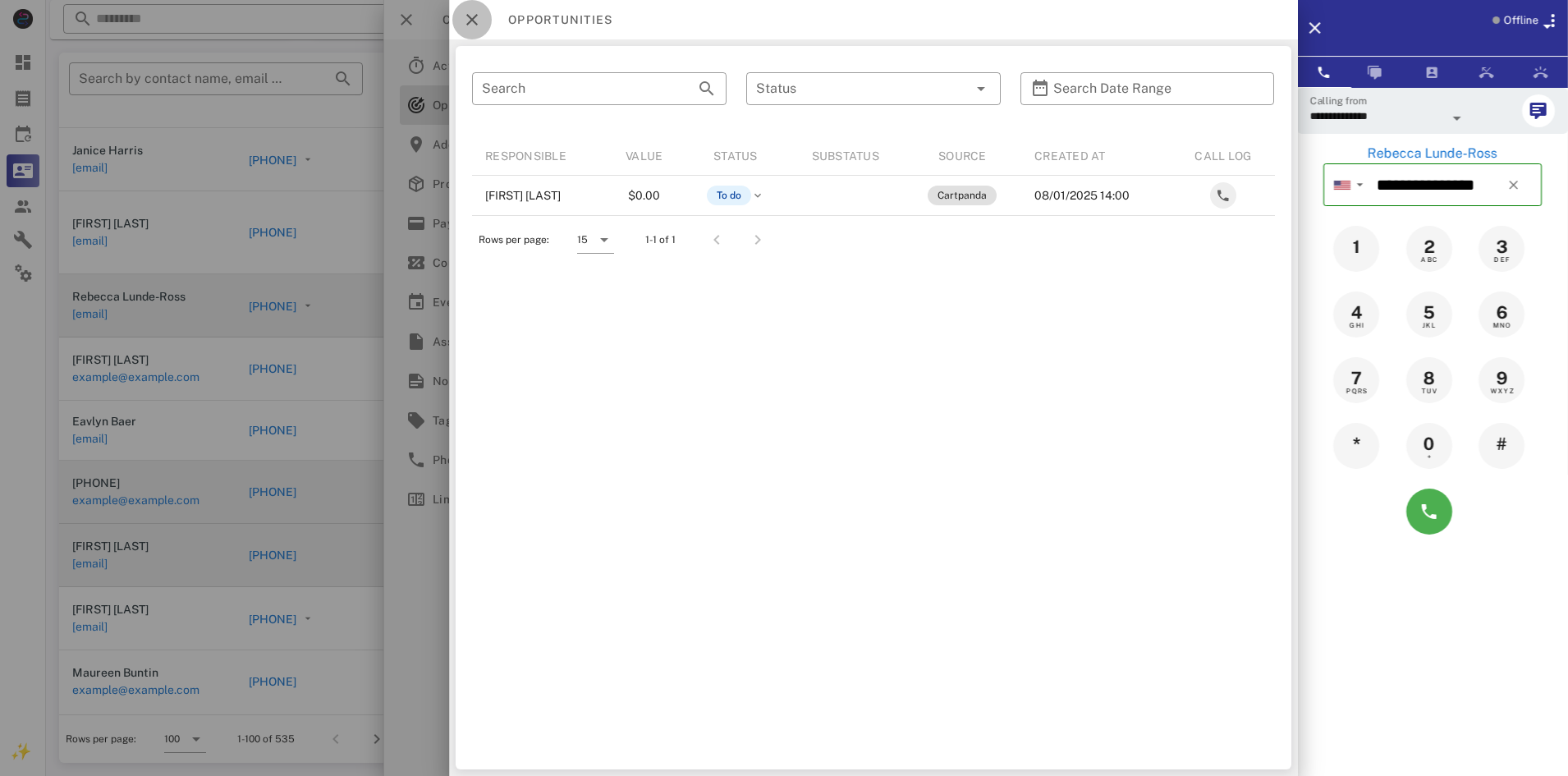 click at bounding box center [472, 20] 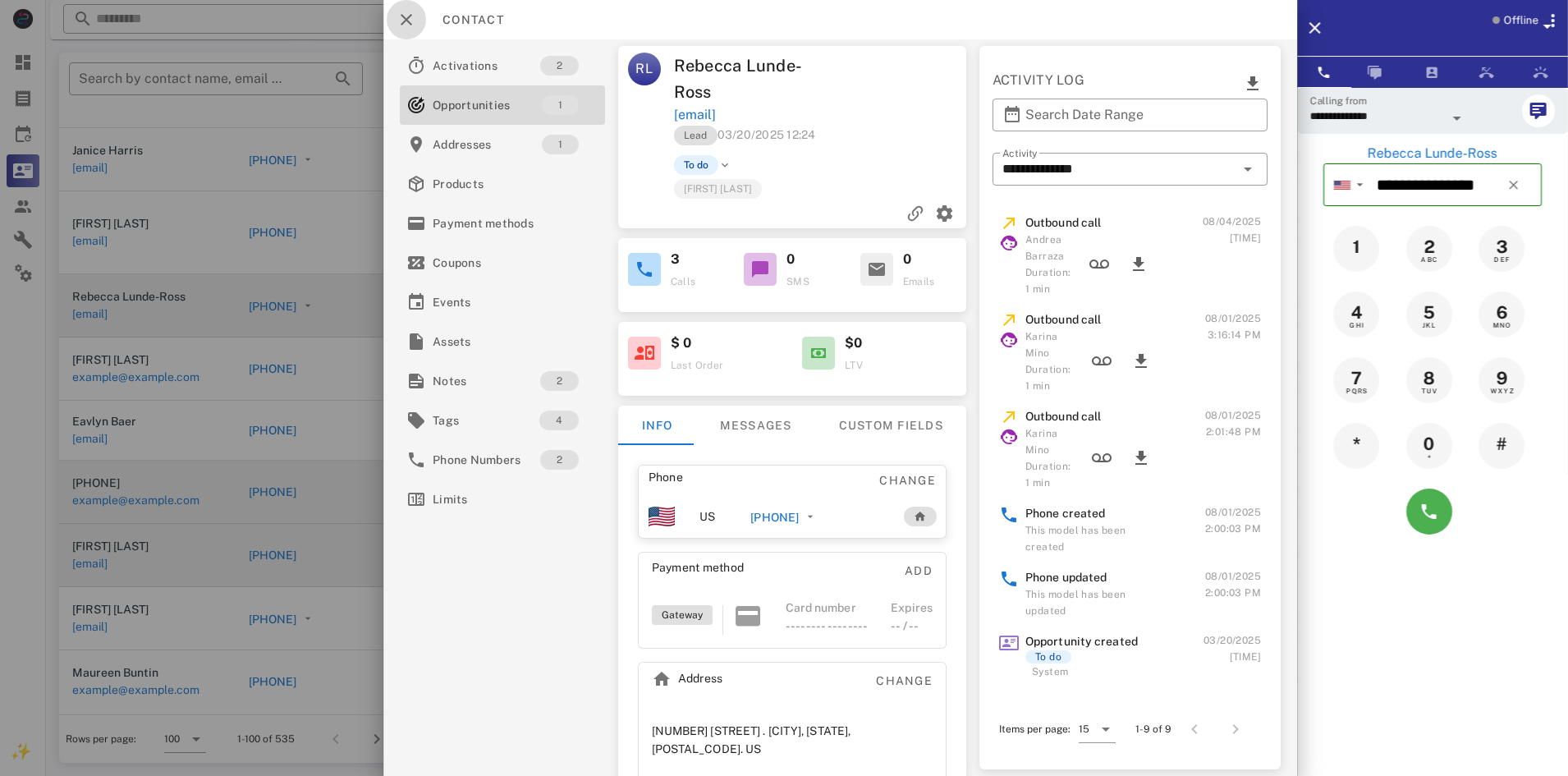 click at bounding box center [406, 20] 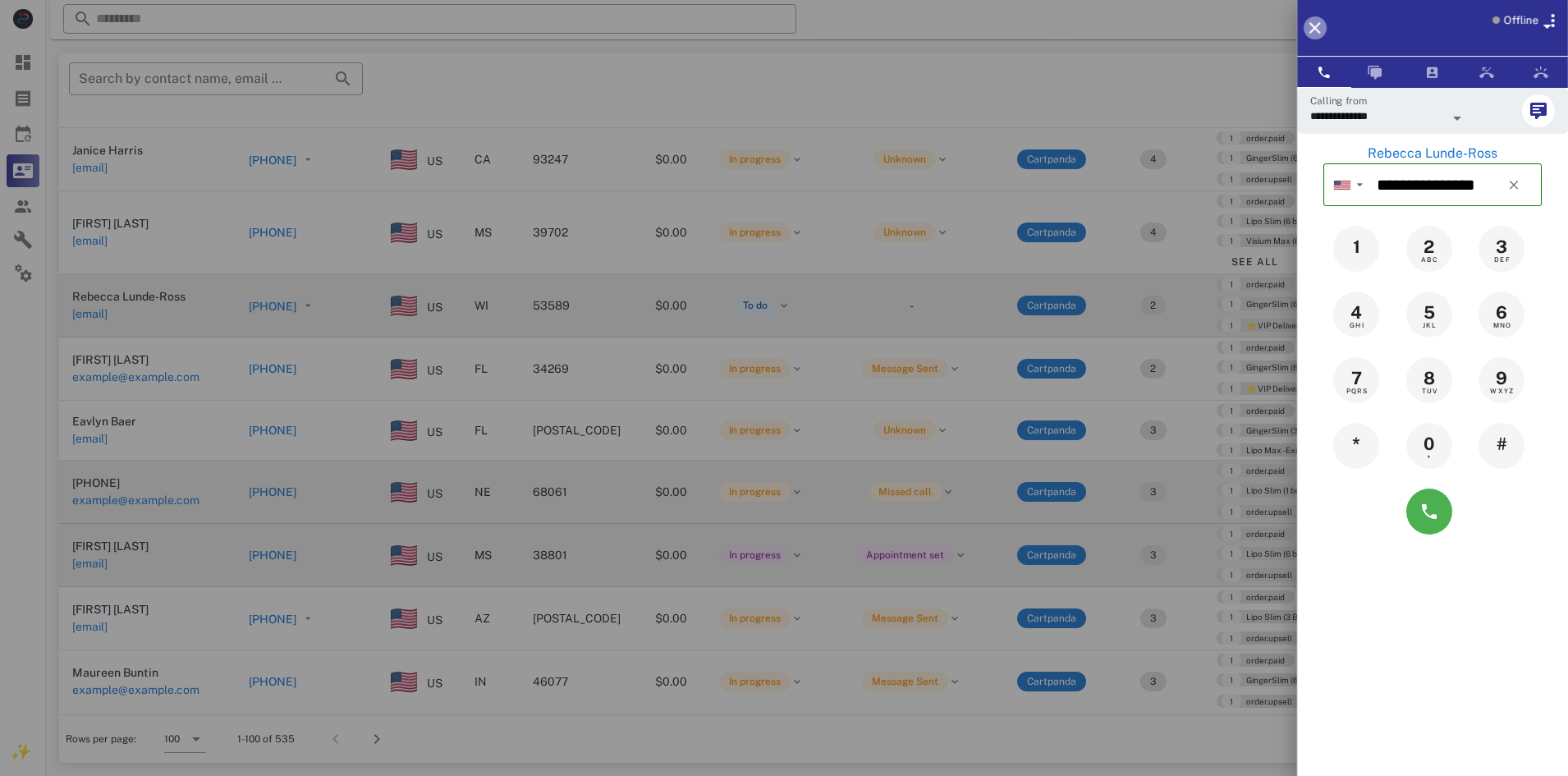 click at bounding box center [1315, 28] 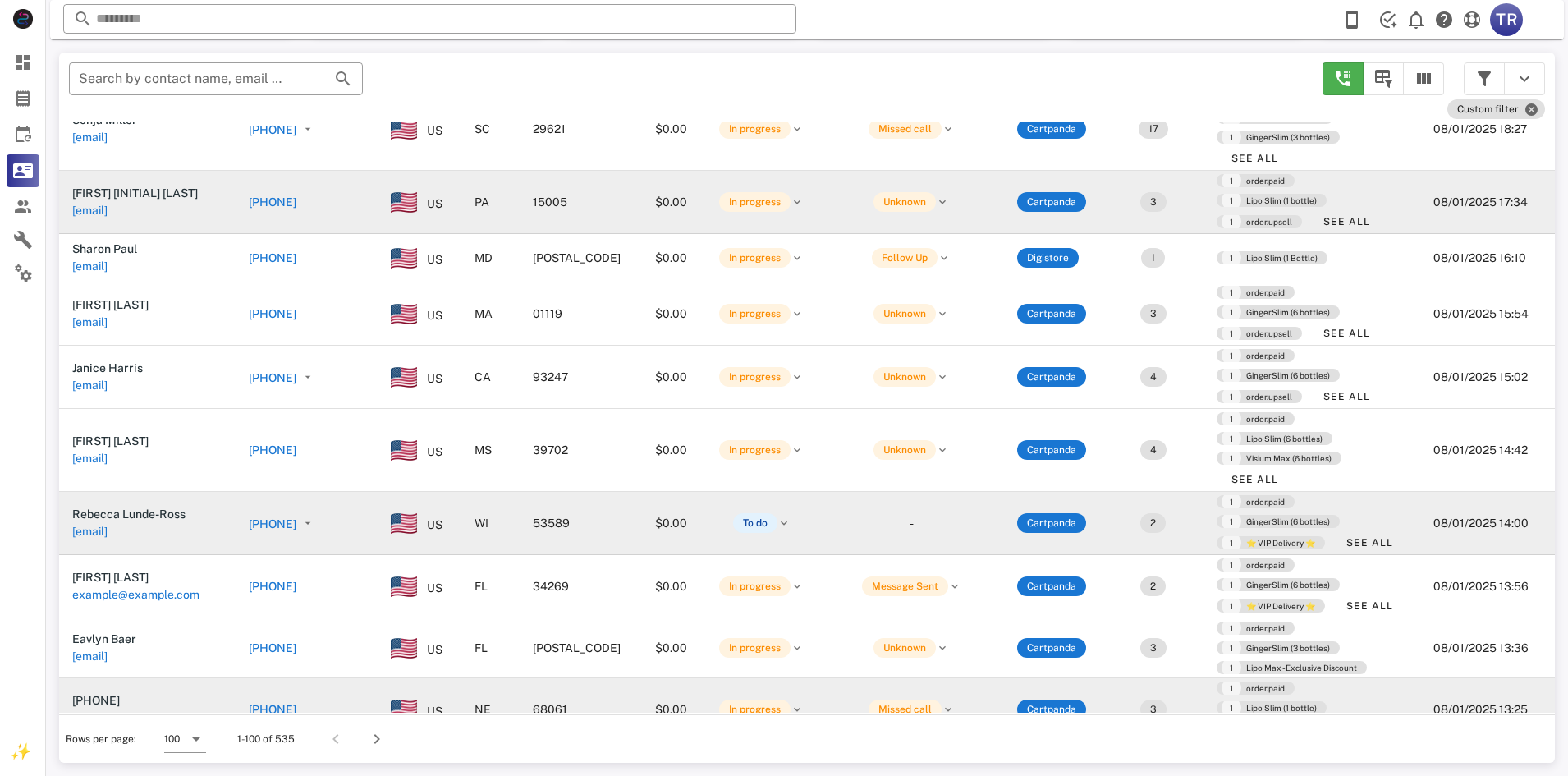 scroll, scrollTop: 5674, scrollLeft: 0, axis: vertical 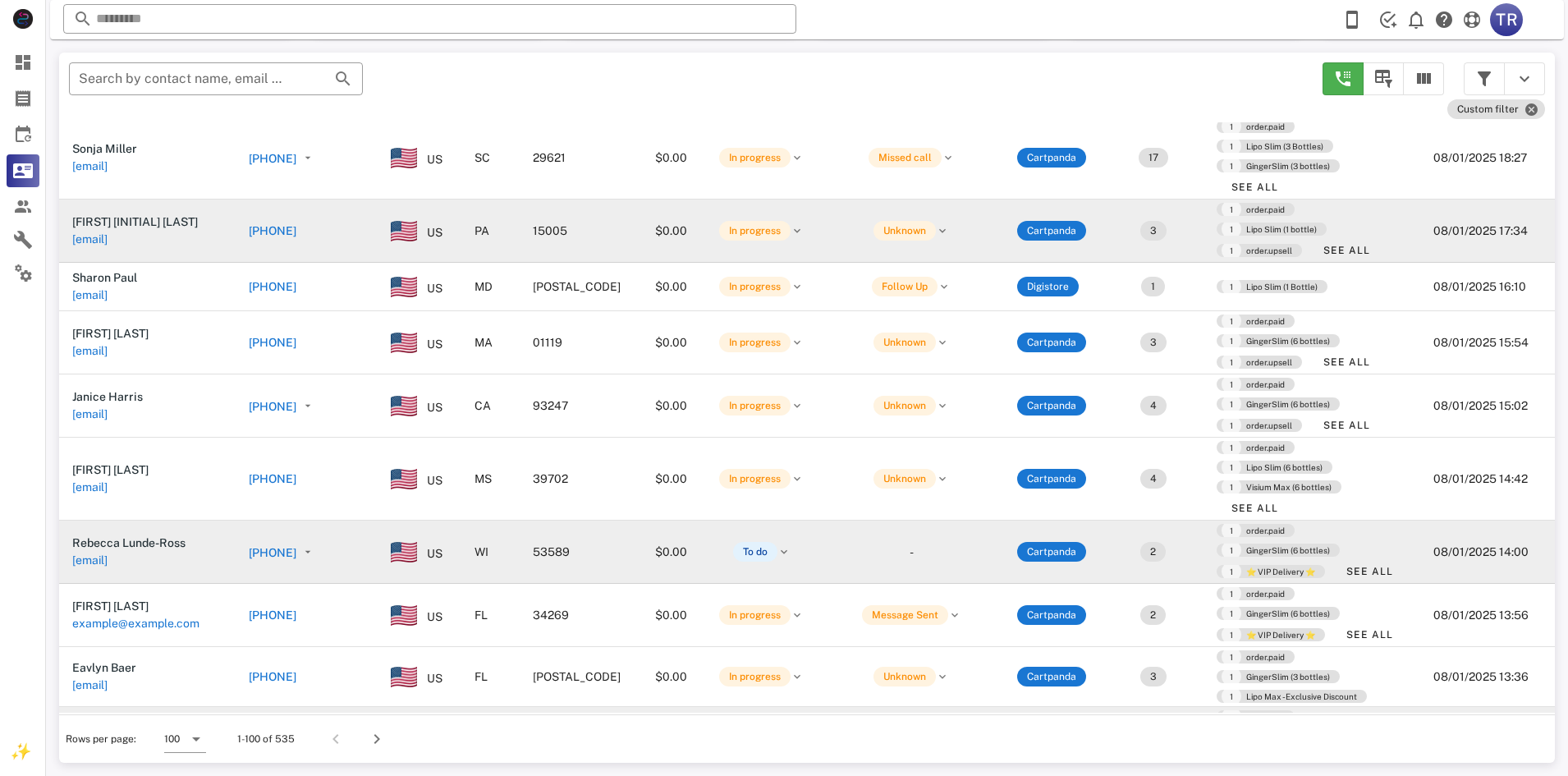 click on "+17246503885" at bounding box center [273, 231] 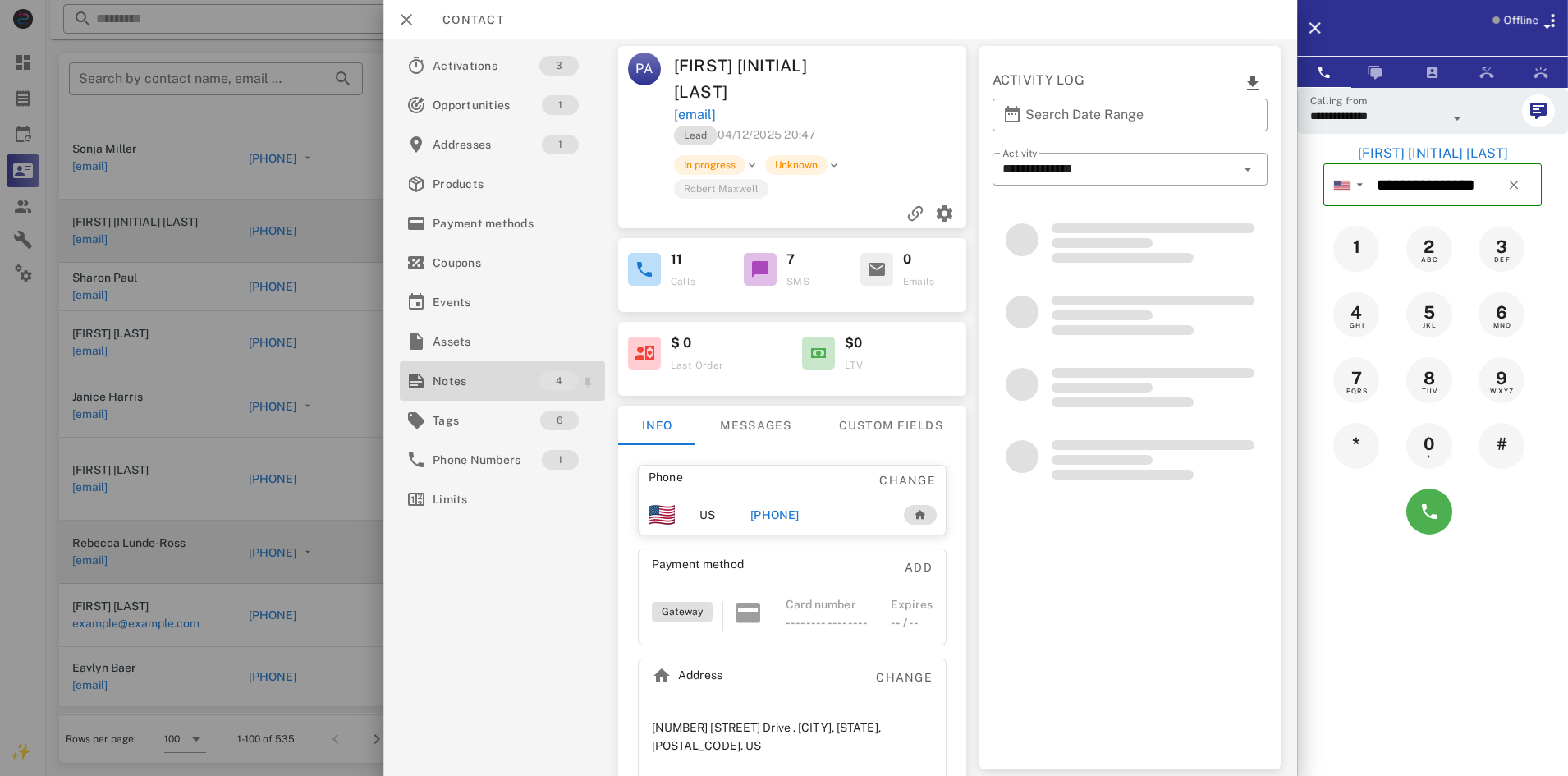 click on "Notes" at bounding box center [486, 381] 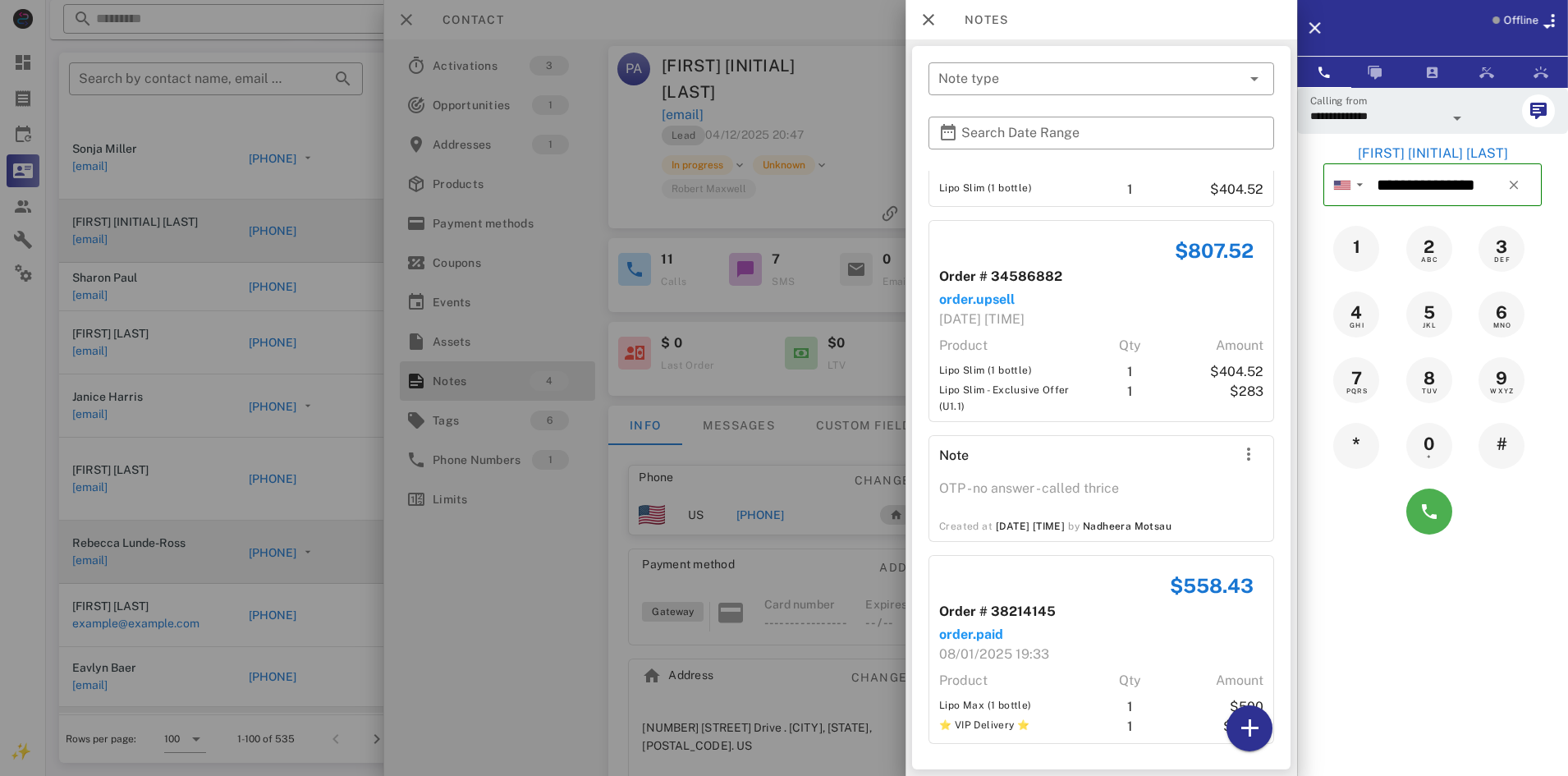 scroll, scrollTop: 138, scrollLeft: 0, axis: vertical 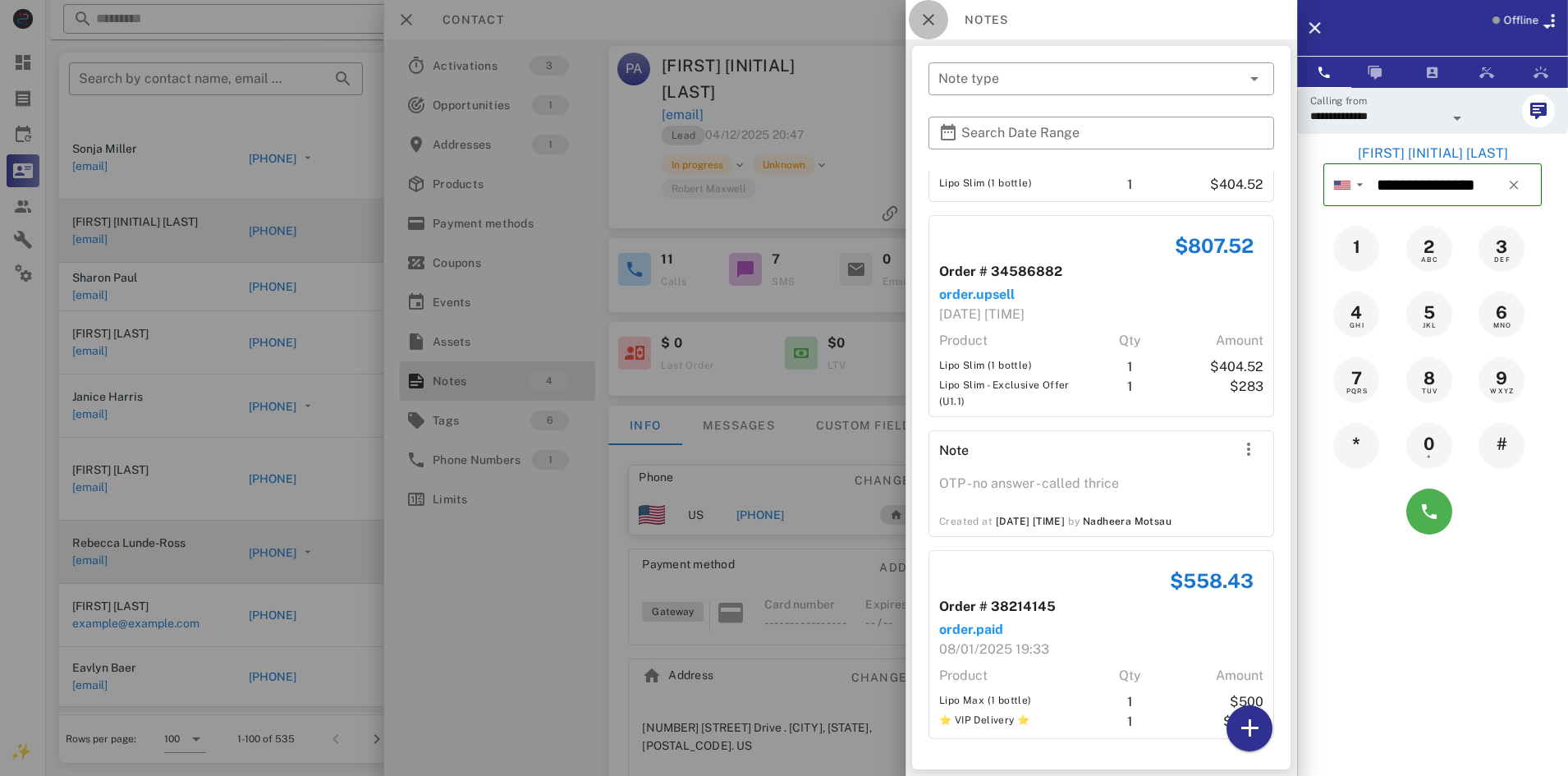 click at bounding box center [928, 20] 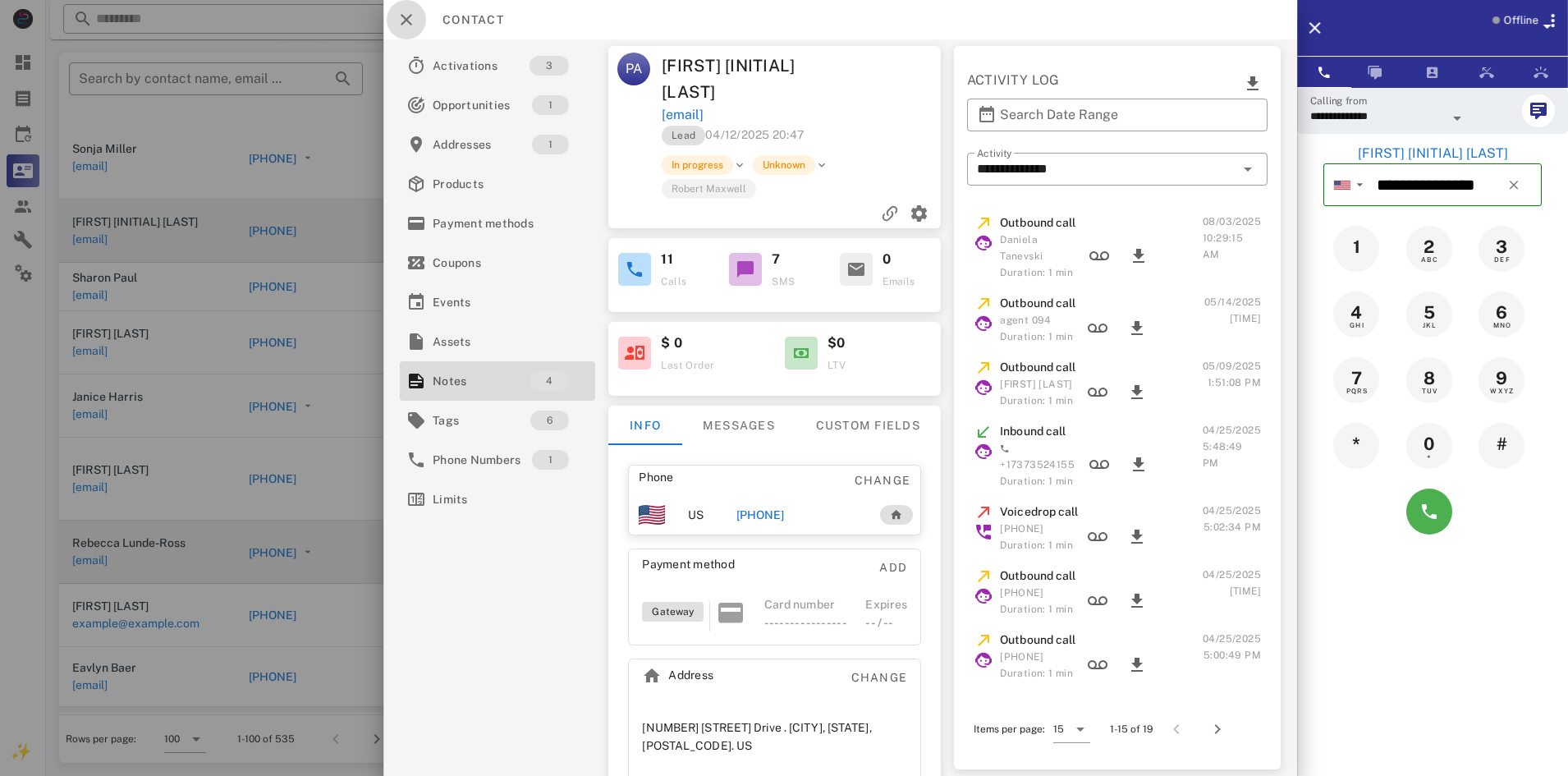 click at bounding box center (406, 20) 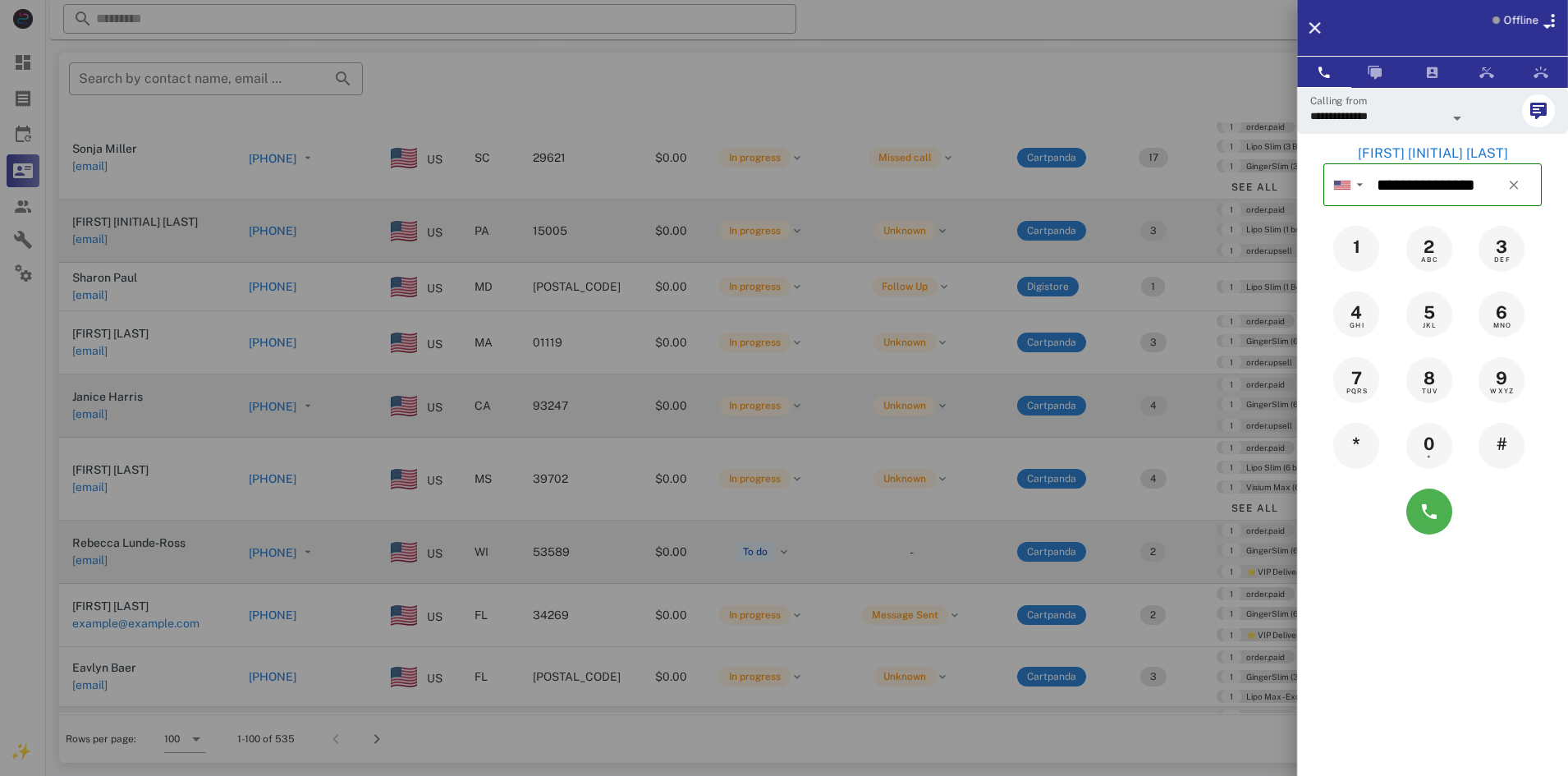 click at bounding box center [784, 388] 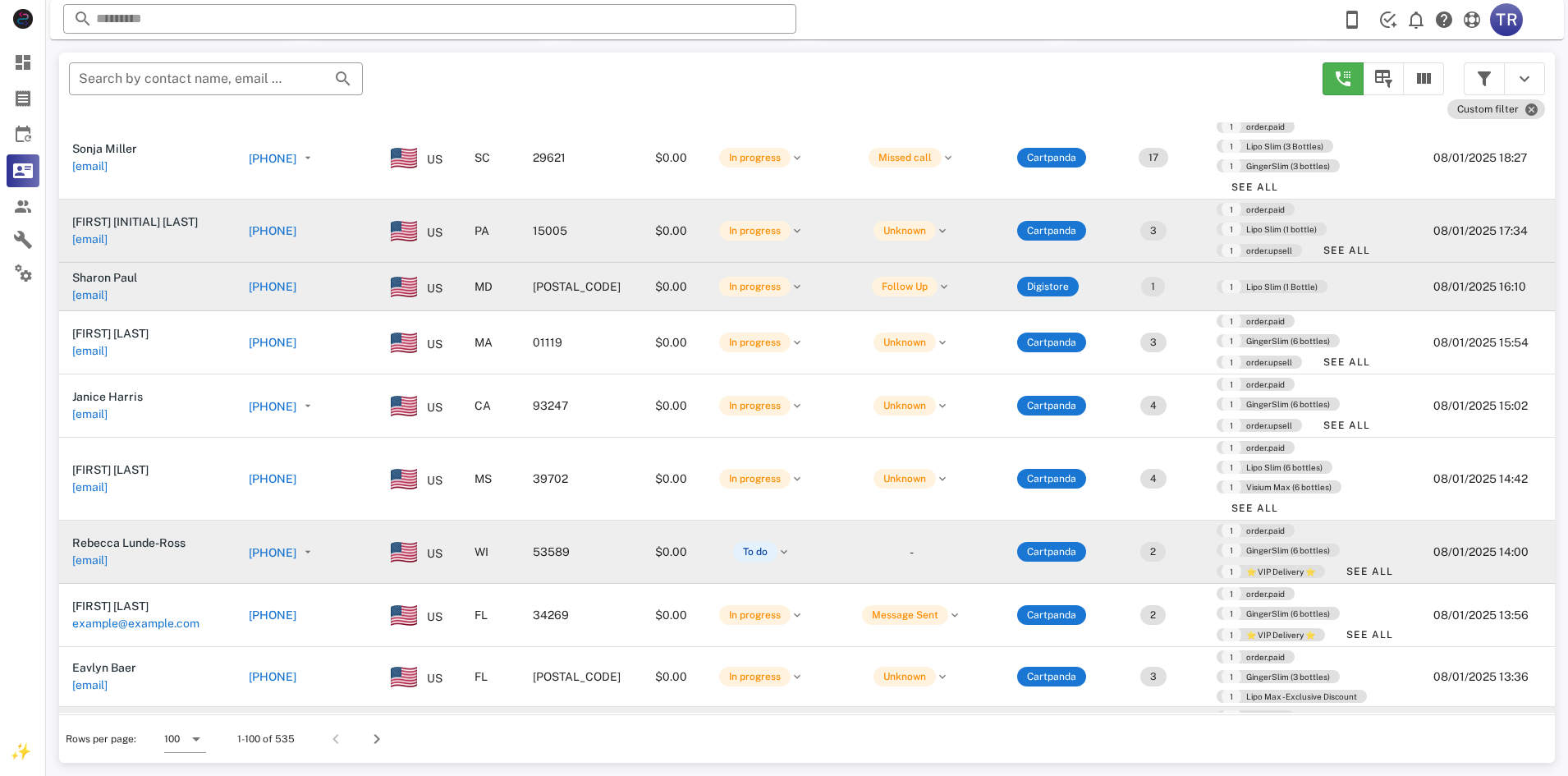 click on "[PHONE]" at bounding box center (273, 287) 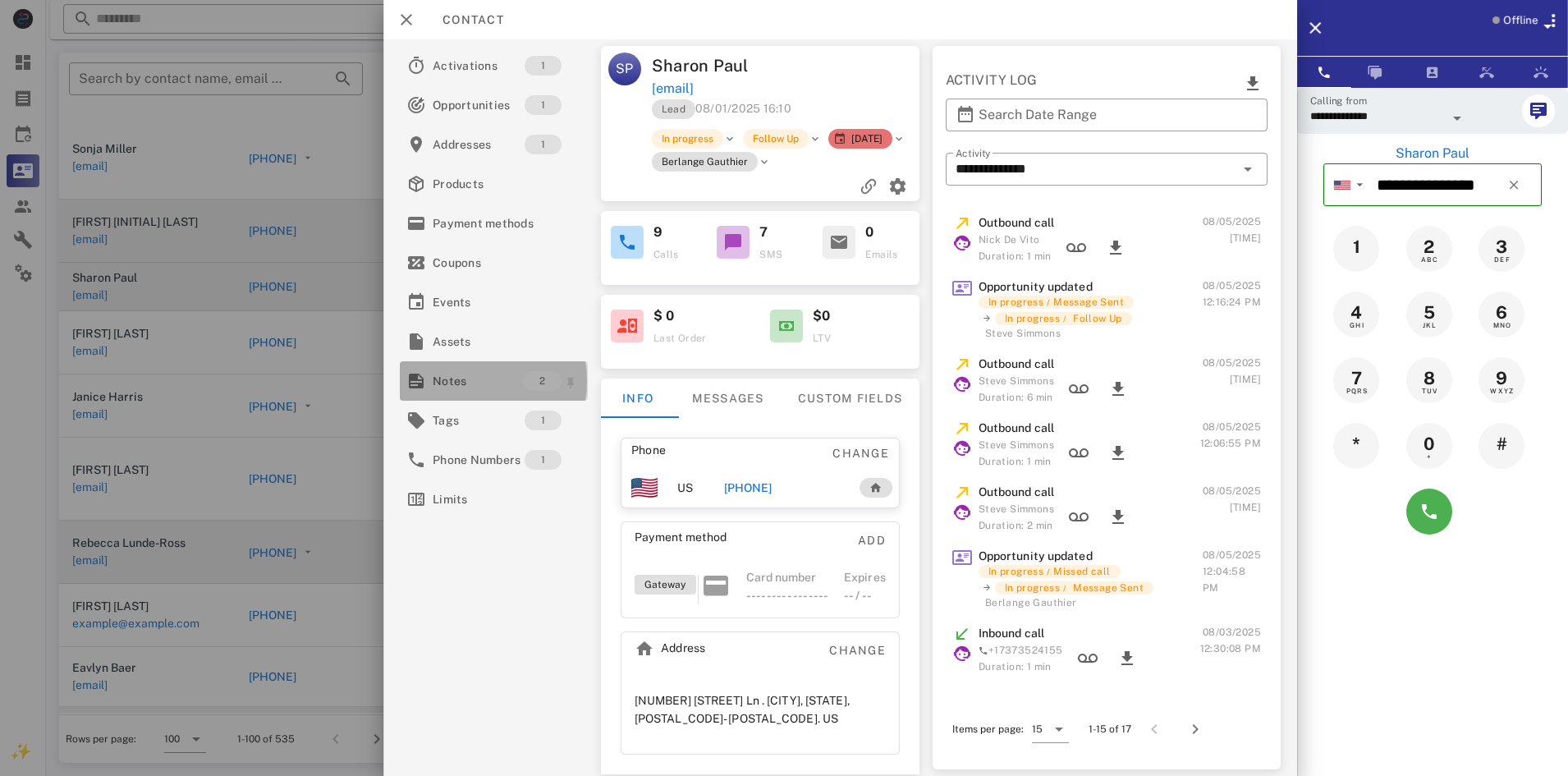 click on "Notes" at bounding box center (478, 381) 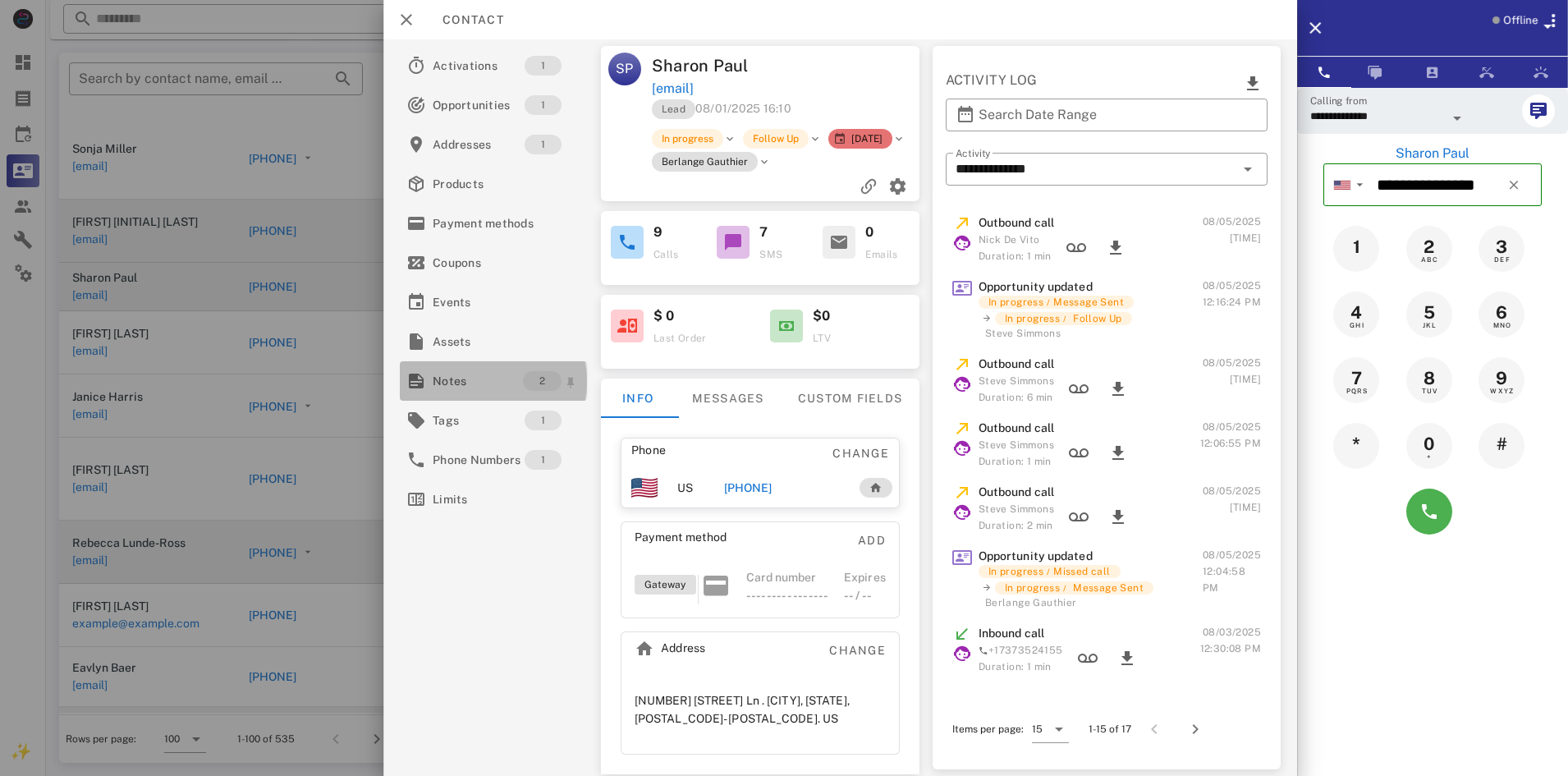click on "Notes" at bounding box center [478, 381] 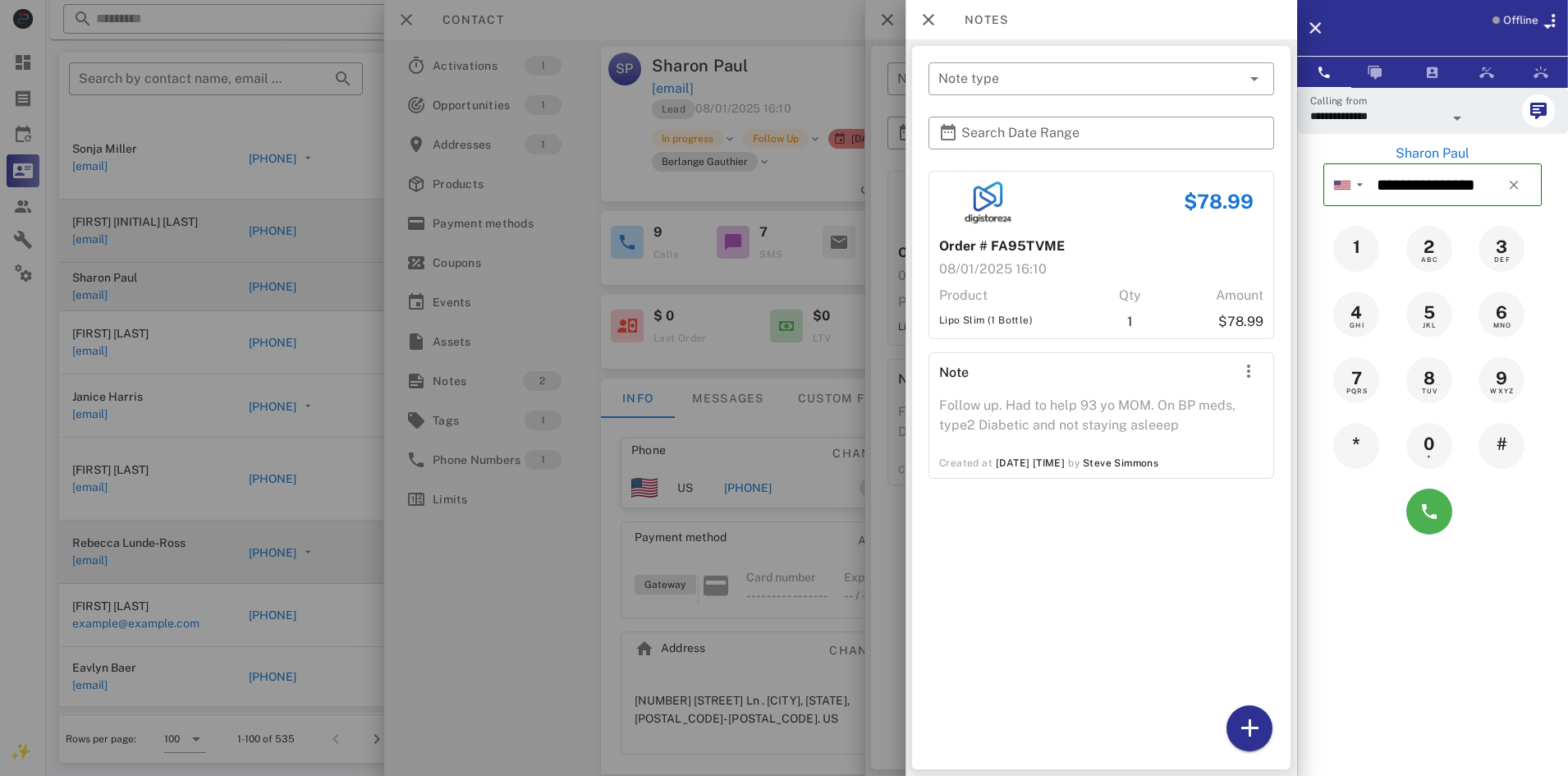 click at bounding box center (784, 388) 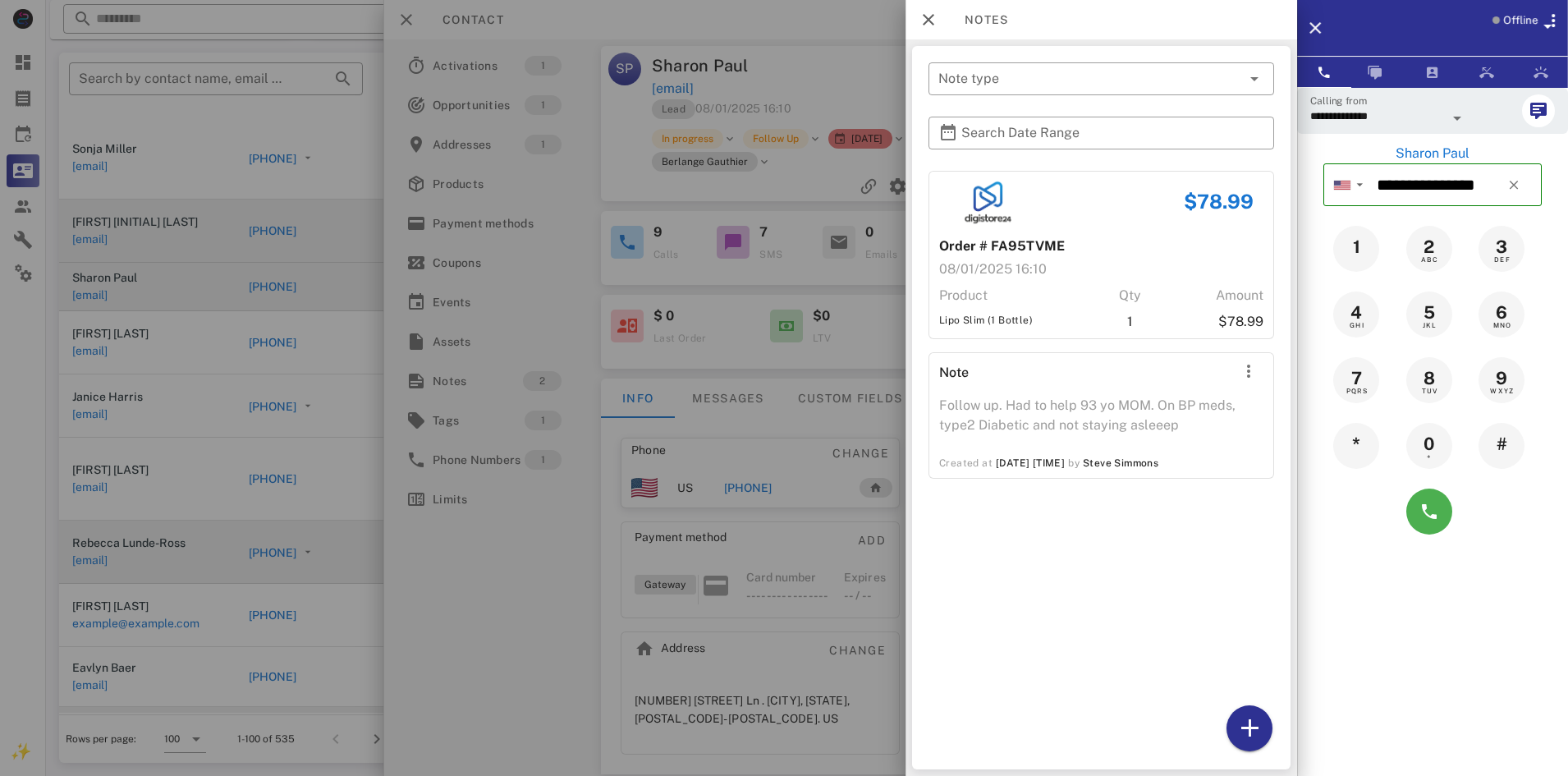 click at bounding box center (784, 388) 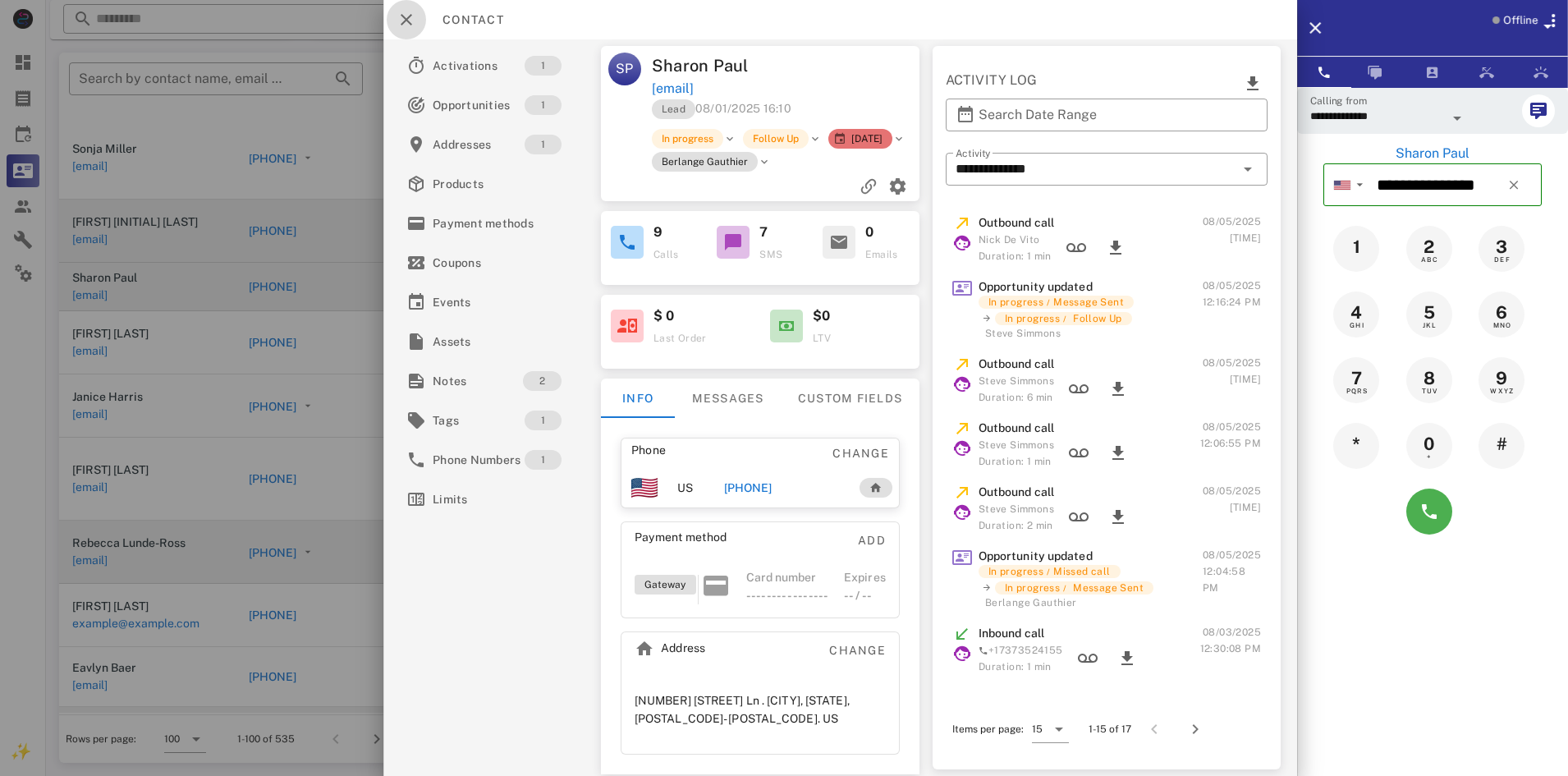 click at bounding box center [406, 20] 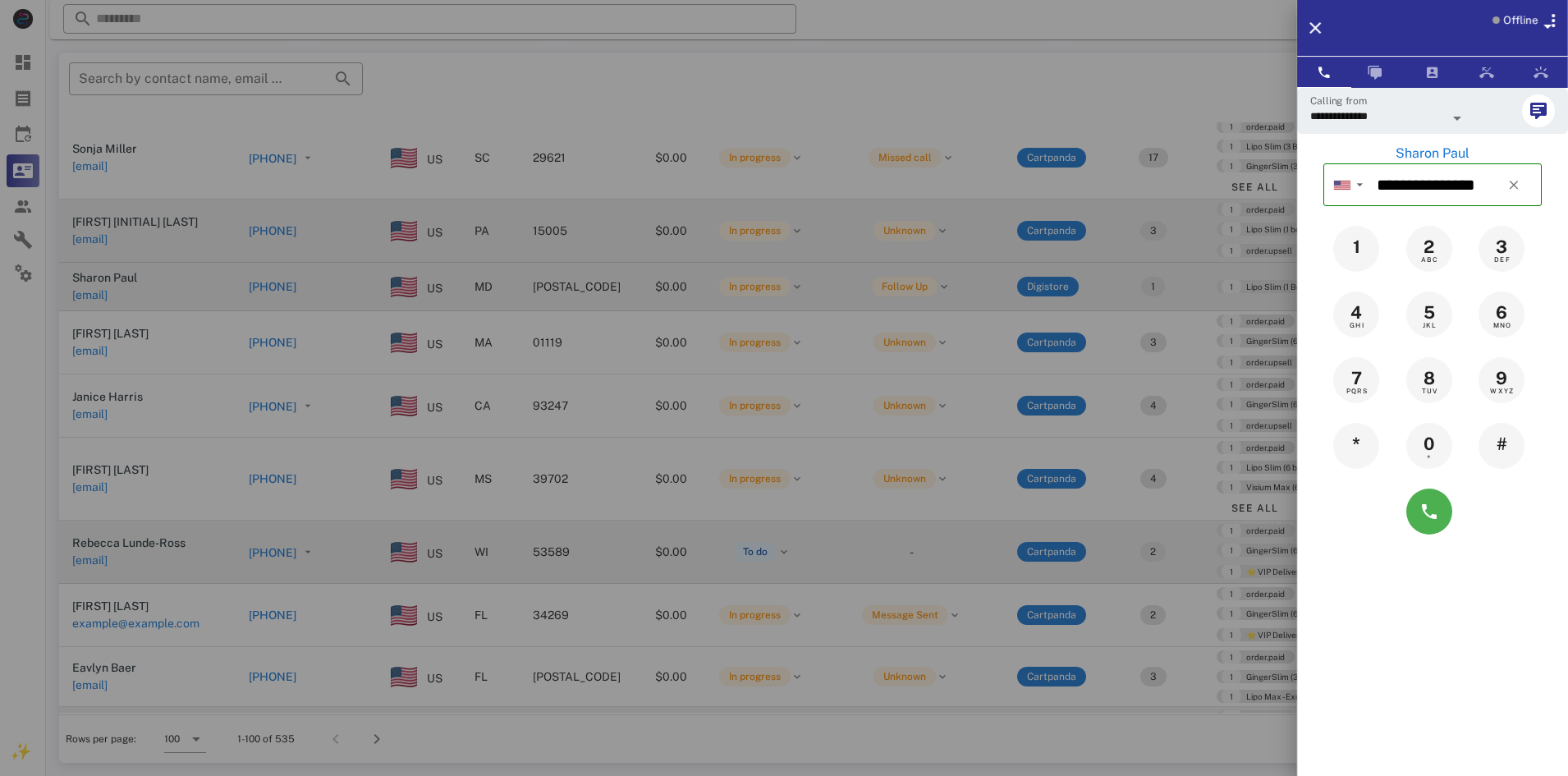 click at bounding box center (784, 388) 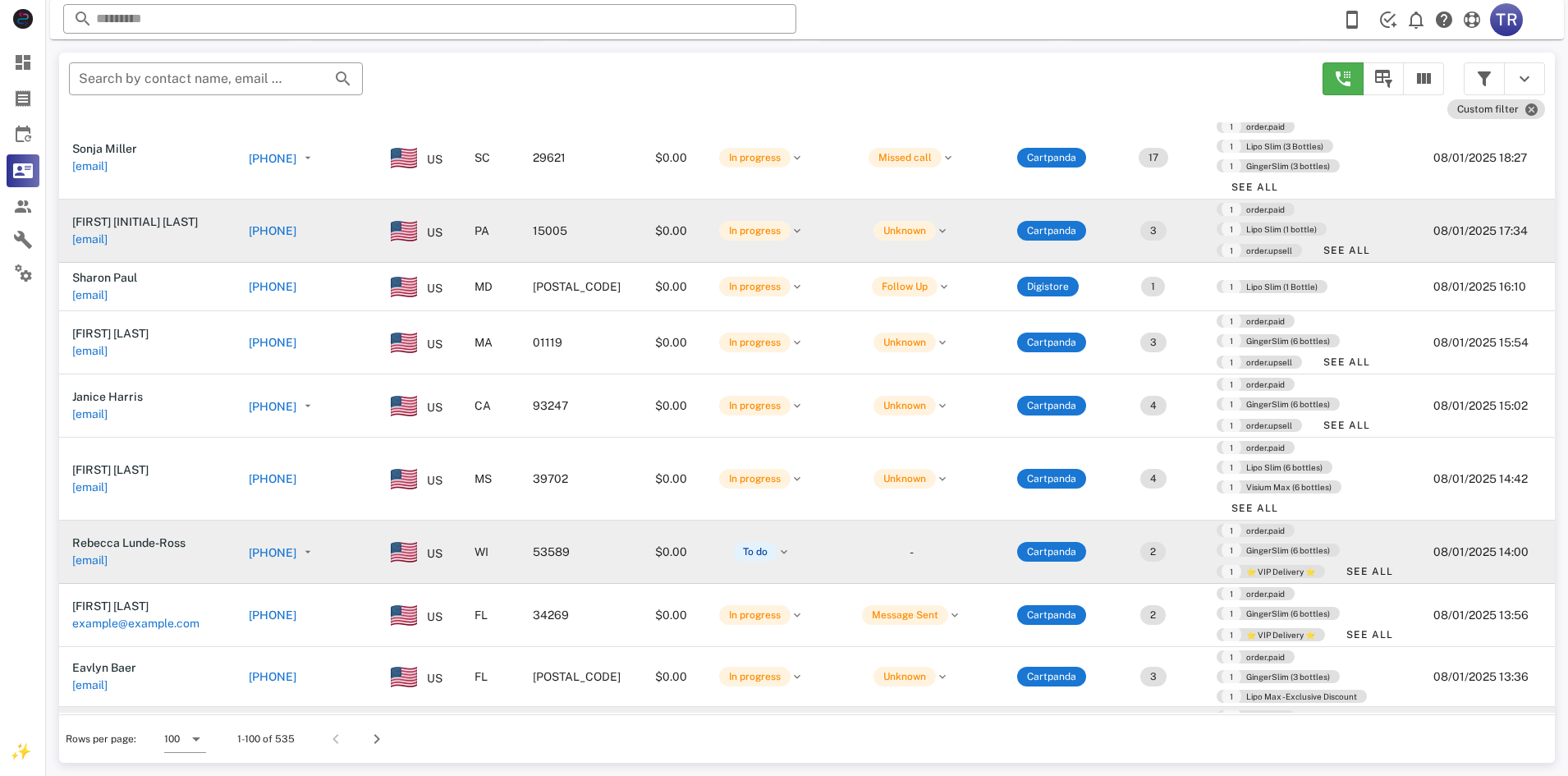 click on "+16788607374" at bounding box center [273, 158] 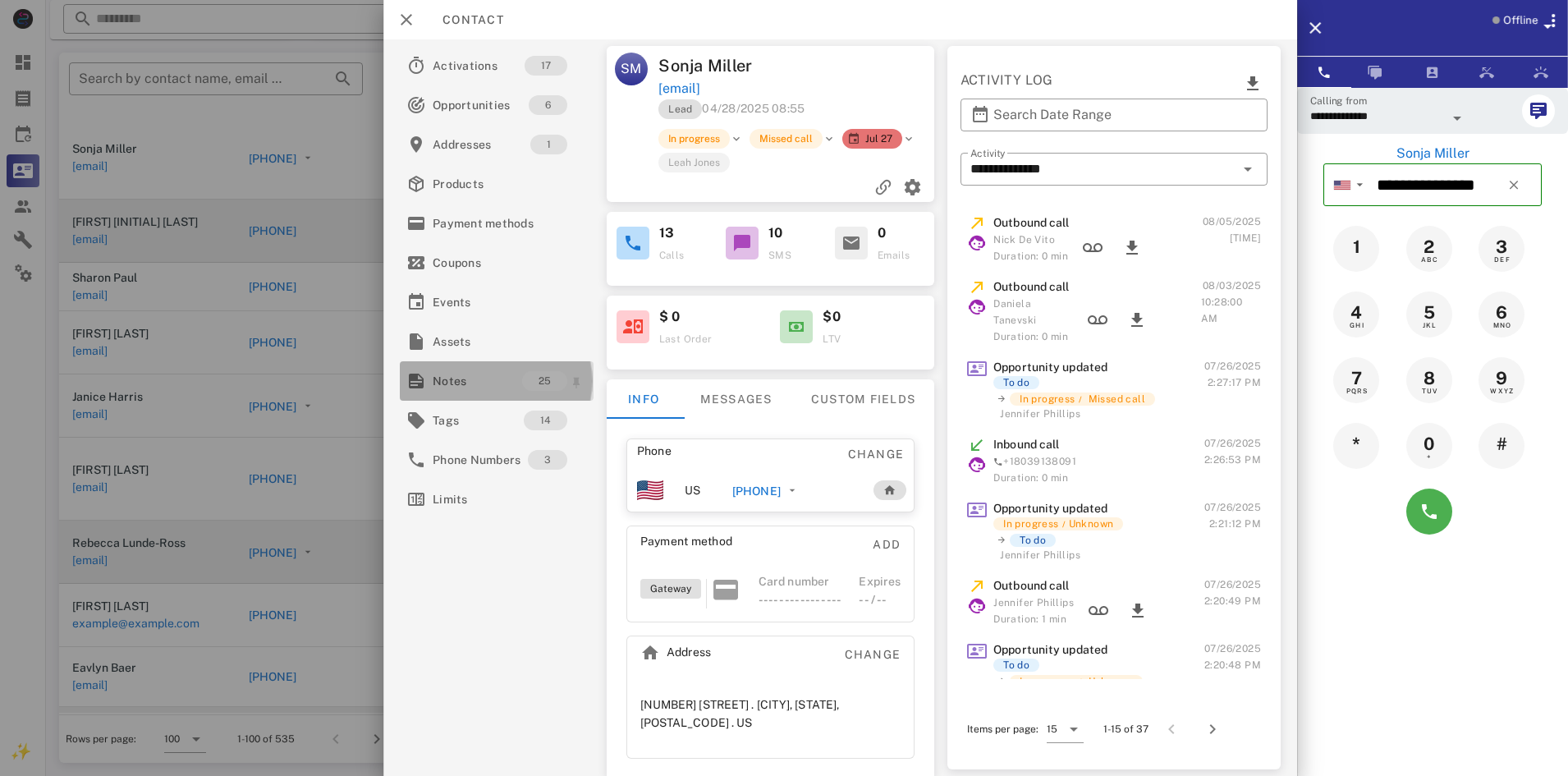 click on "Notes" at bounding box center (477, 381) 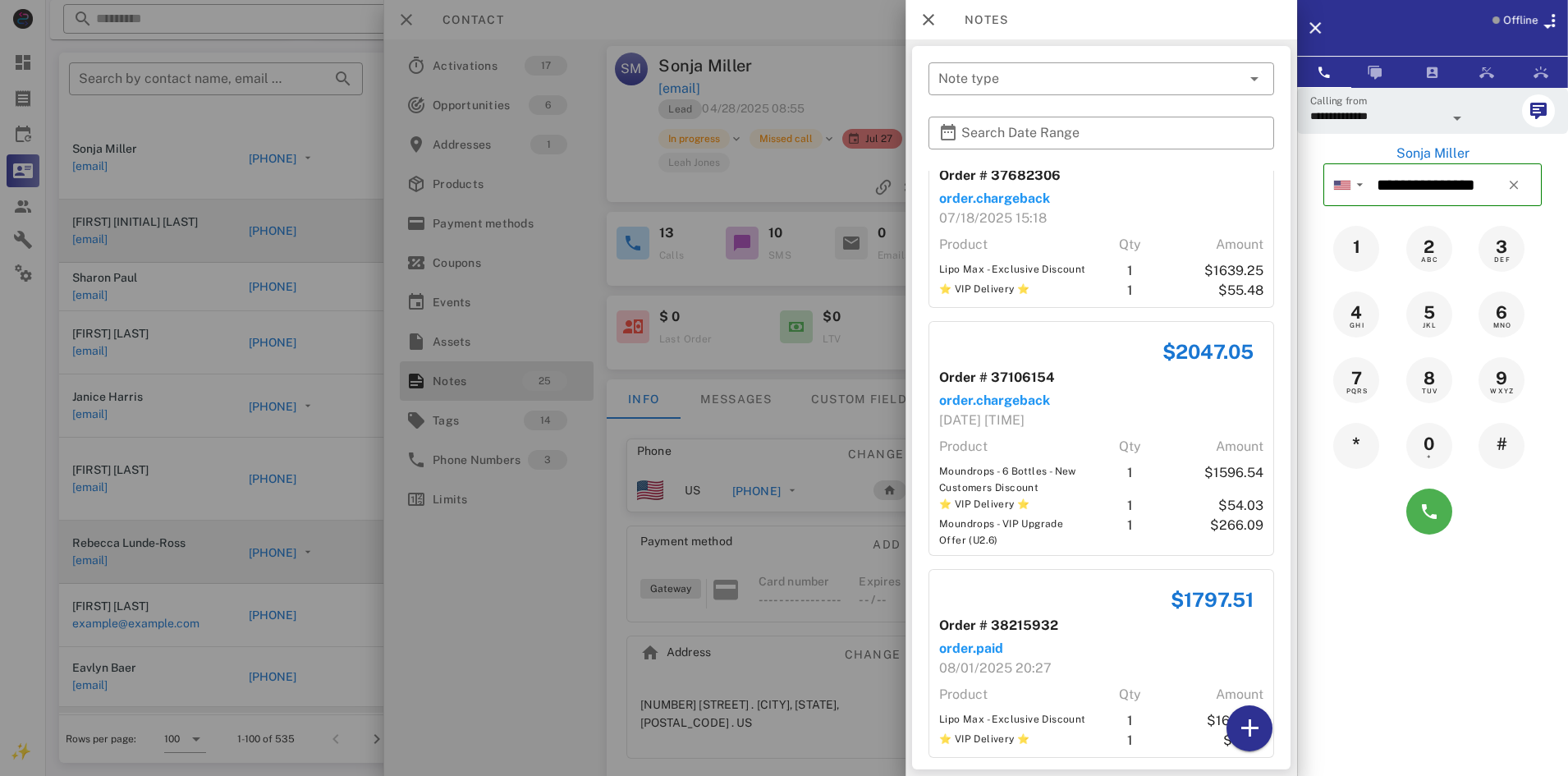 scroll, scrollTop: 4810, scrollLeft: 0, axis: vertical 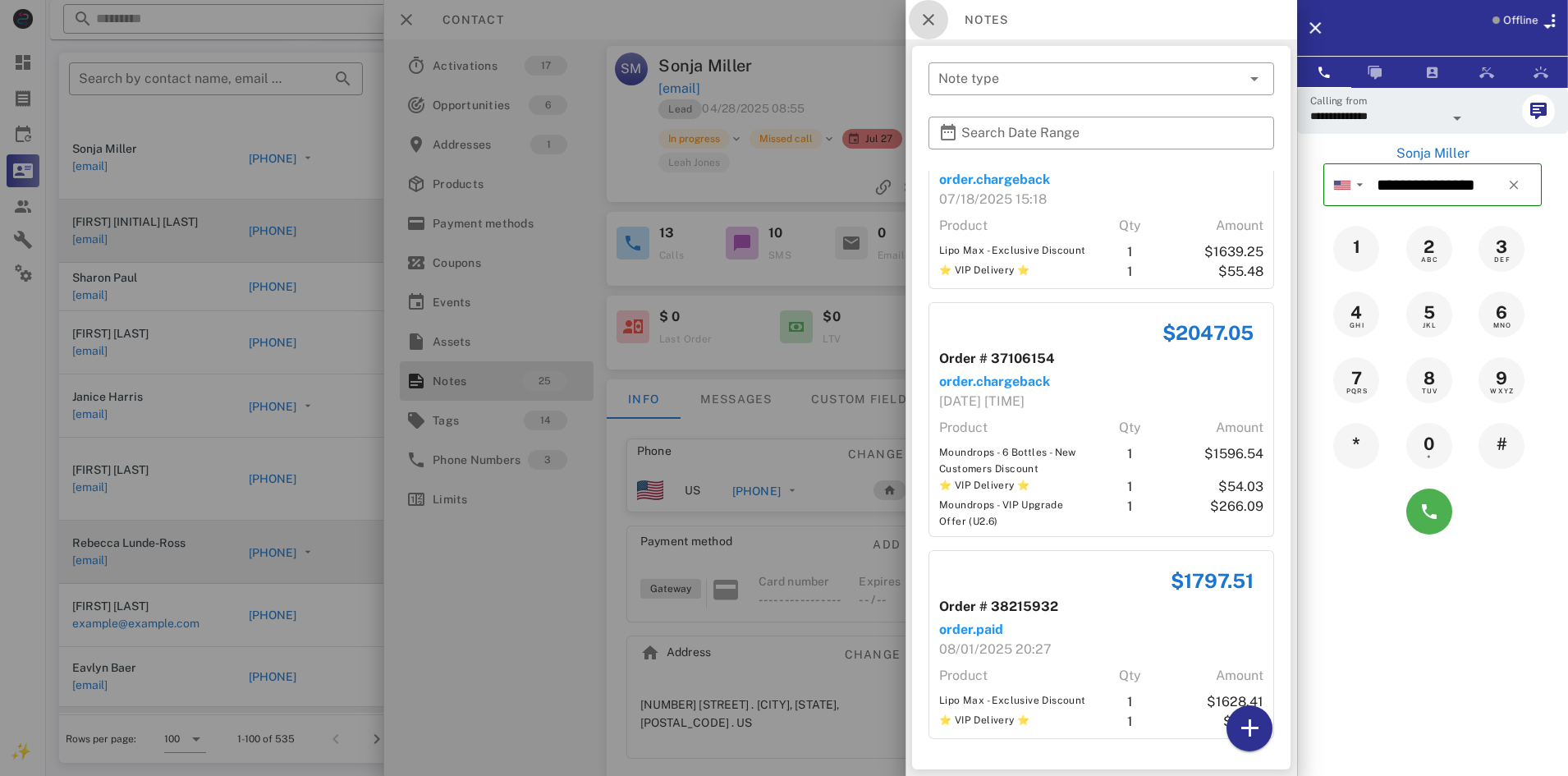 click at bounding box center (928, 20) 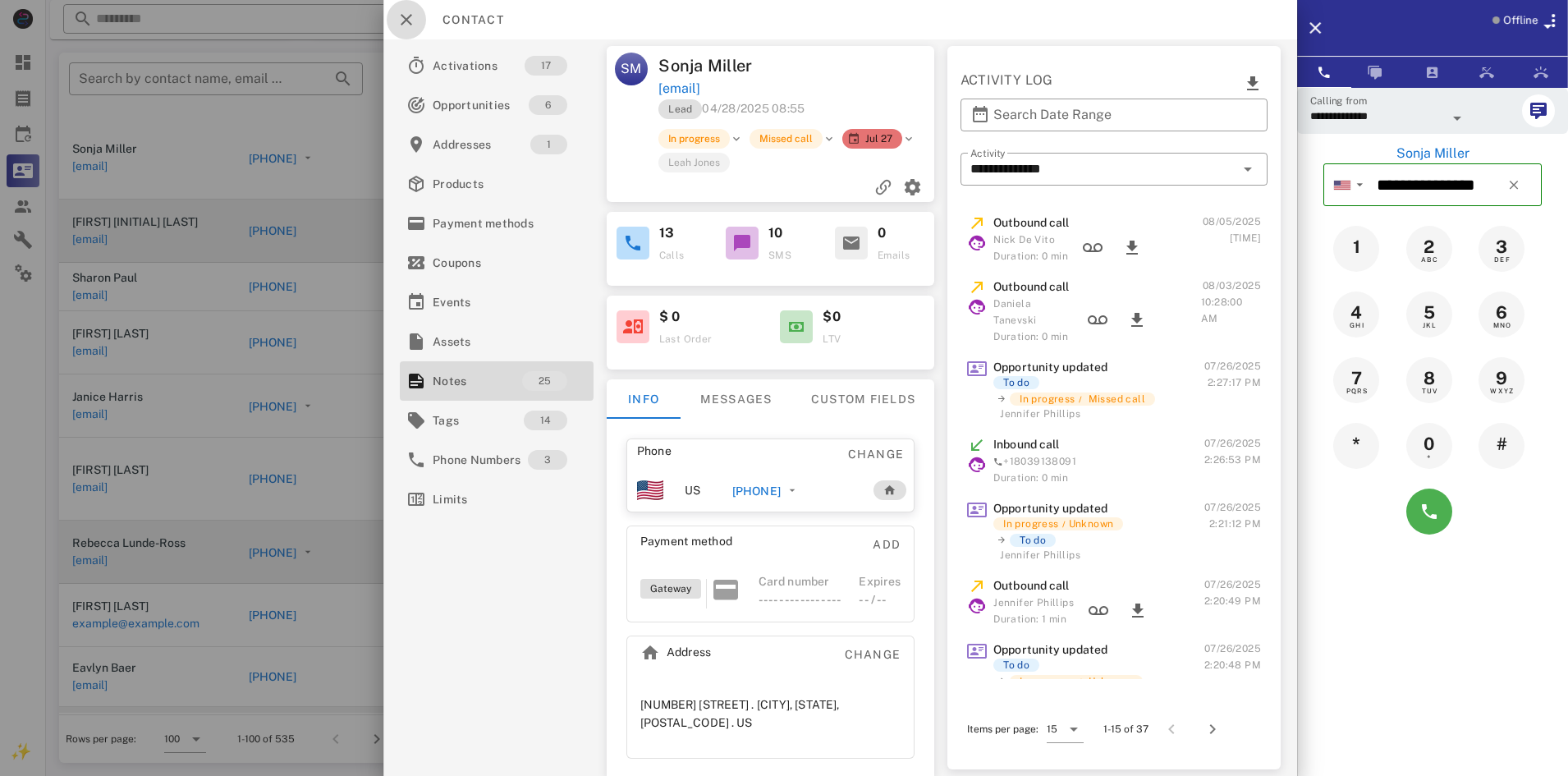 click at bounding box center (406, 20) 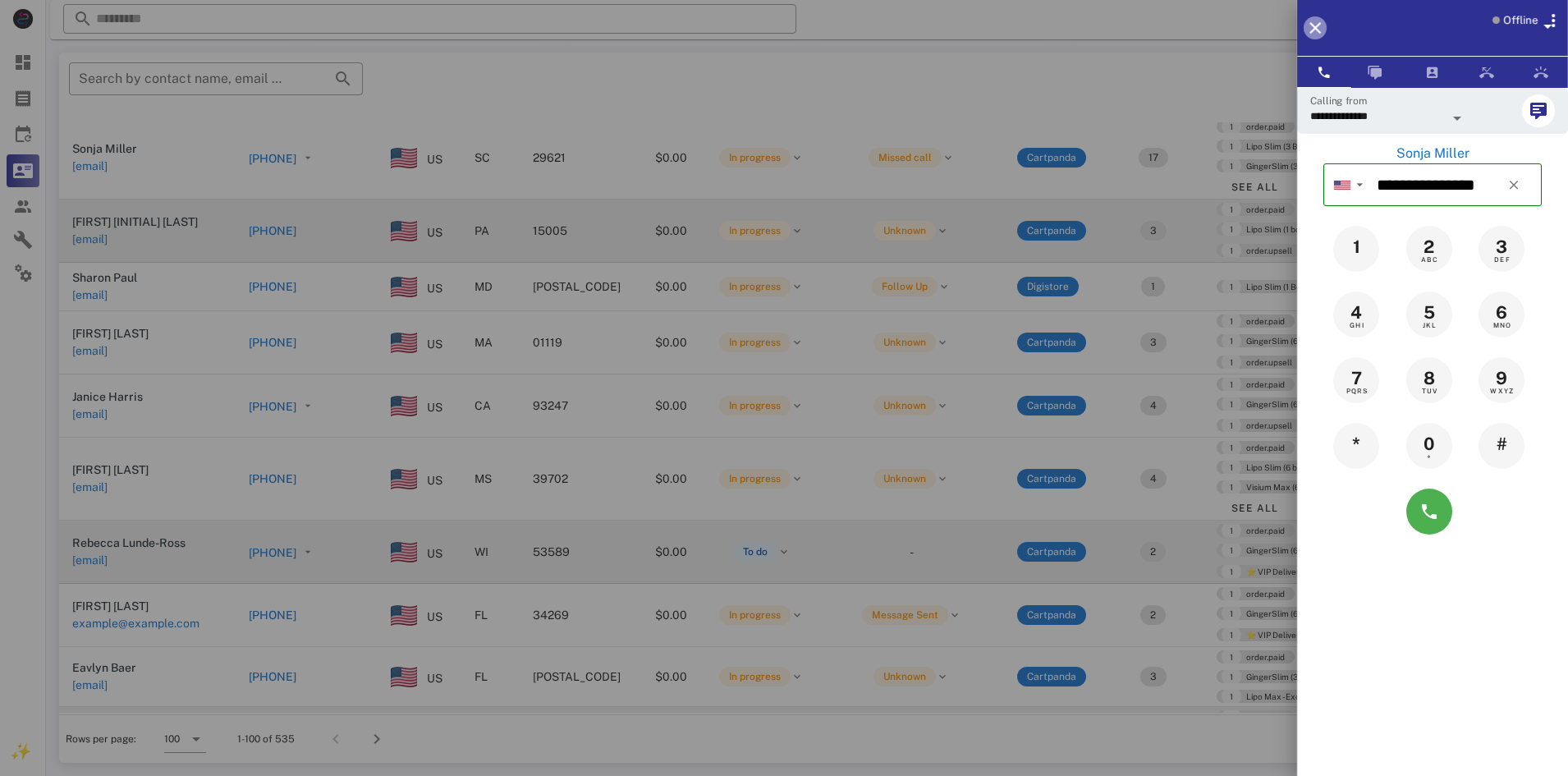click at bounding box center (1315, 28) 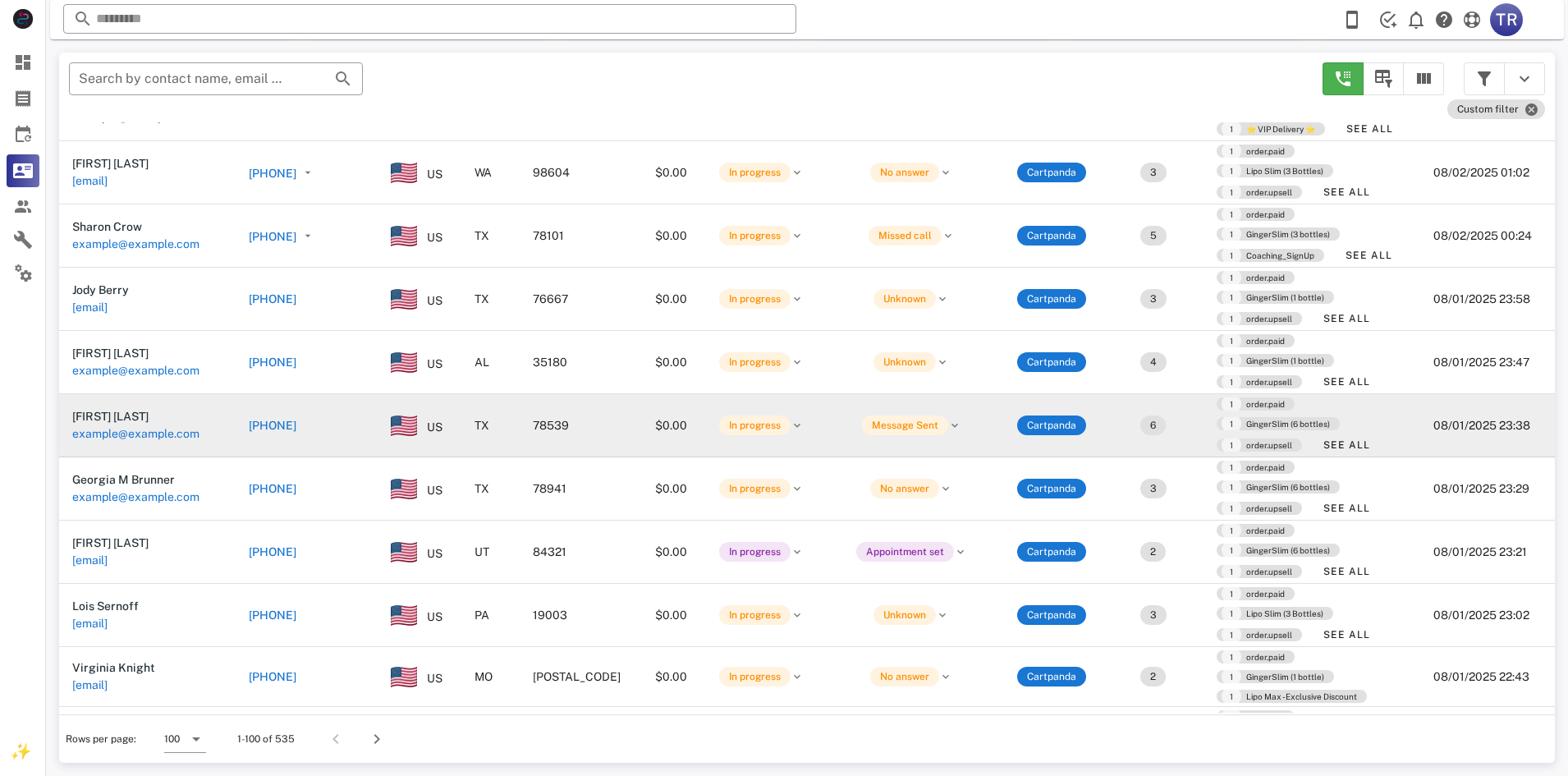scroll, scrollTop: 4607, scrollLeft: 0, axis: vertical 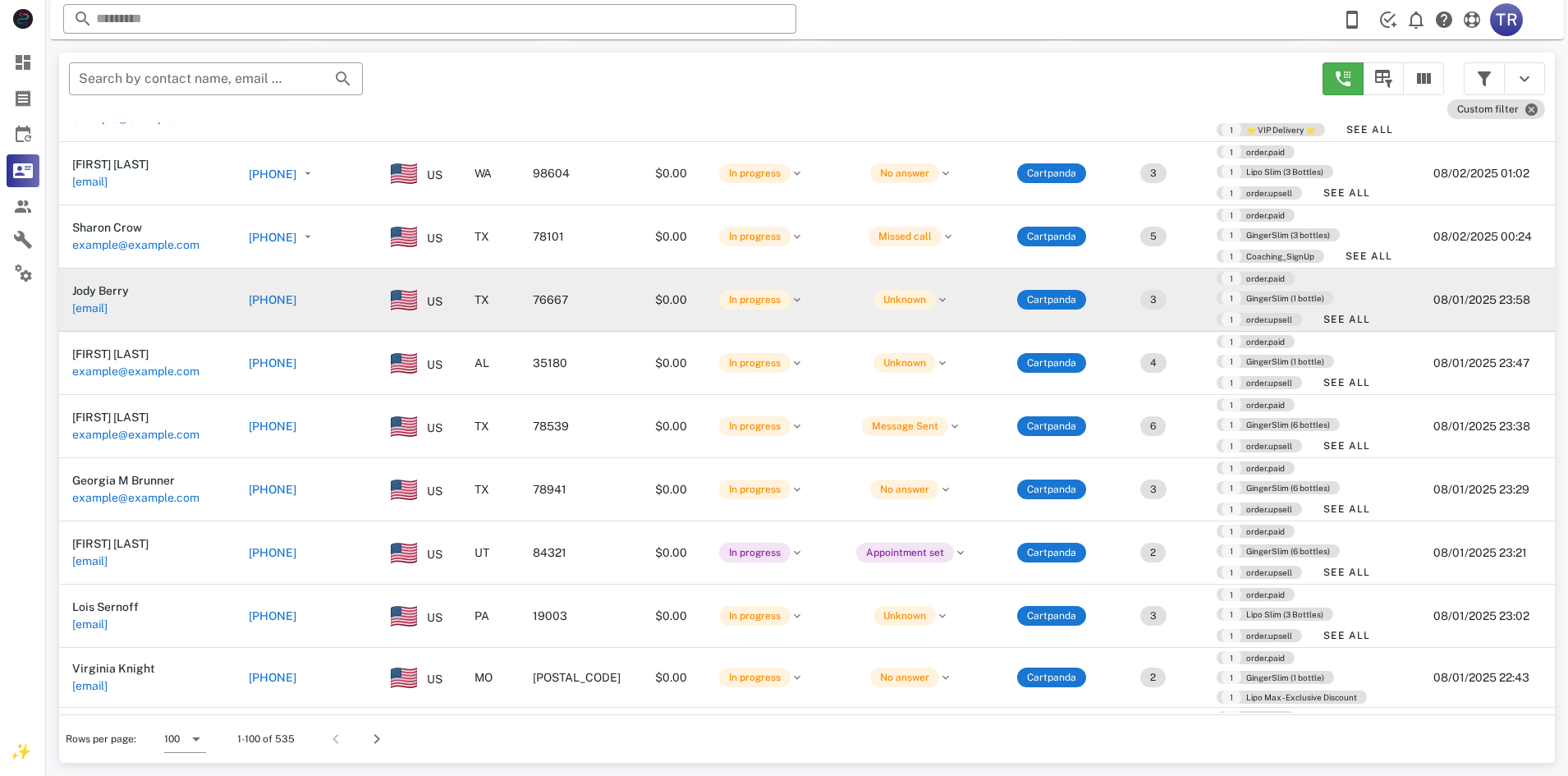 click on "+12546450546" at bounding box center (273, 300) 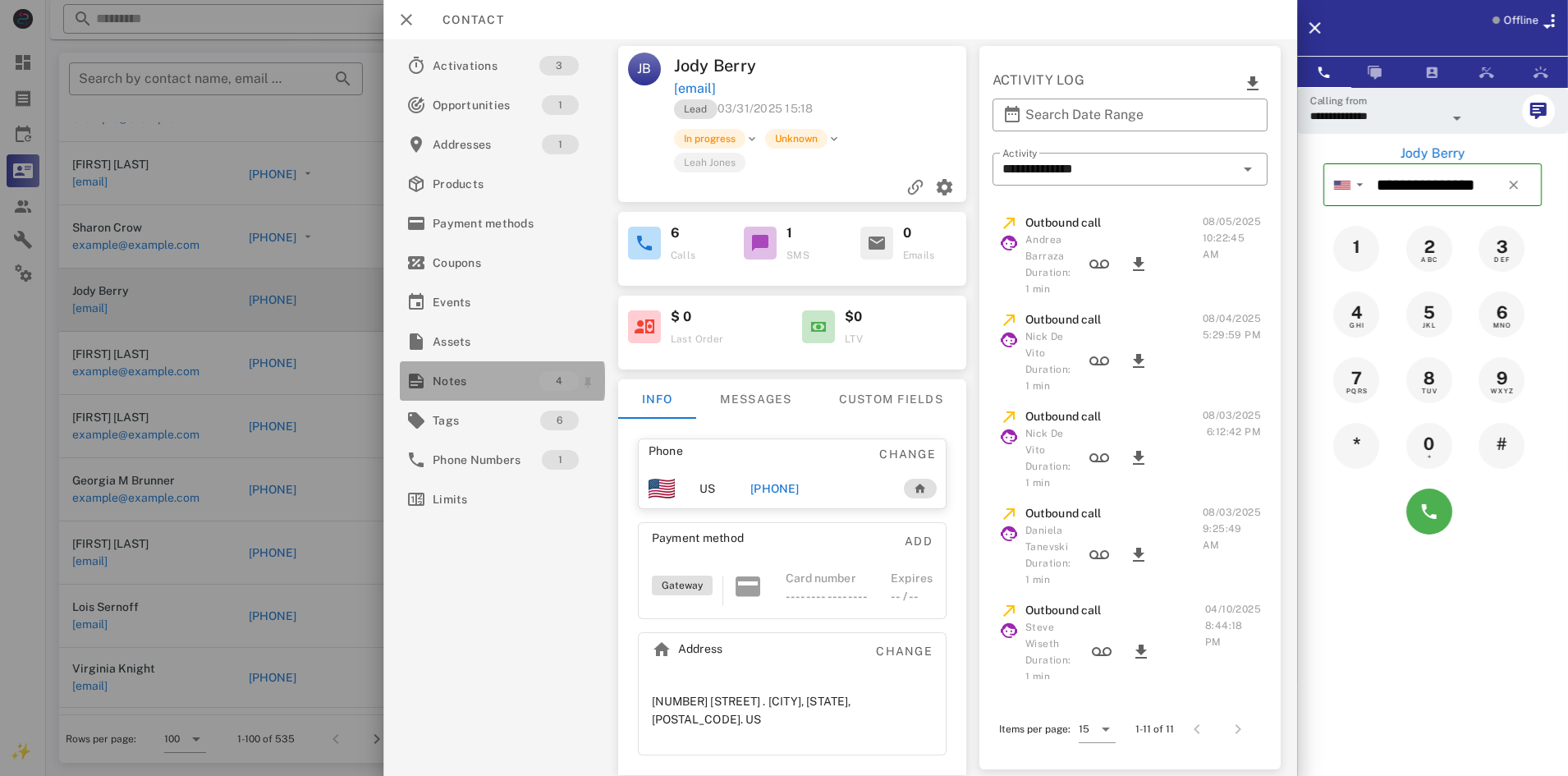 click on "Notes  4" at bounding box center (502, 381) 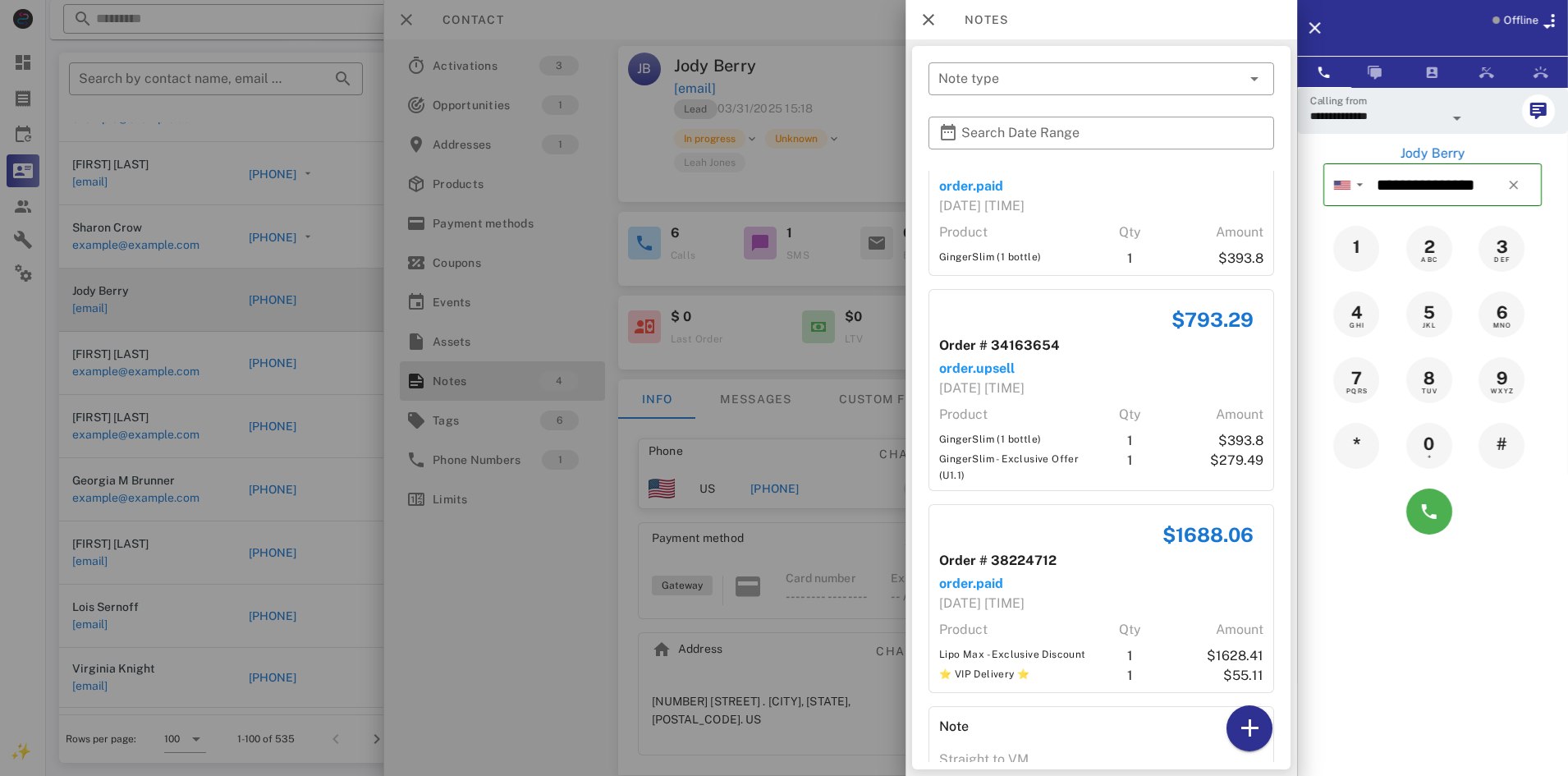 scroll, scrollTop: 138, scrollLeft: 0, axis: vertical 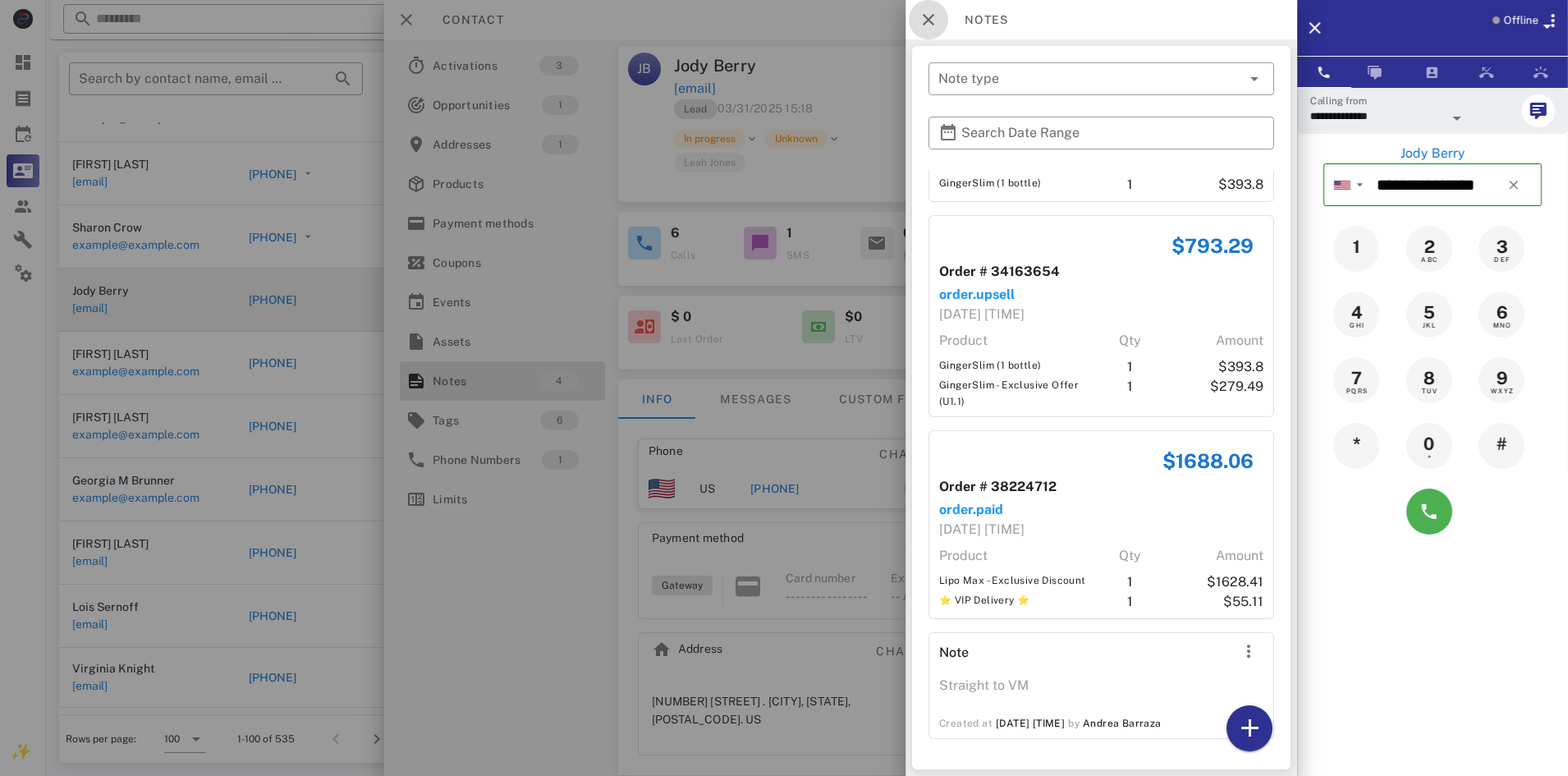 drag, startPoint x: 922, startPoint y: 21, endPoint x: 609, endPoint y: 18, distance: 313.0144 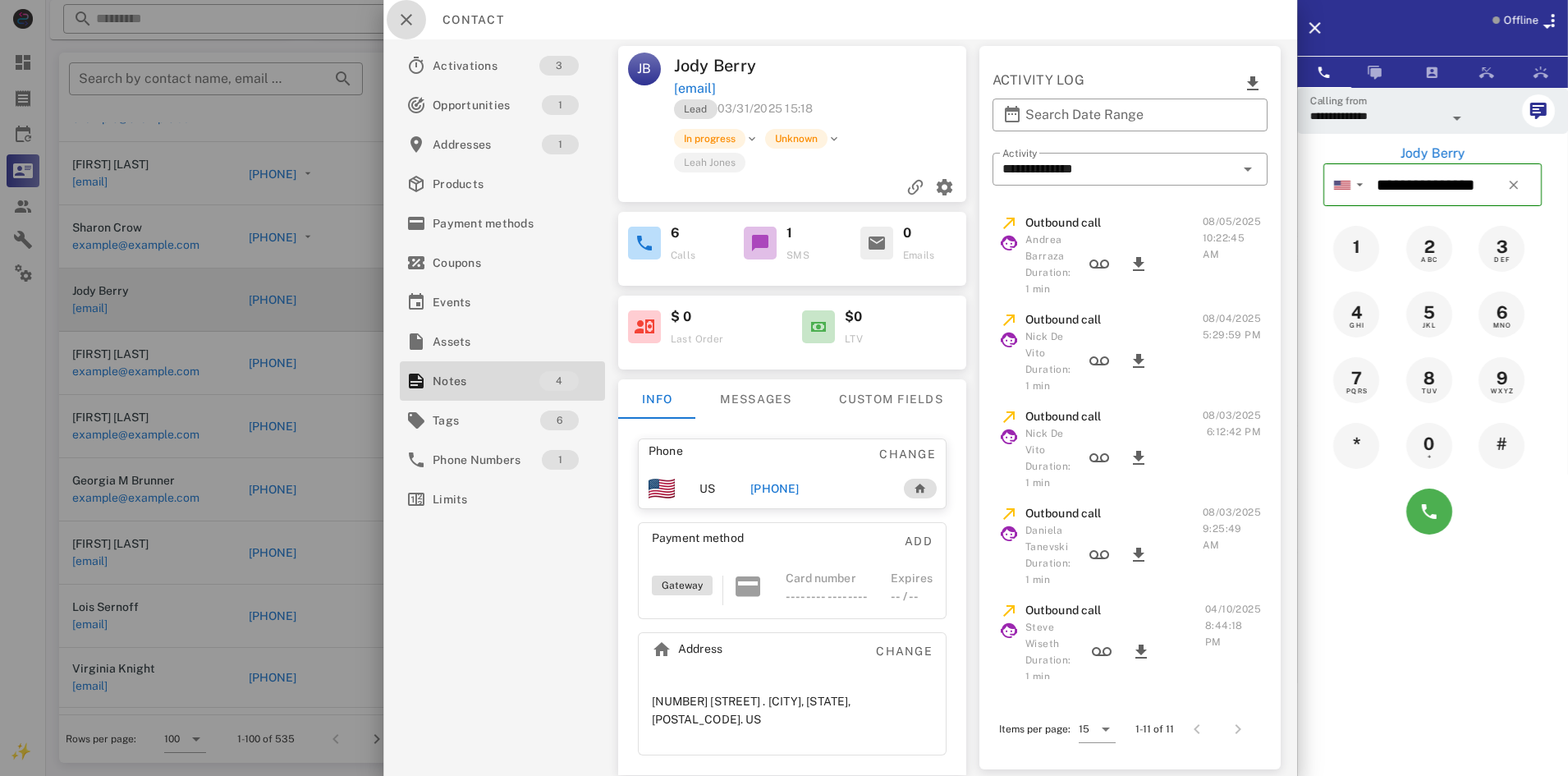 click at bounding box center [406, 20] 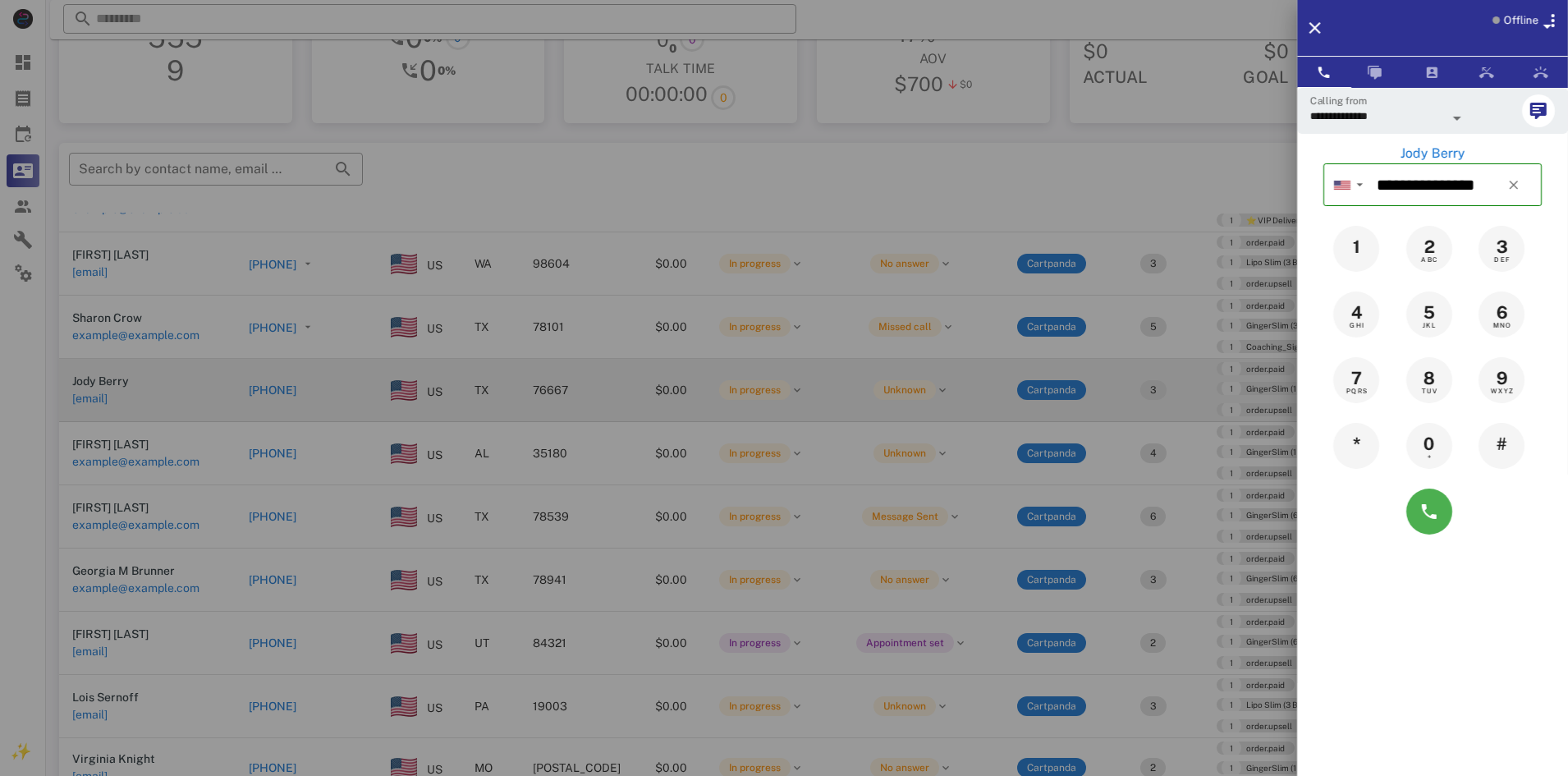 scroll, scrollTop: 168, scrollLeft: 0, axis: vertical 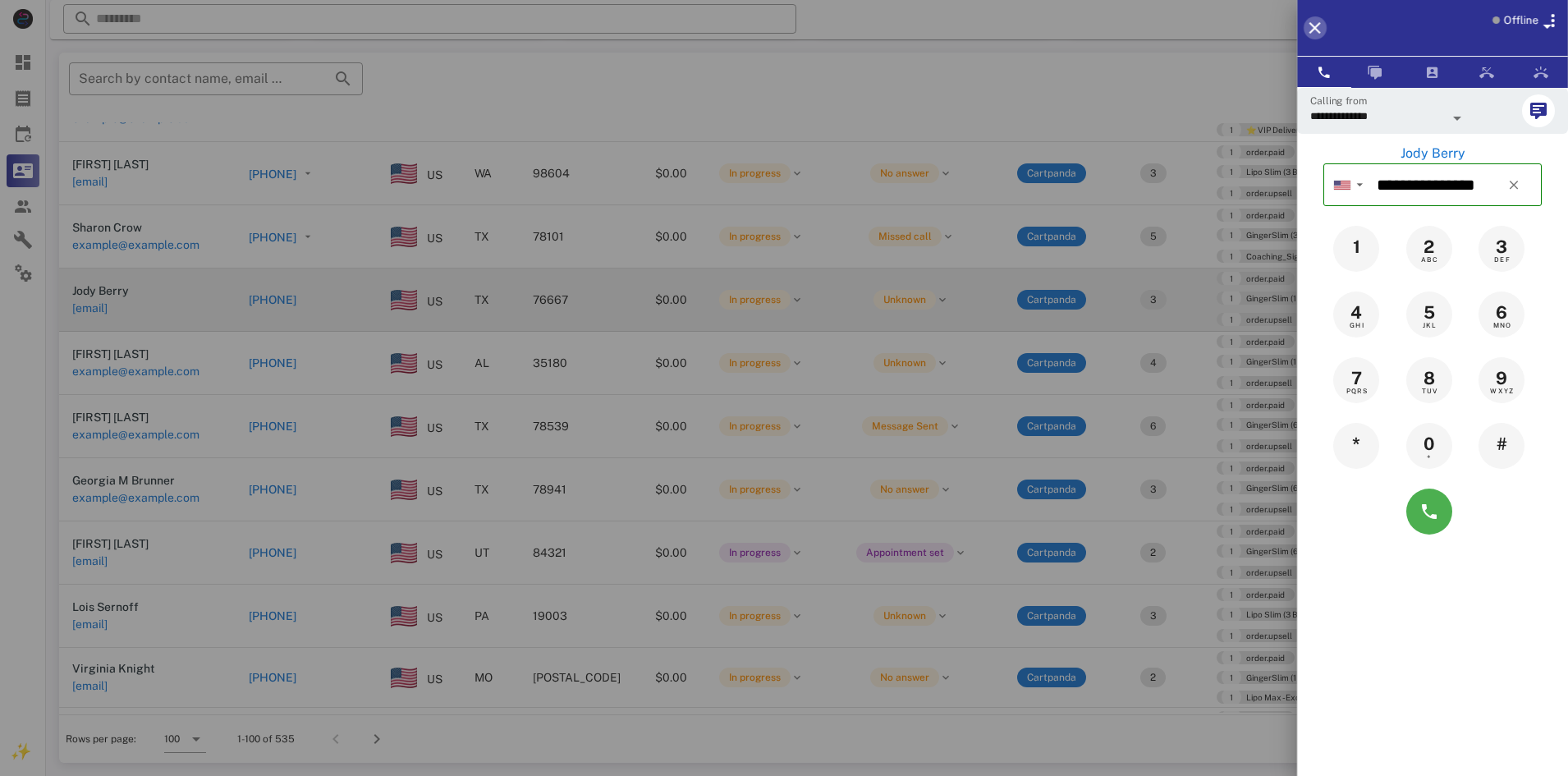 click at bounding box center [1315, 28] 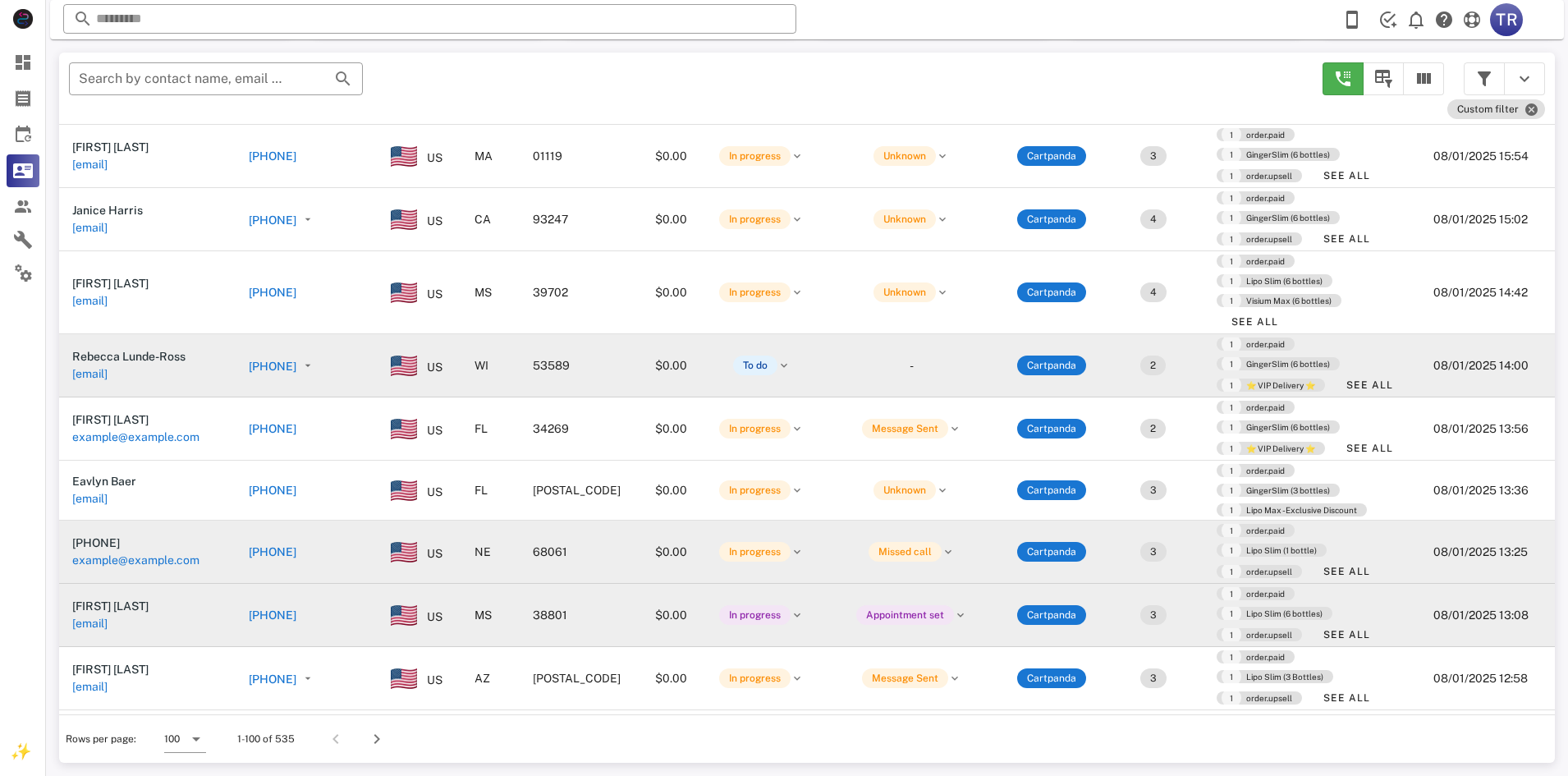 scroll, scrollTop: 5824, scrollLeft: 0, axis: vertical 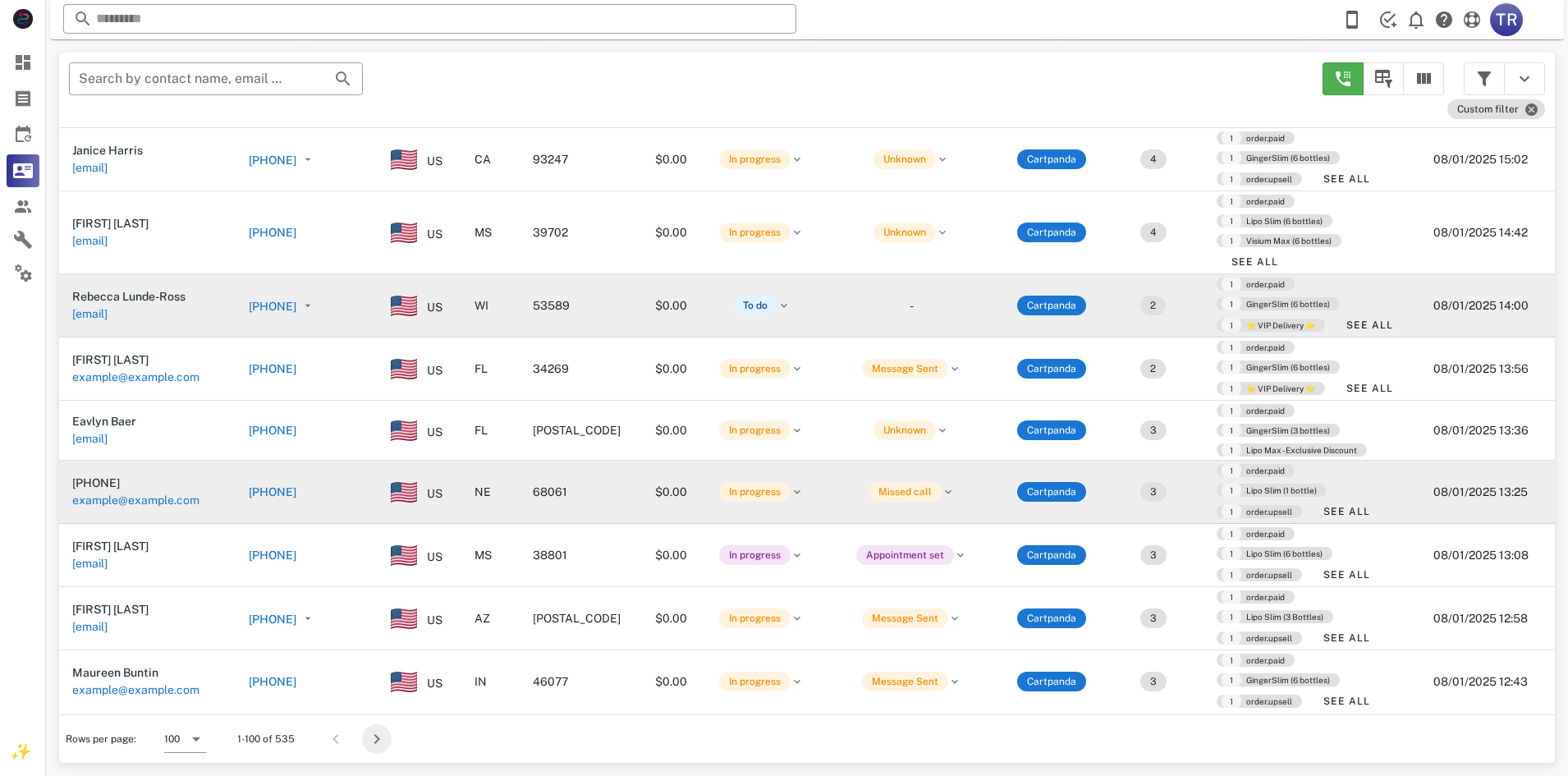 click at bounding box center (377, 739) 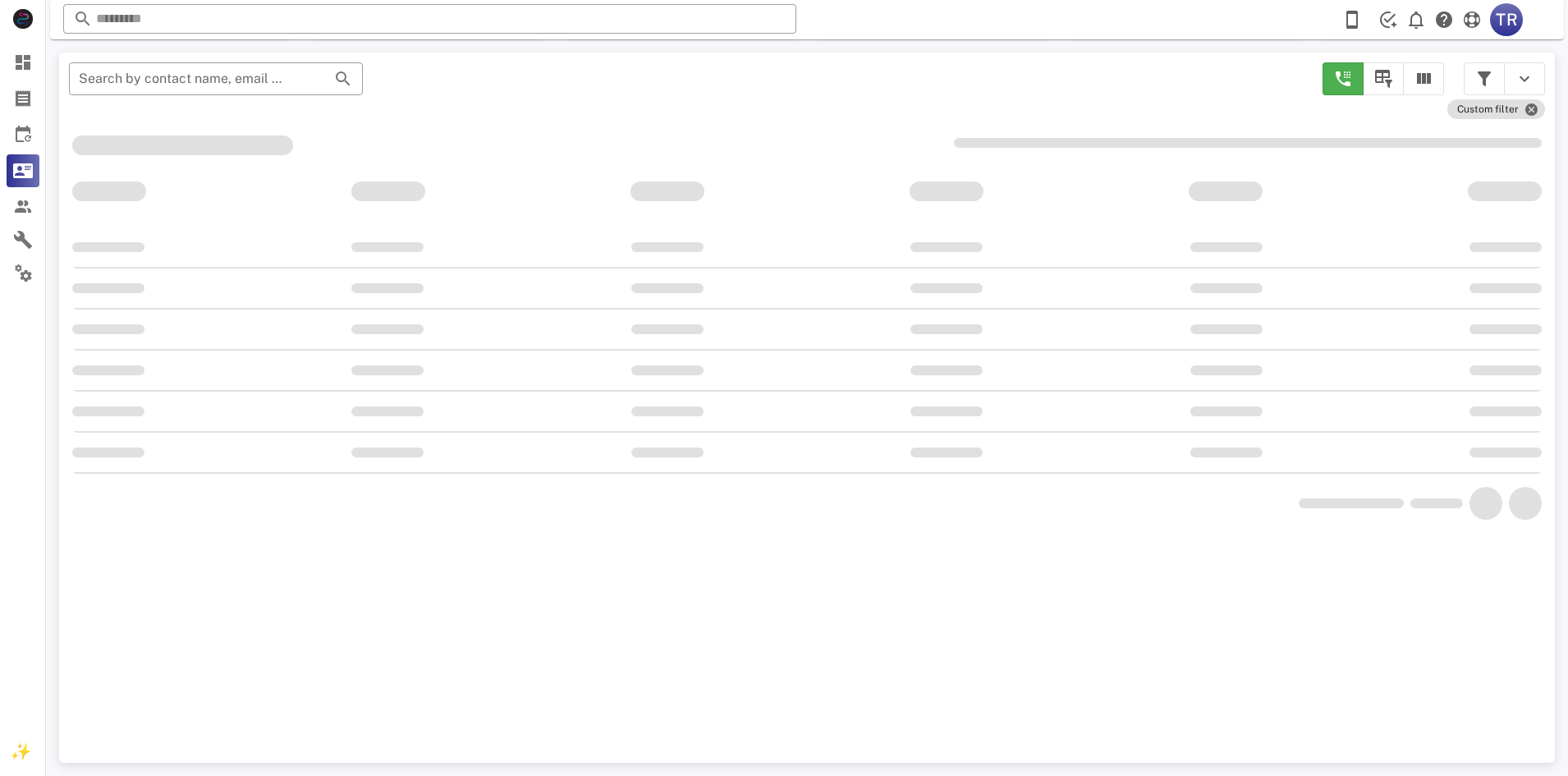 scroll, scrollTop: 168, scrollLeft: 0, axis: vertical 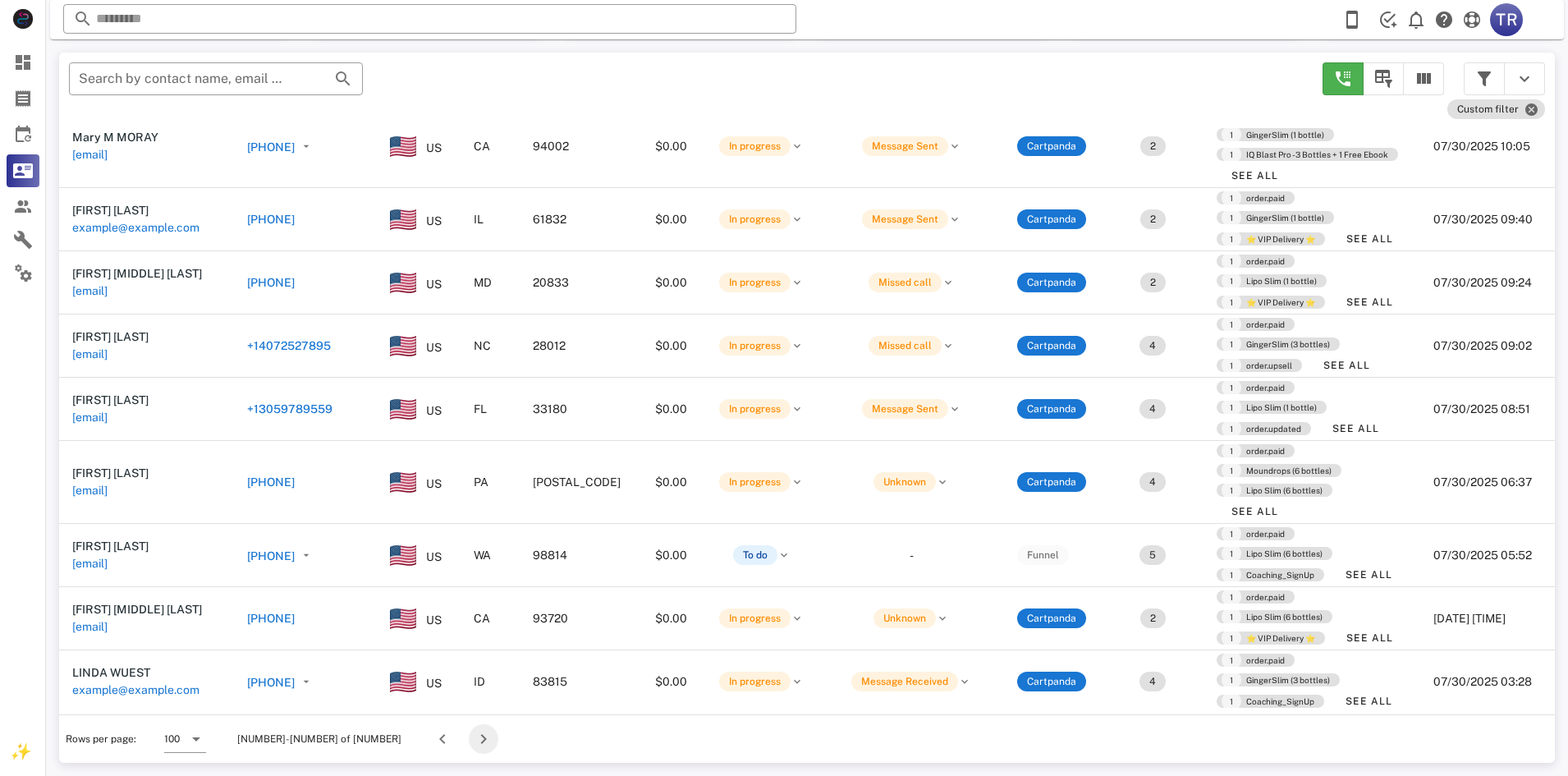 click at bounding box center (484, 739) 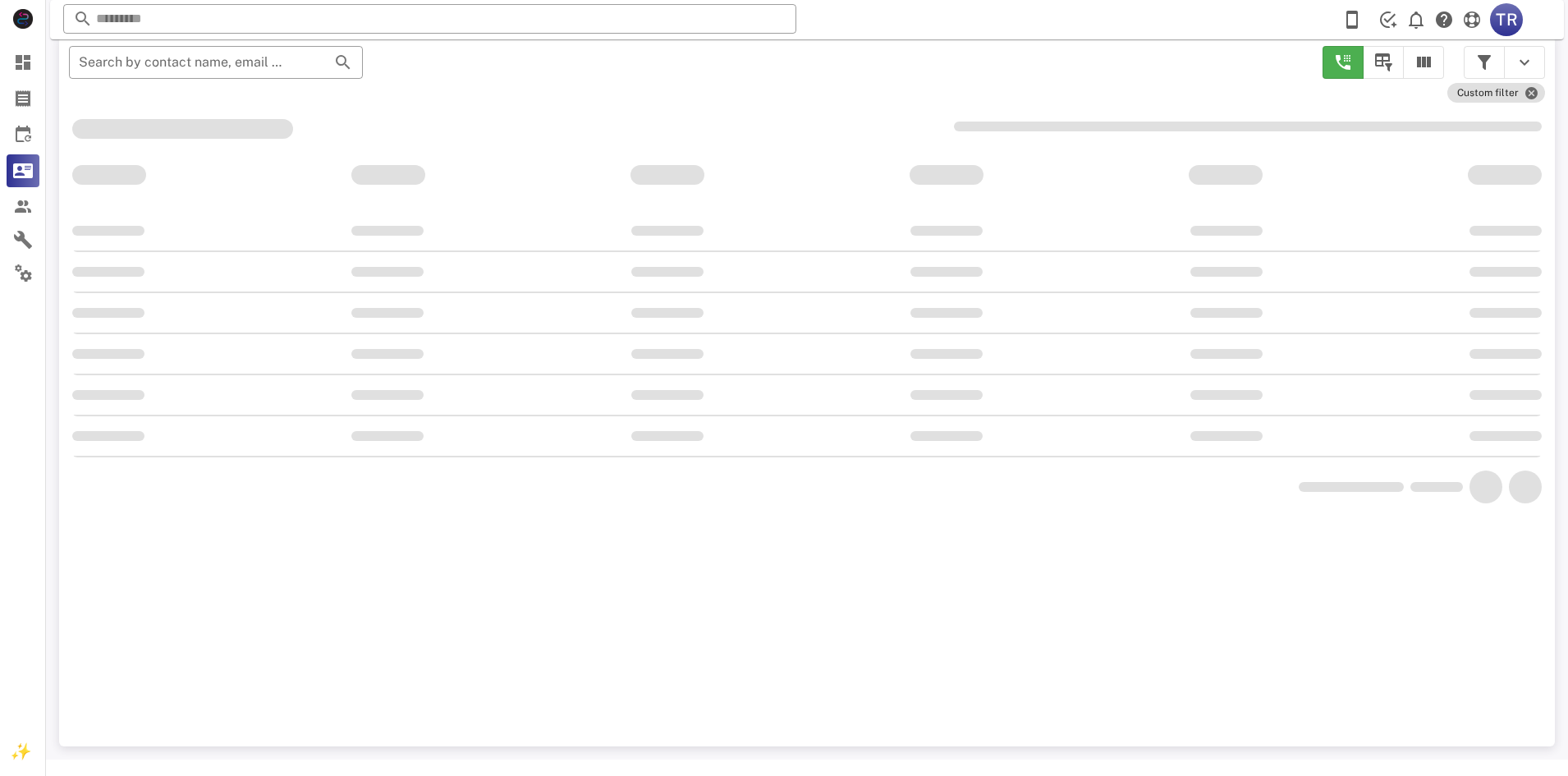 scroll, scrollTop: 151, scrollLeft: 0, axis: vertical 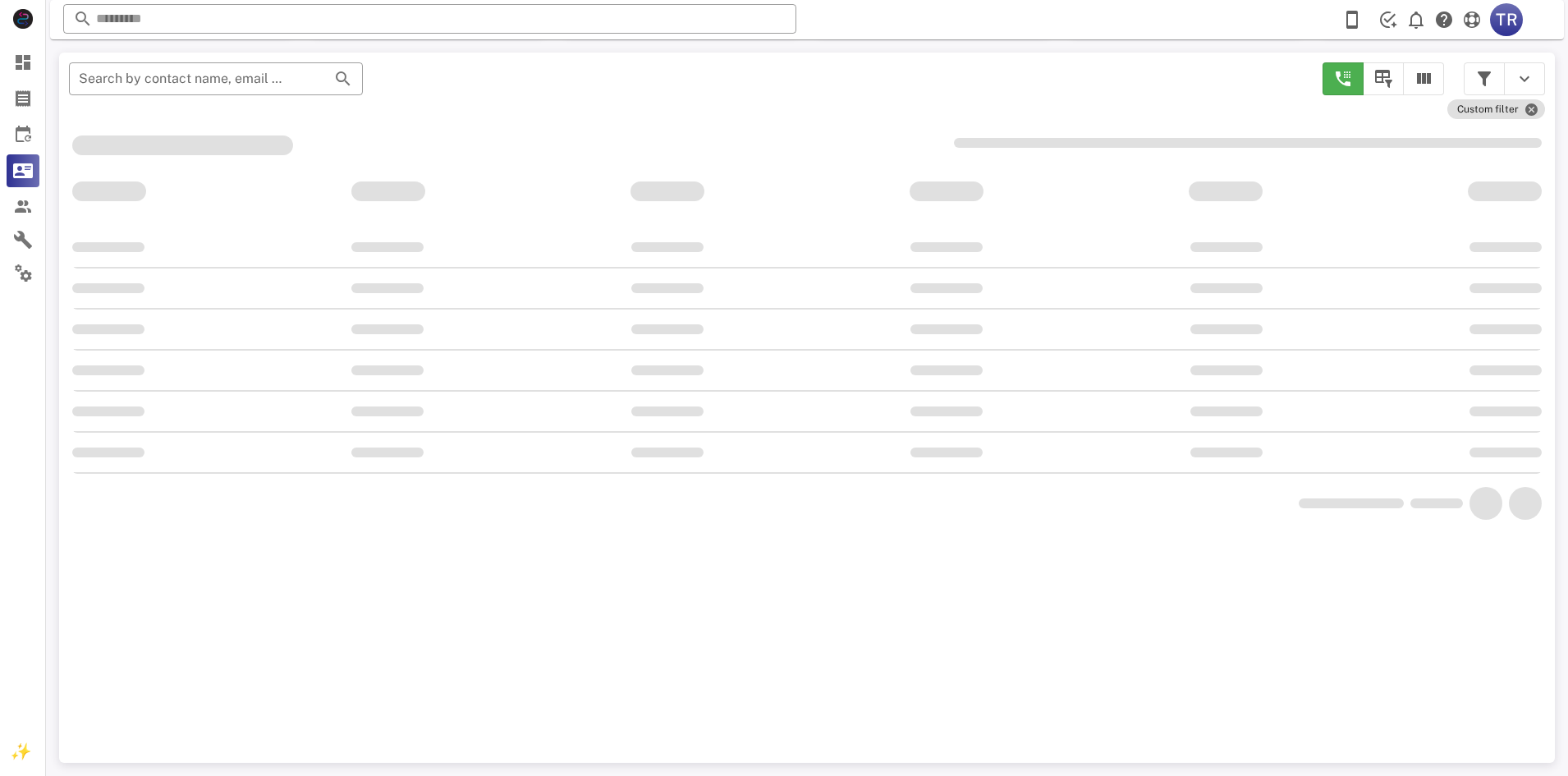 click on "​ Search by contact name, email or phone Custom filter" at bounding box center [807, 407] 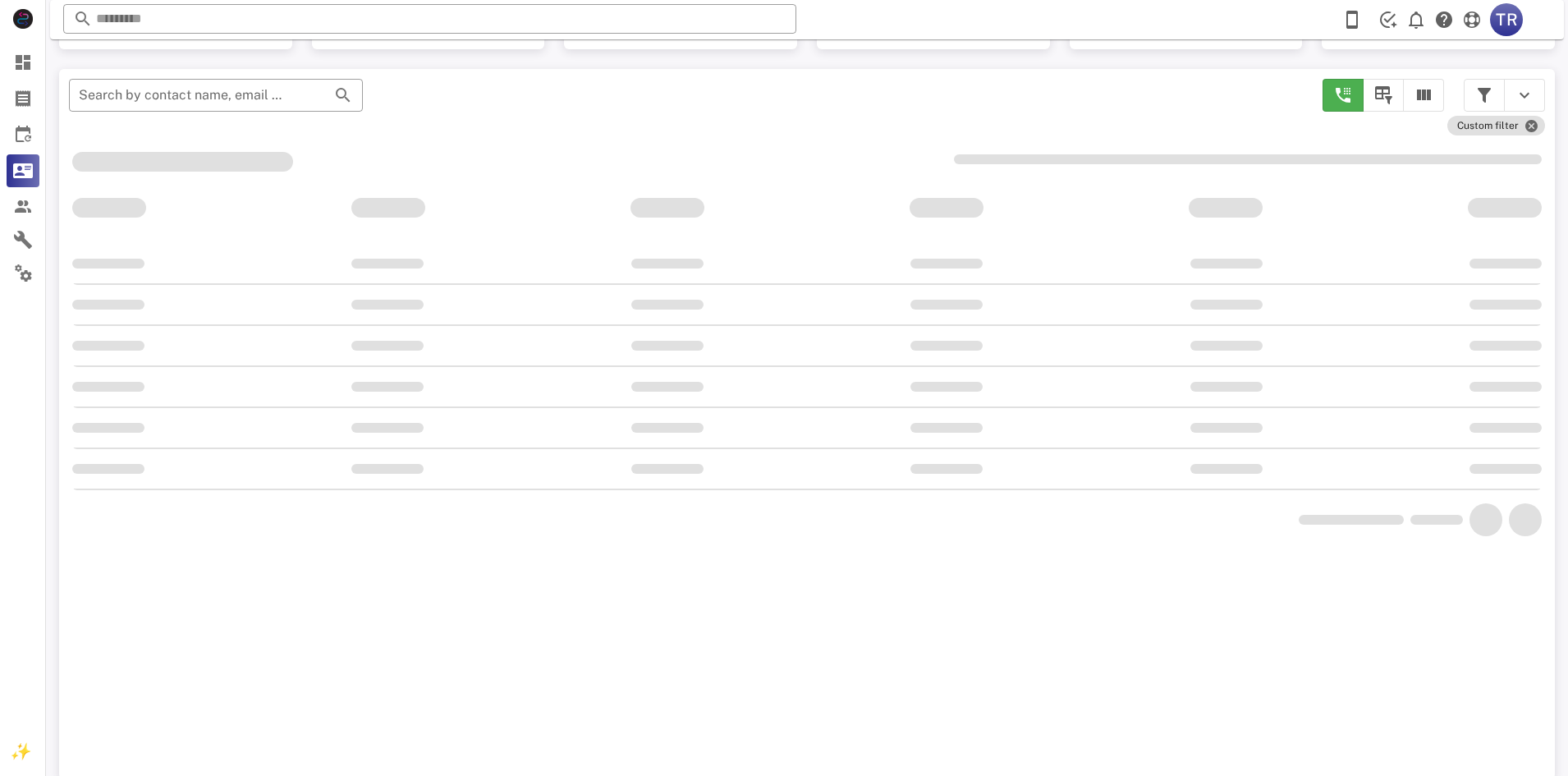 scroll, scrollTop: 168, scrollLeft: 0, axis: vertical 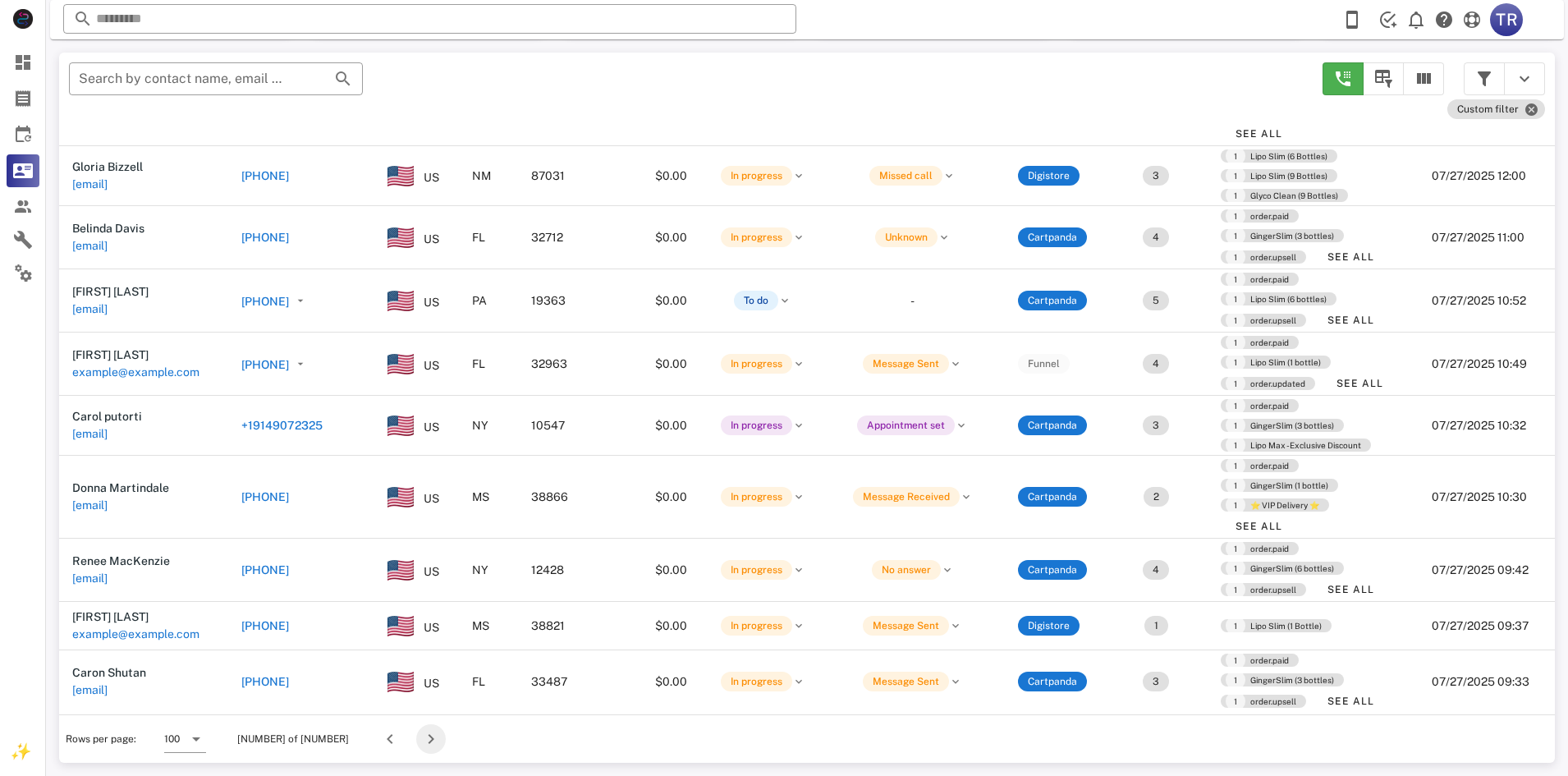 click at bounding box center [431, 739] 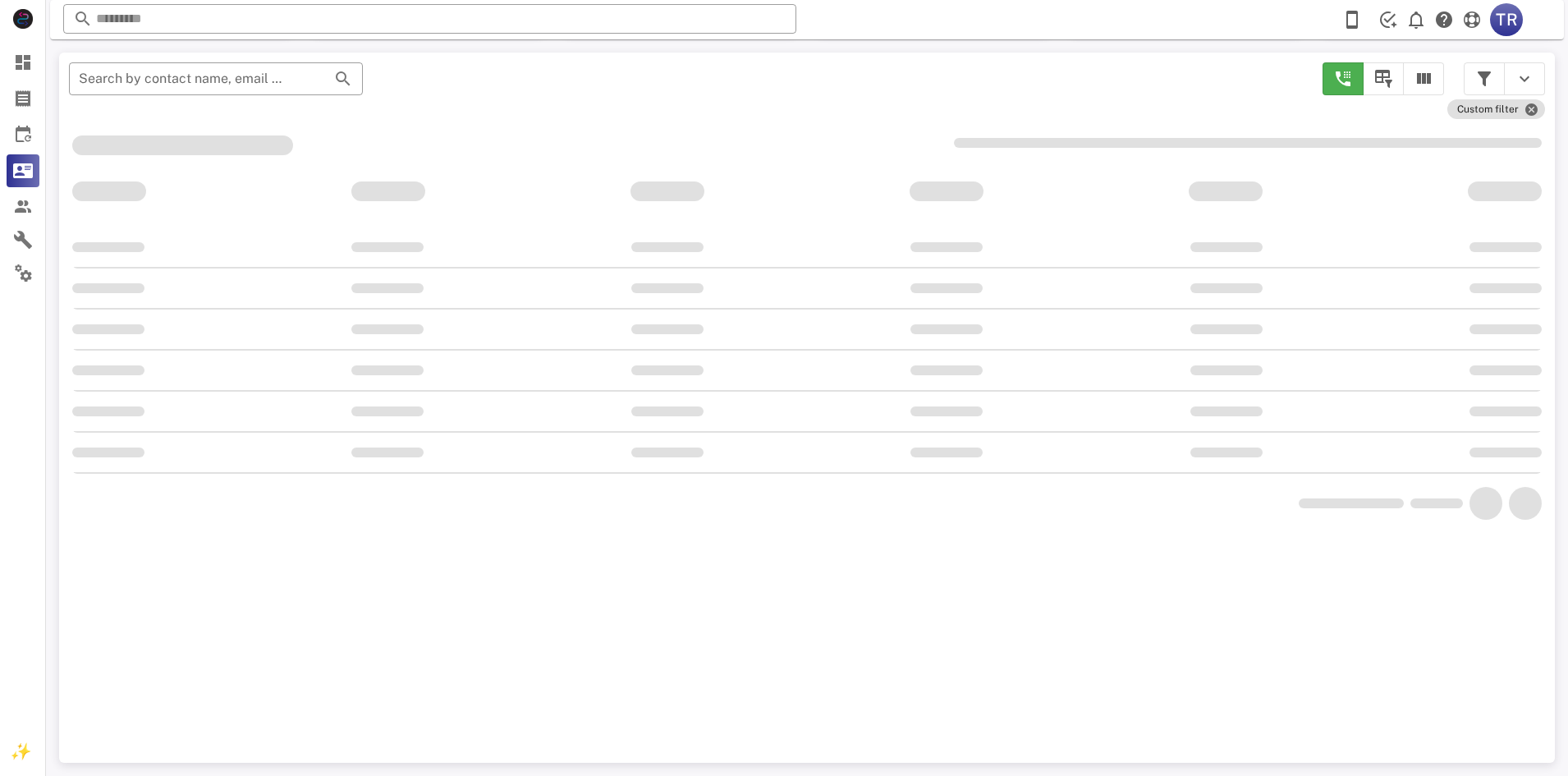 scroll, scrollTop: 168, scrollLeft: 0, axis: vertical 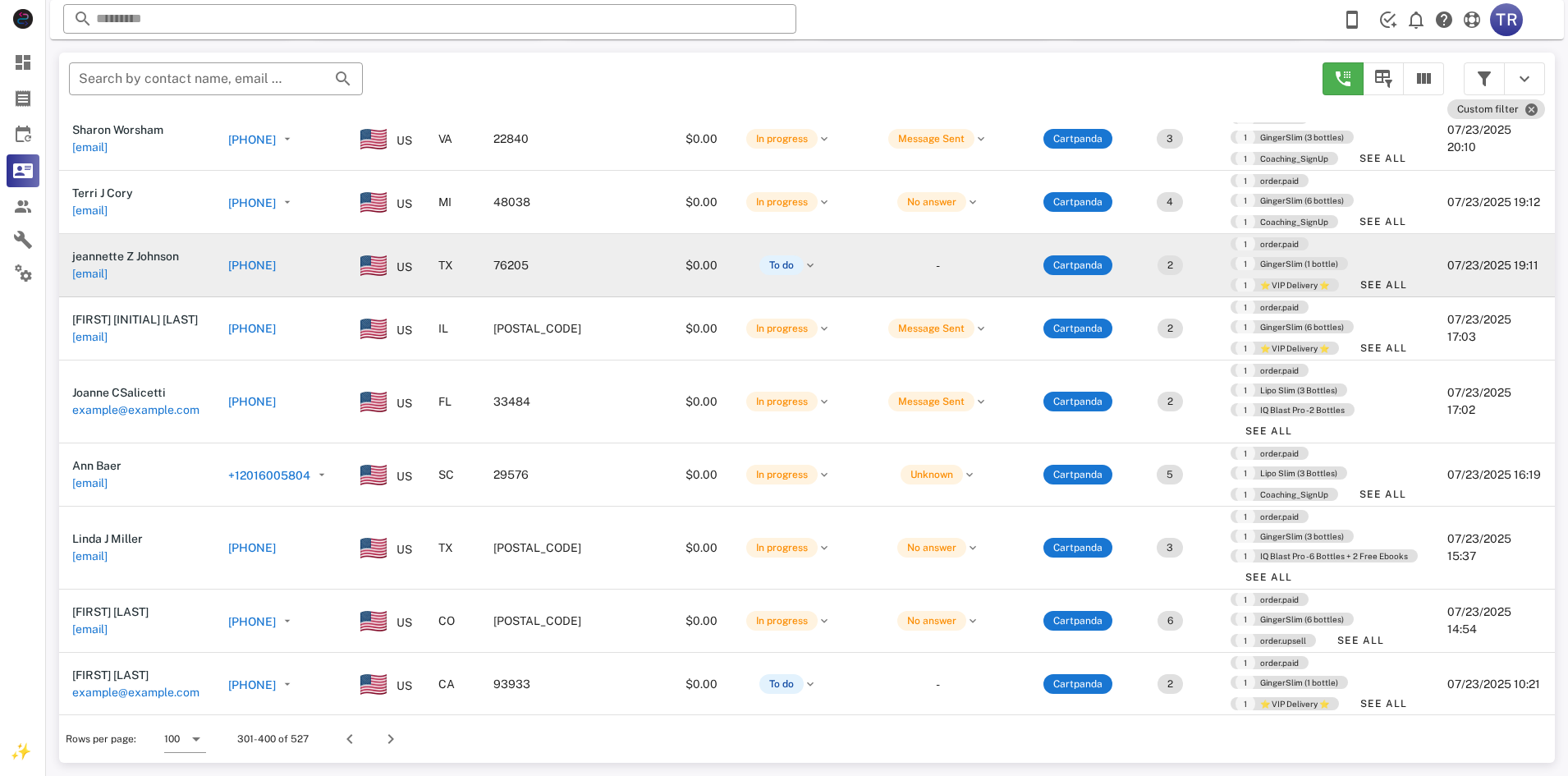 click on "+19402063394" at bounding box center [252, 265] 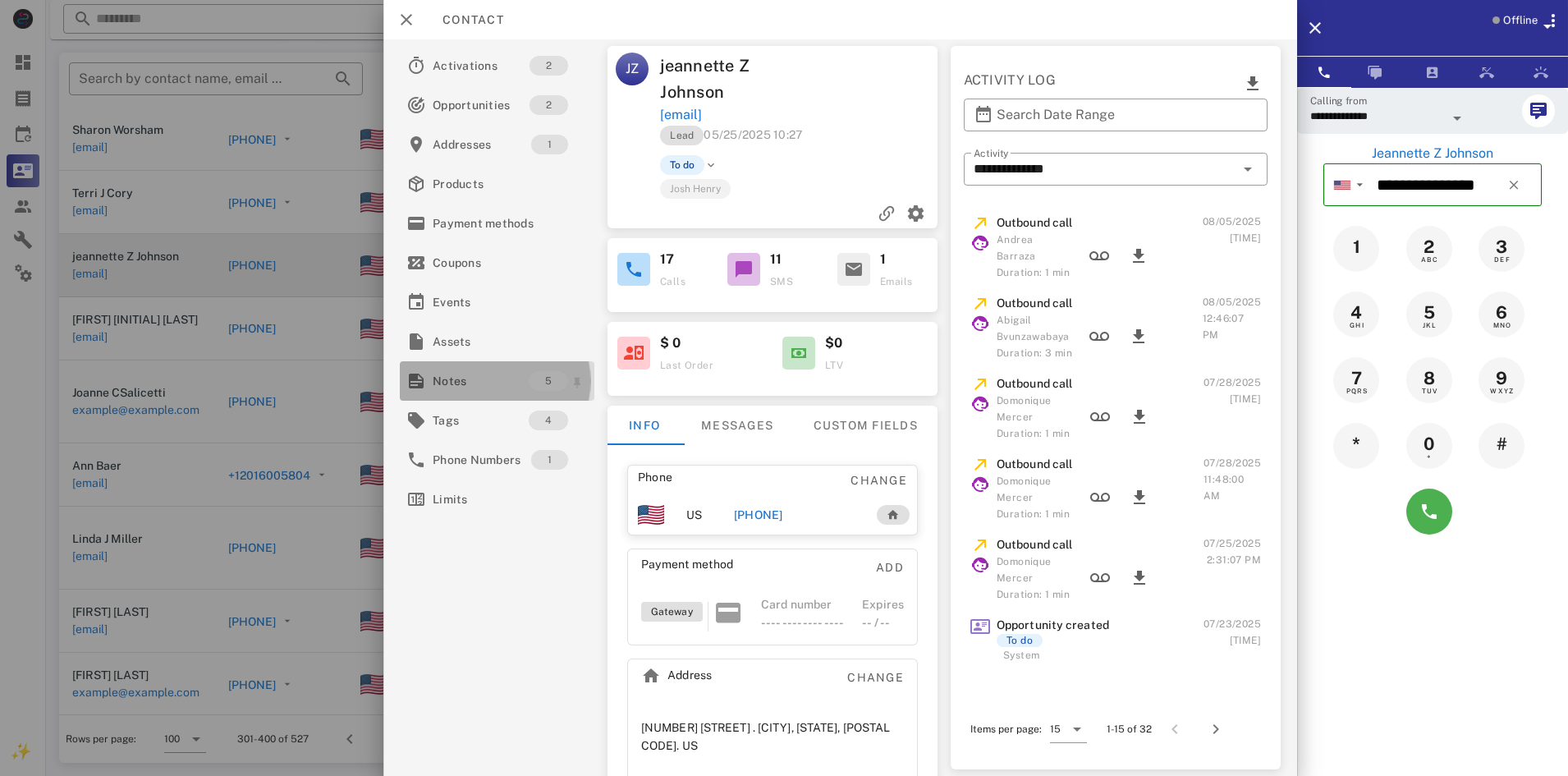 click on "Notes" at bounding box center [480, 381] 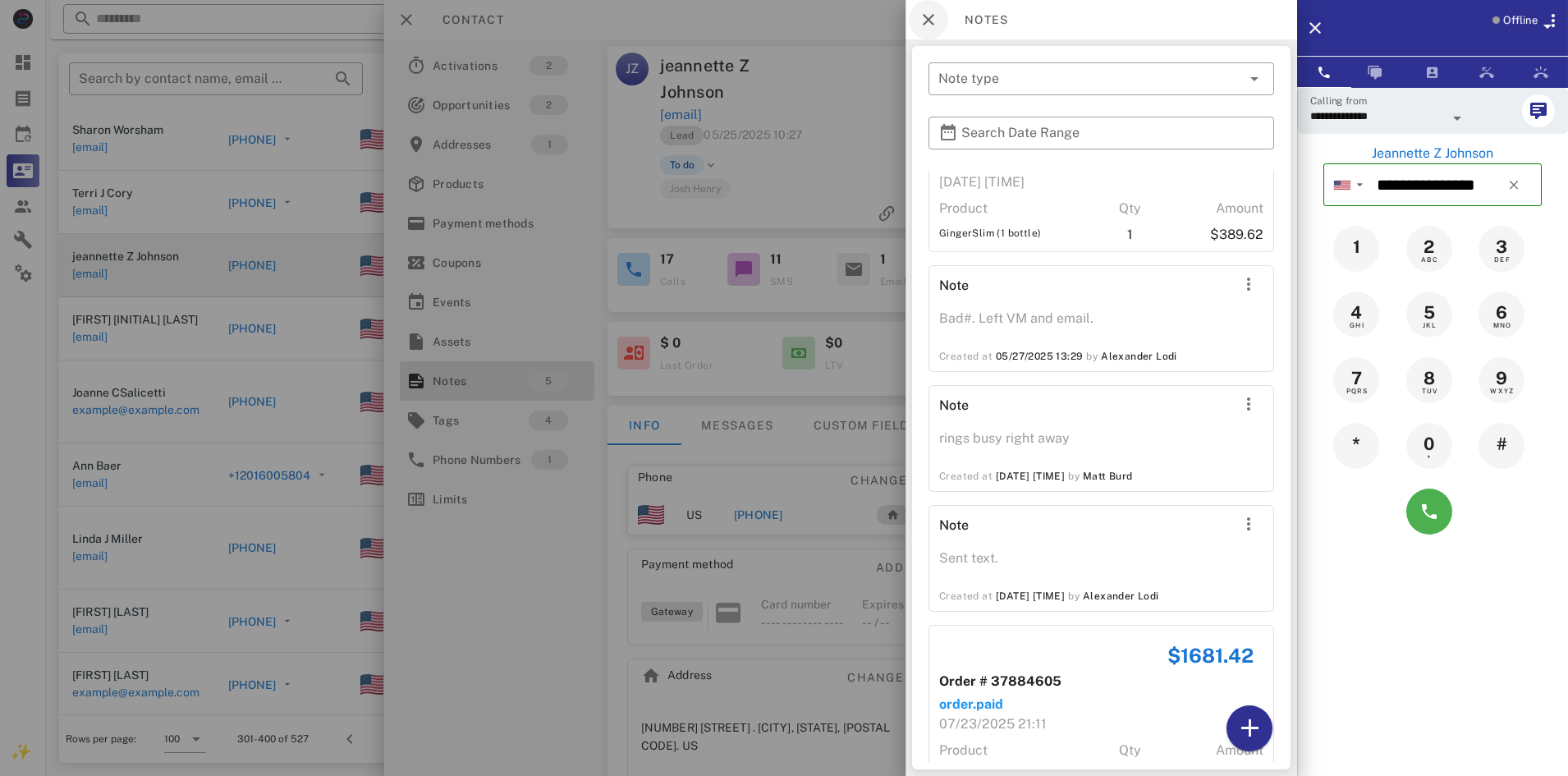 scroll, scrollTop: 0, scrollLeft: 0, axis: both 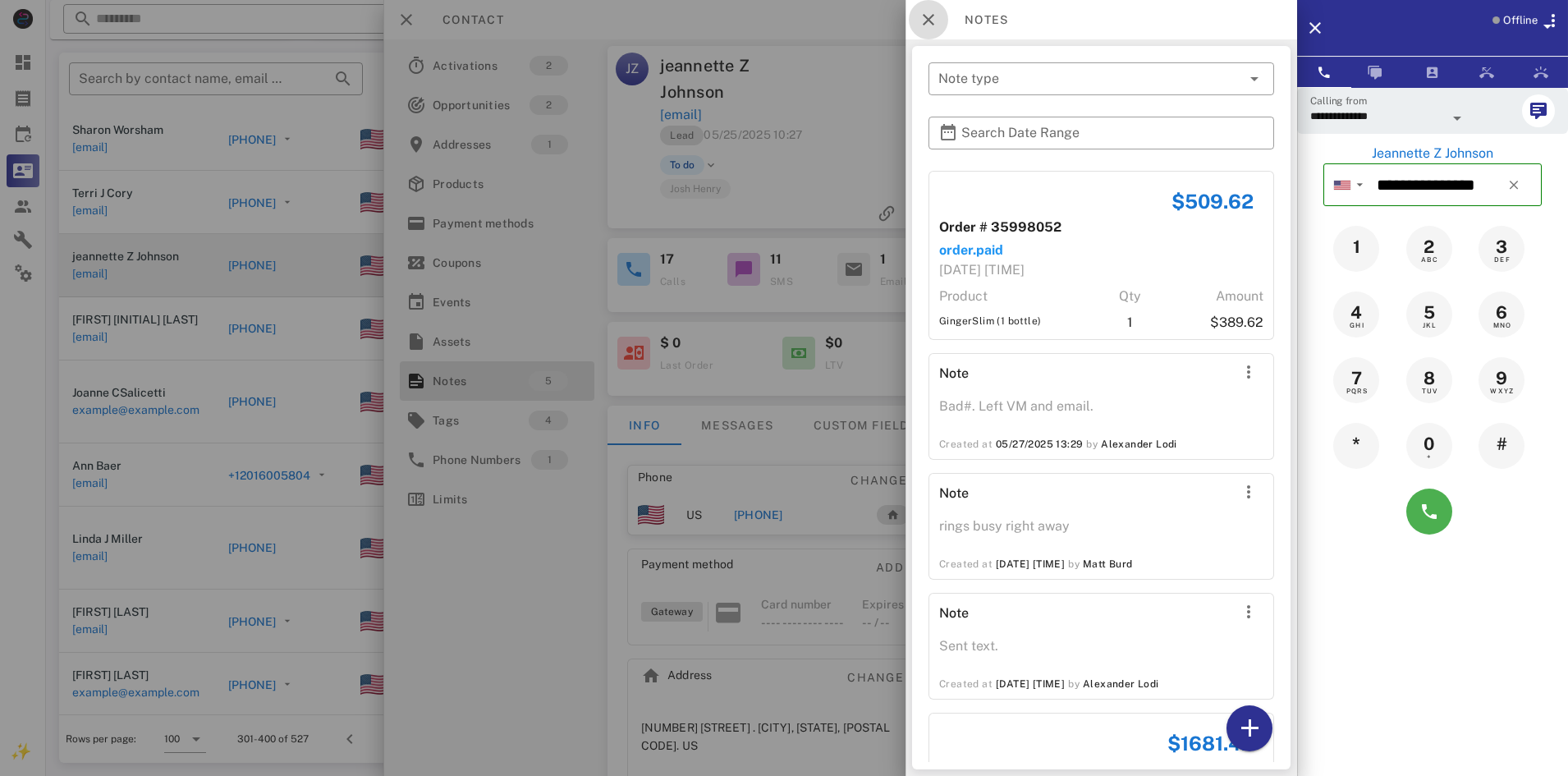 click at bounding box center (928, 20) 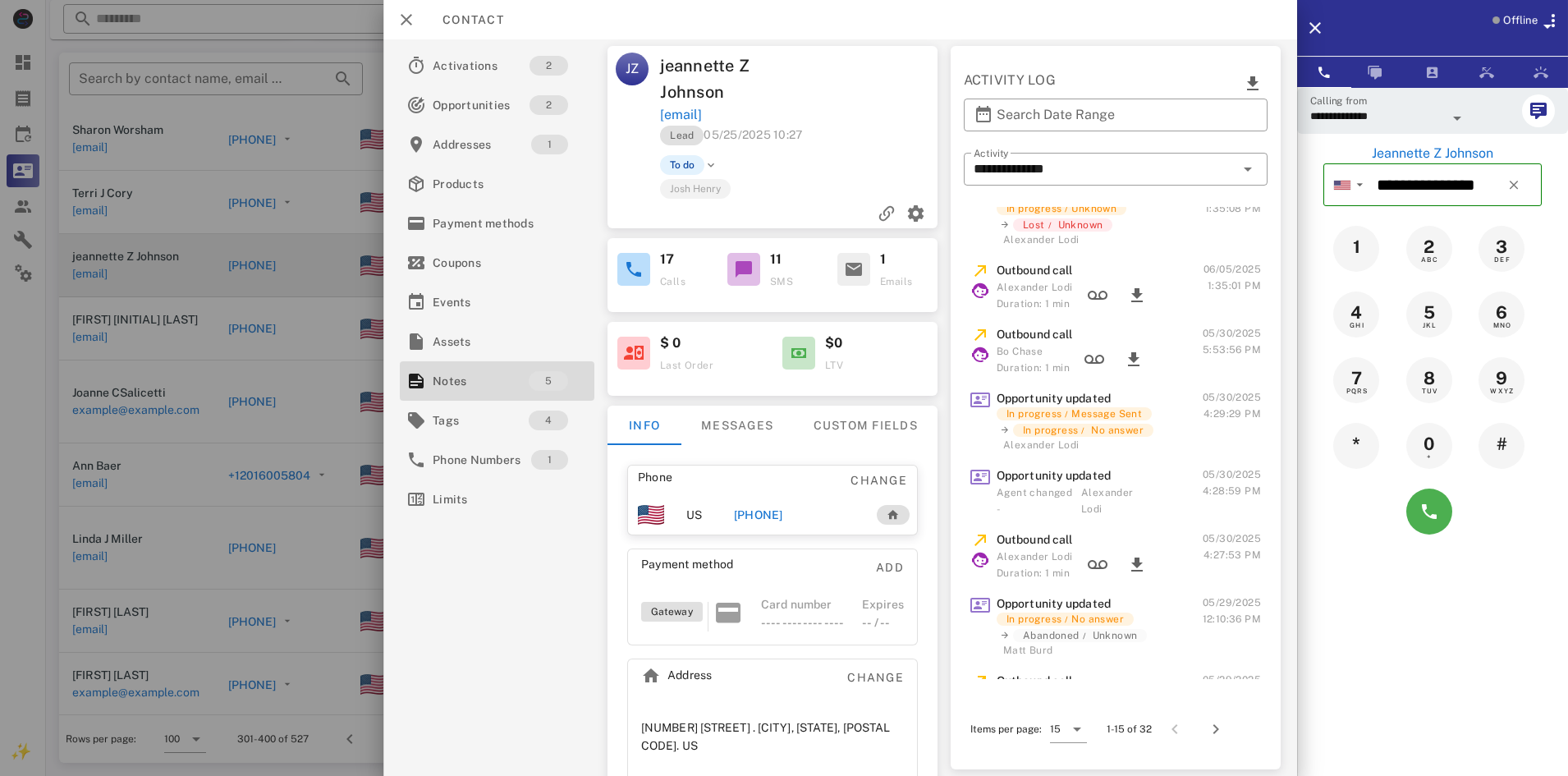 scroll, scrollTop: 0, scrollLeft: 0, axis: both 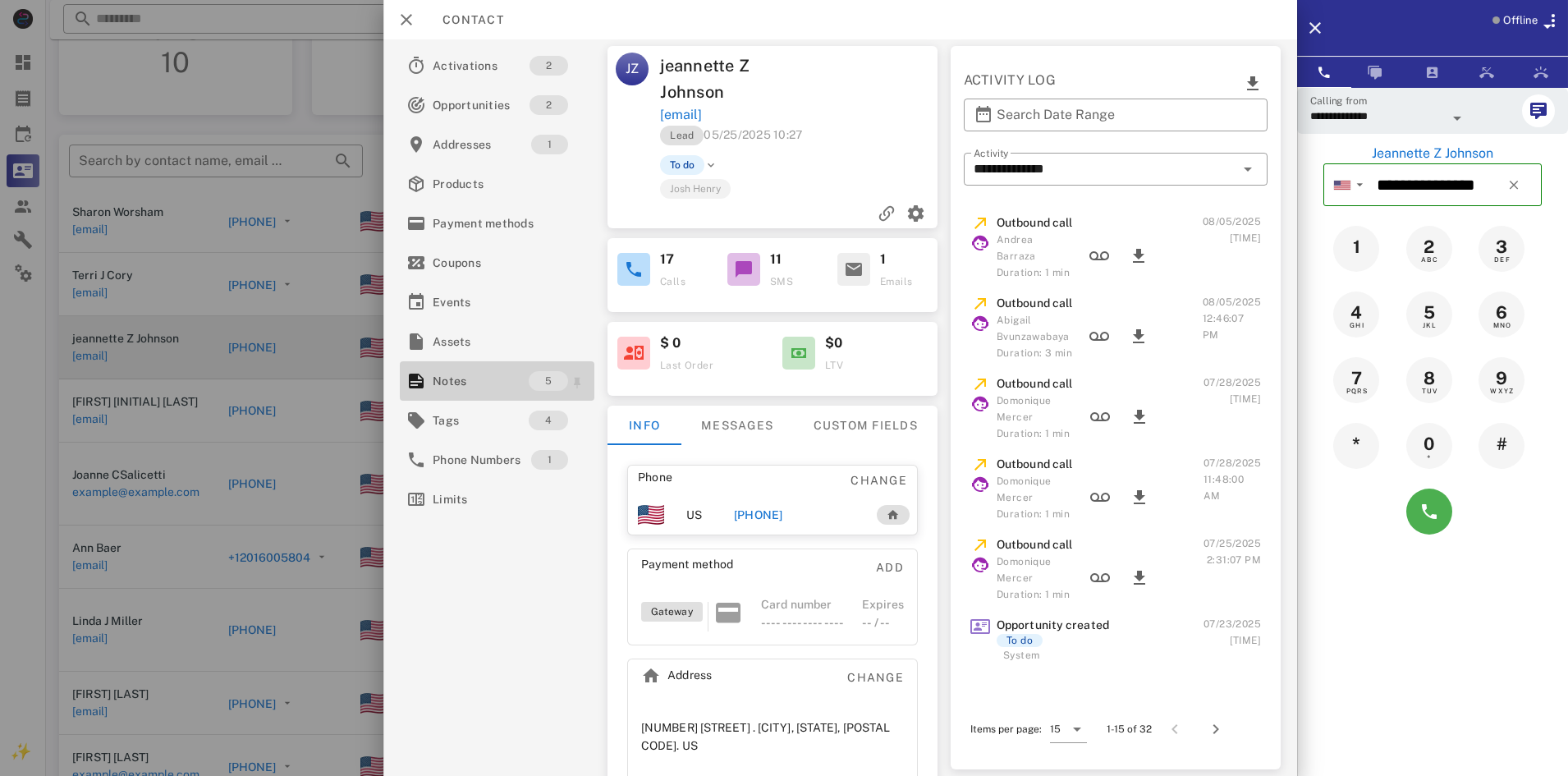 click on "Notes" at bounding box center (480, 381) 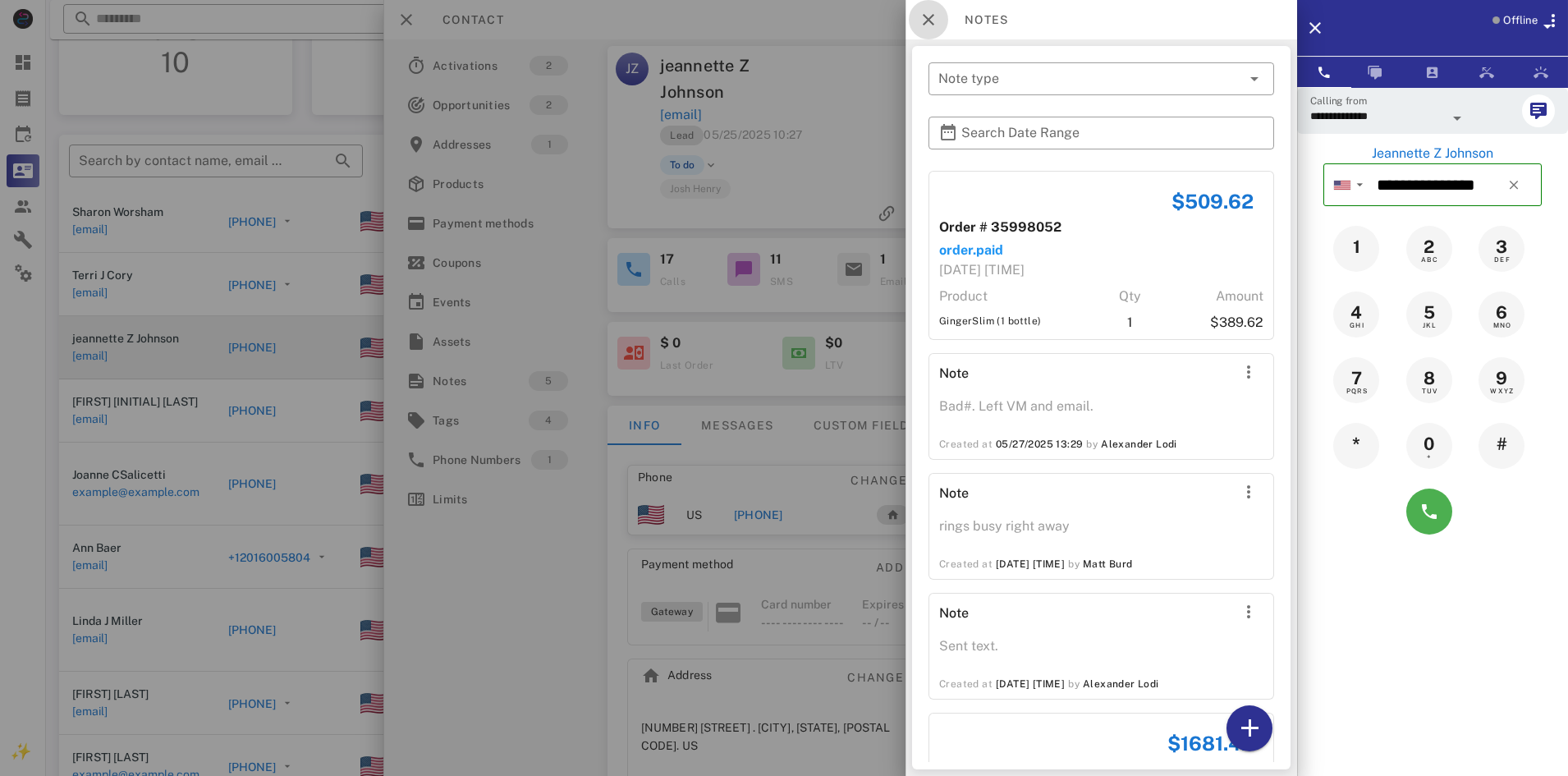 click at bounding box center [928, 20] 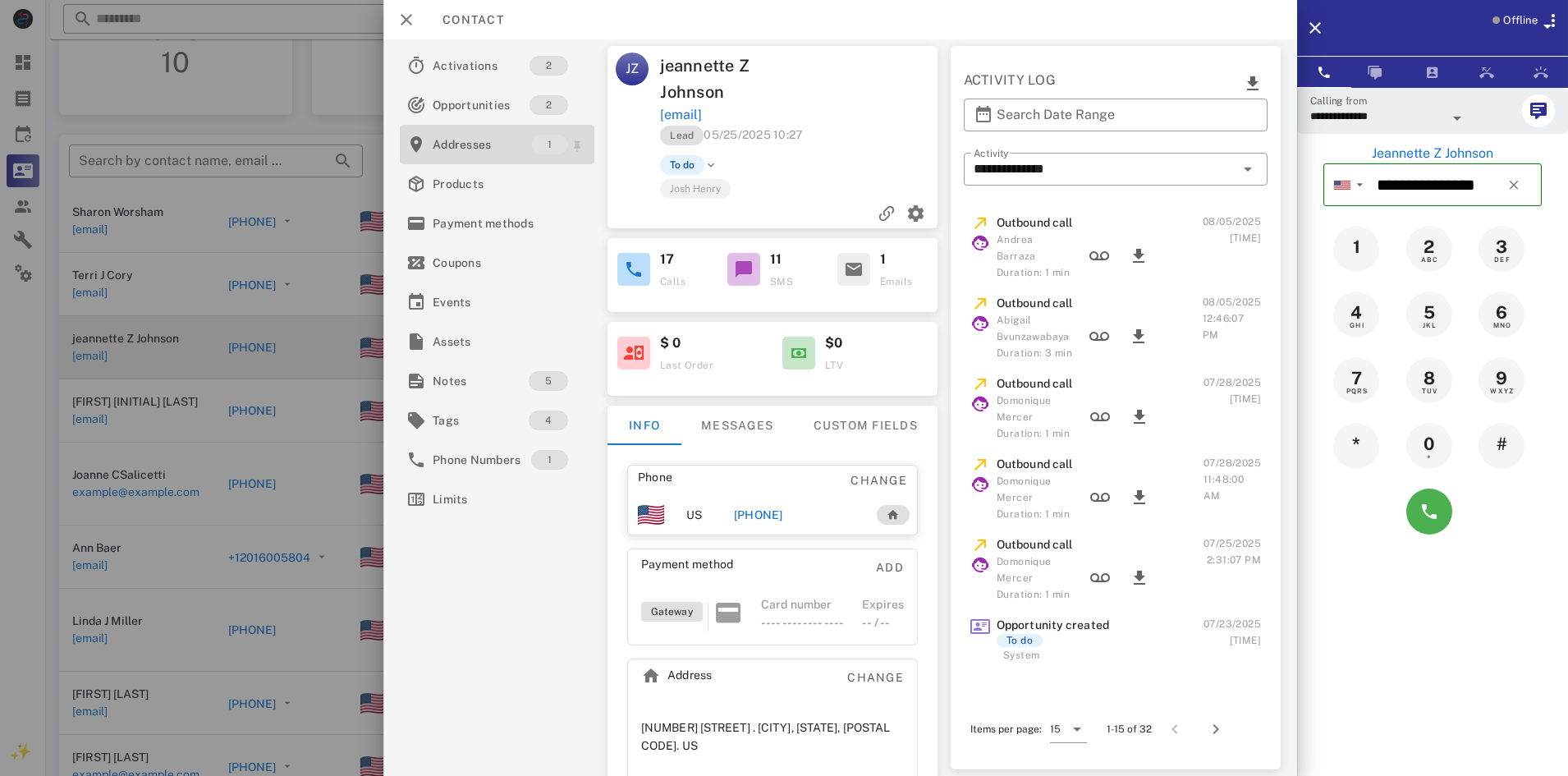 click on "Addresses" at bounding box center (482, 145) 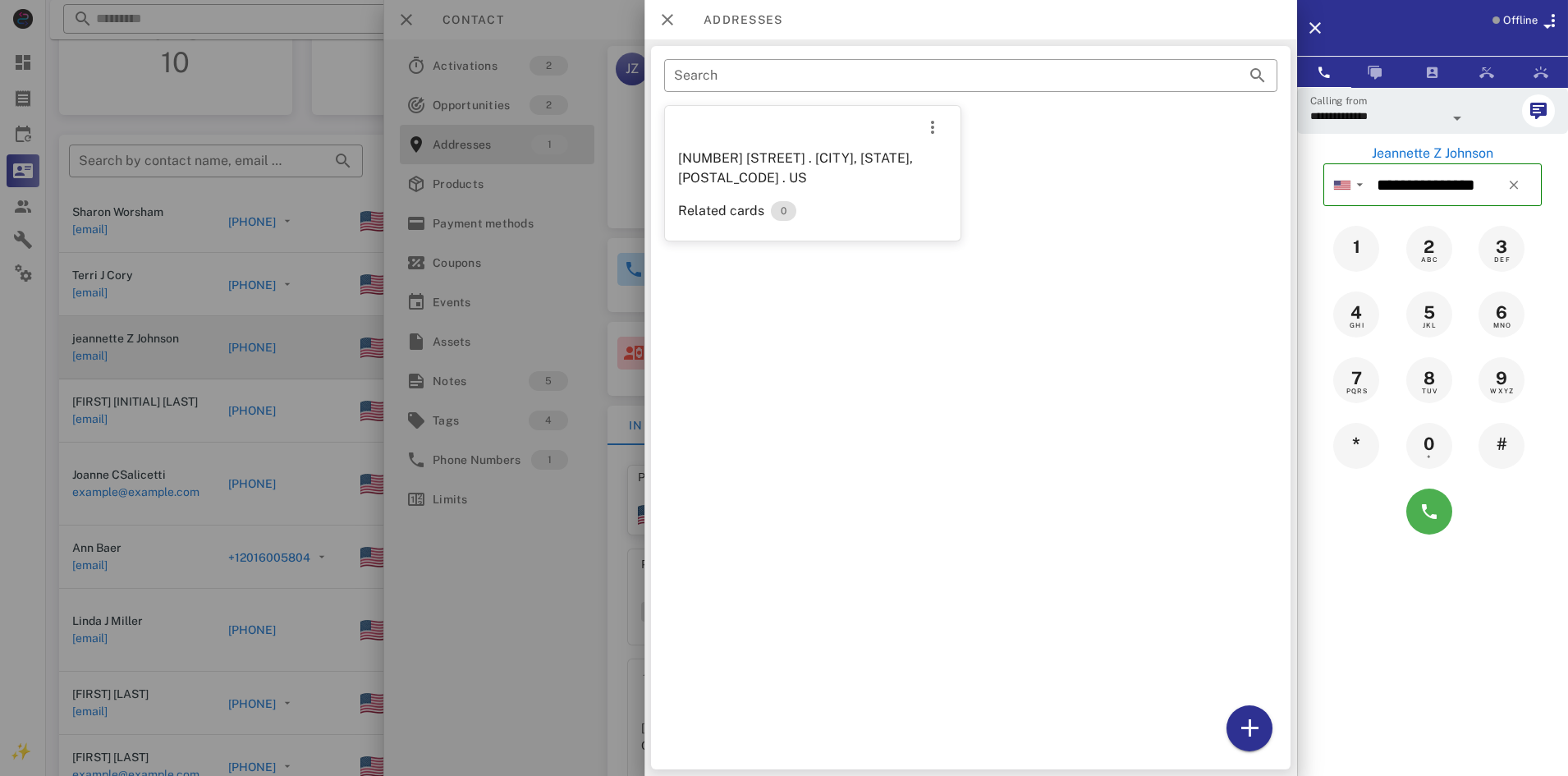 click at bounding box center [784, 388] 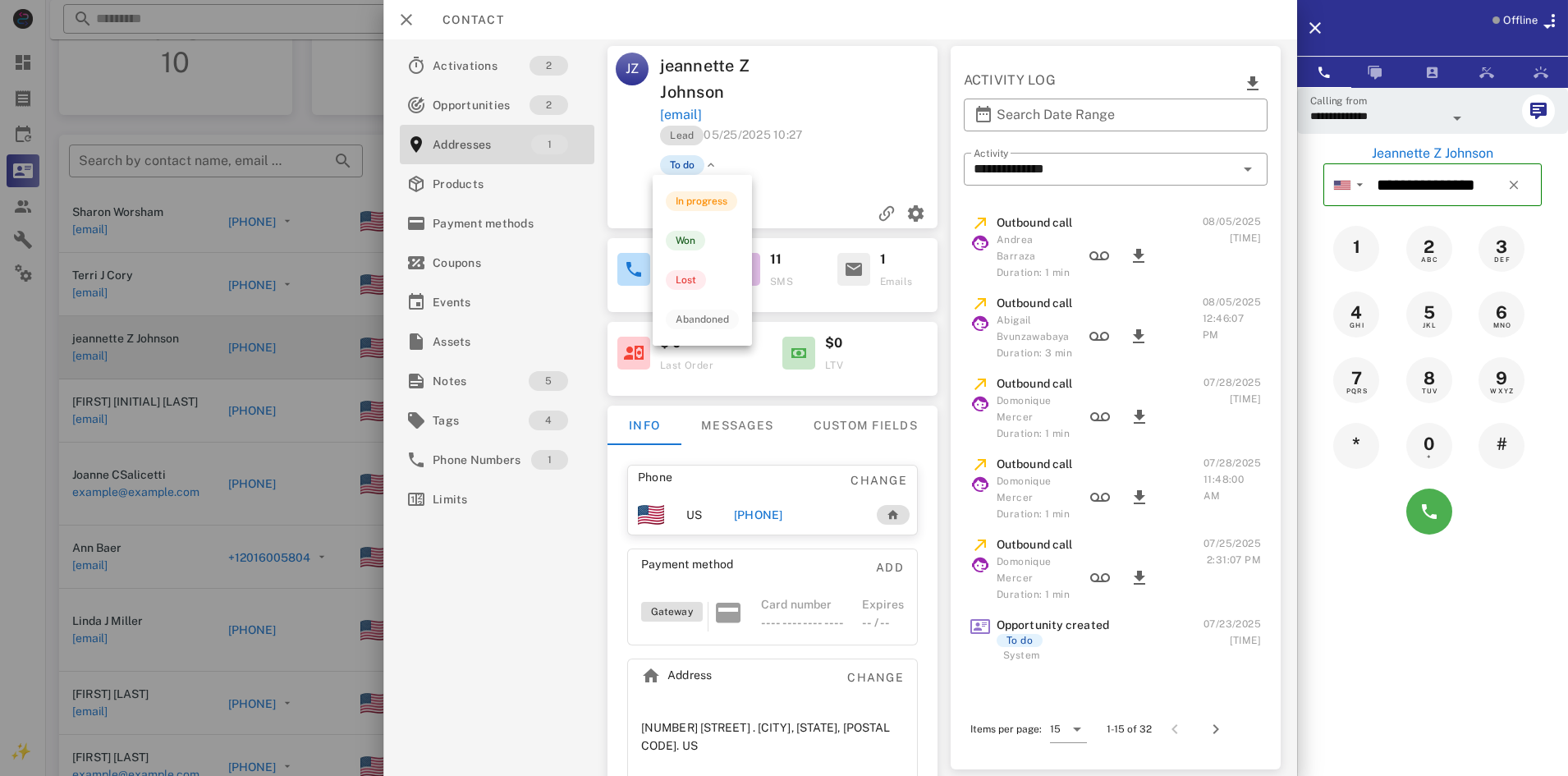 click on "To do" at bounding box center [682, 165] 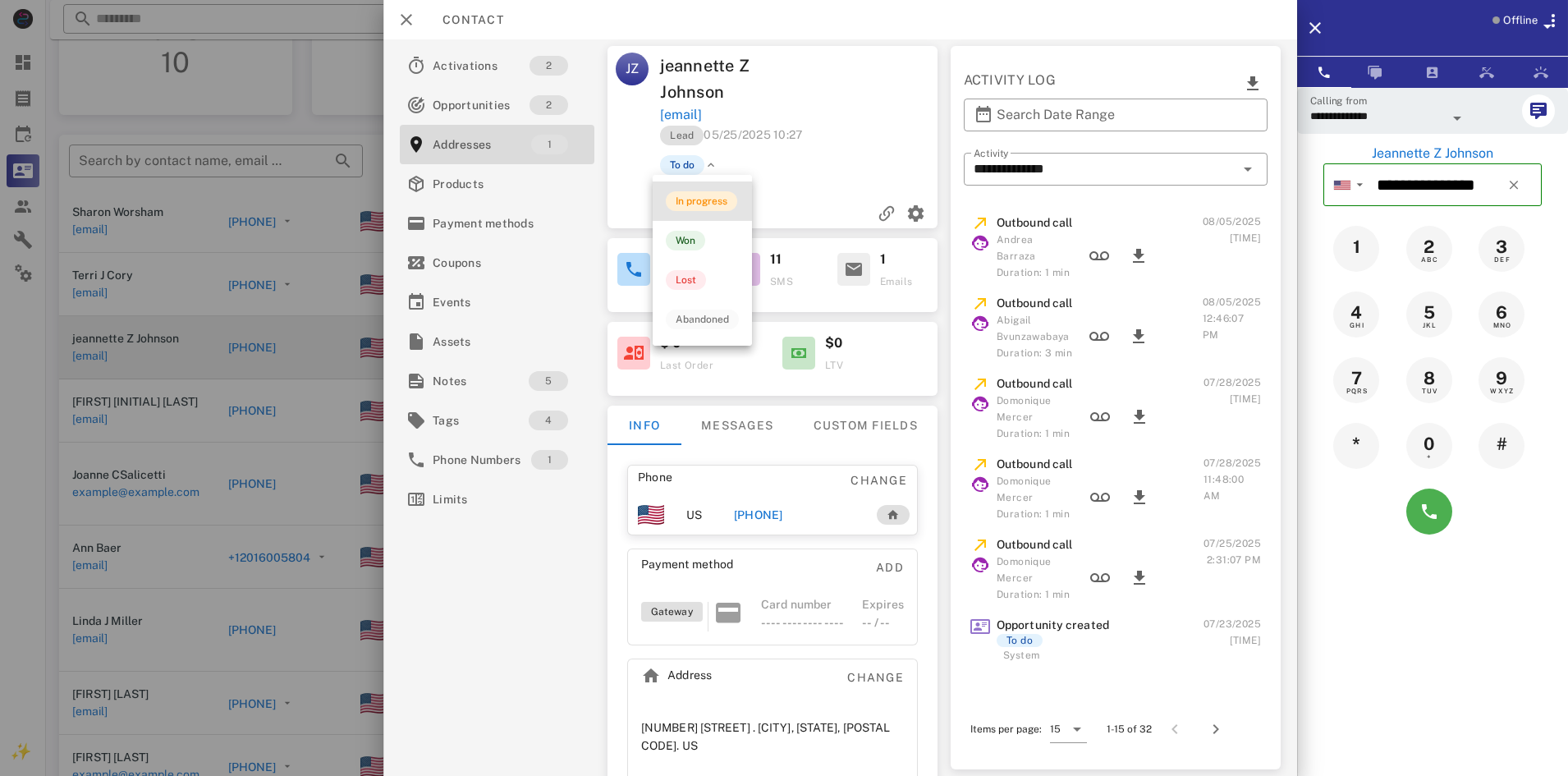 click on "In progress" at bounding box center [701, 201] 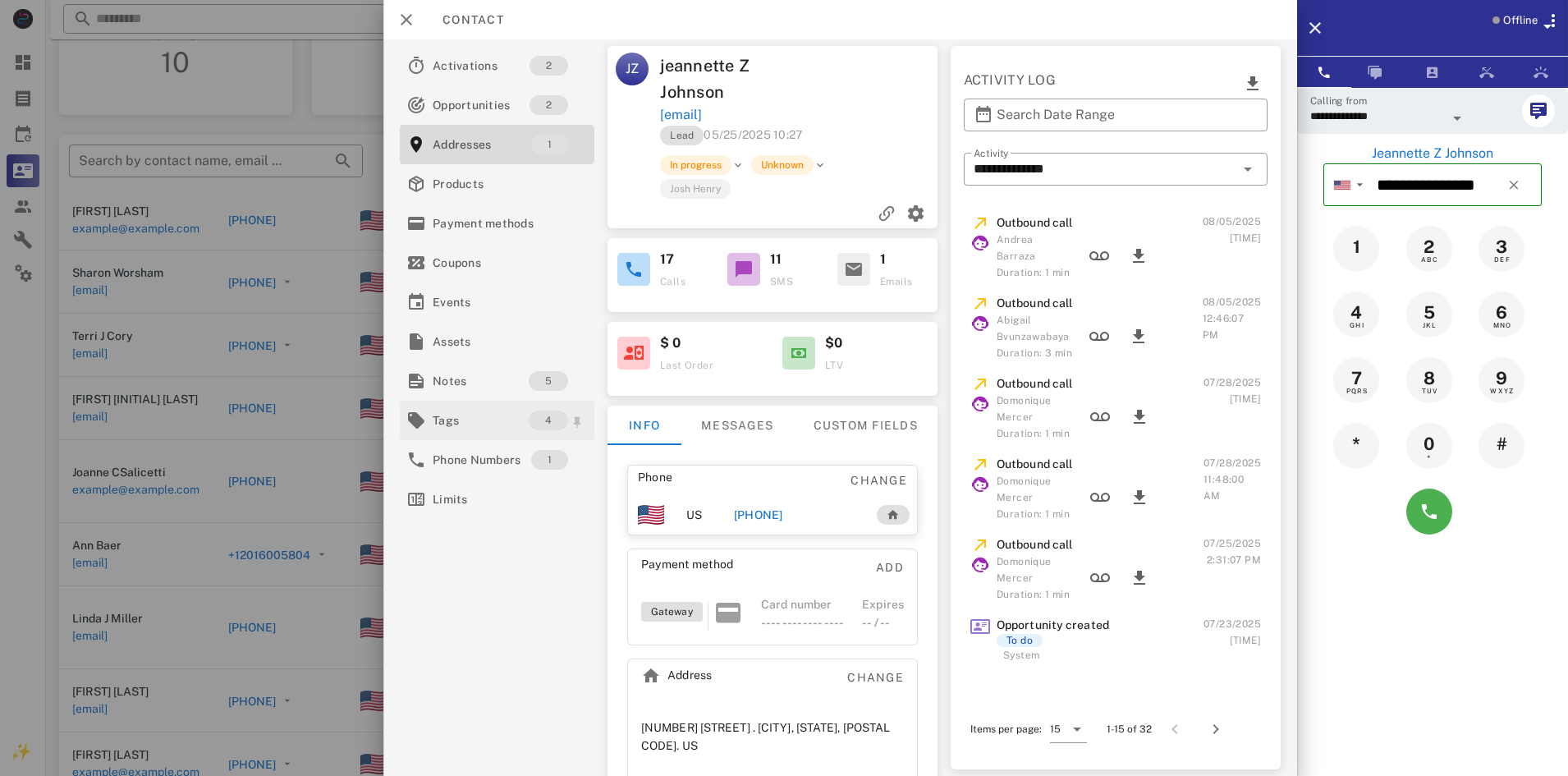 scroll, scrollTop: 5875, scrollLeft: 0, axis: vertical 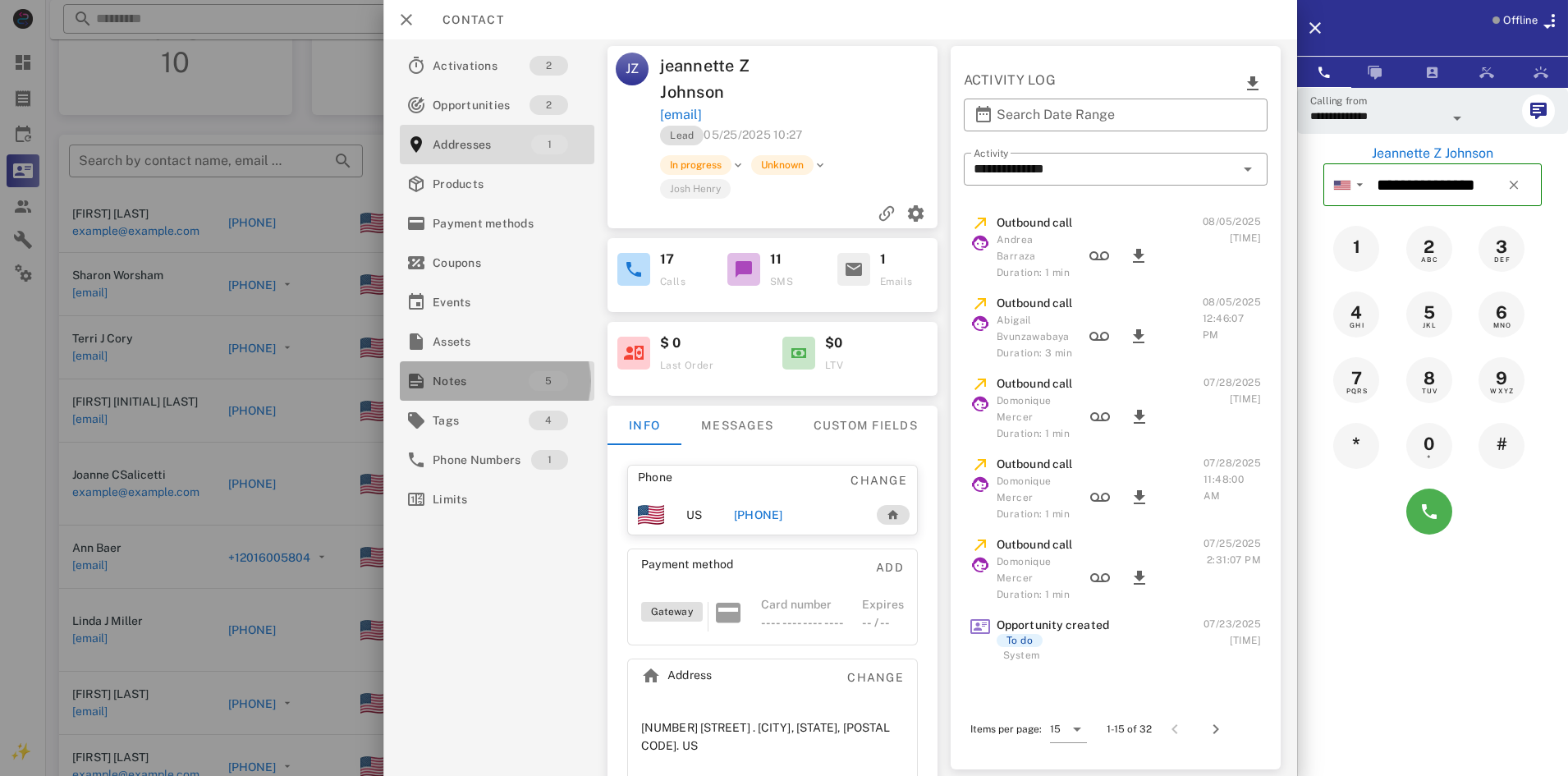 drag, startPoint x: 467, startPoint y: 380, endPoint x: 510, endPoint y: 388, distance: 43.73786 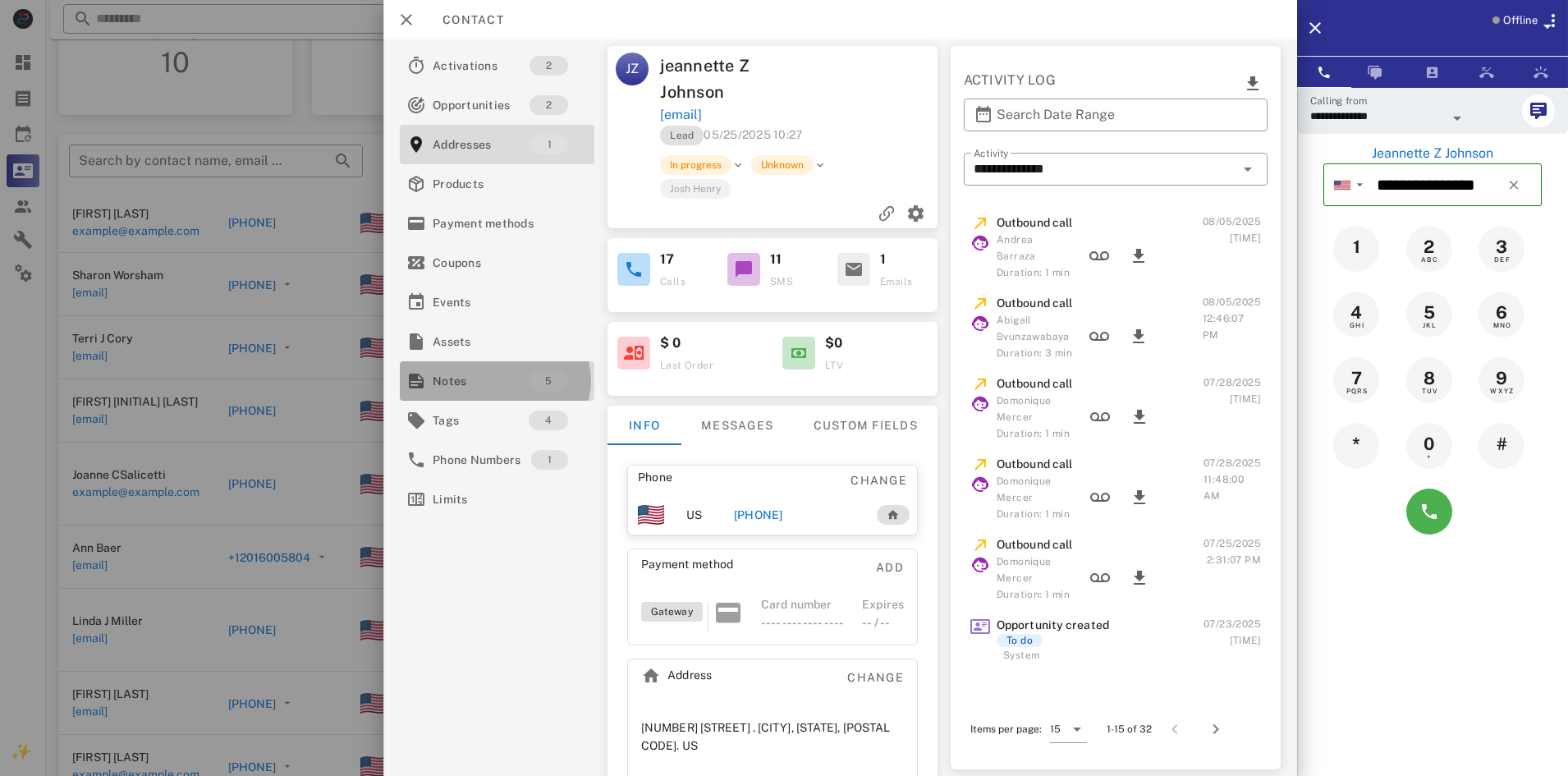 click on "Notes" at bounding box center (480, 381) 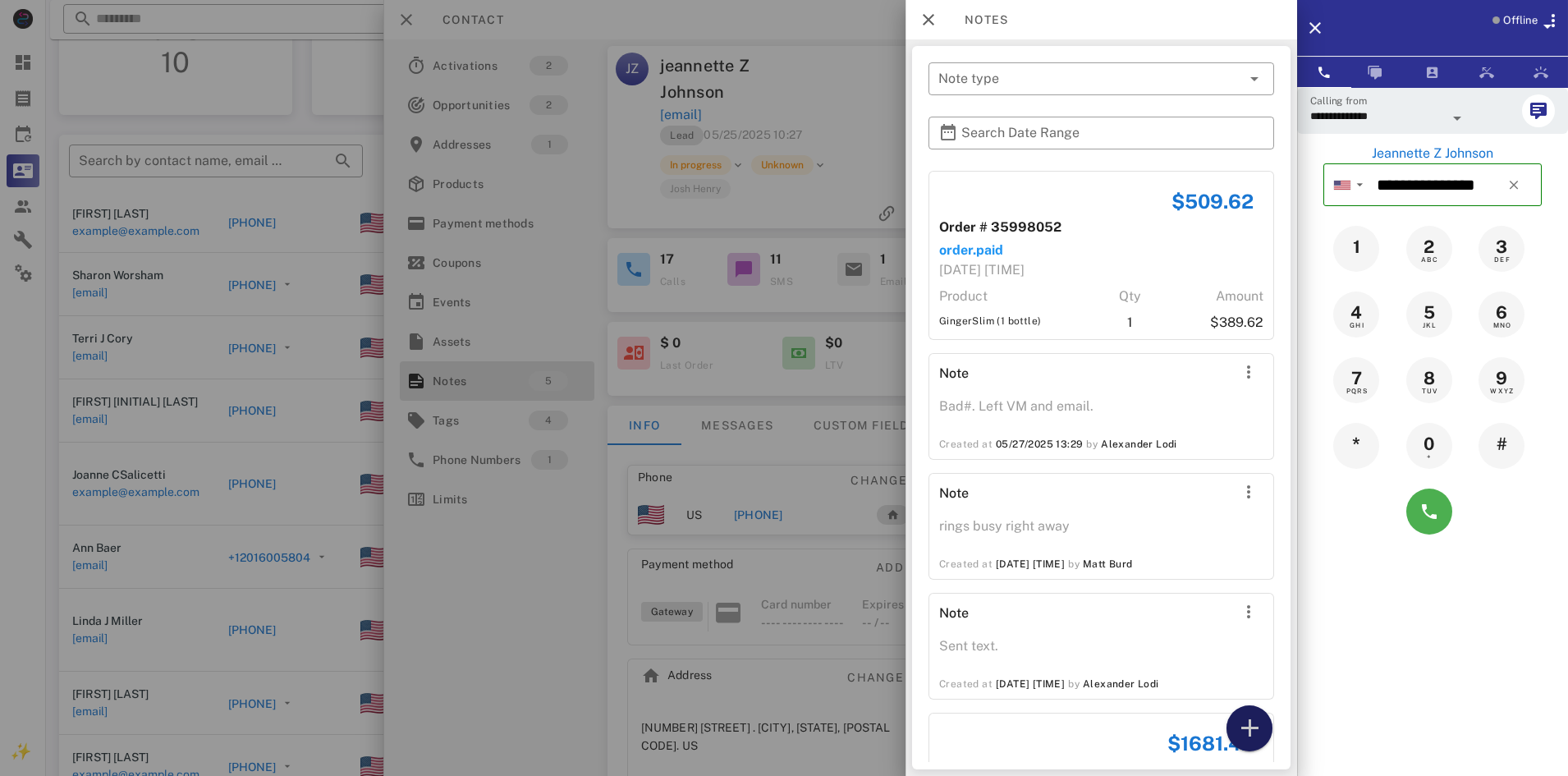 click at bounding box center (1249, 728) 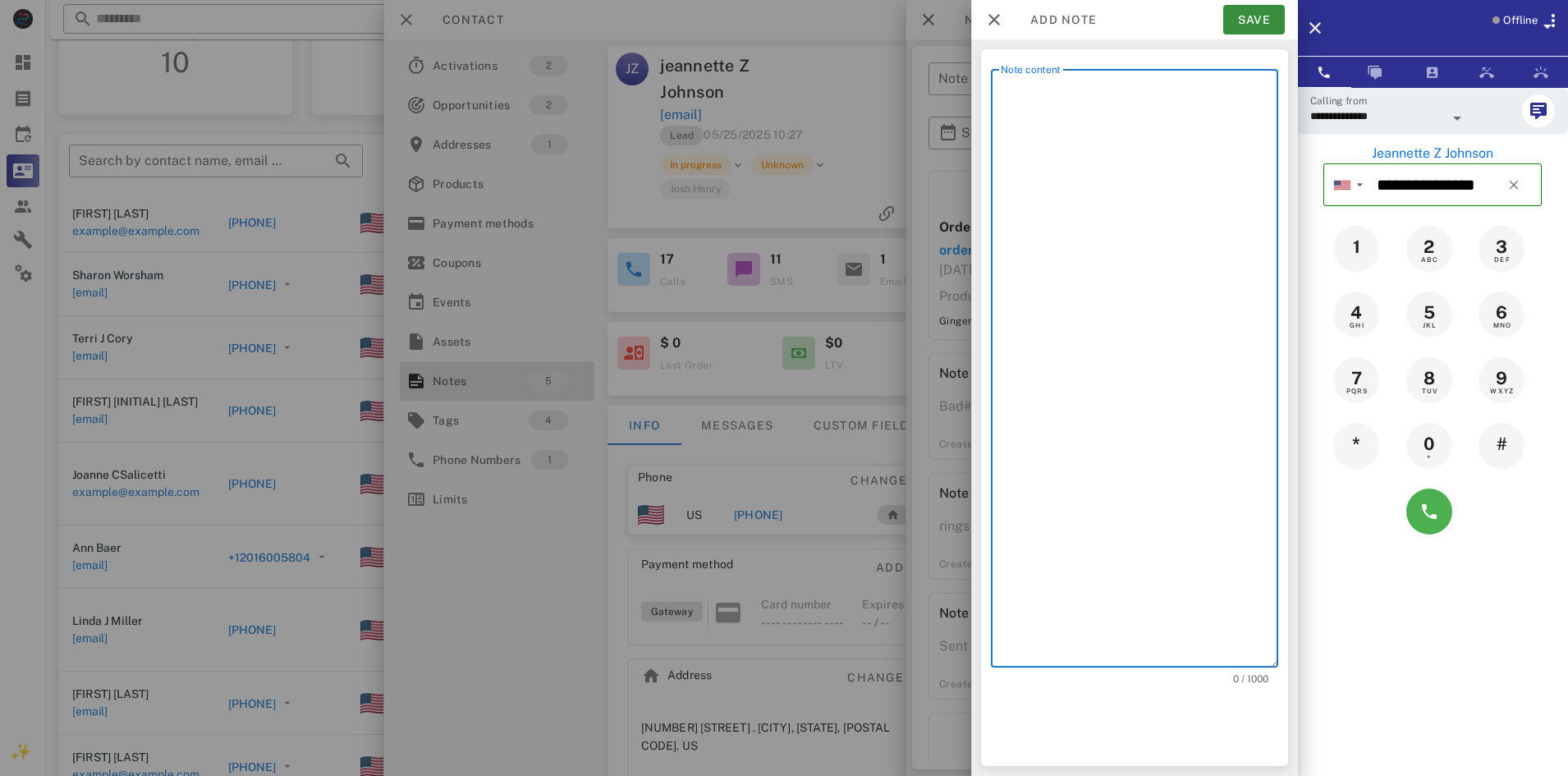 click on "Note content" at bounding box center [1139, 372] 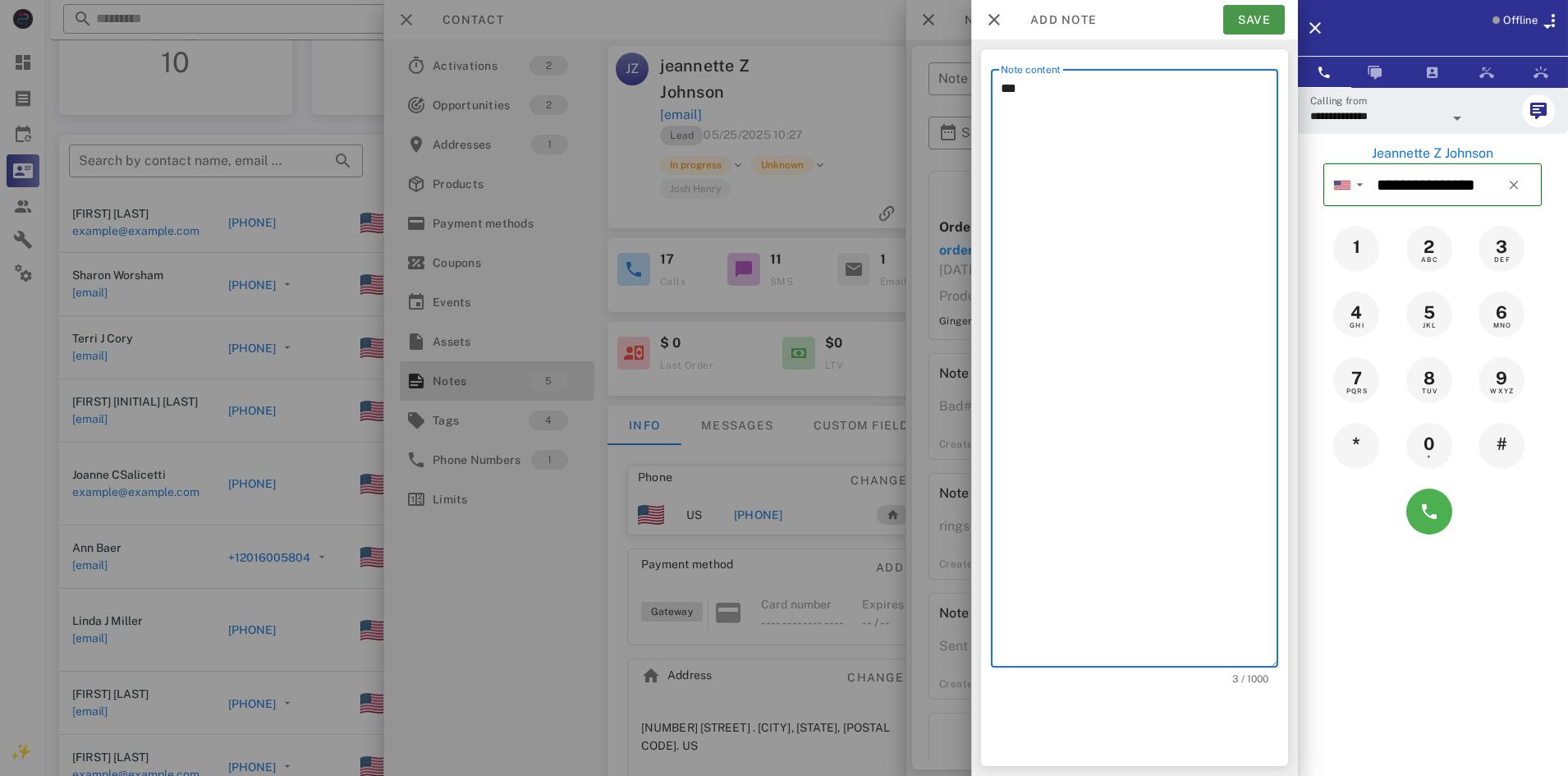 type on "***" 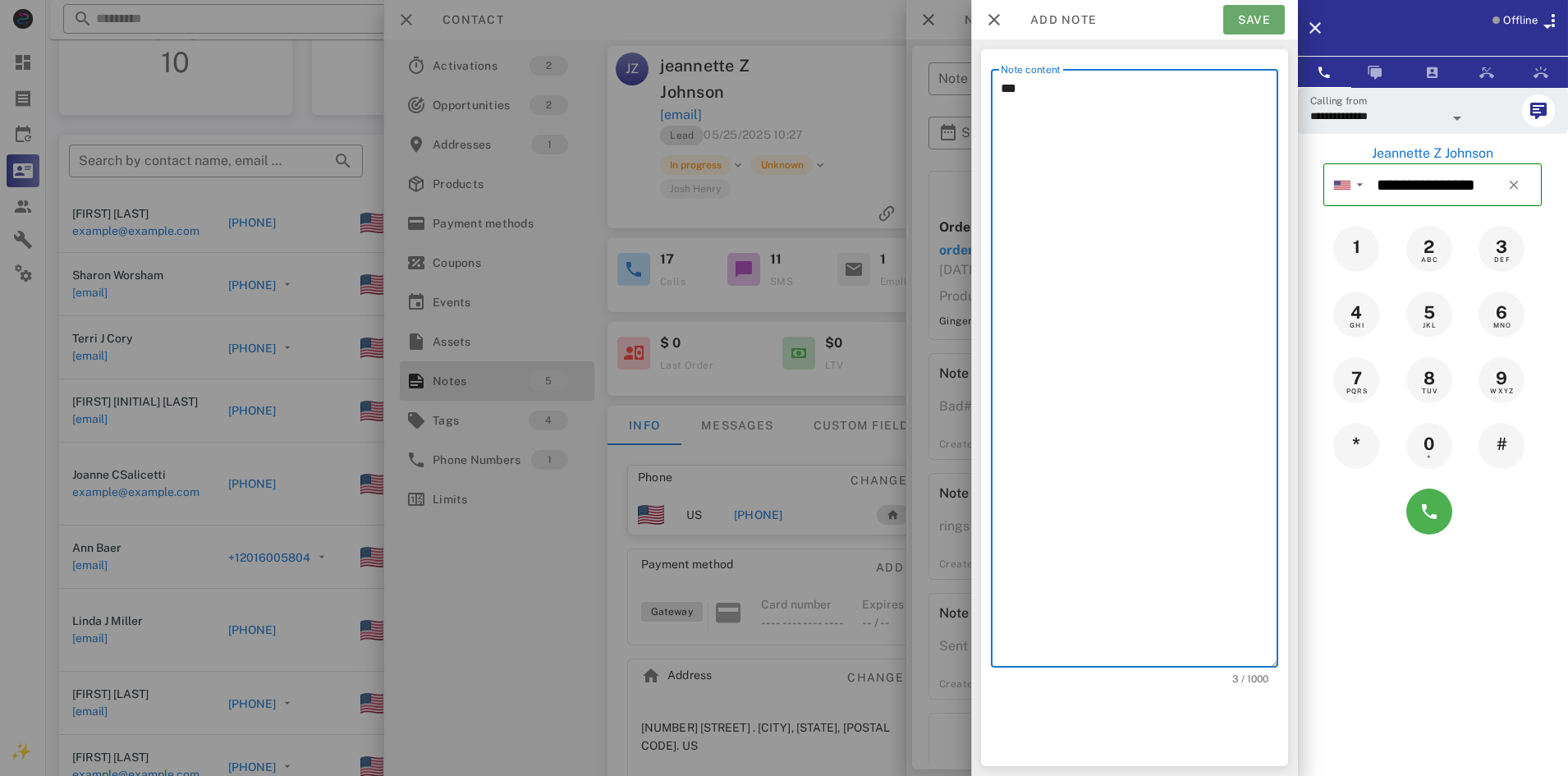 click on "Save" at bounding box center (1254, 20) 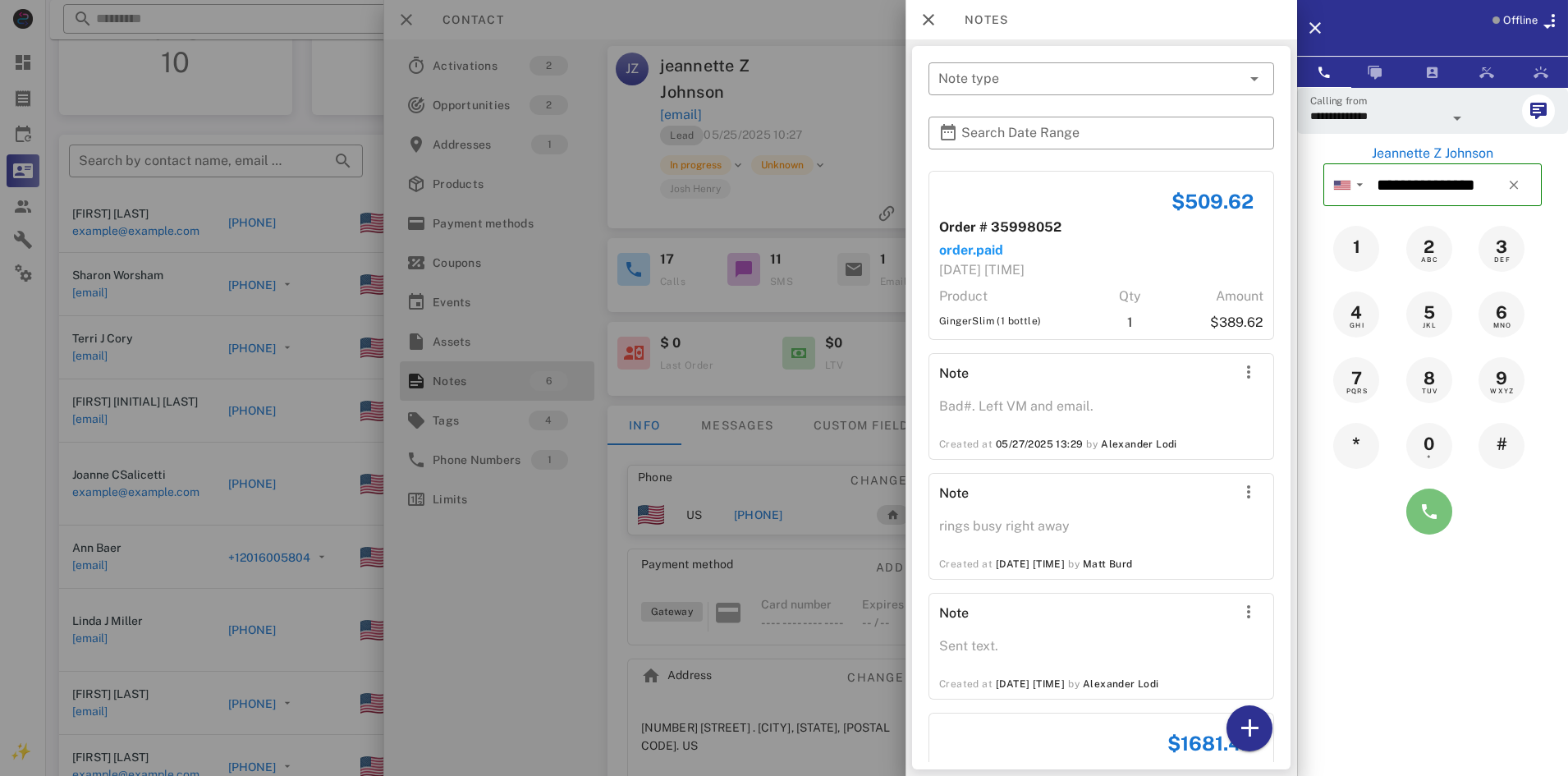 click at bounding box center [1429, 512] 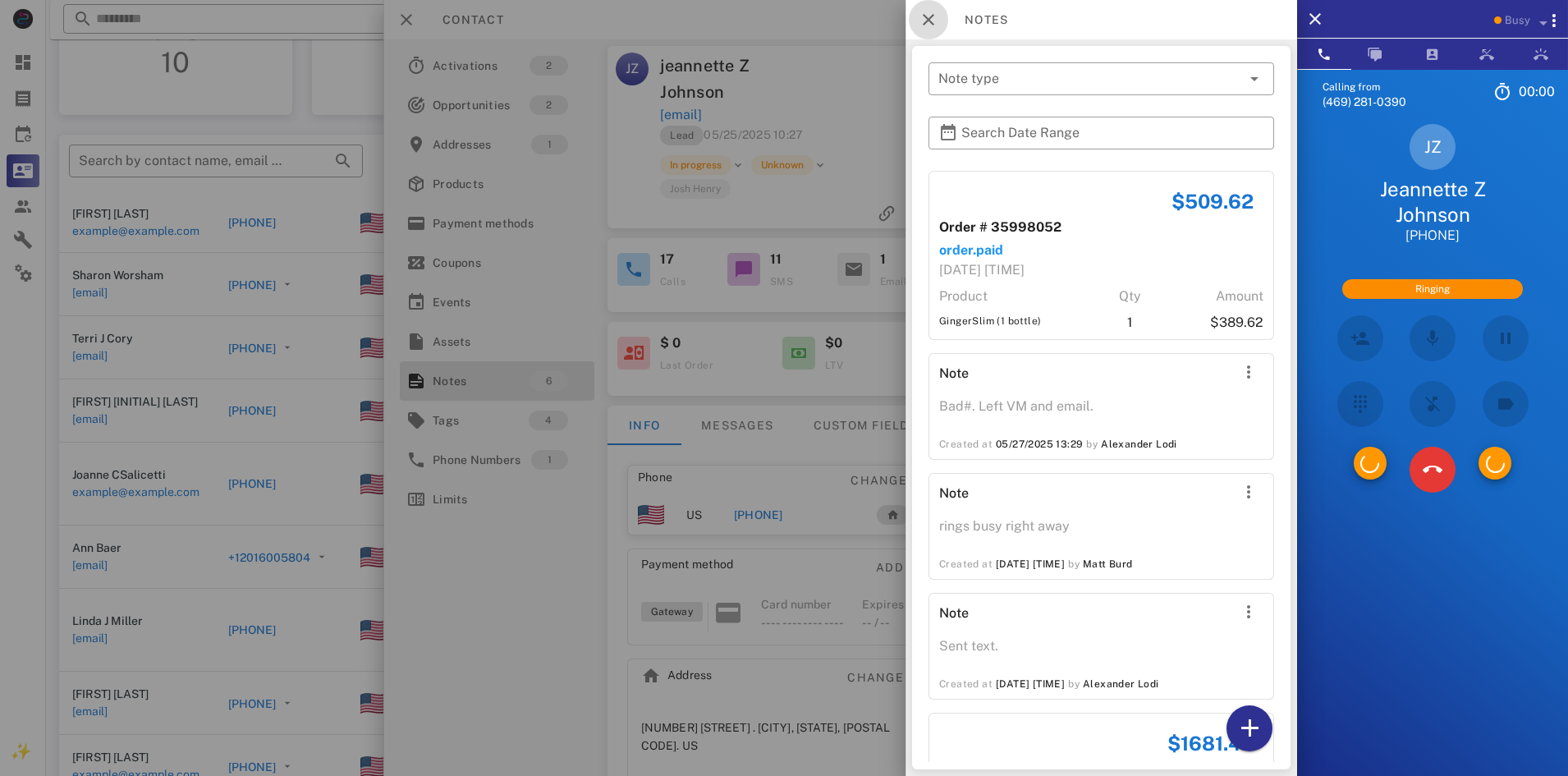 click at bounding box center [928, 20] 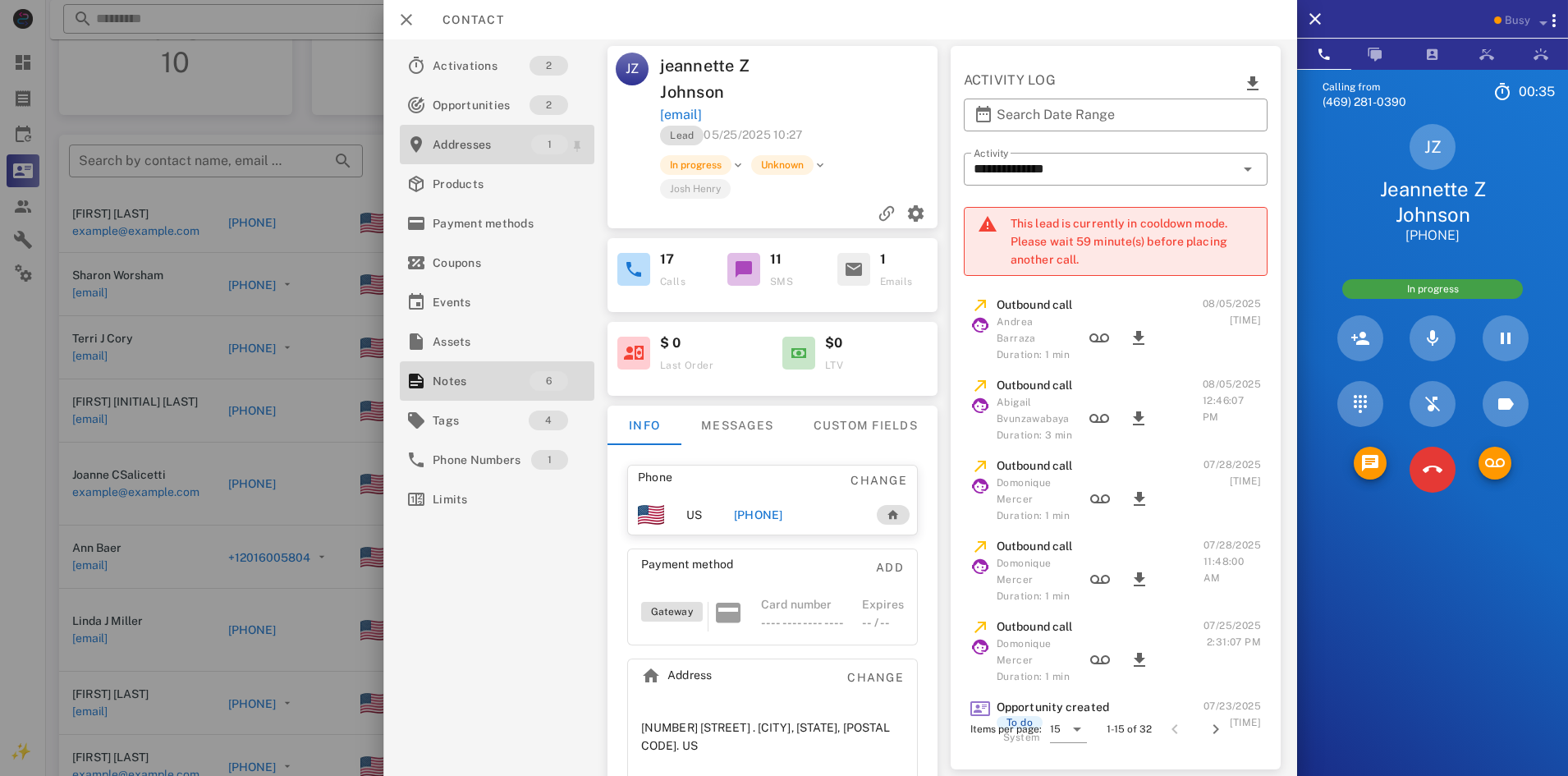 click on "Addresses" at bounding box center (482, 145) 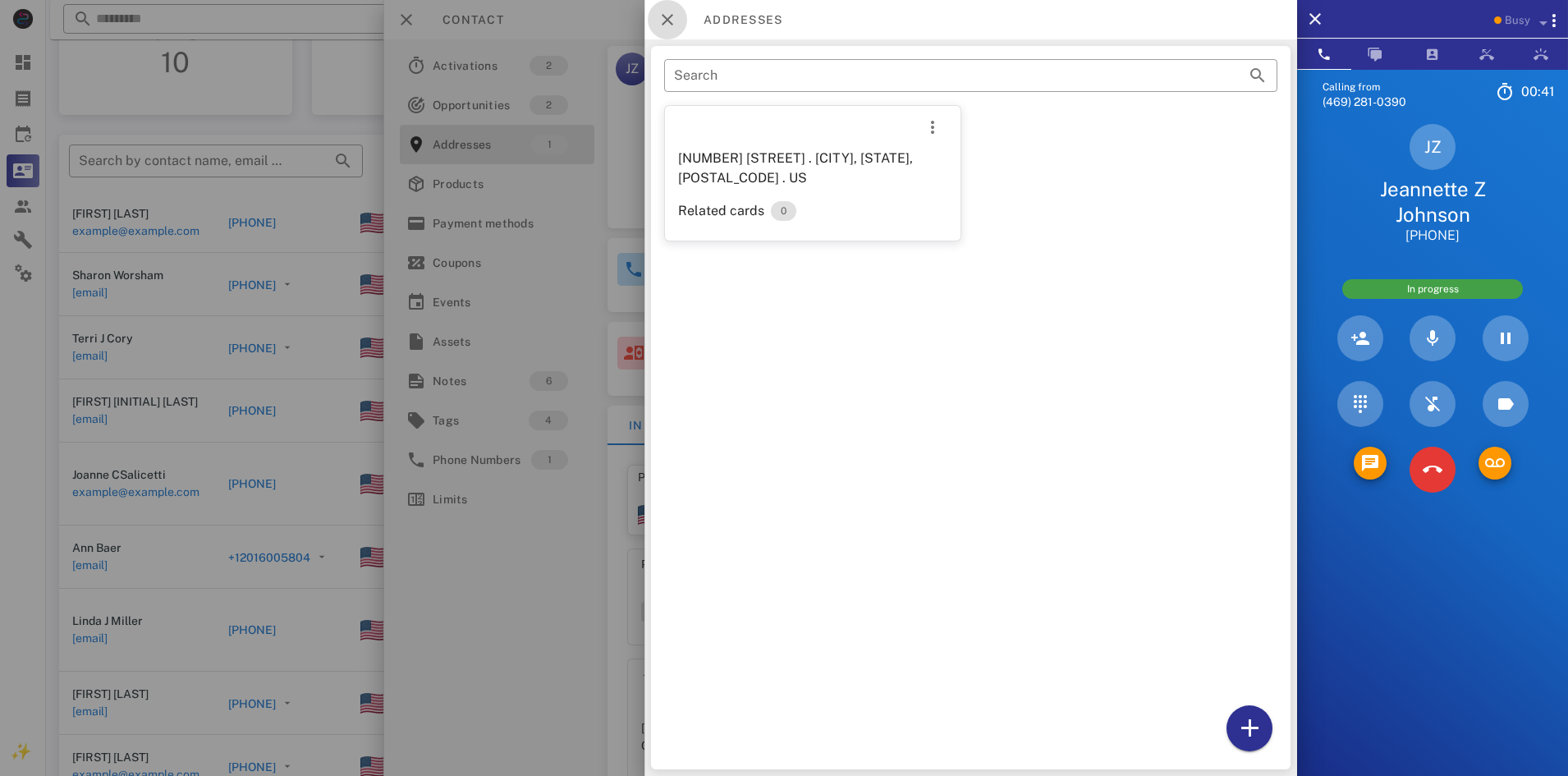 click at bounding box center (667, 20) 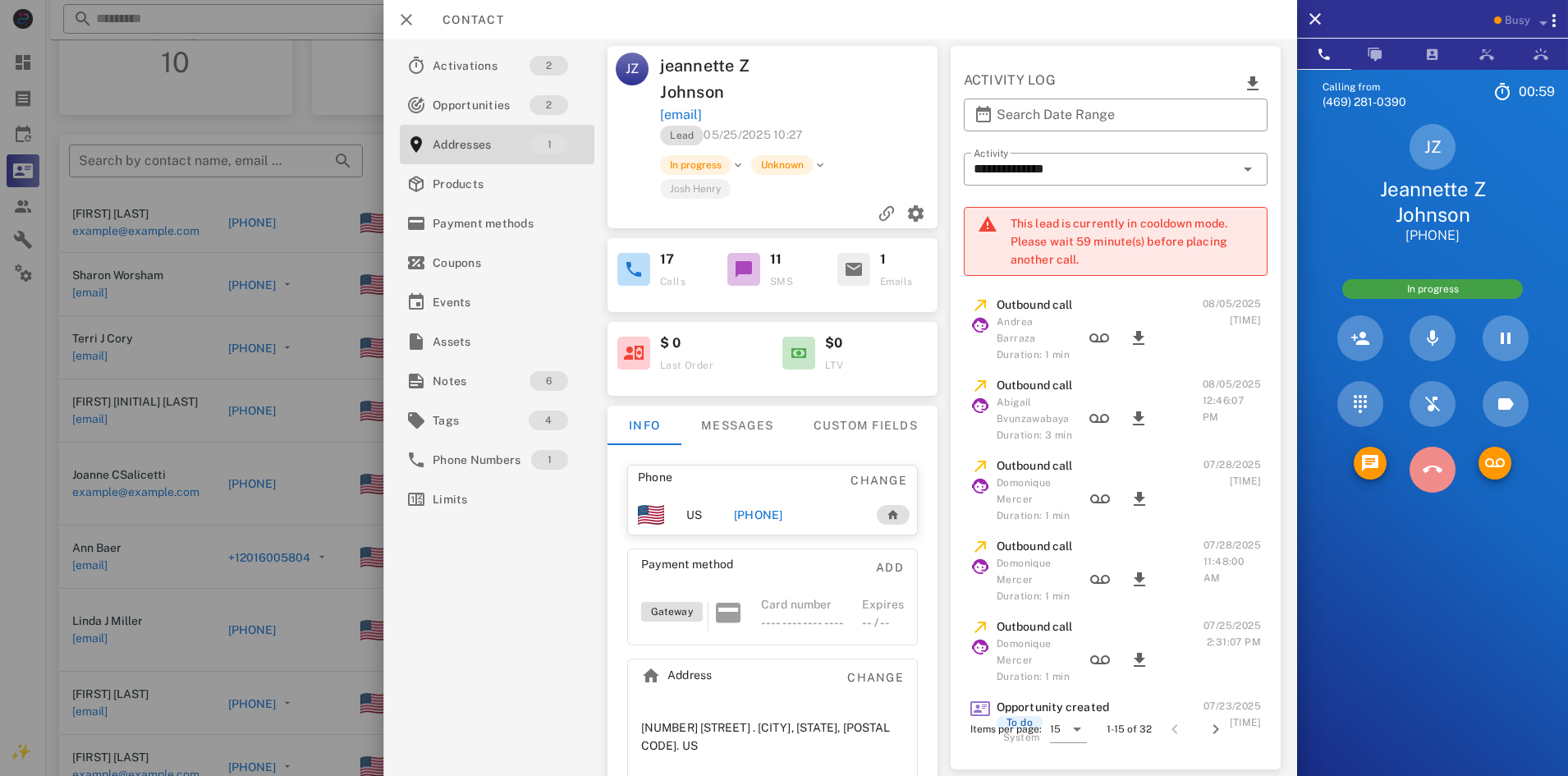 click at bounding box center (1433, 470) 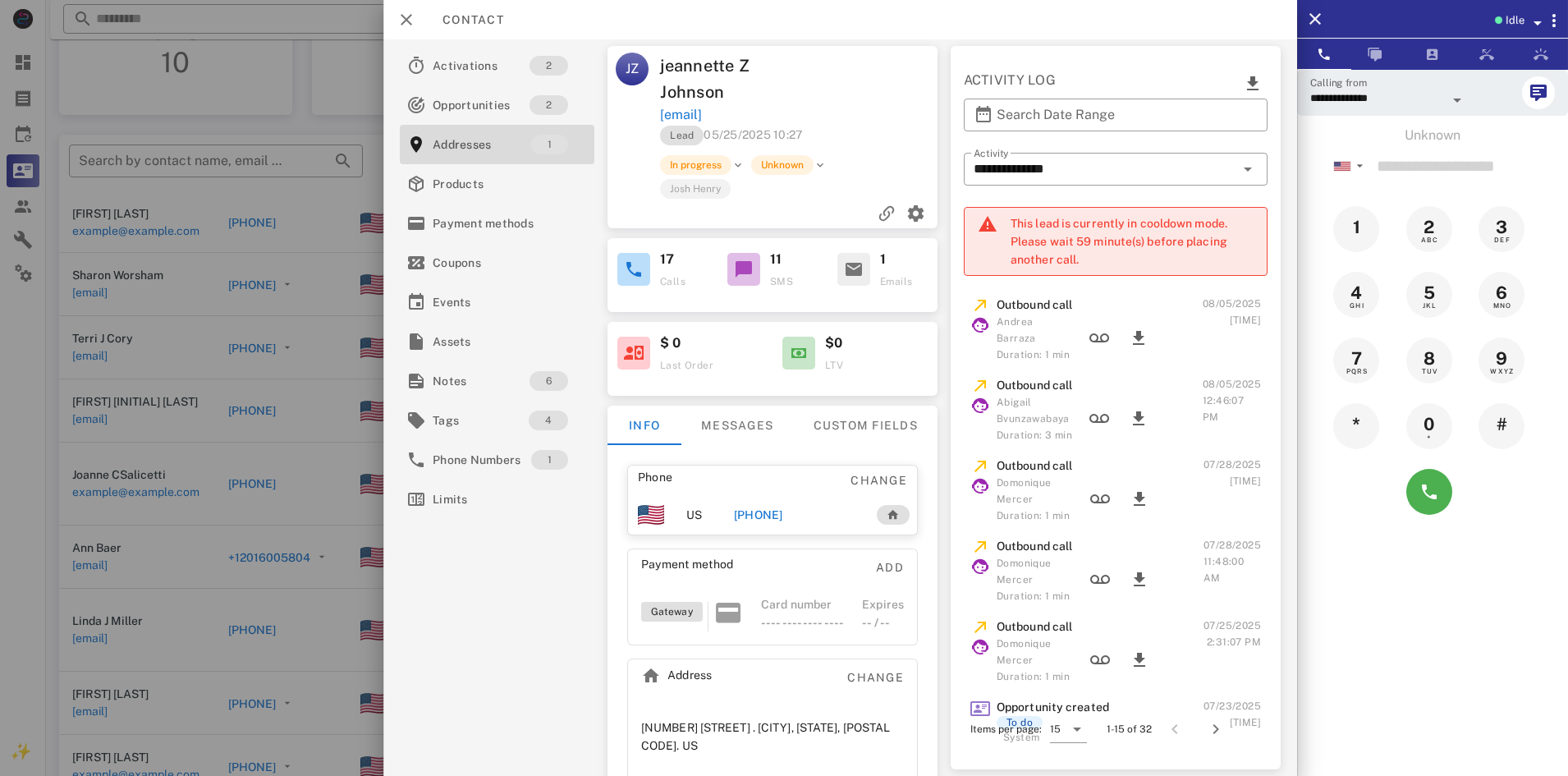click at bounding box center [1538, 23] 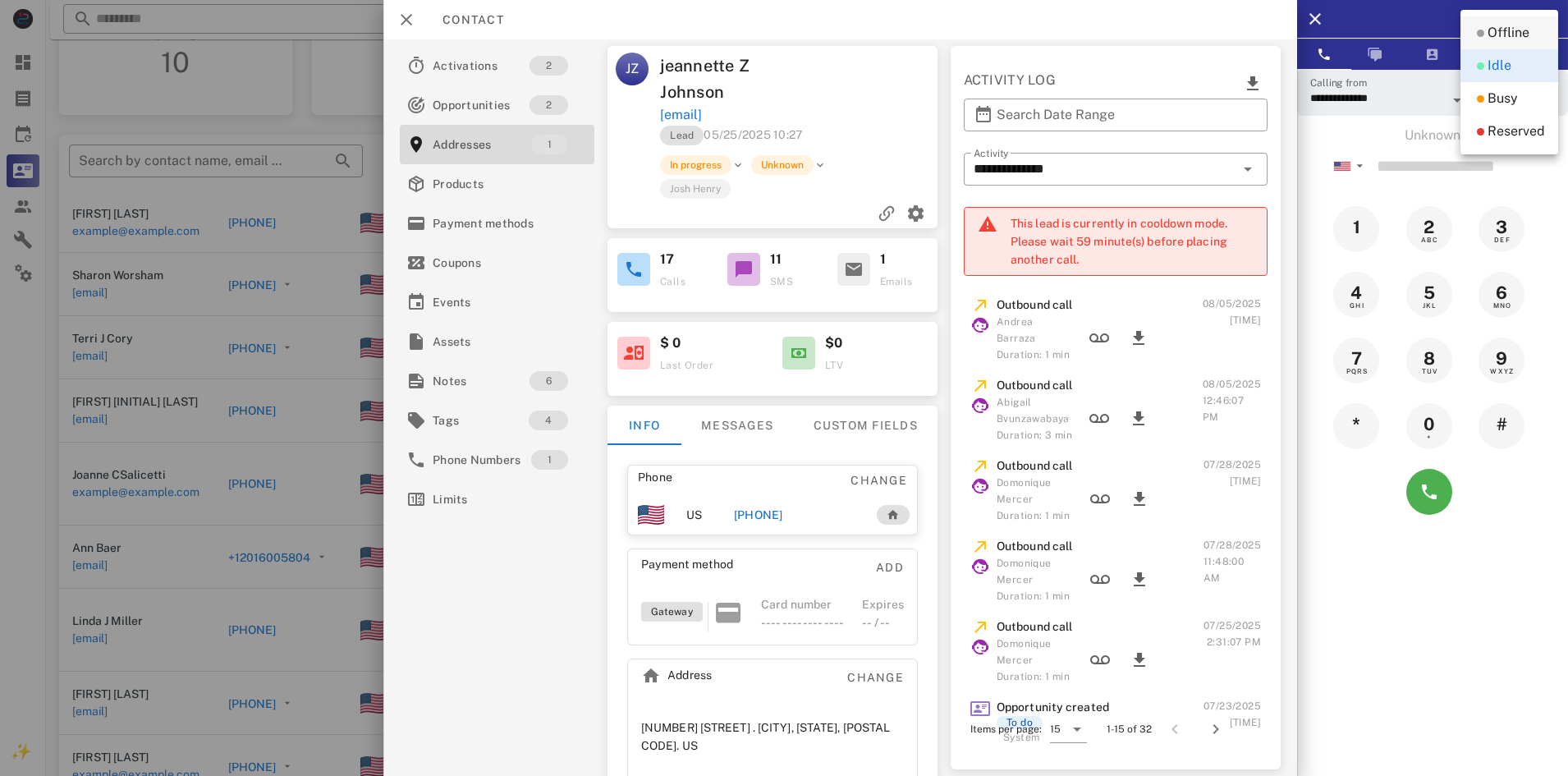 click on "Offline" at bounding box center (1508, 33) 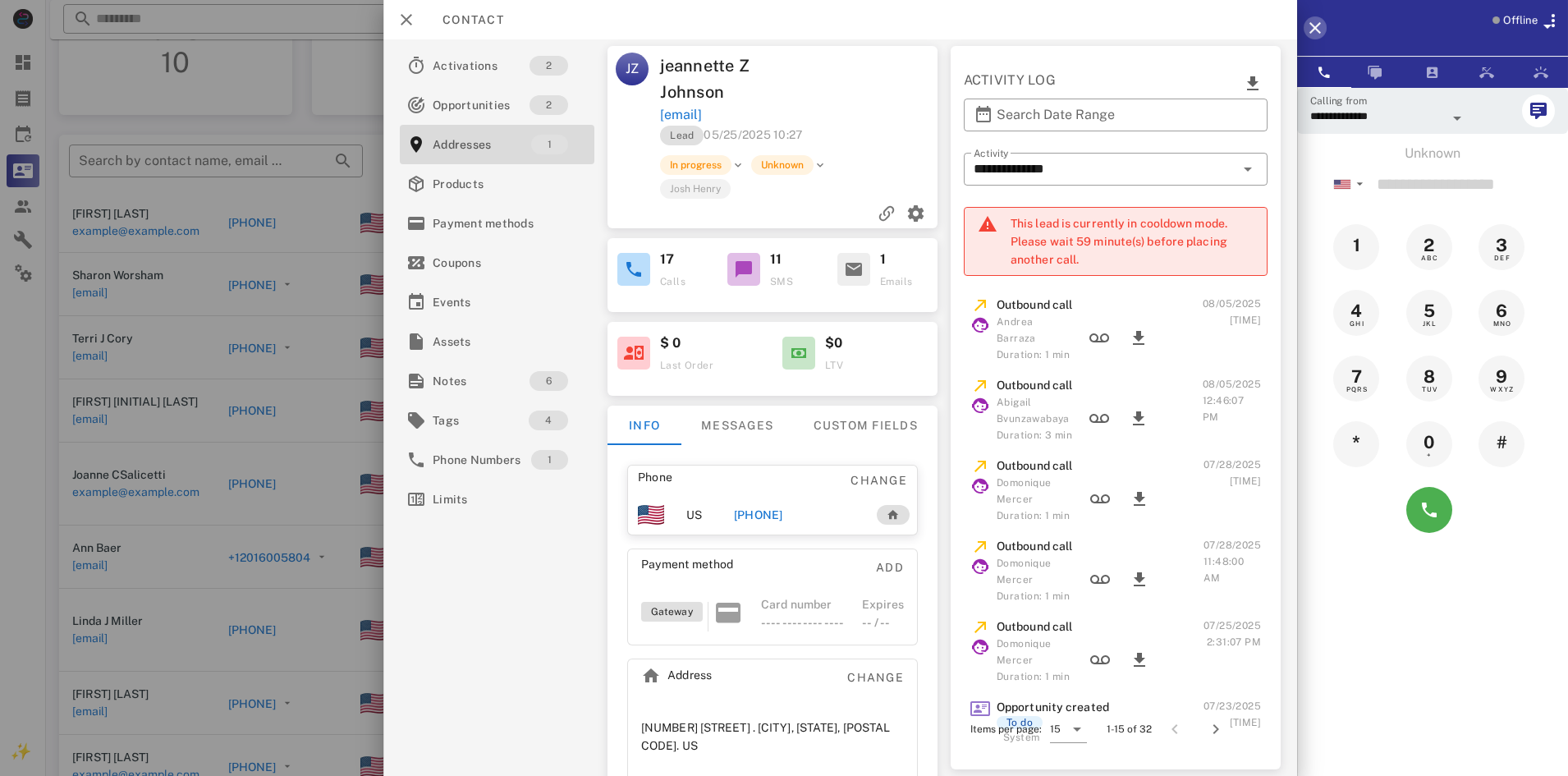 click at bounding box center [1315, 28] 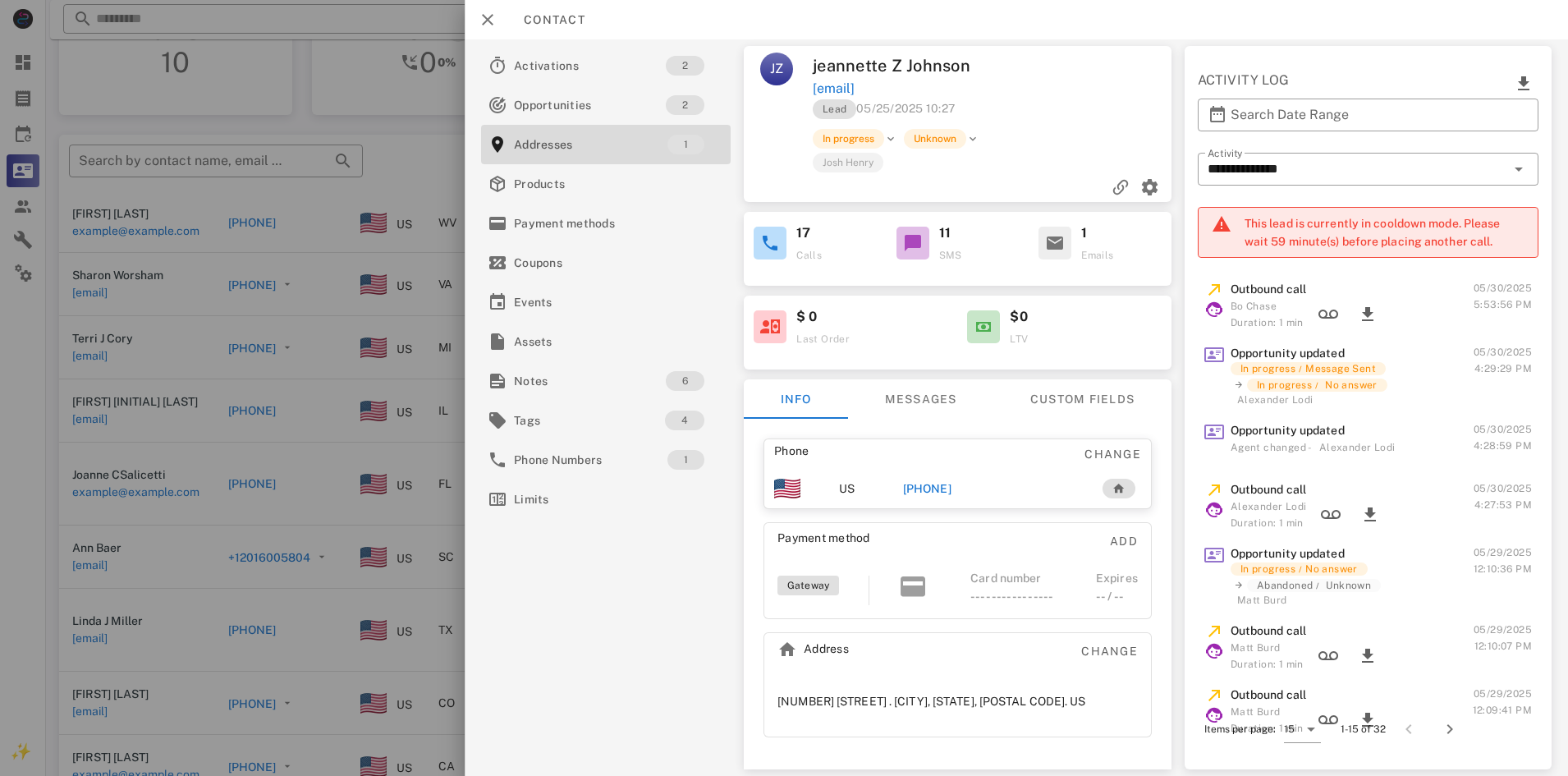 scroll, scrollTop: 536, scrollLeft: 0, axis: vertical 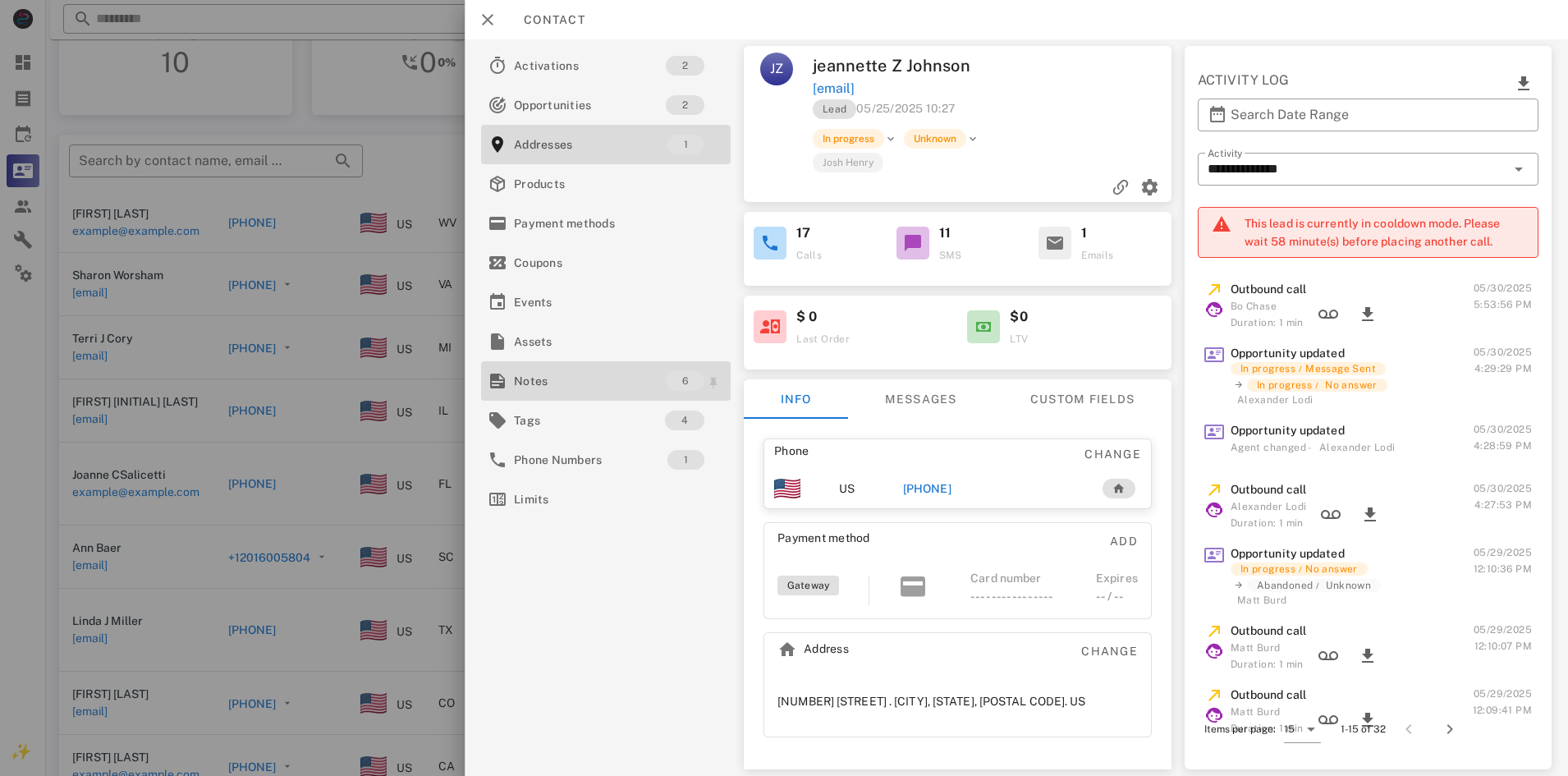click on "Notes" at bounding box center (589, 381) 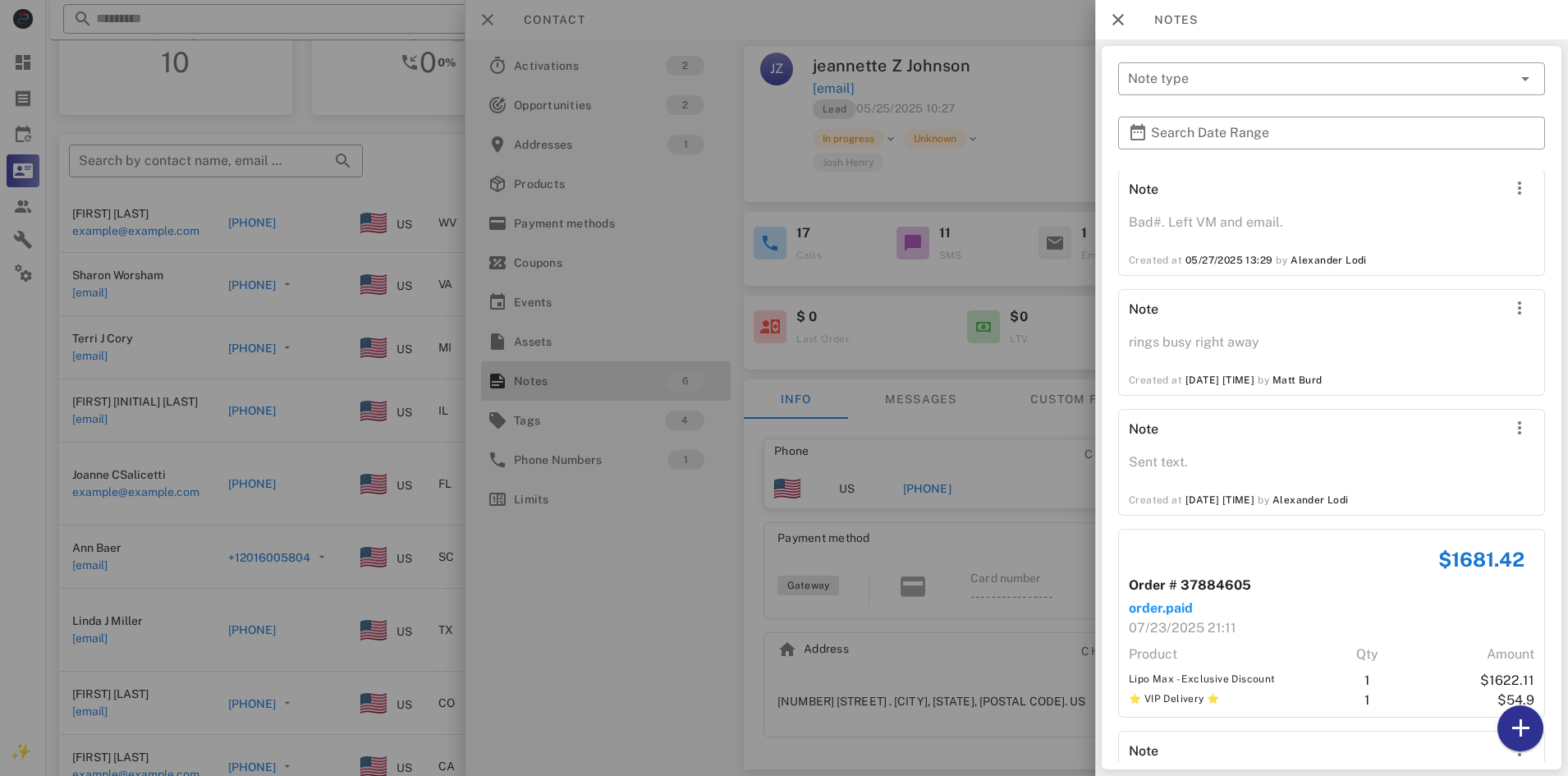 scroll, scrollTop: 282, scrollLeft: 0, axis: vertical 